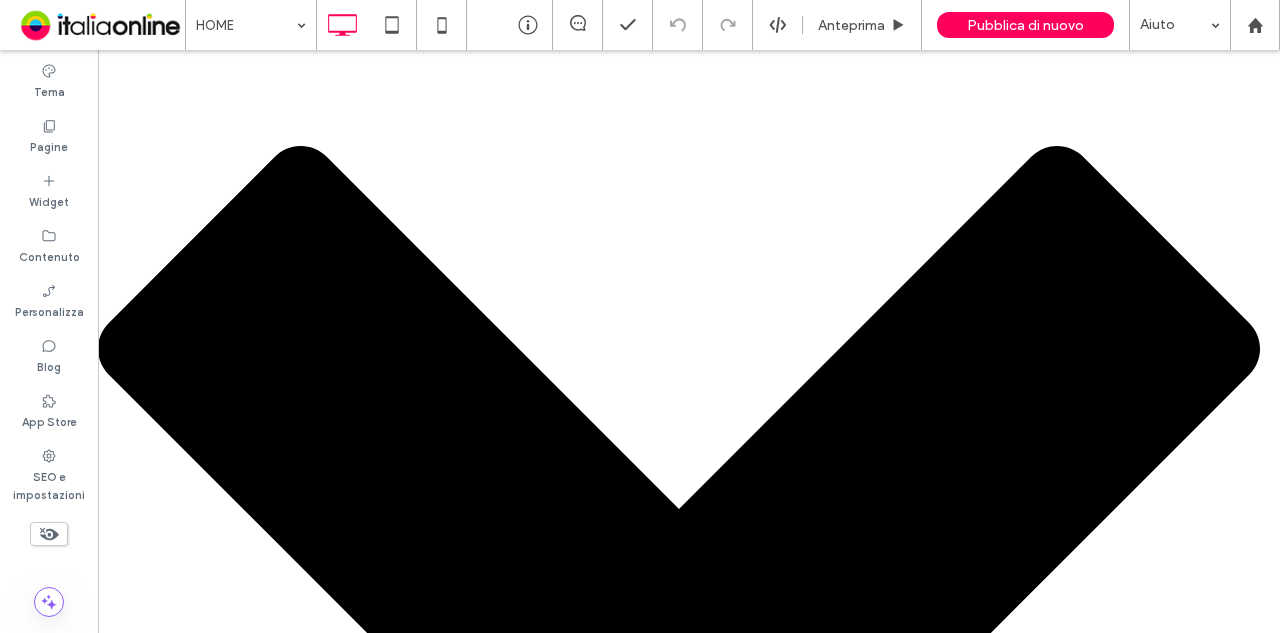 scroll, scrollTop: 0, scrollLeft: 0, axis: both 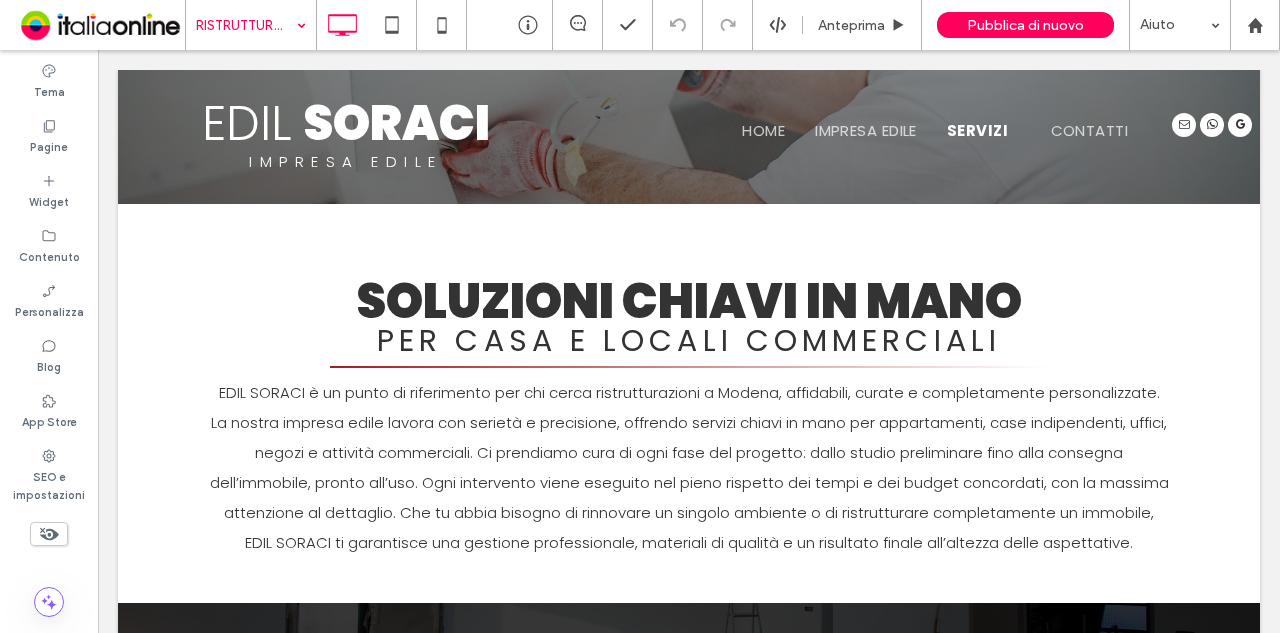 click on "RISTRUTTURAZIONI" at bounding box center (251, 25) 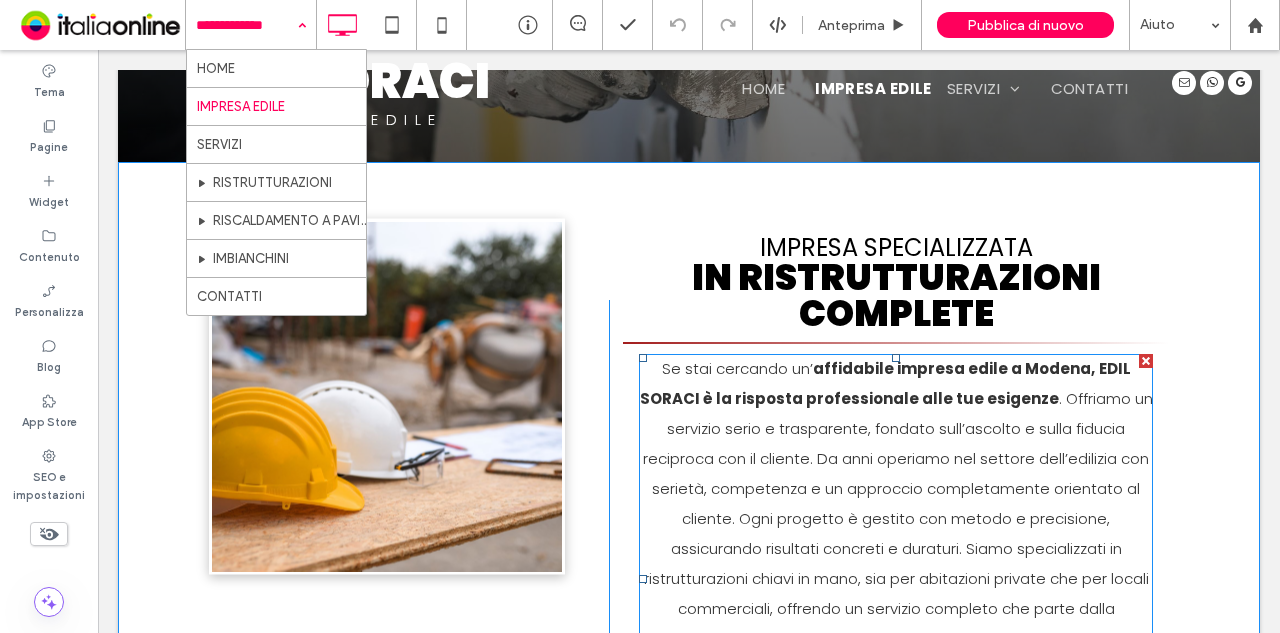 scroll, scrollTop: 0, scrollLeft: 0, axis: both 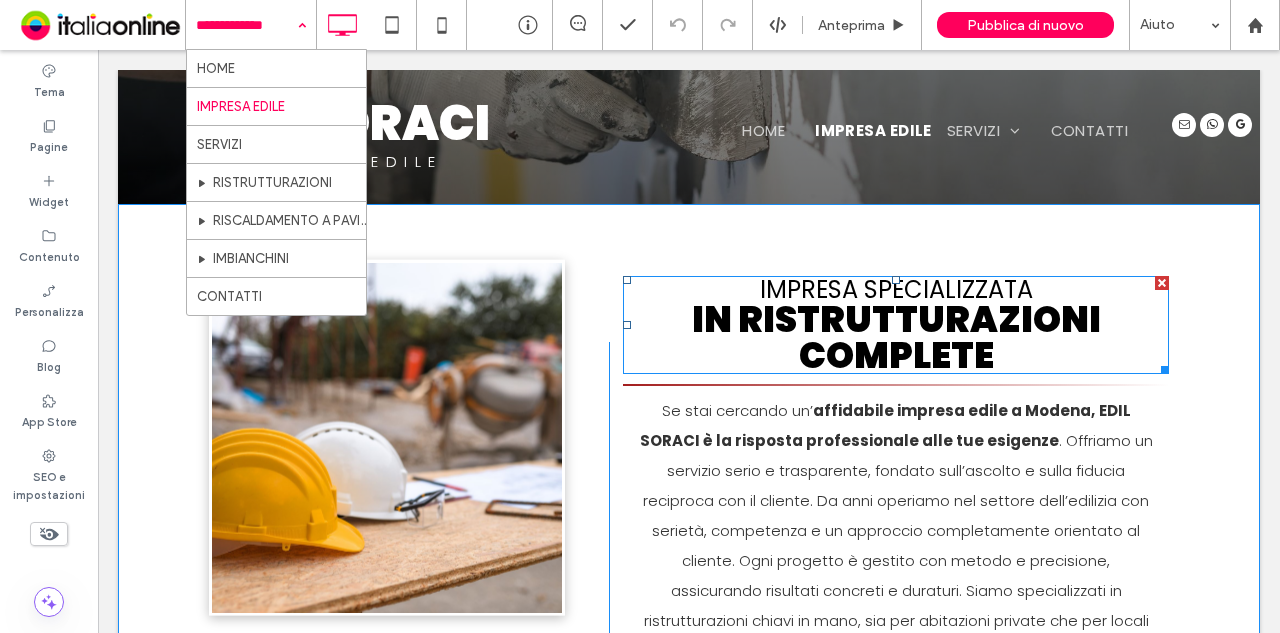 click on "in Ristrutturazioni Complete" at bounding box center (896, 337) 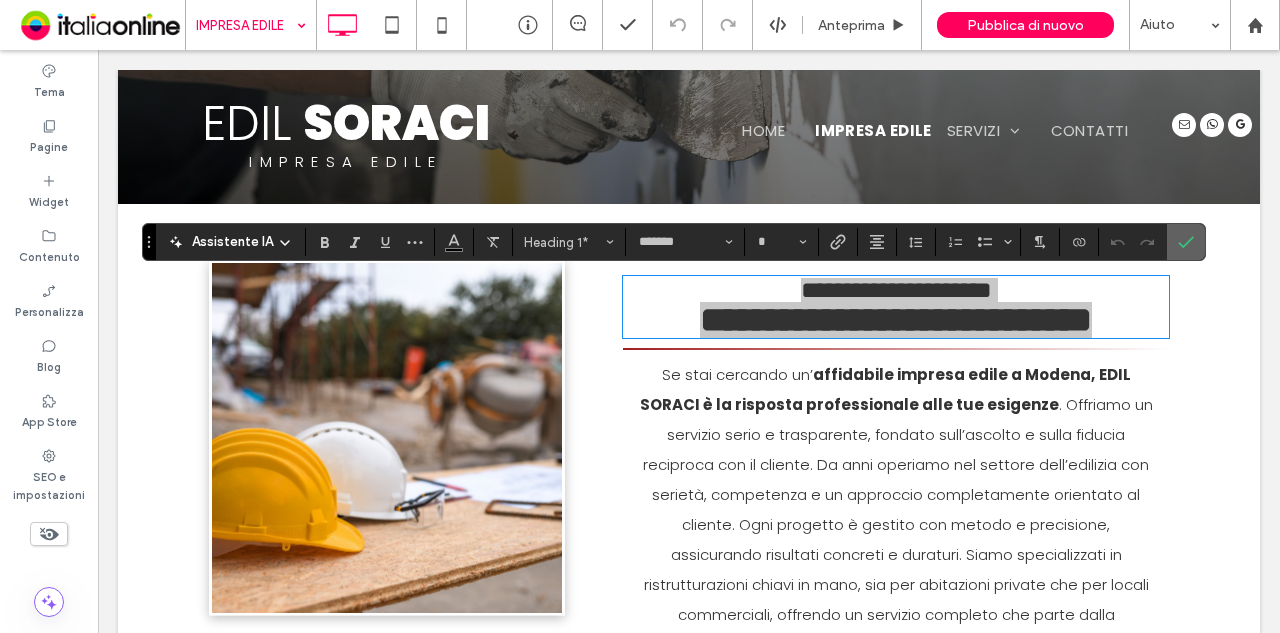 click at bounding box center (1186, 242) 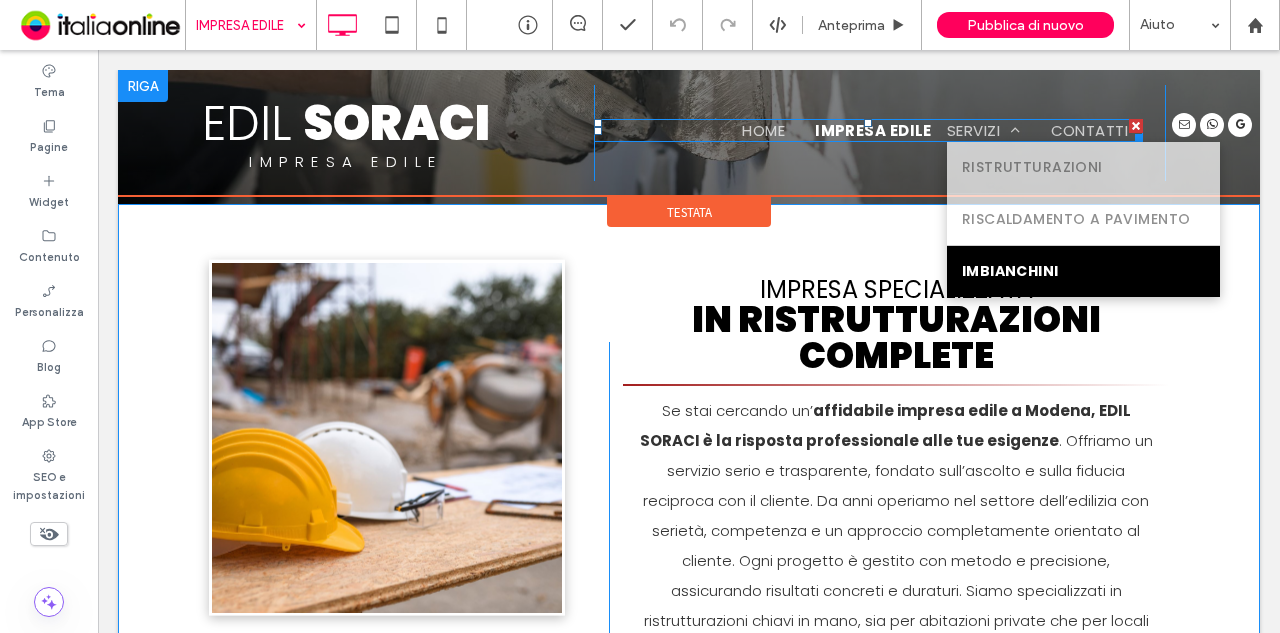 click on "IMBIANCHINI" at bounding box center (1084, 271) 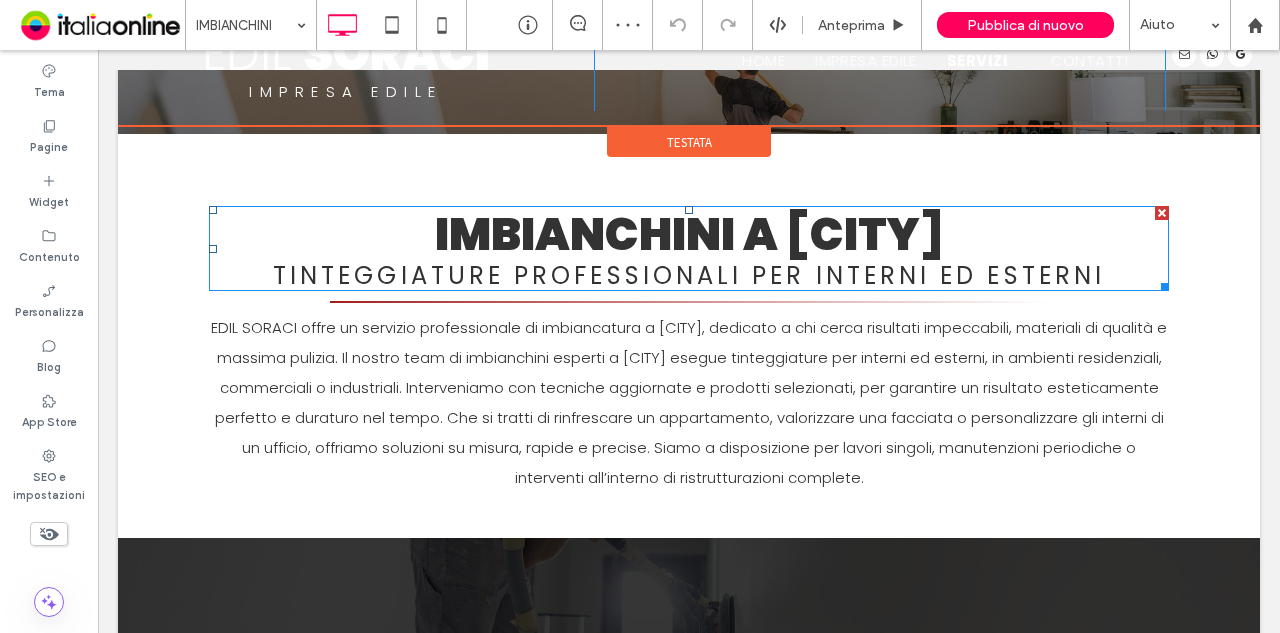 scroll, scrollTop: 0, scrollLeft: 0, axis: both 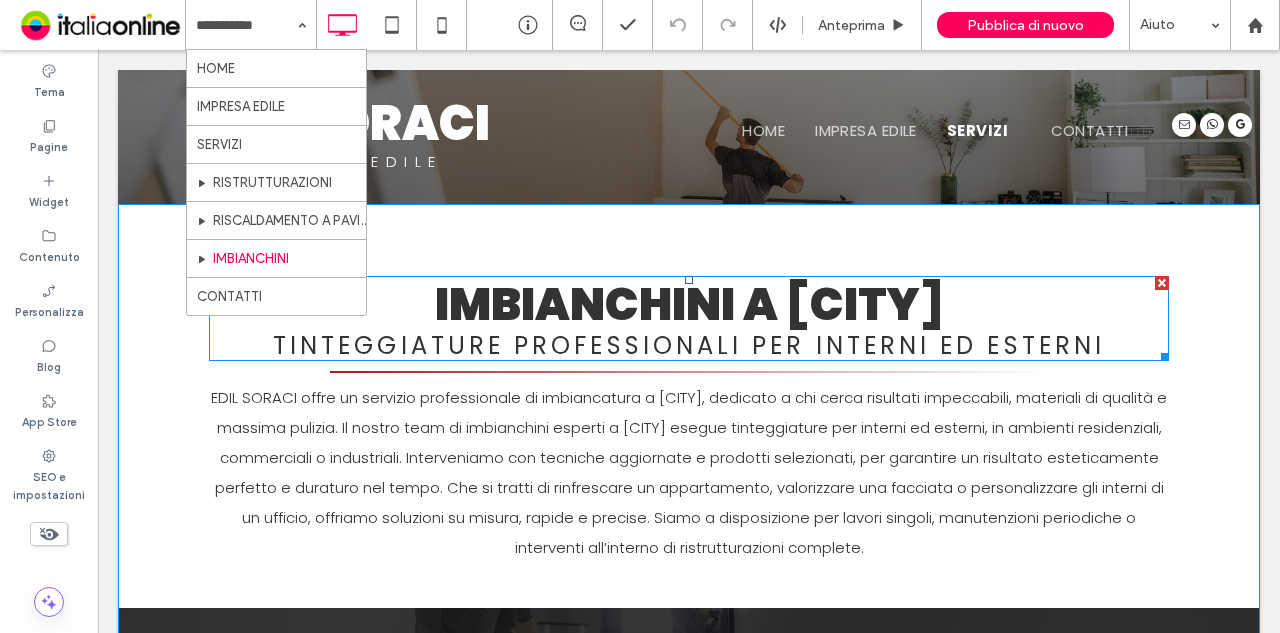 click on "Imbianchini a [CITY]" at bounding box center [689, 304] 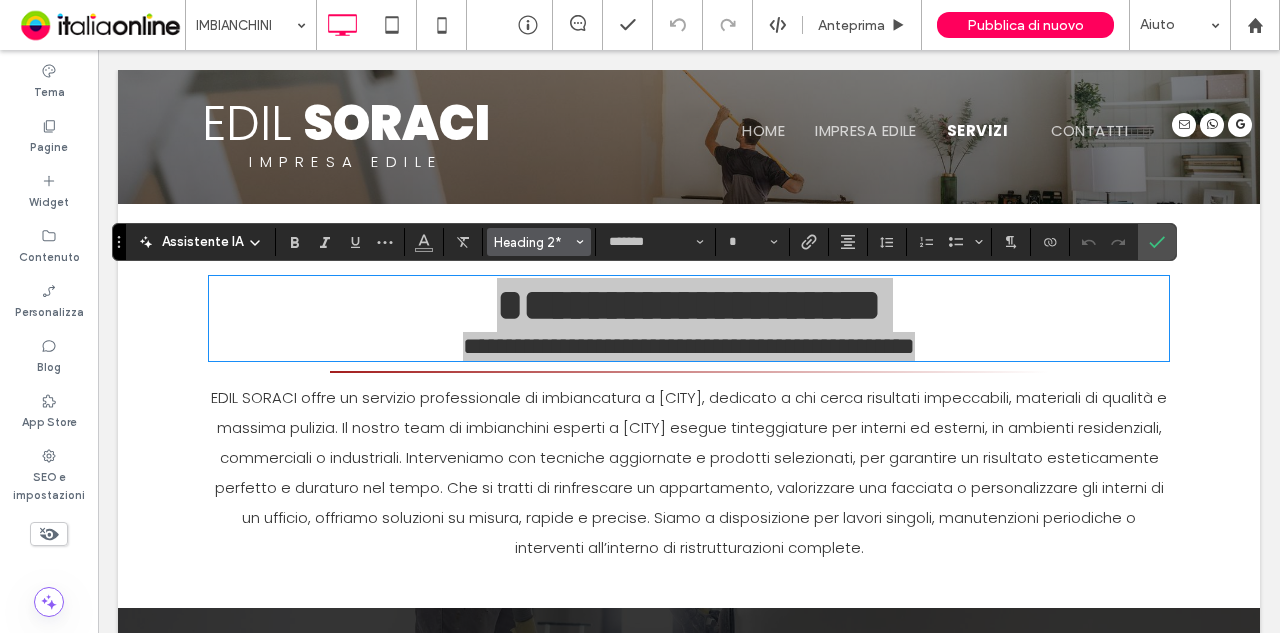 click on "Heading 2*" at bounding box center (533, 242) 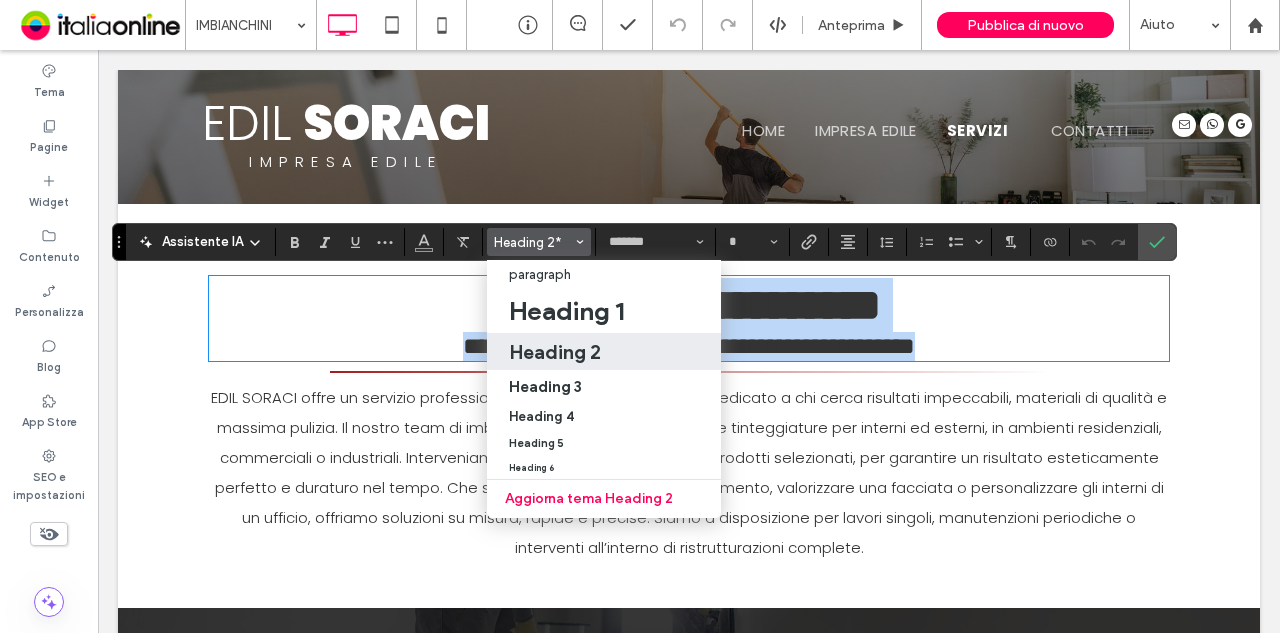 click on "**********" at bounding box center (689, 305) 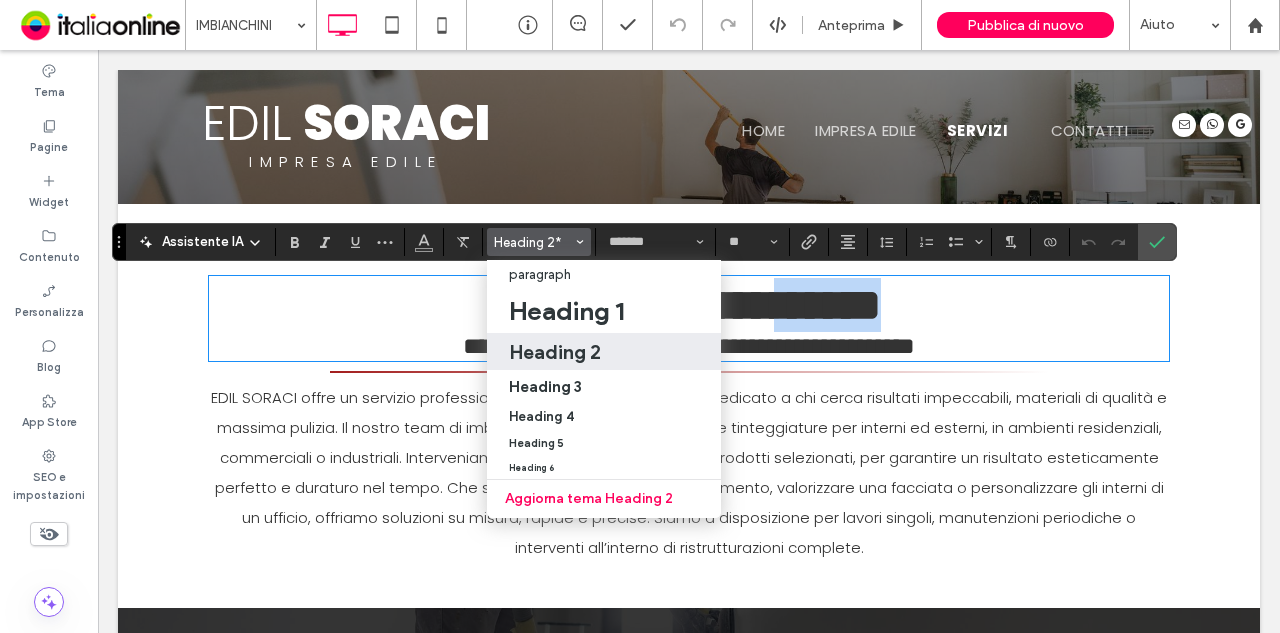click on "**********" at bounding box center [689, 305] 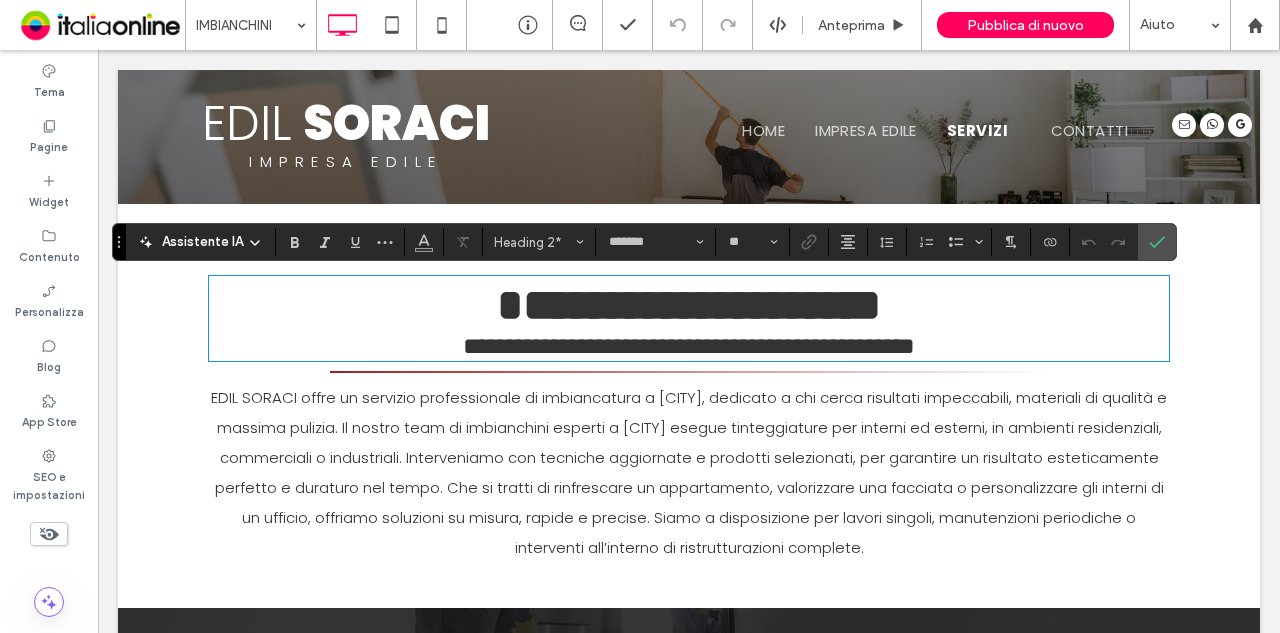 click on "**********" at bounding box center (689, 346) 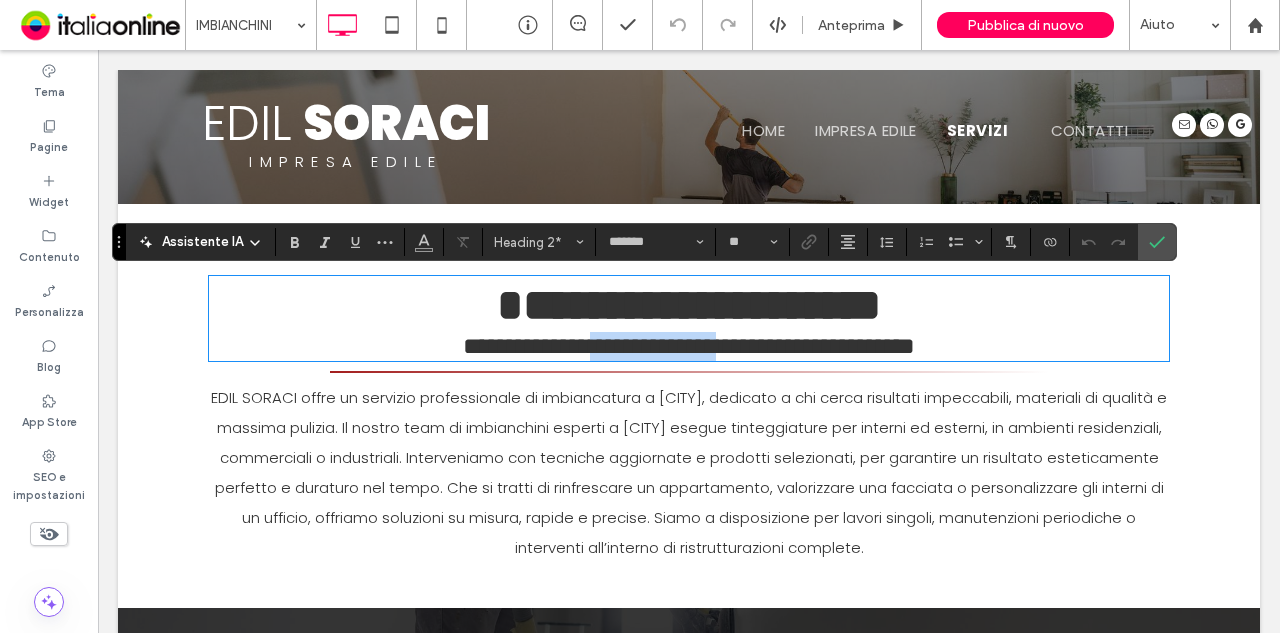 click on "**********" at bounding box center [689, 346] 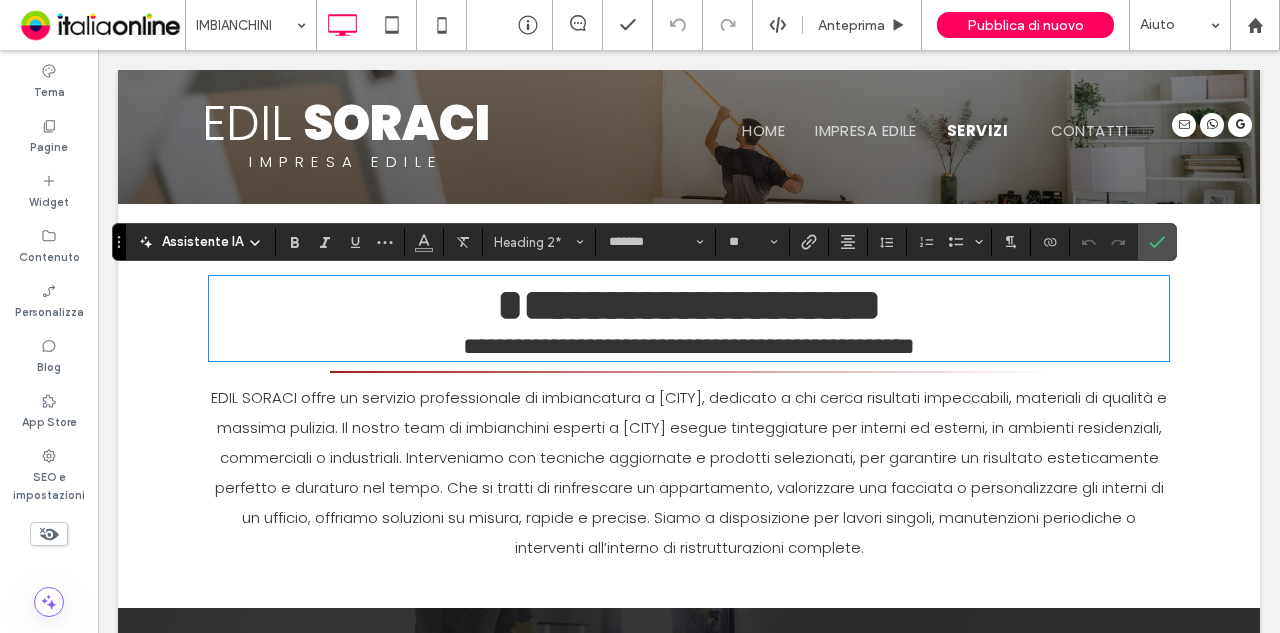 click on "**********" at bounding box center (689, 305) 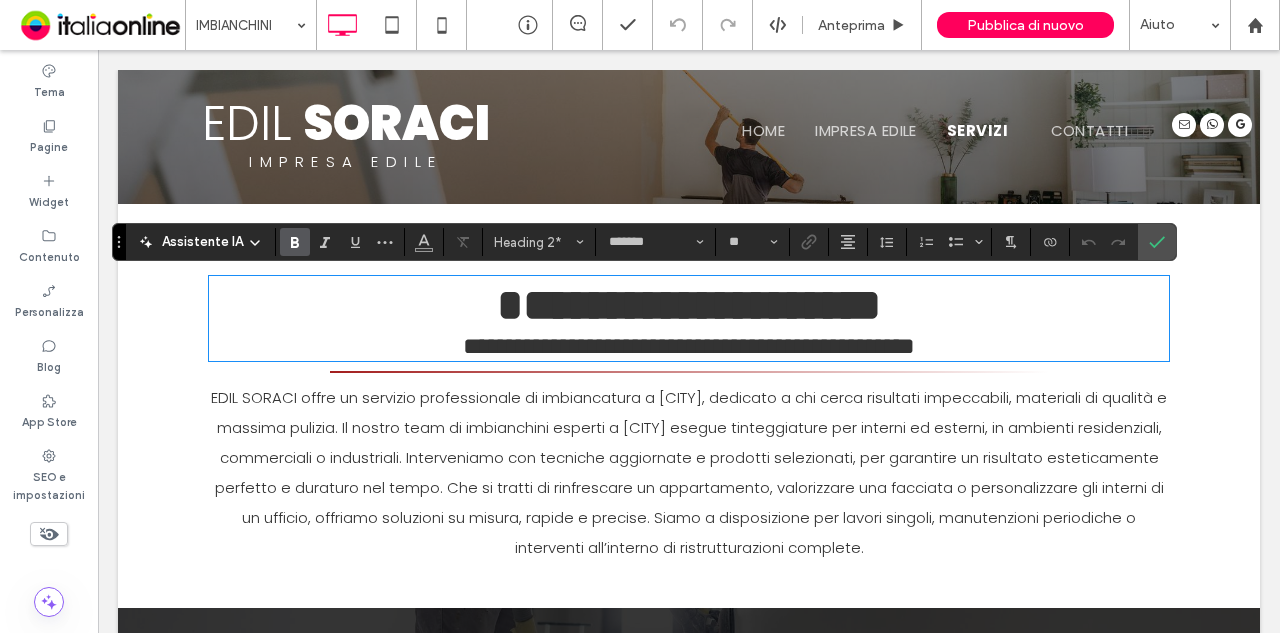 scroll, scrollTop: 0, scrollLeft: 0, axis: both 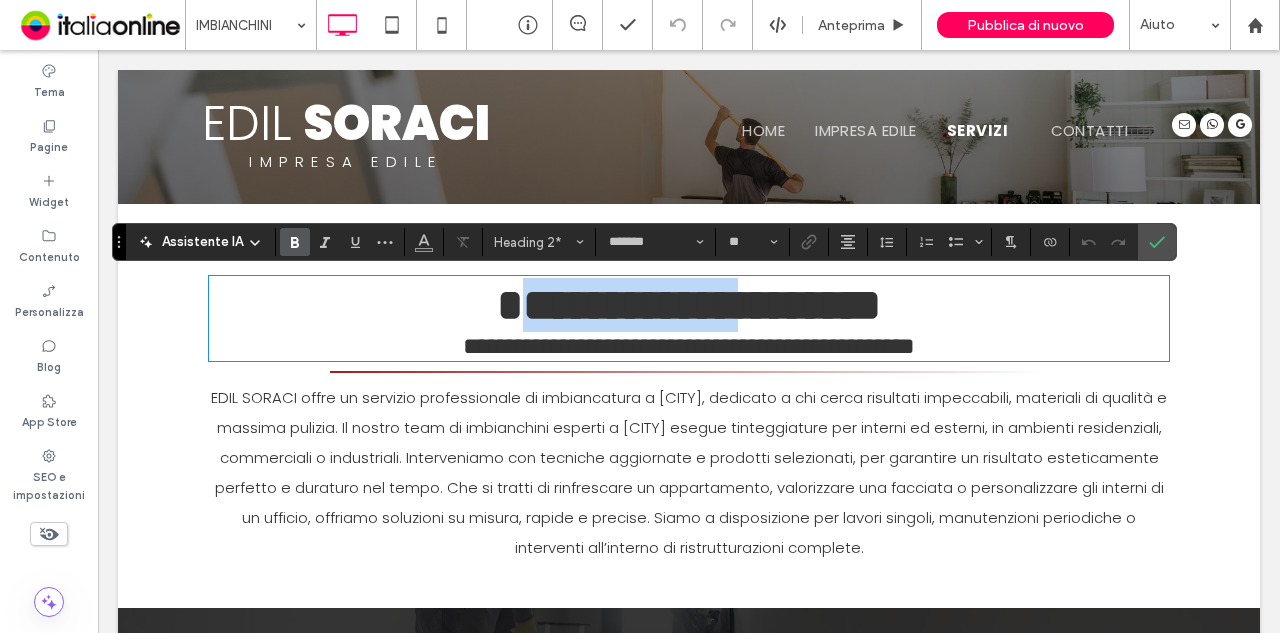 click on "**********" at bounding box center [689, 305] 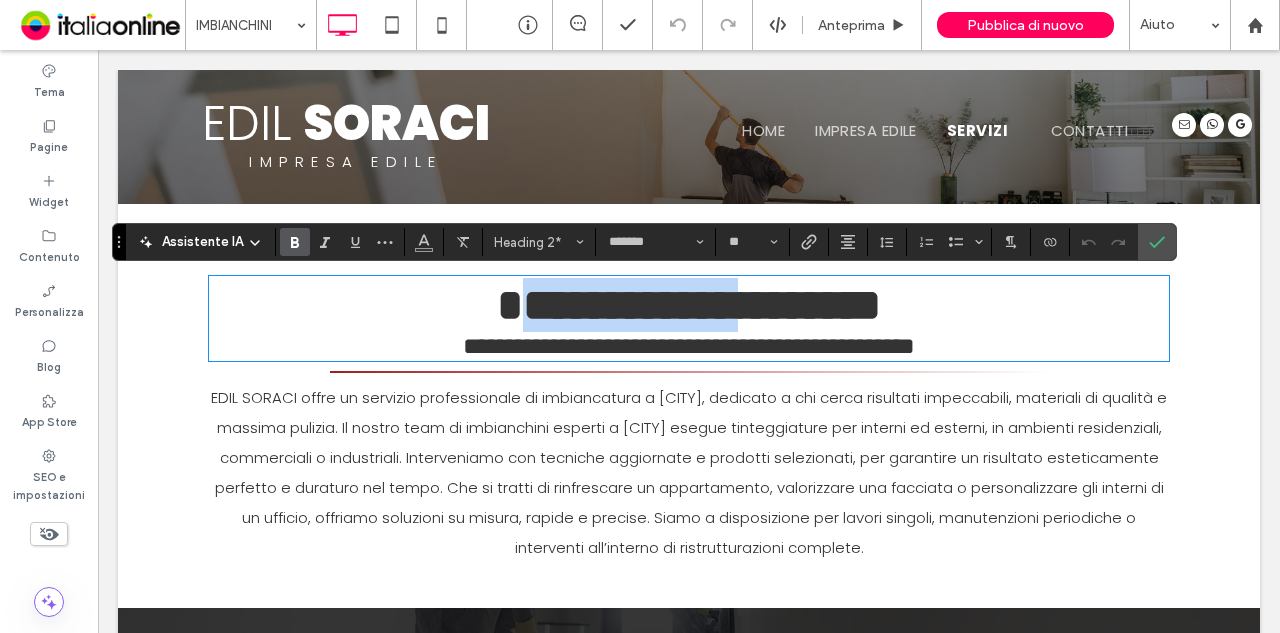 click on "**********" at bounding box center (689, 305) 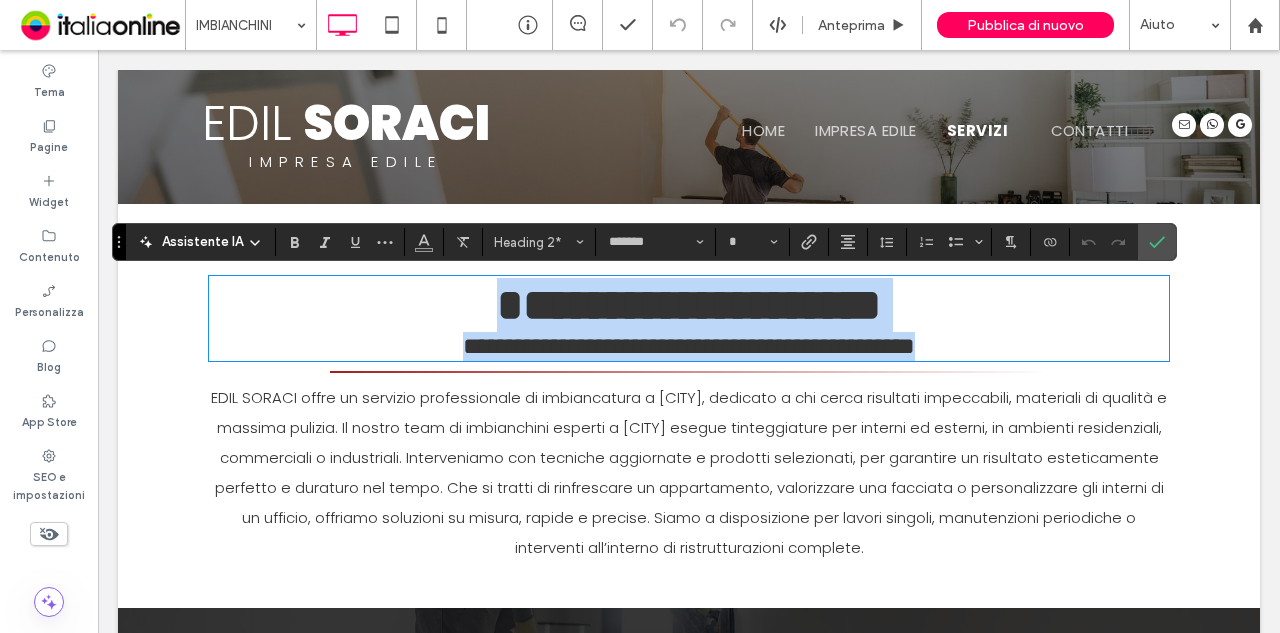 drag, startPoint x: 354, startPoint y: 299, endPoint x: 1152, endPoint y: 335, distance: 798.81165 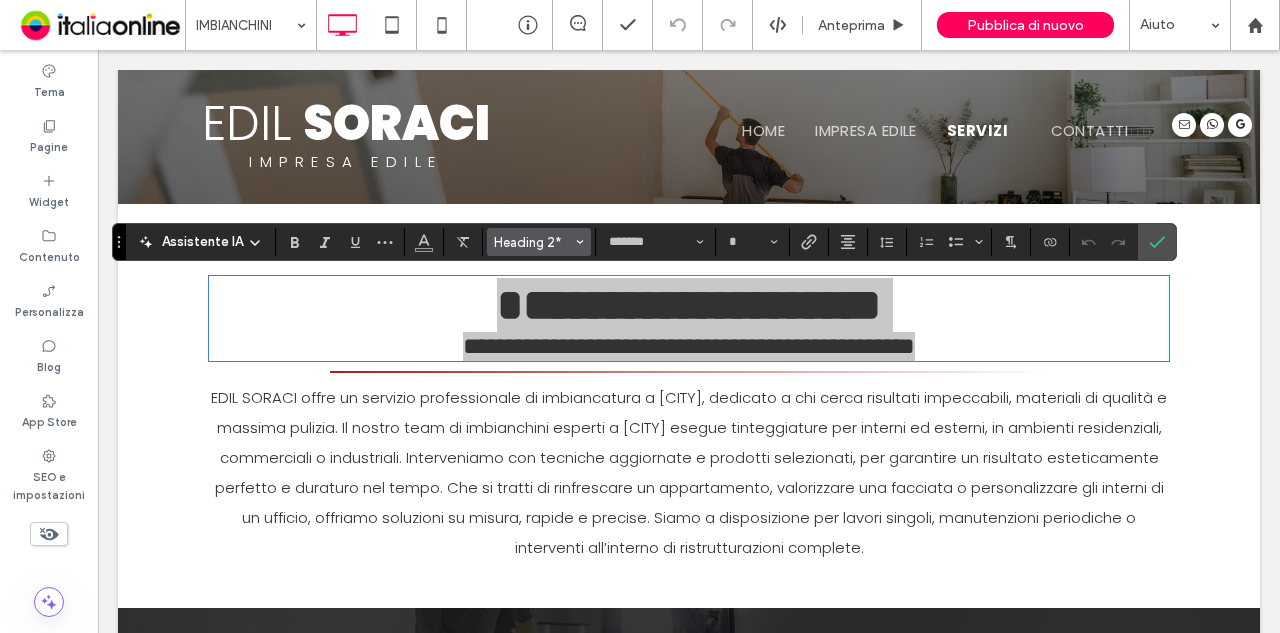 click on "Heading 2*" at bounding box center [533, 242] 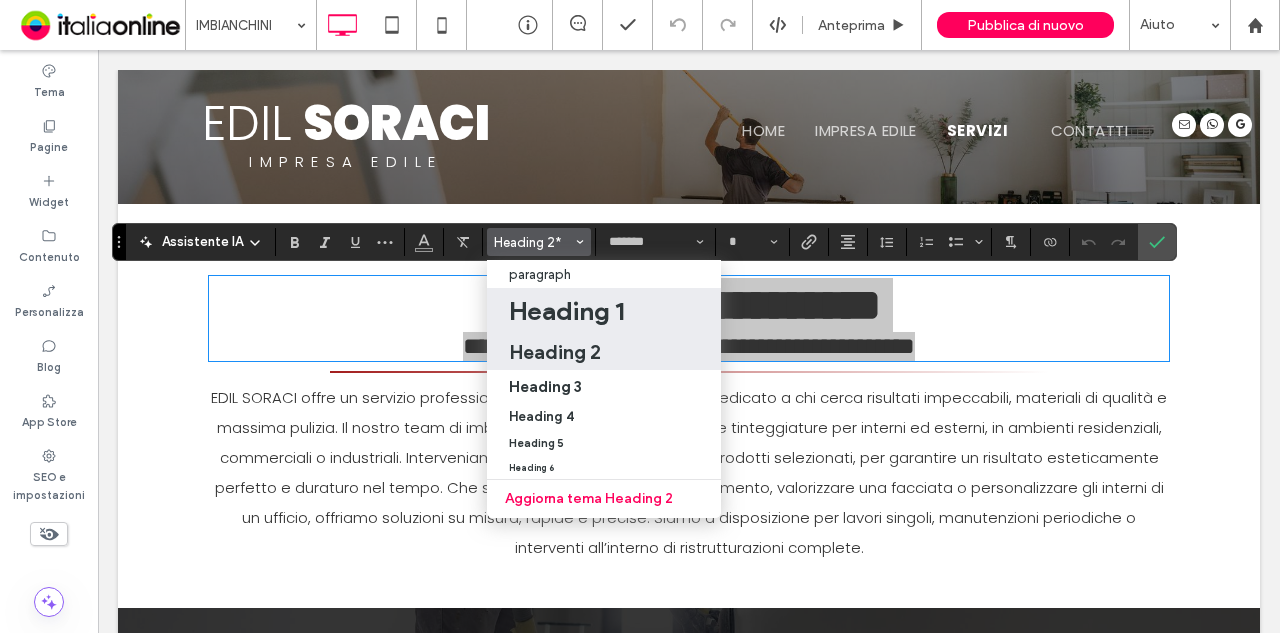 click on "Heading 1" at bounding box center [566, 311] 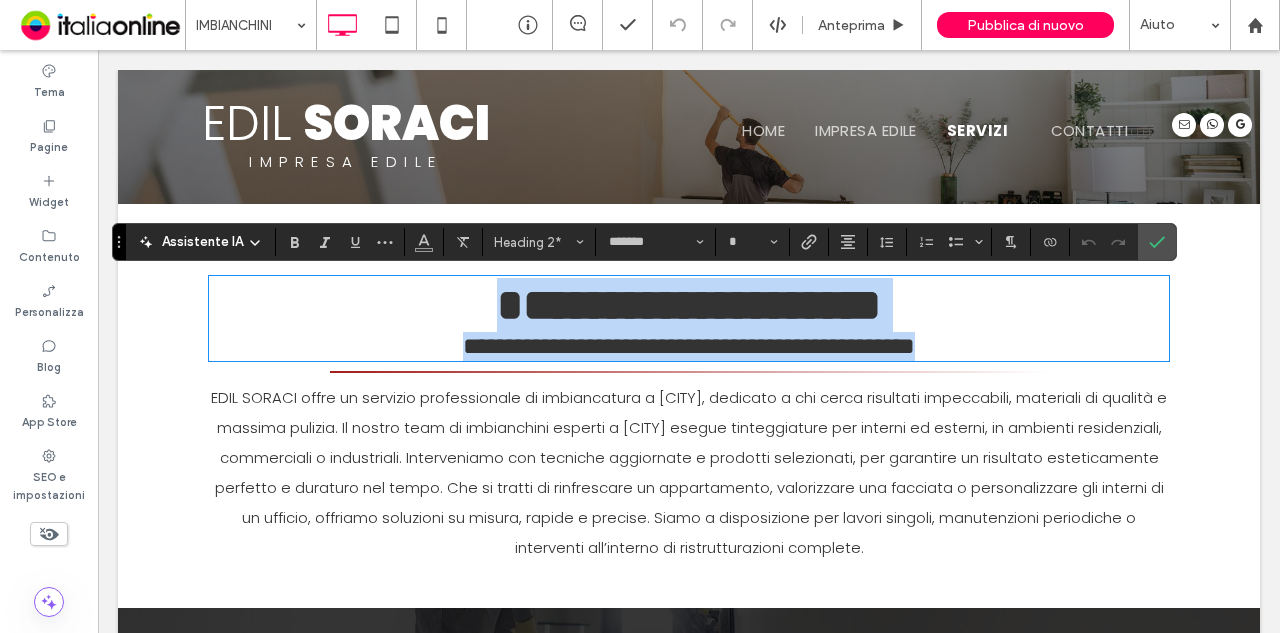 type on "**" 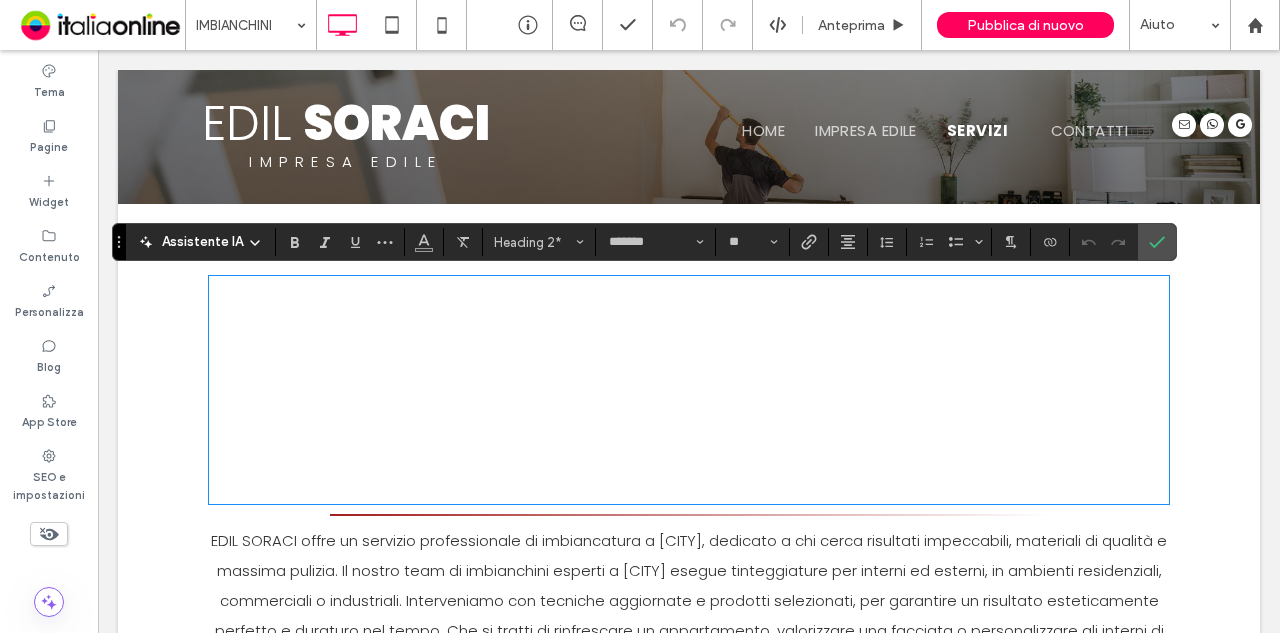 scroll, scrollTop: 0, scrollLeft: 0, axis: both 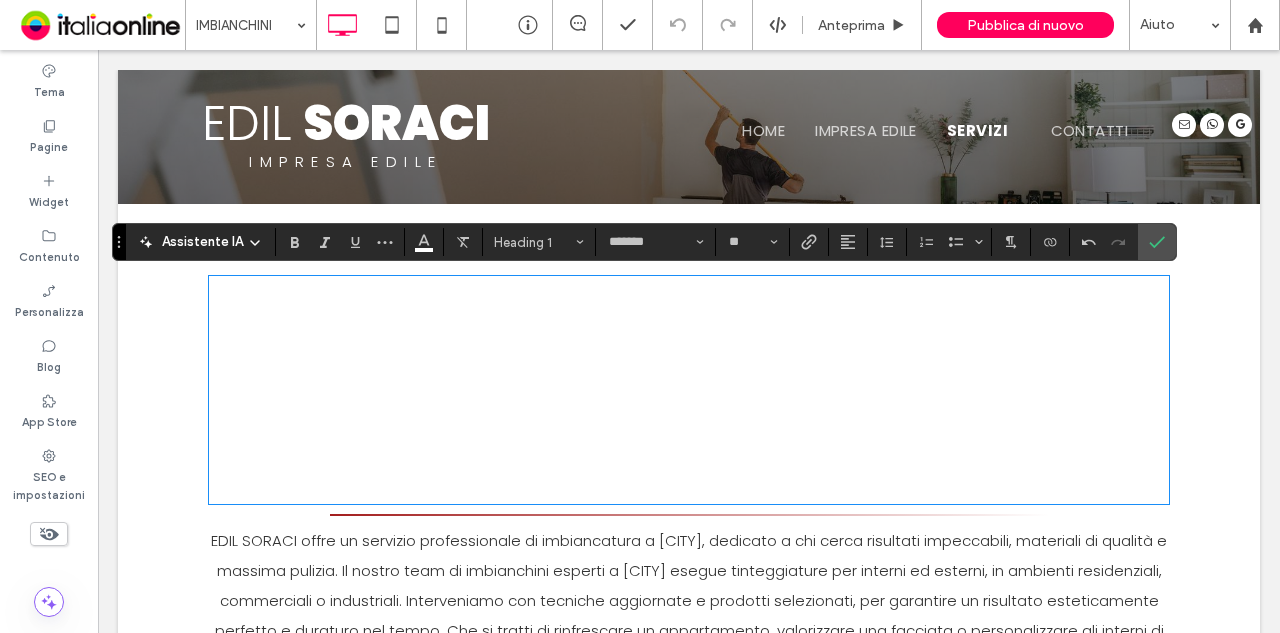 drag, startPoint x: 208, startPoint y: 387, endPoint x: 268, endPoint y: 369, distance: 62.641838 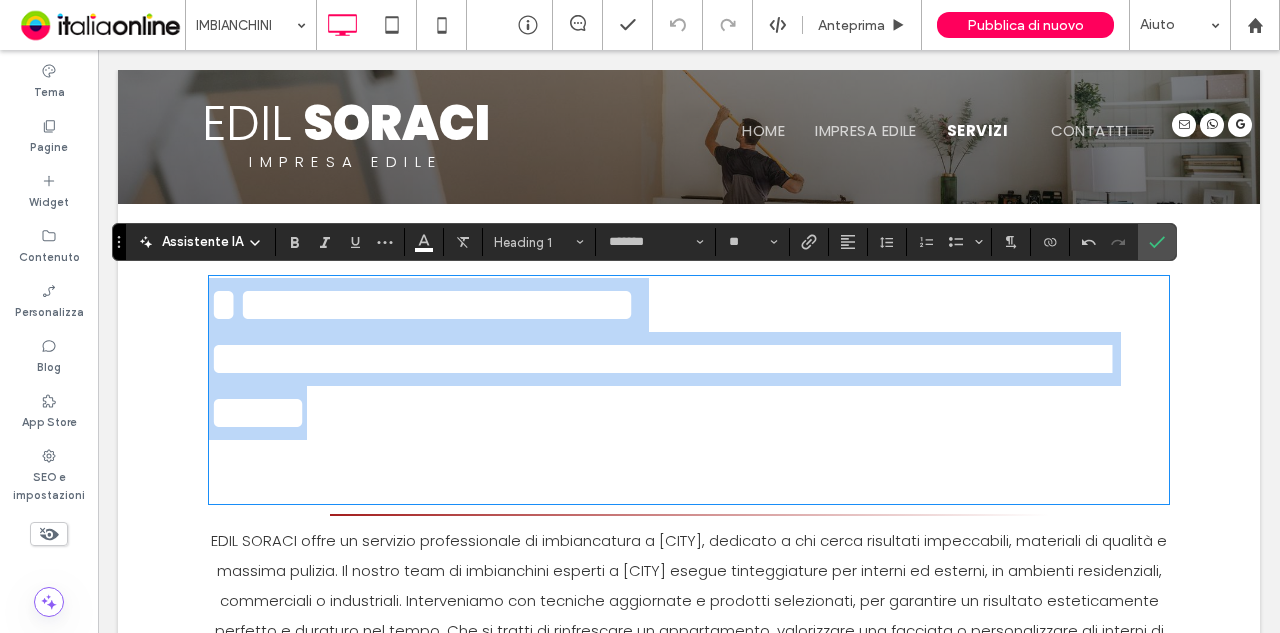drag, startPoint x: 596, startPoint y: 469, endPoint x: 427, endPoint y: 150, distance: 361.00137 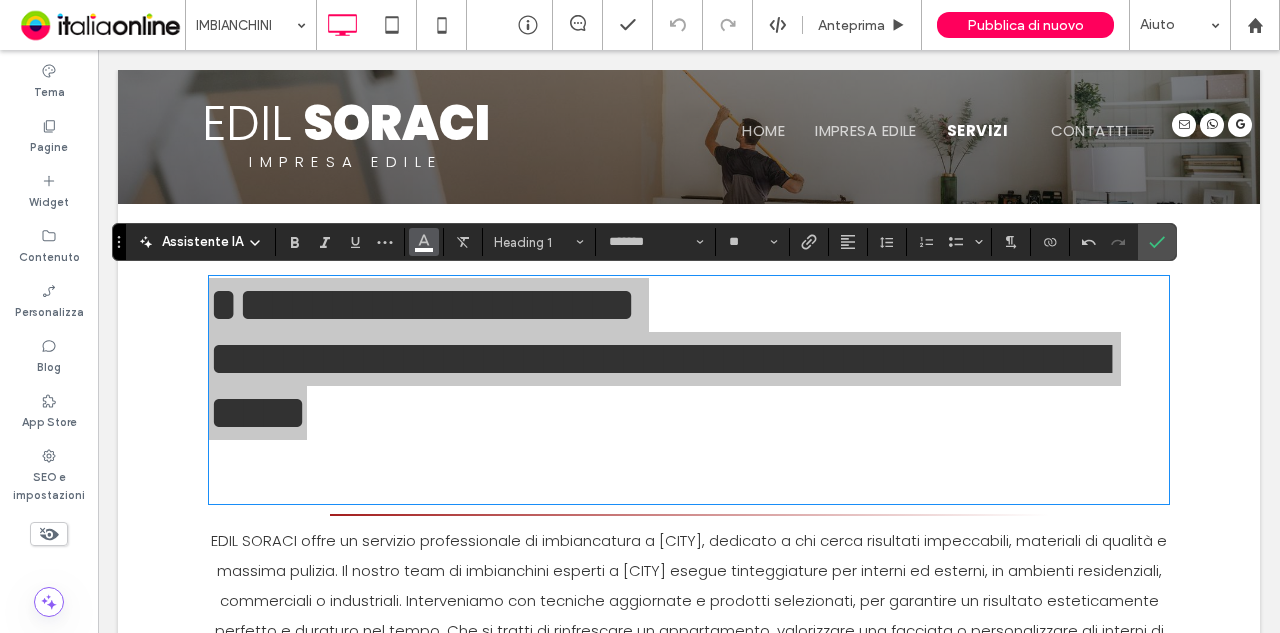 click at bounding box center (424, 240) 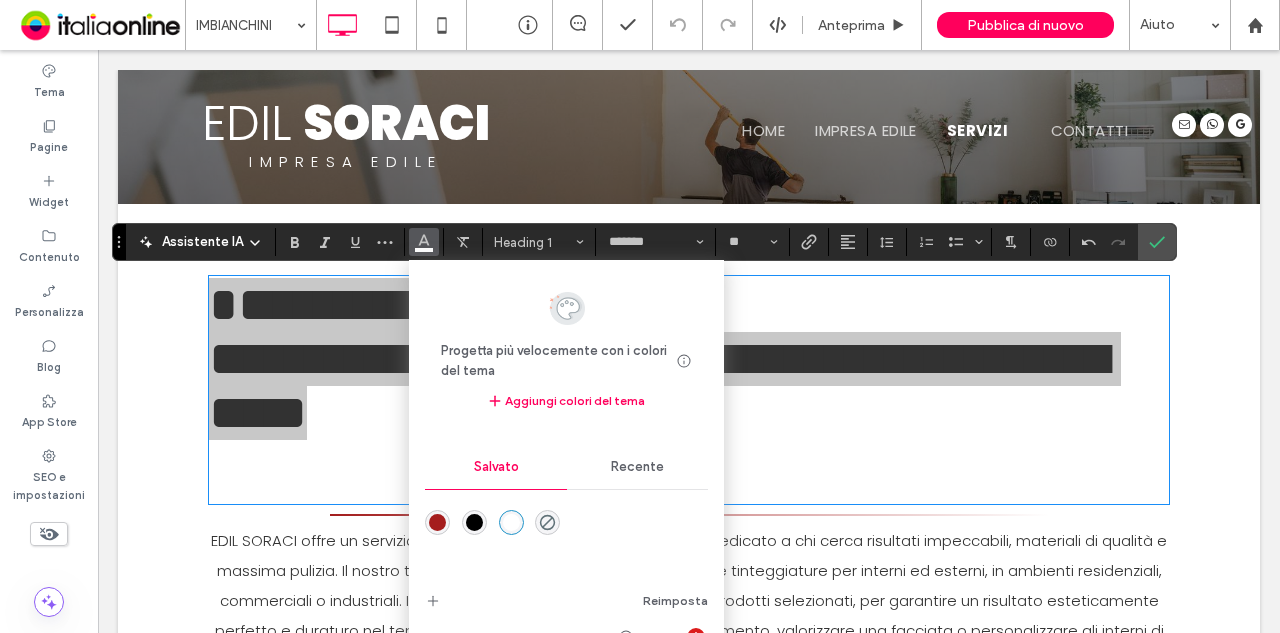 click at bounding box center [474, 522] 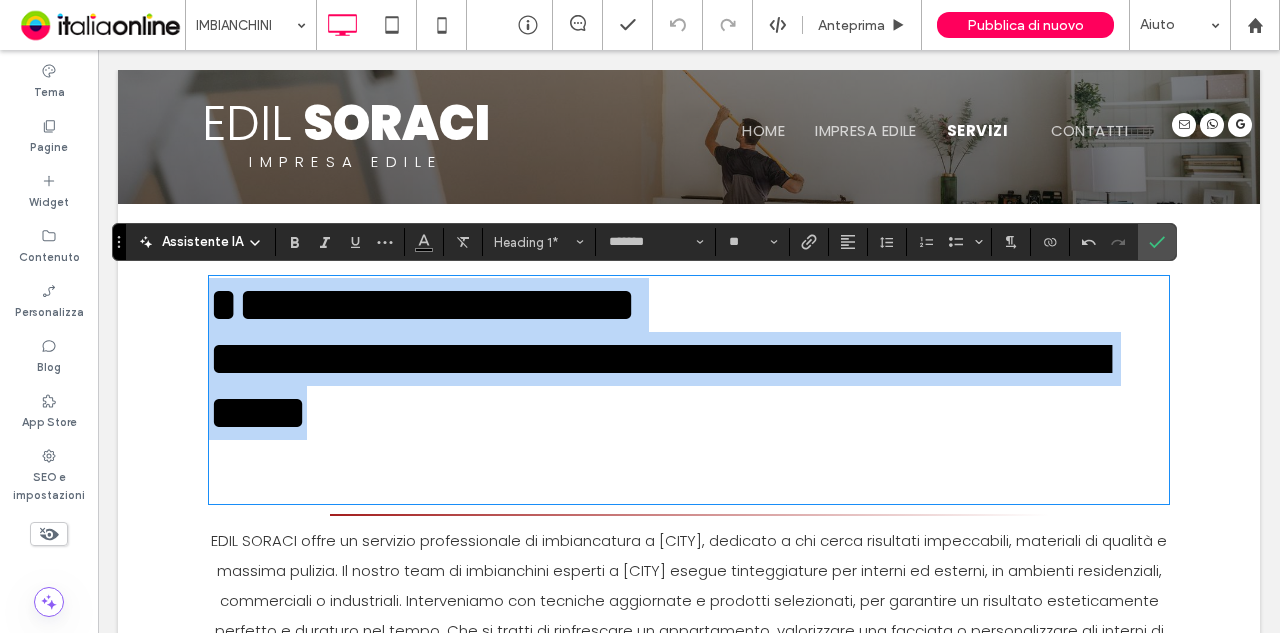 click on "**********" at bounding box center [422, 304] 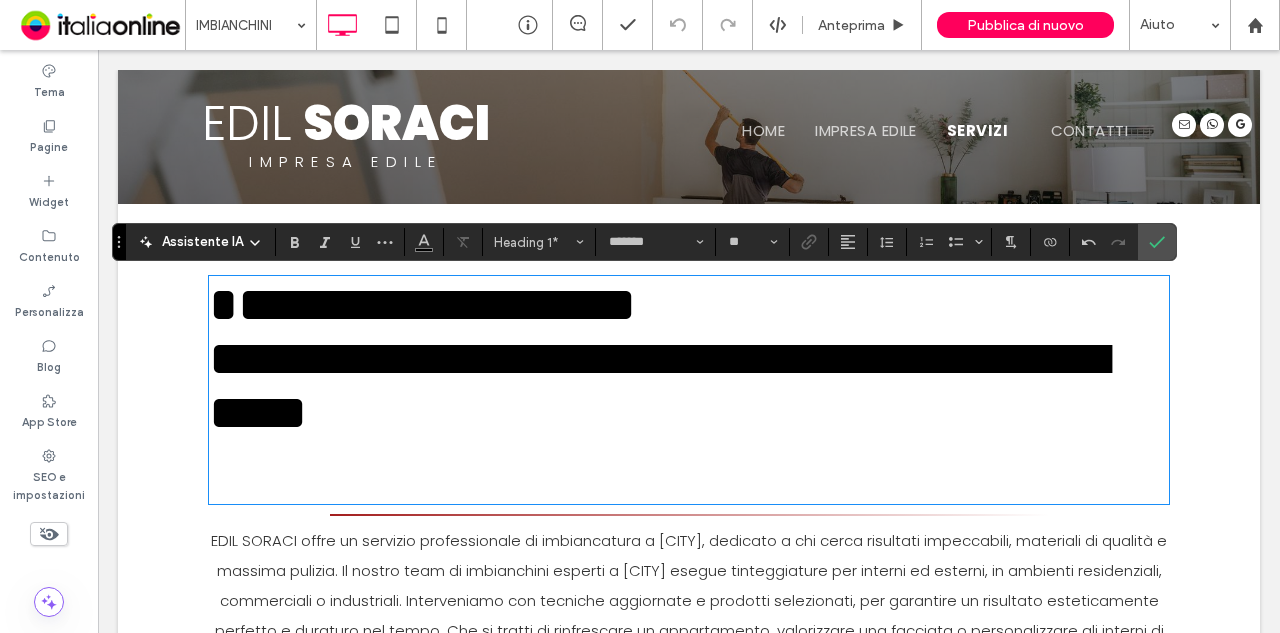 click on "**********" at bounding box center (422, 304) 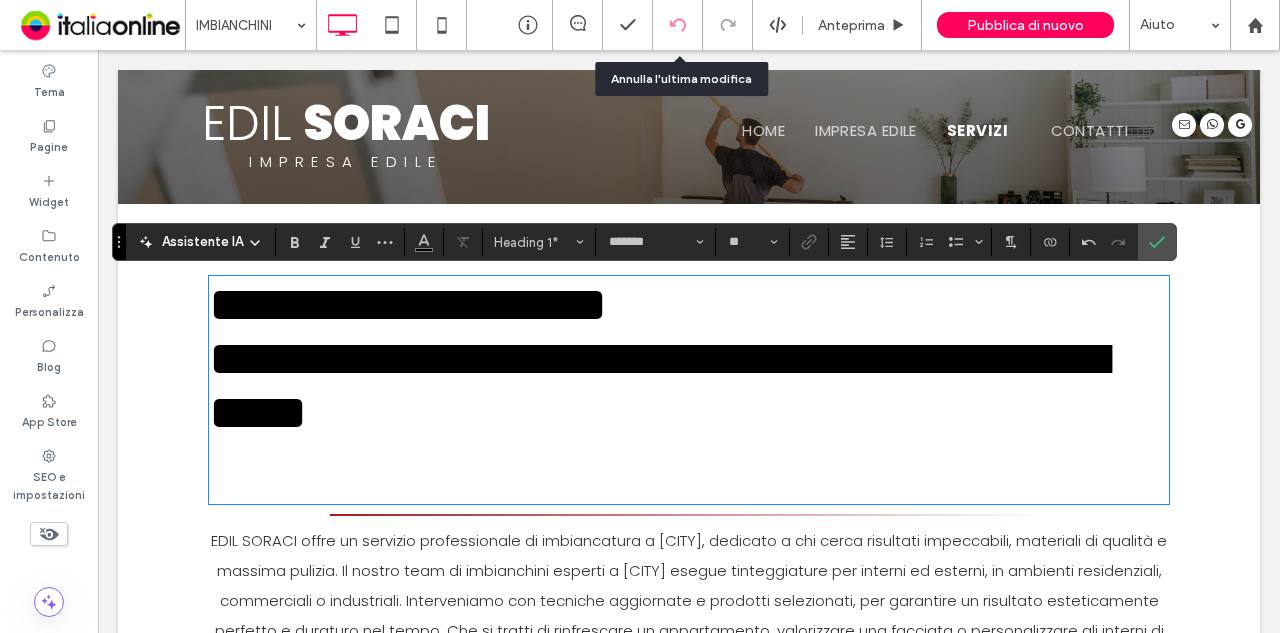 click 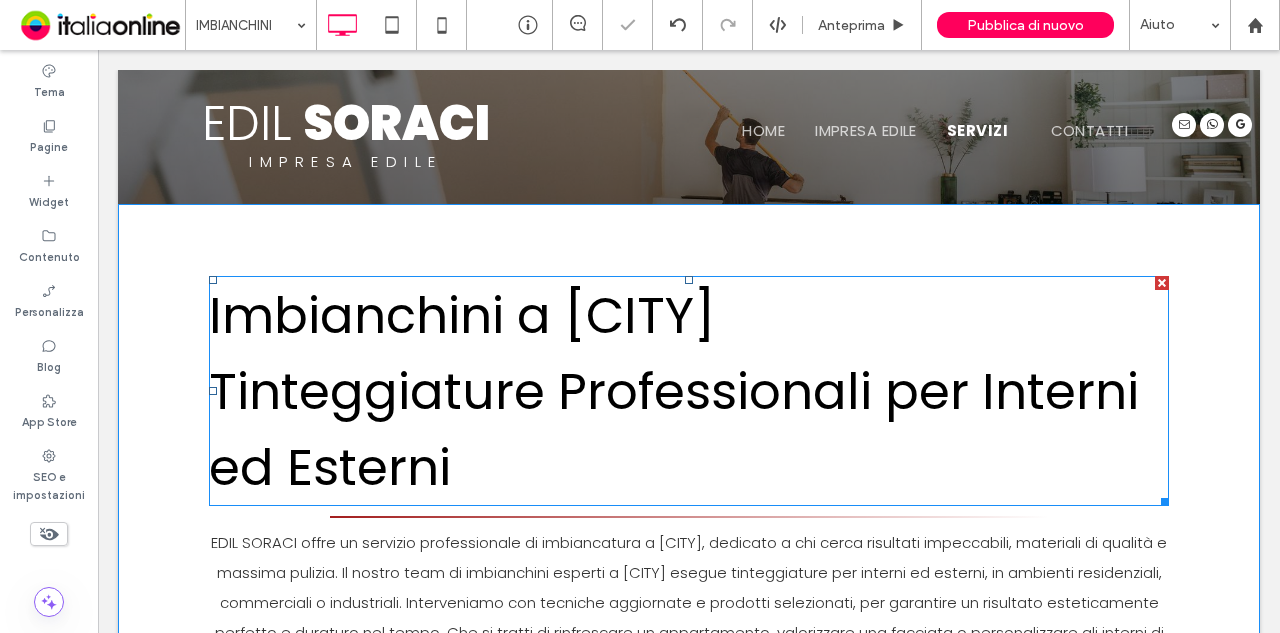click on "Imbianchini a [CITY]" at bounding box center (462, 315) 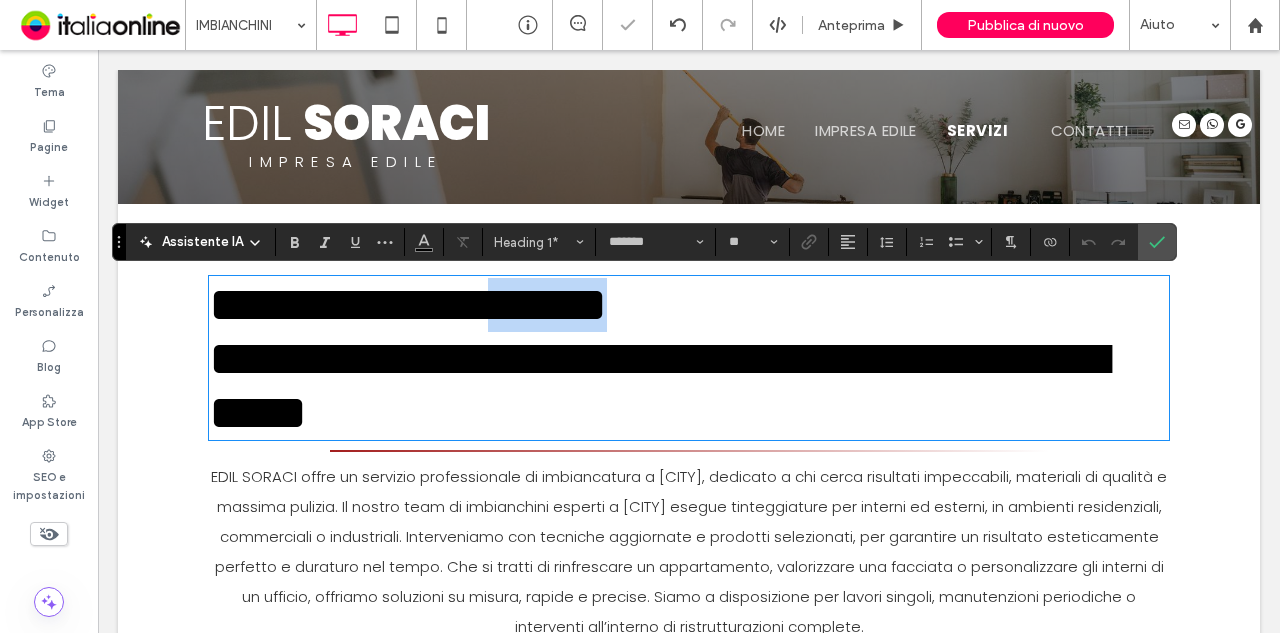 drag, startPoint x: 728, startPoint y: 325, endPoint x: 782, endPoint y: 309, distance: 56.32051 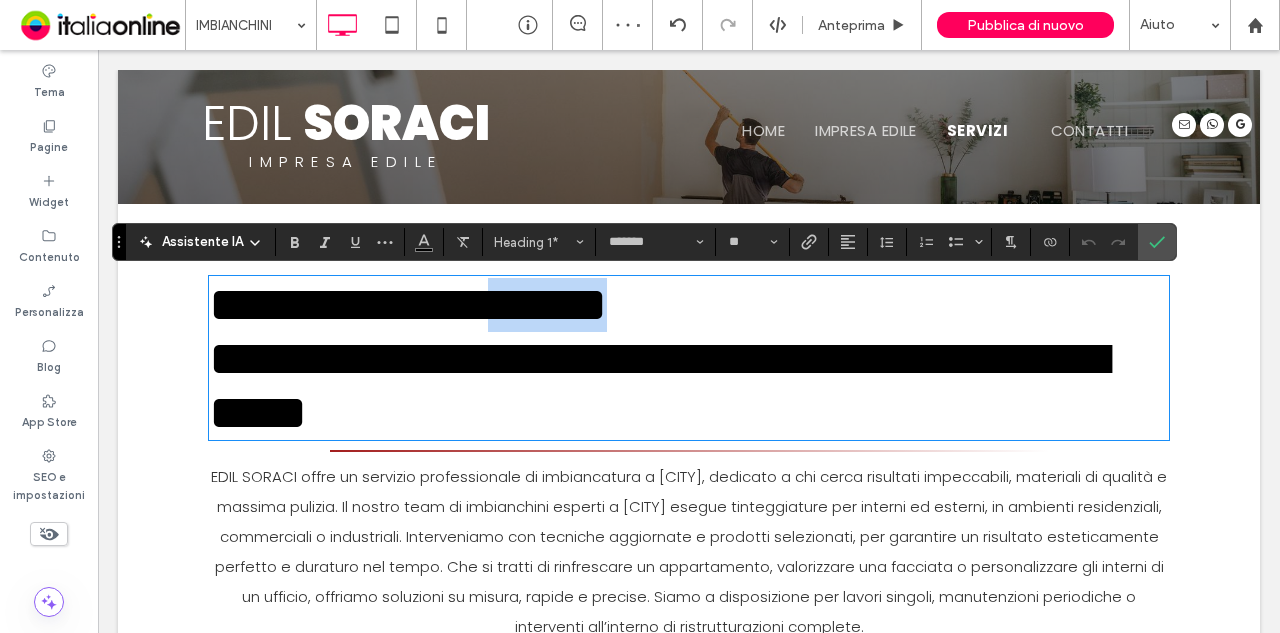 click on "**********" at bounding box center [689, 305] 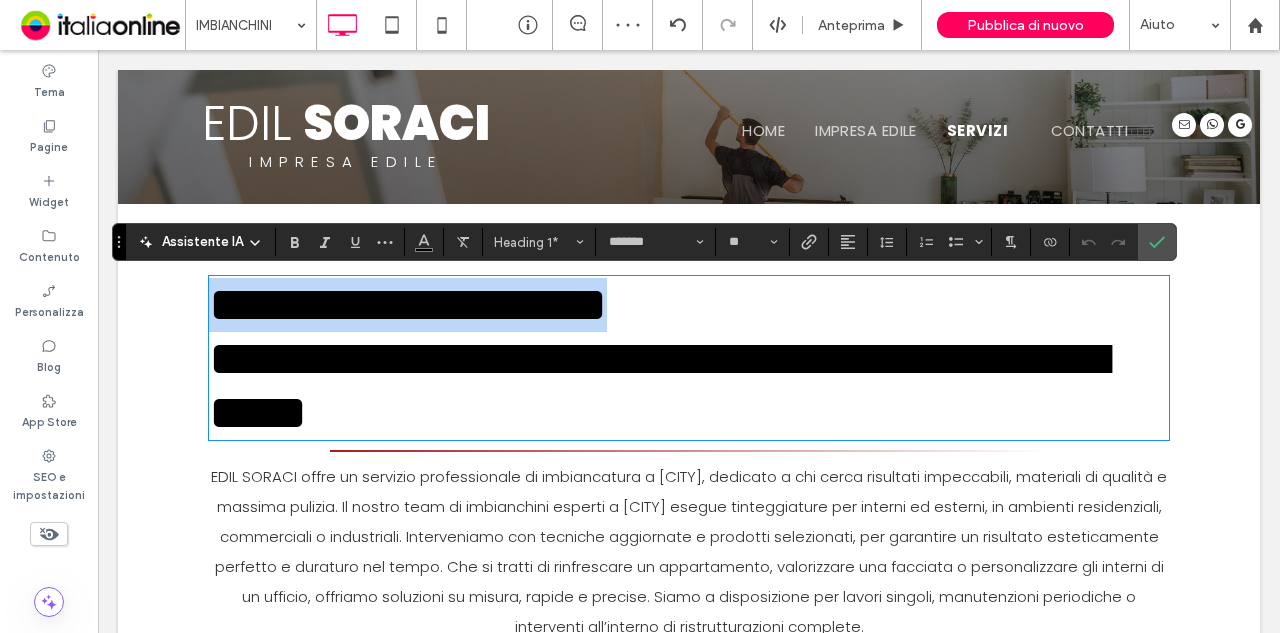 drag, startPoint x: 789, startPoint y: 321, endPoint x: 181, endPoint y: 393, distance: 612.2483 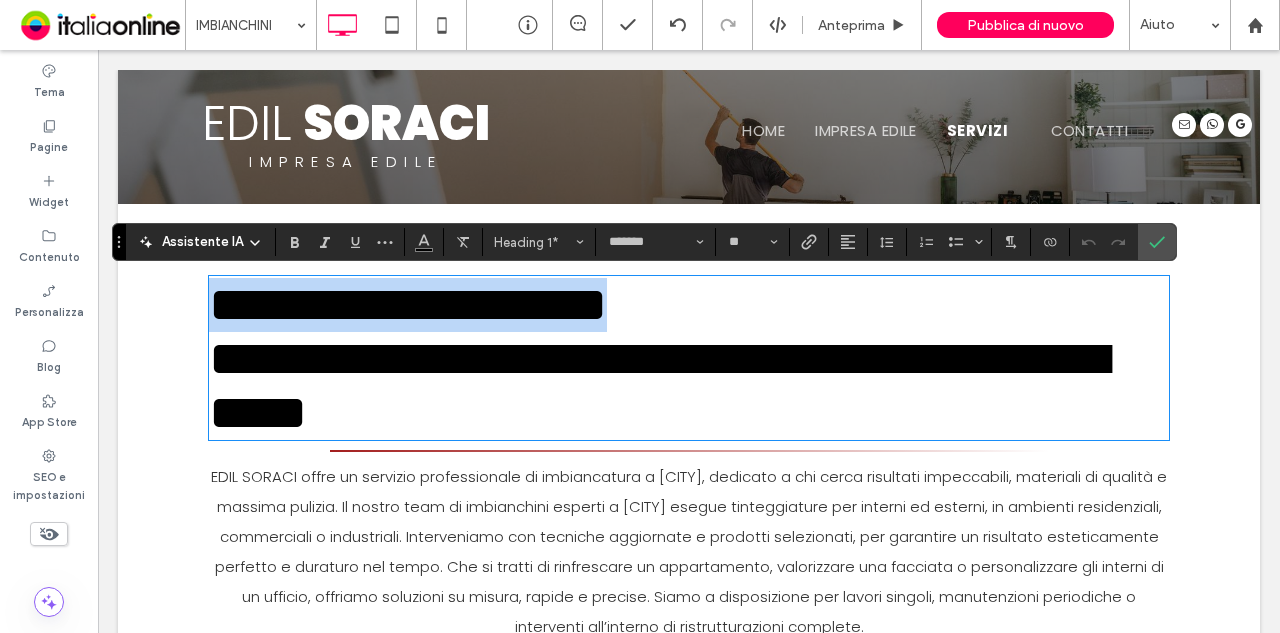 click on "**********" at bounding box center [689, 305] 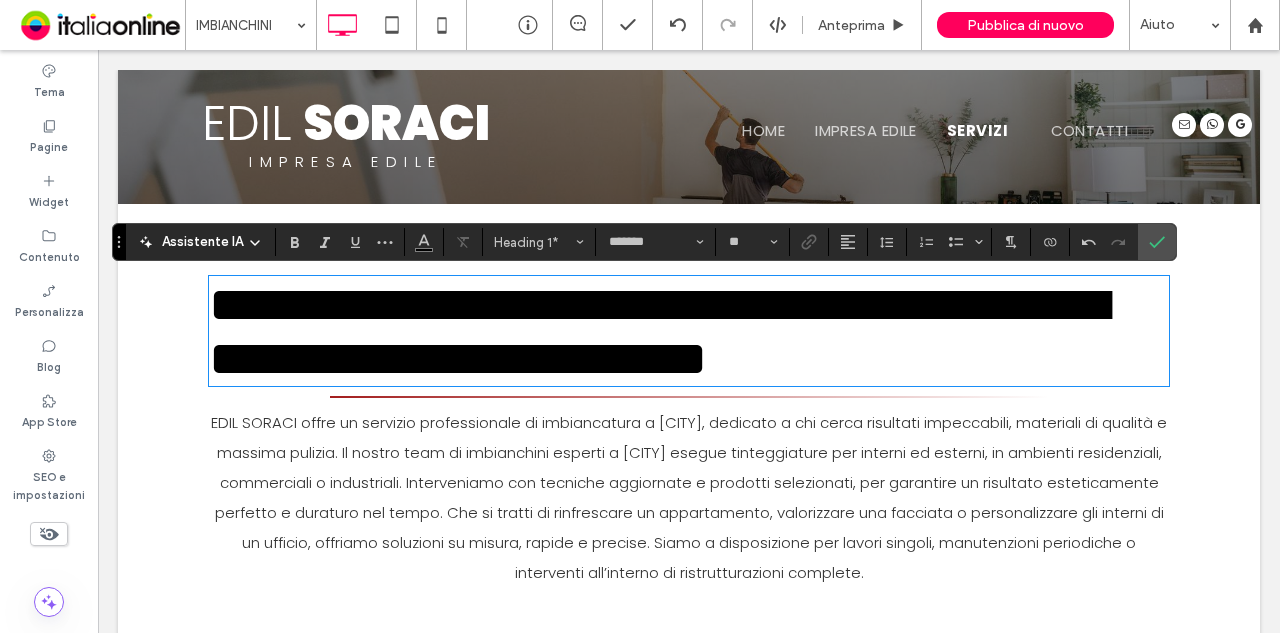 type 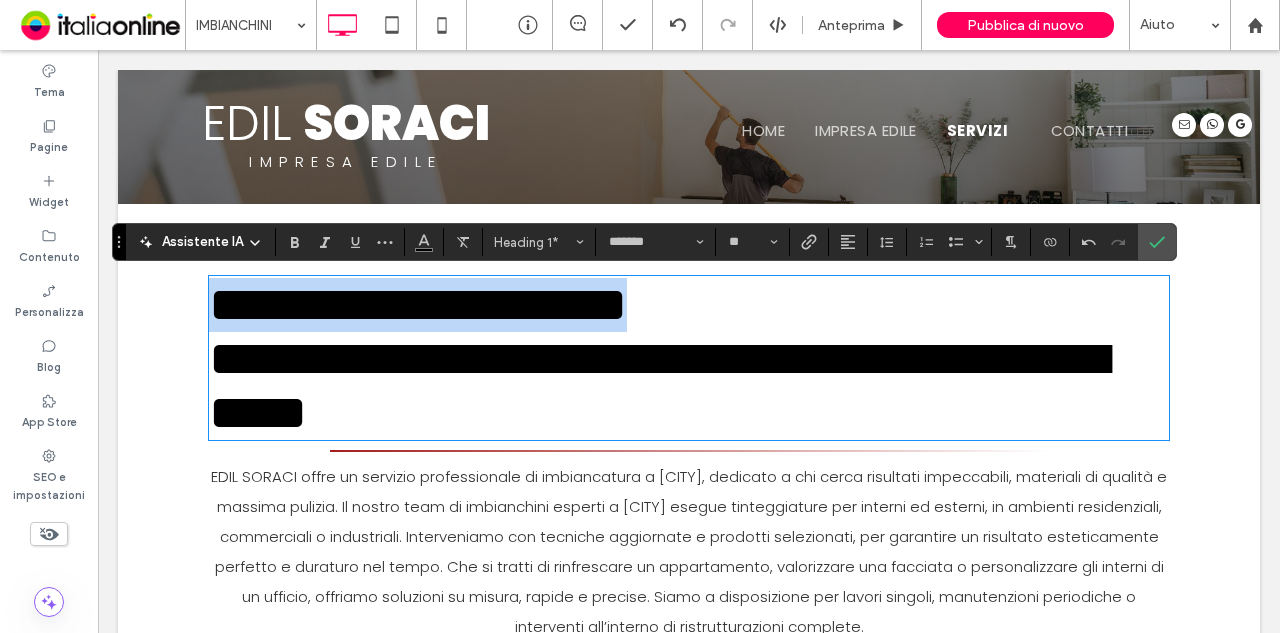 drag, startPoint x: 790, startPoint y: 328, endPoint x: 524, endPoint y: 283, distance: 269.77954 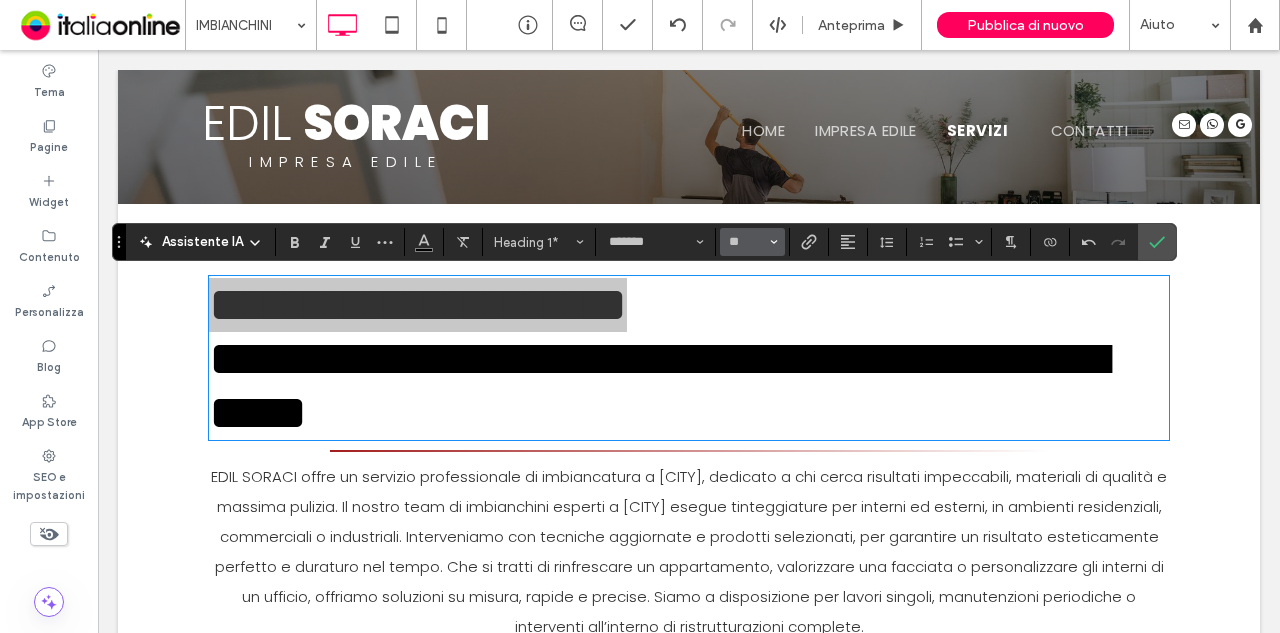 click at bounding box center (774, 242) 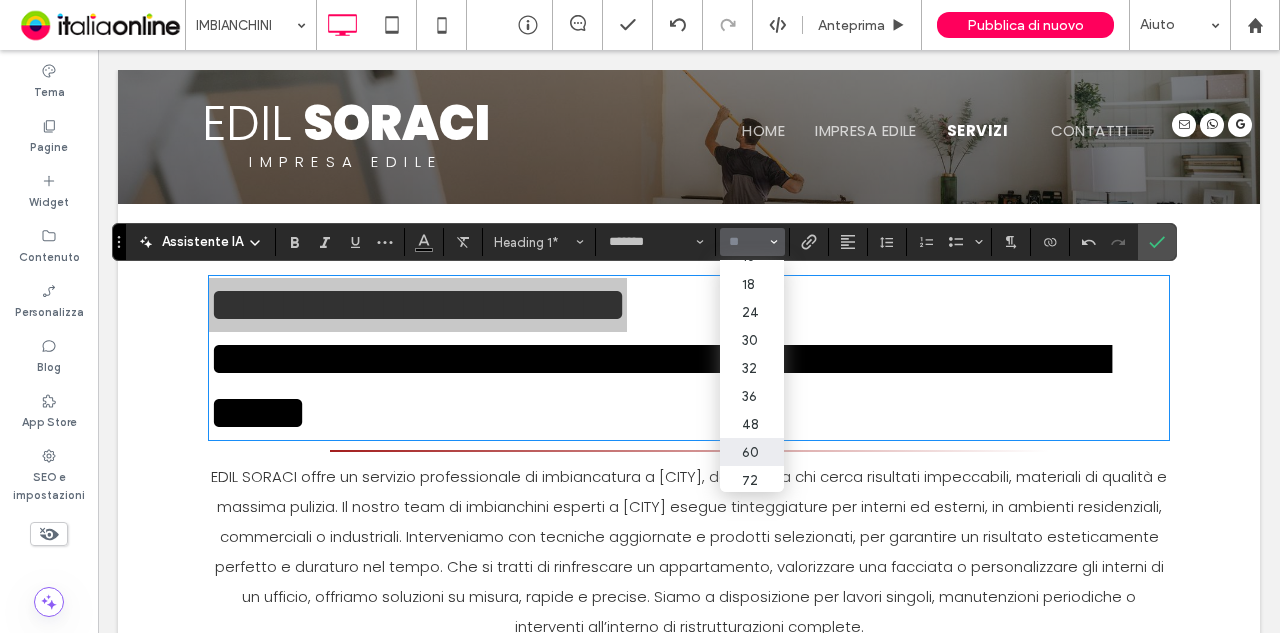 scroll, scrollTop: 200, scrollLeft: 0, axis: vertical 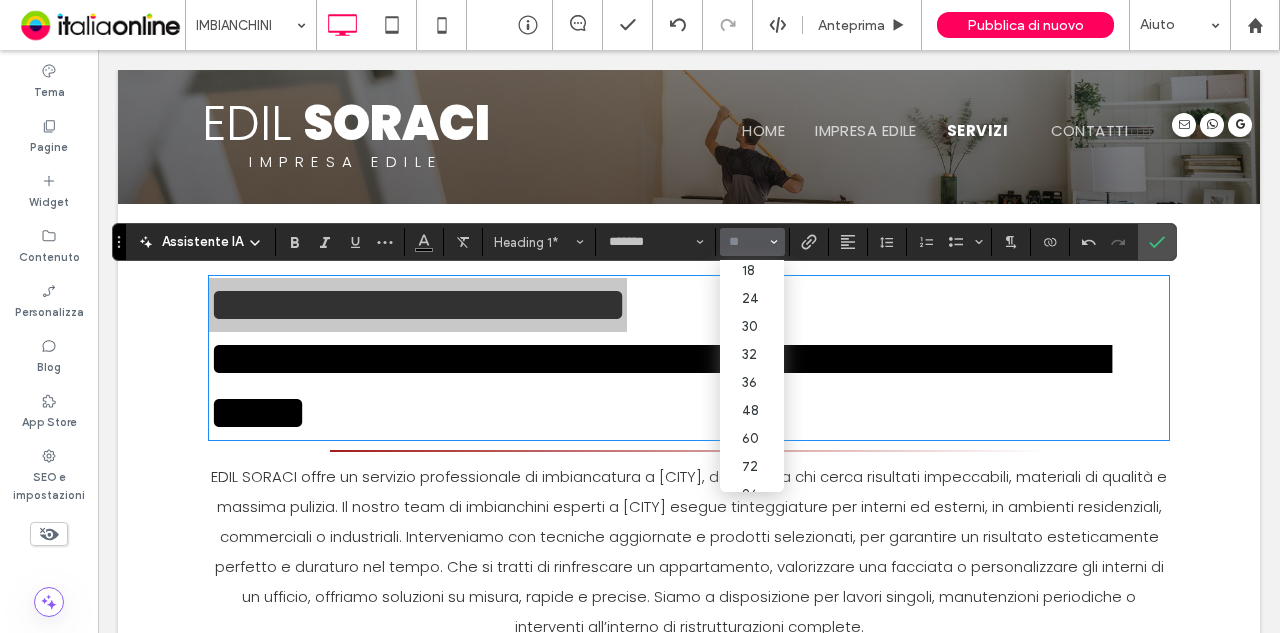click at bounding box center (746, 242) 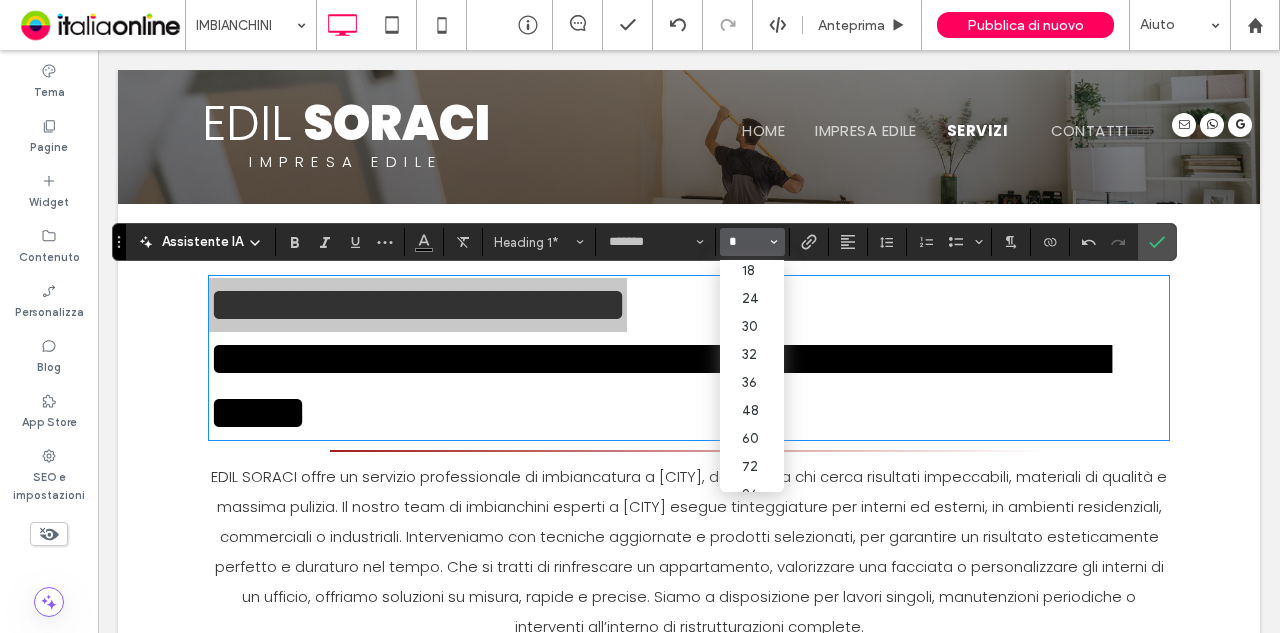 scroll, scrollTop: 0, scrollLeft: 0, axis: both 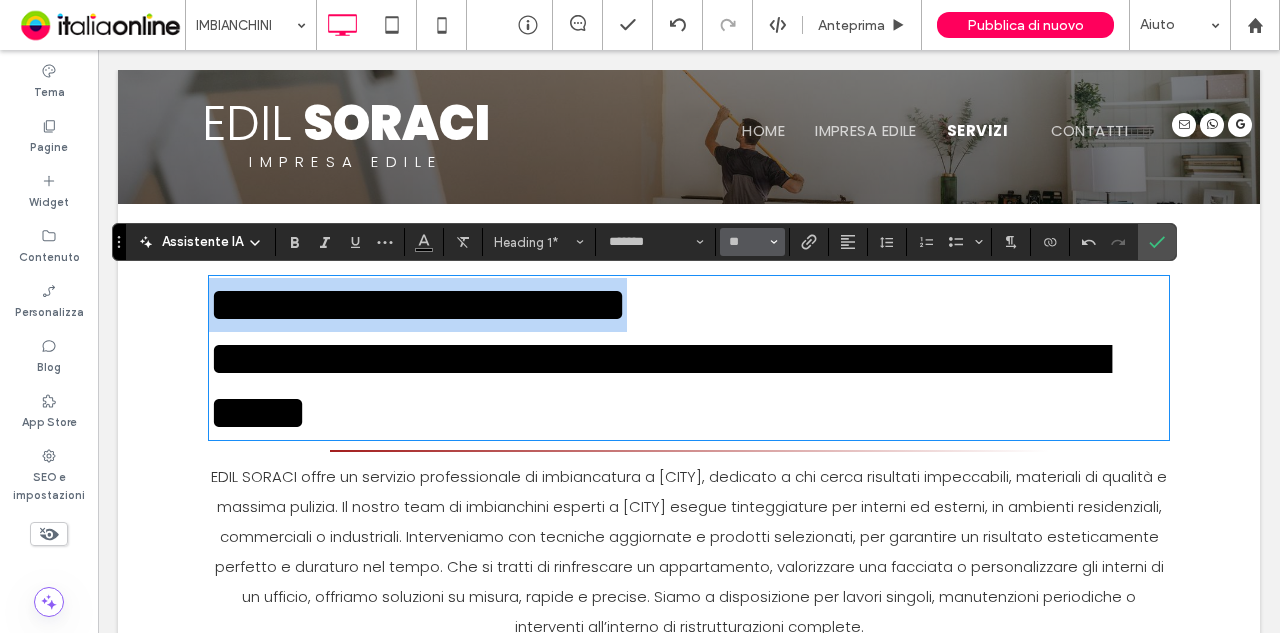 type on "**" 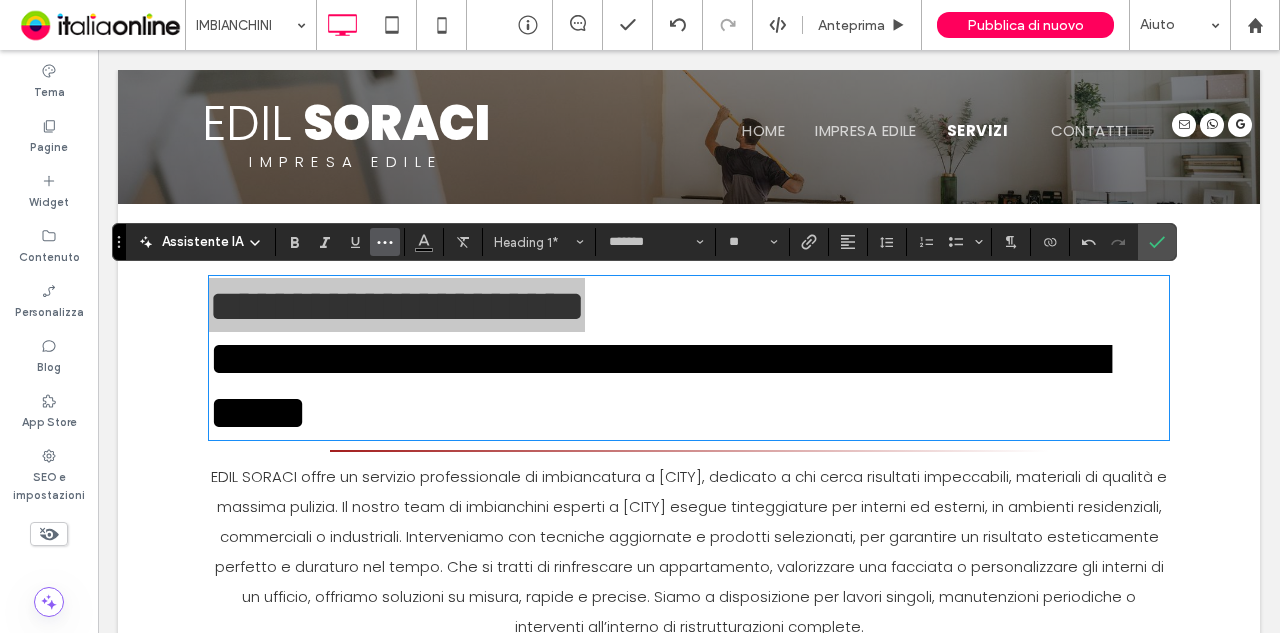 click 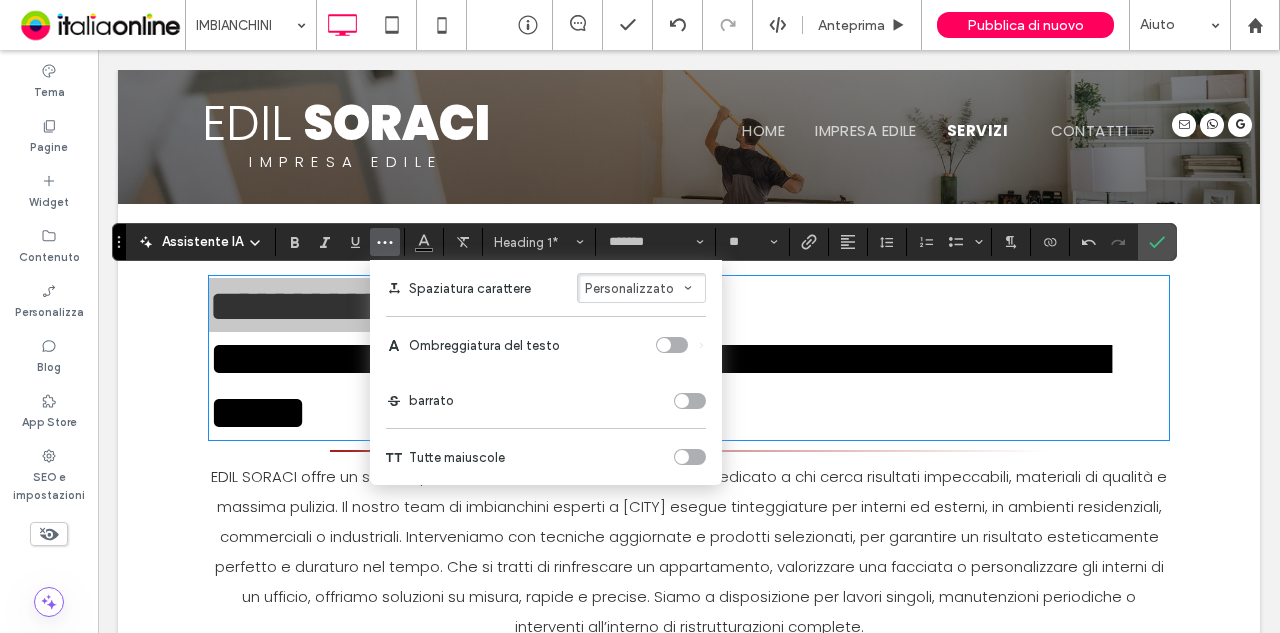 drag, startPoint x: 692, startPoint y: 457, endPoint x: 651, endPoint y: 427, distance: 50.803543 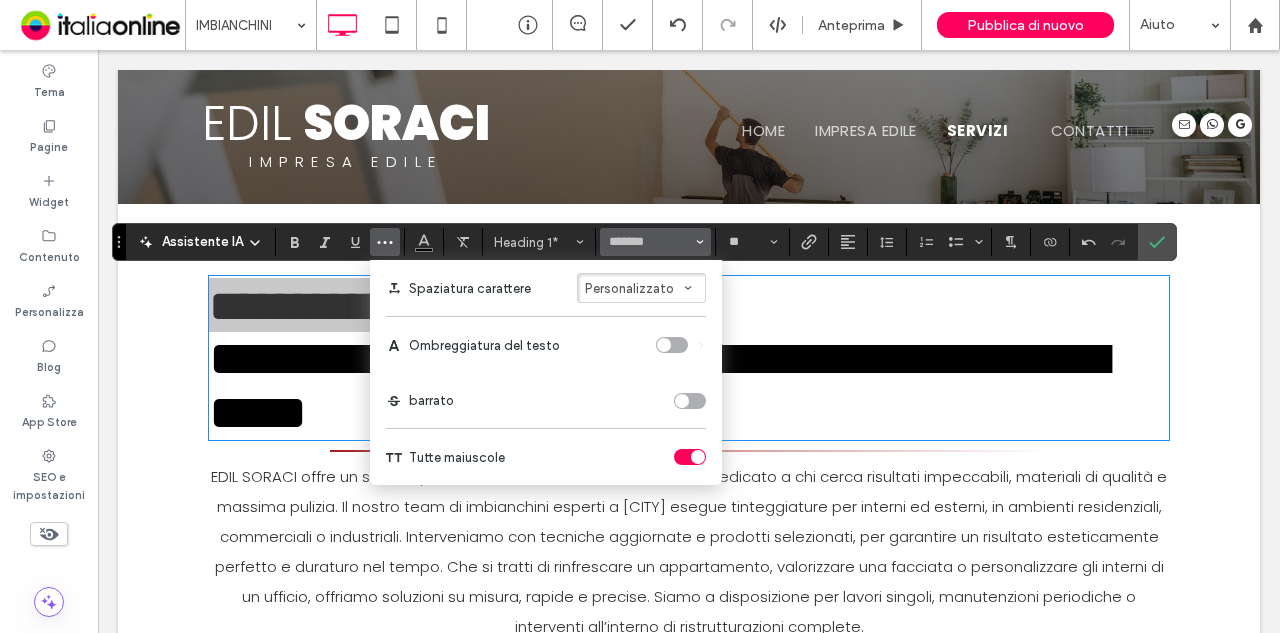 click on "*******" at bounding box center (655, 242) 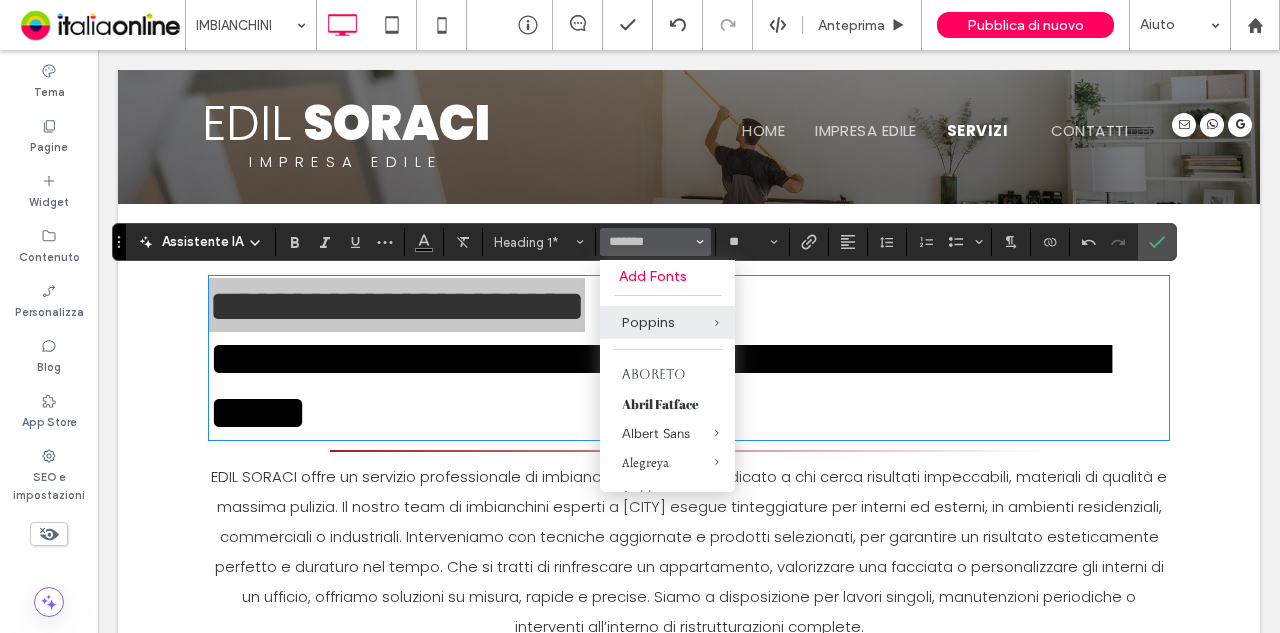 click on "*******" at bounding box center (655, 242) 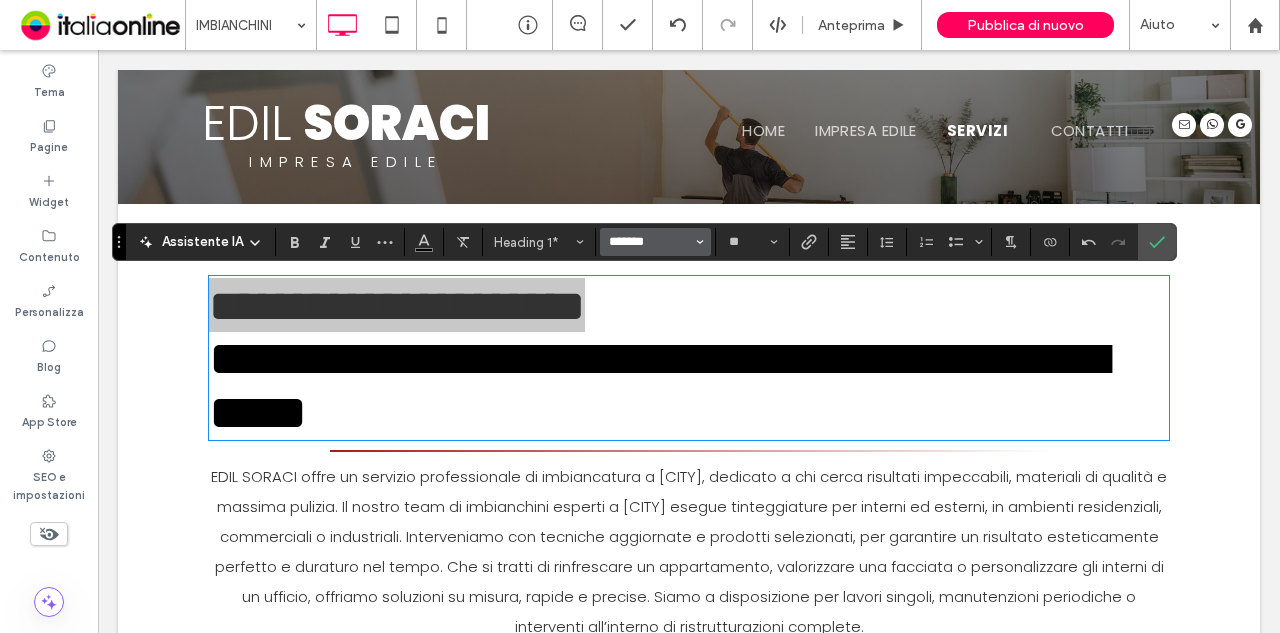 click on "*******" at bounding box center (649, 242) 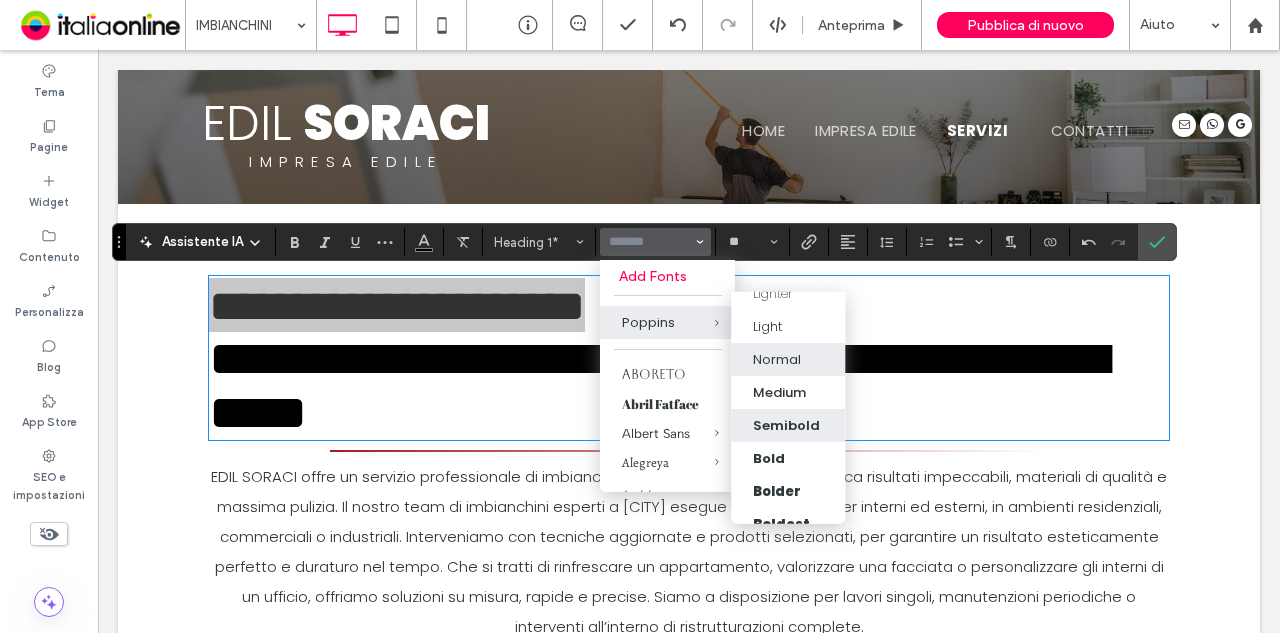 scroll, scrollTop: 74, scrollLeft: 0, axis: vertical 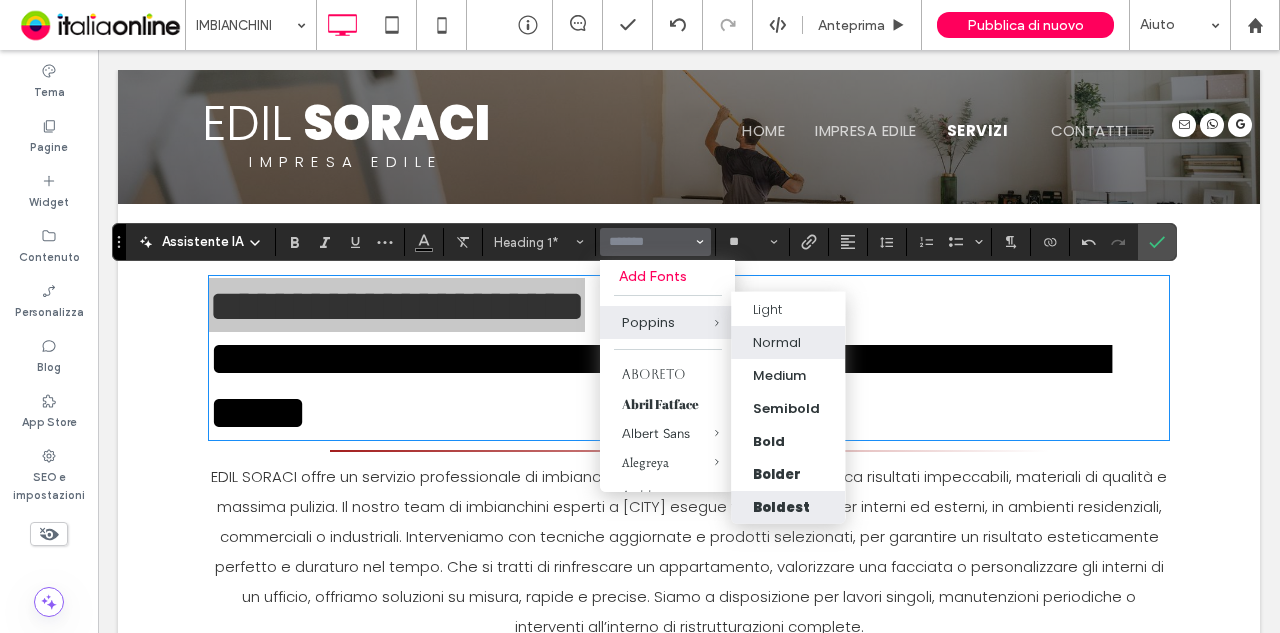 click on "Boldest" at bounding box center [789, 507] 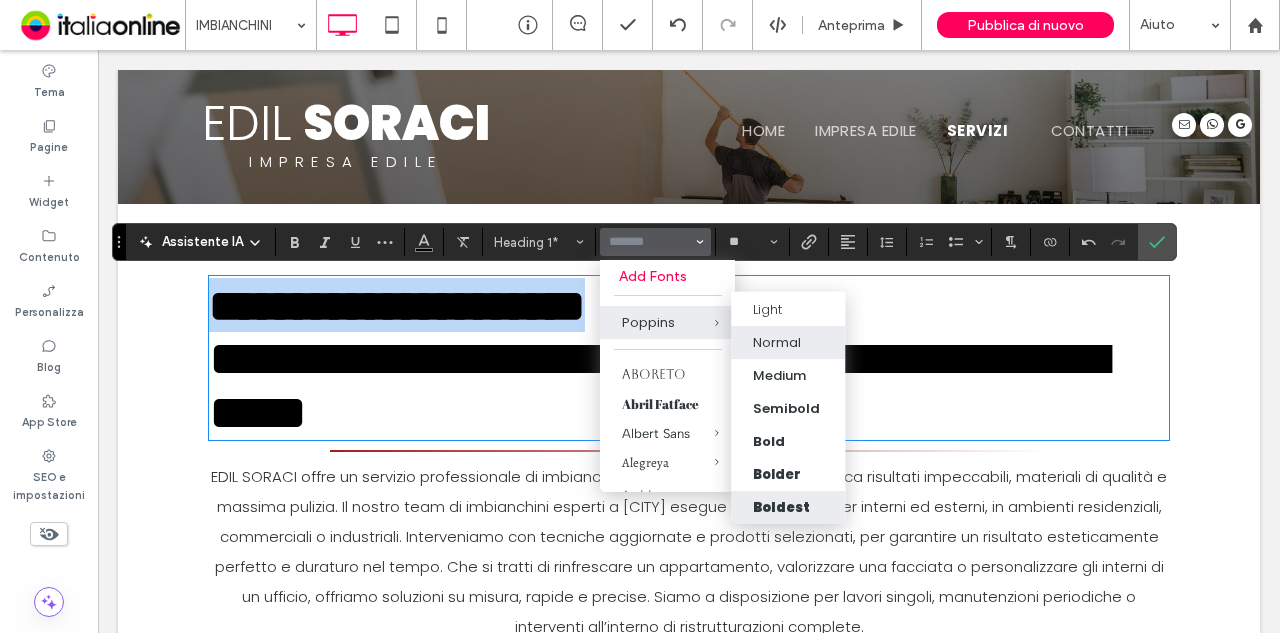 type on "*******" 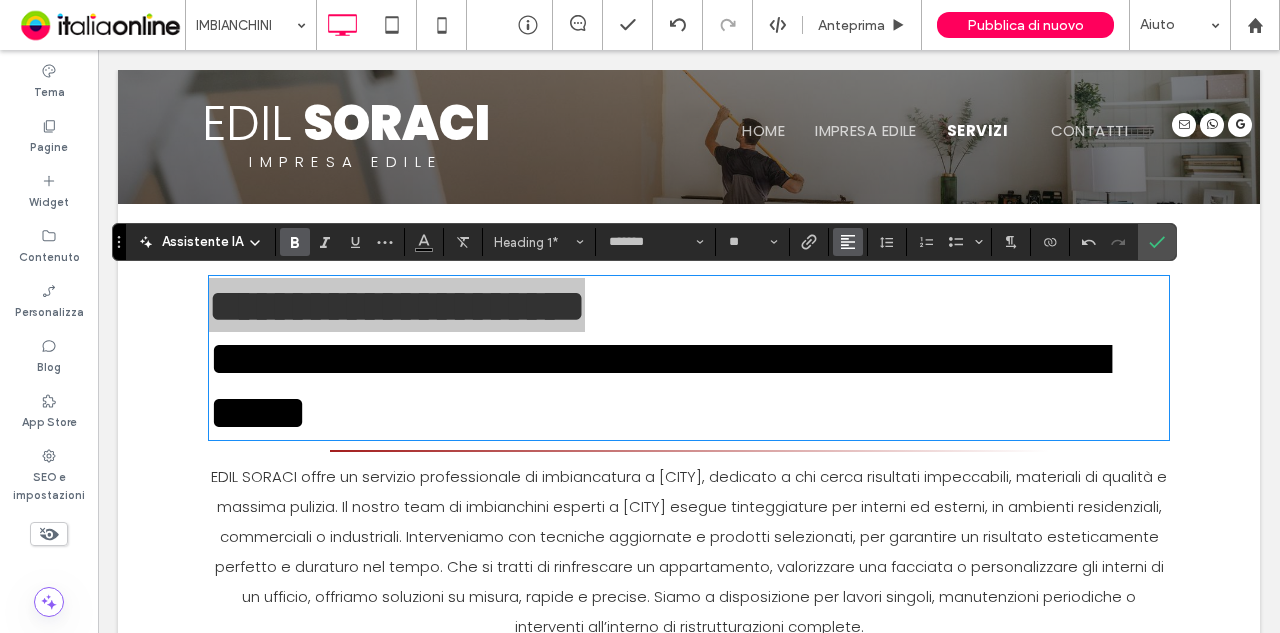 click 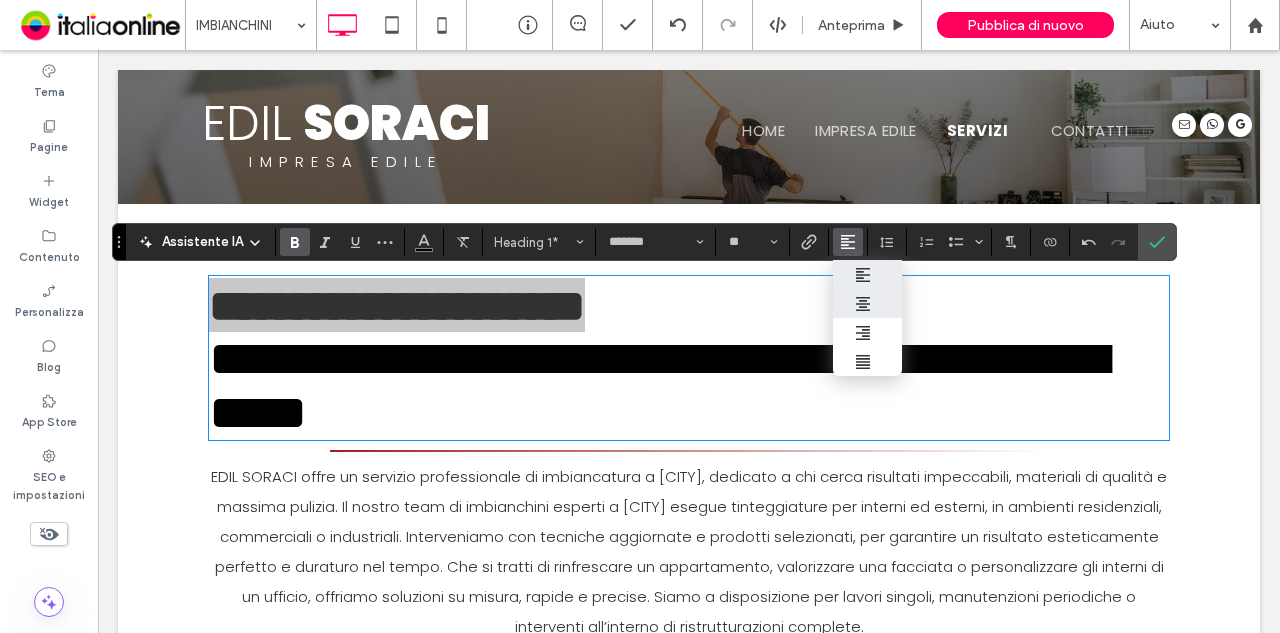 click at bounding box center [868, 304] 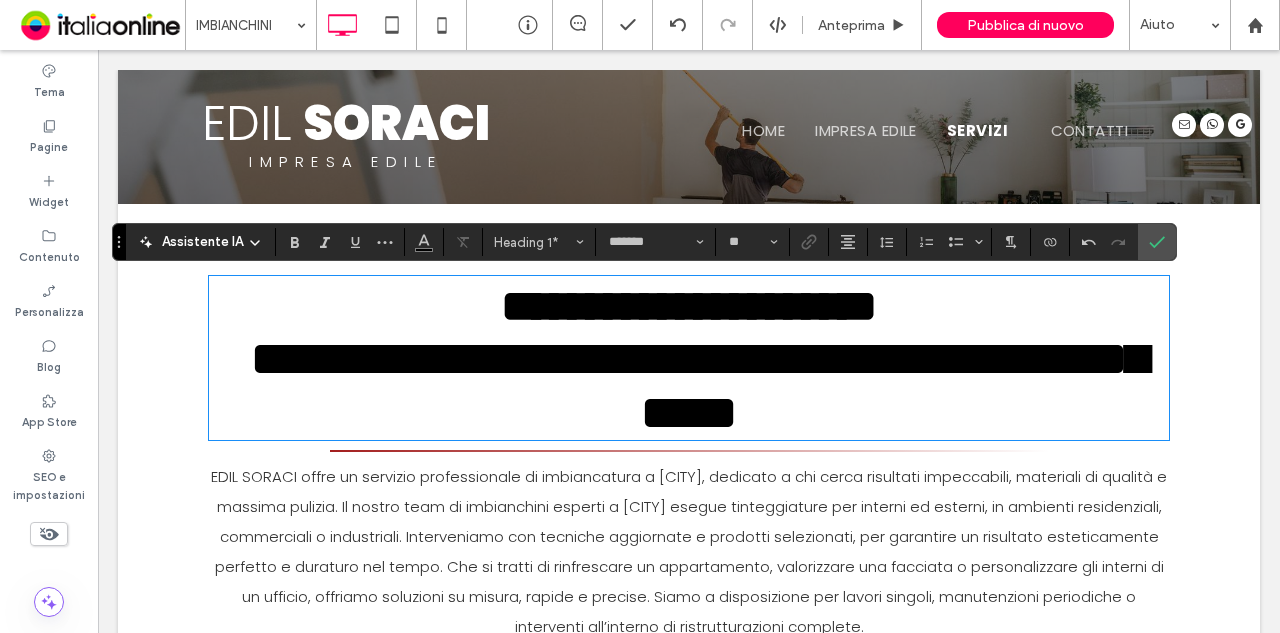 click on "**********" at bounding box center [689, 359] 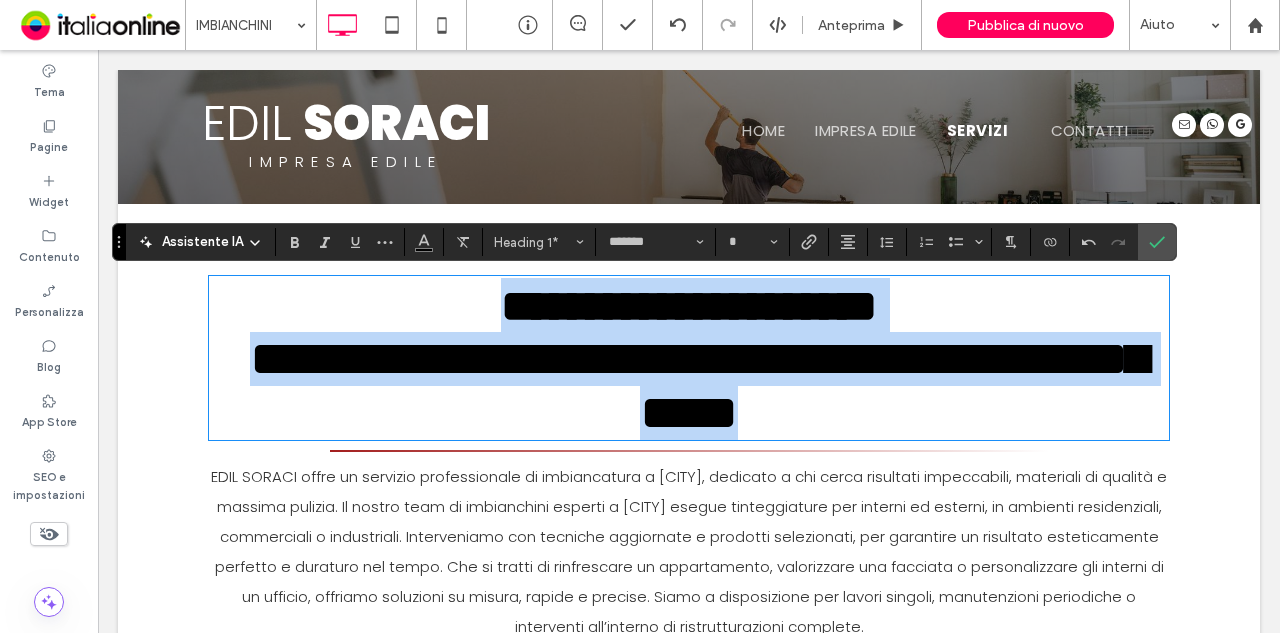 drag, startPoint x: 838, startPoint y: 476, endPoint x: 750, endPoint y: 203, distance: 286.8327 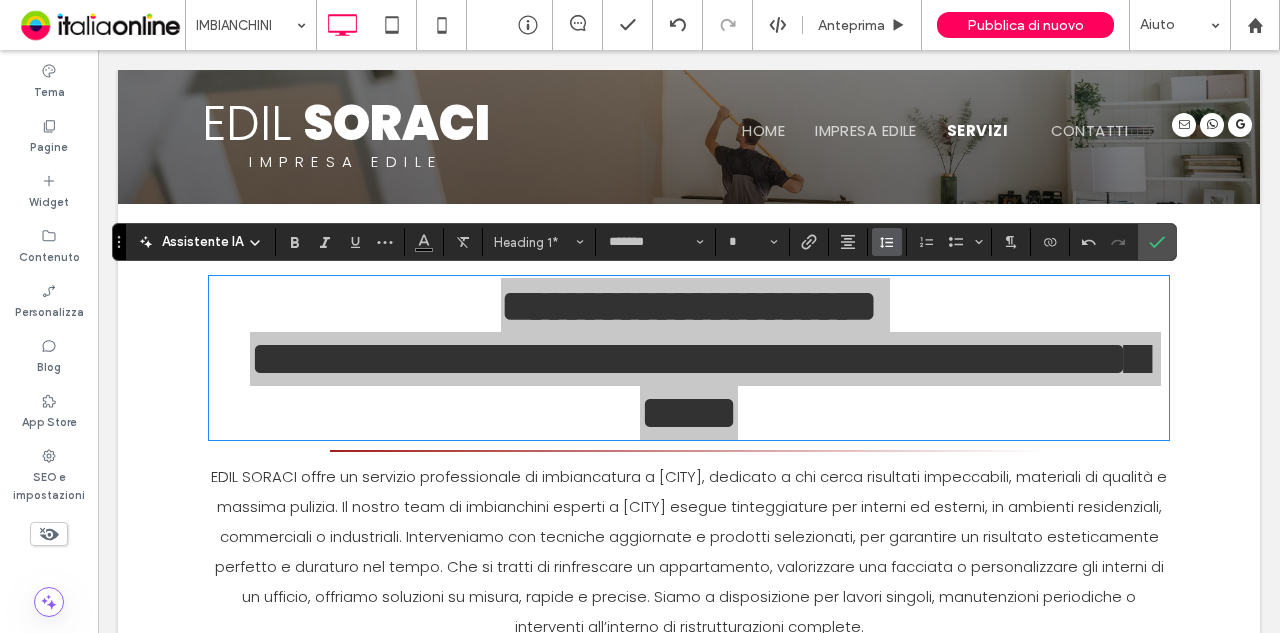 click 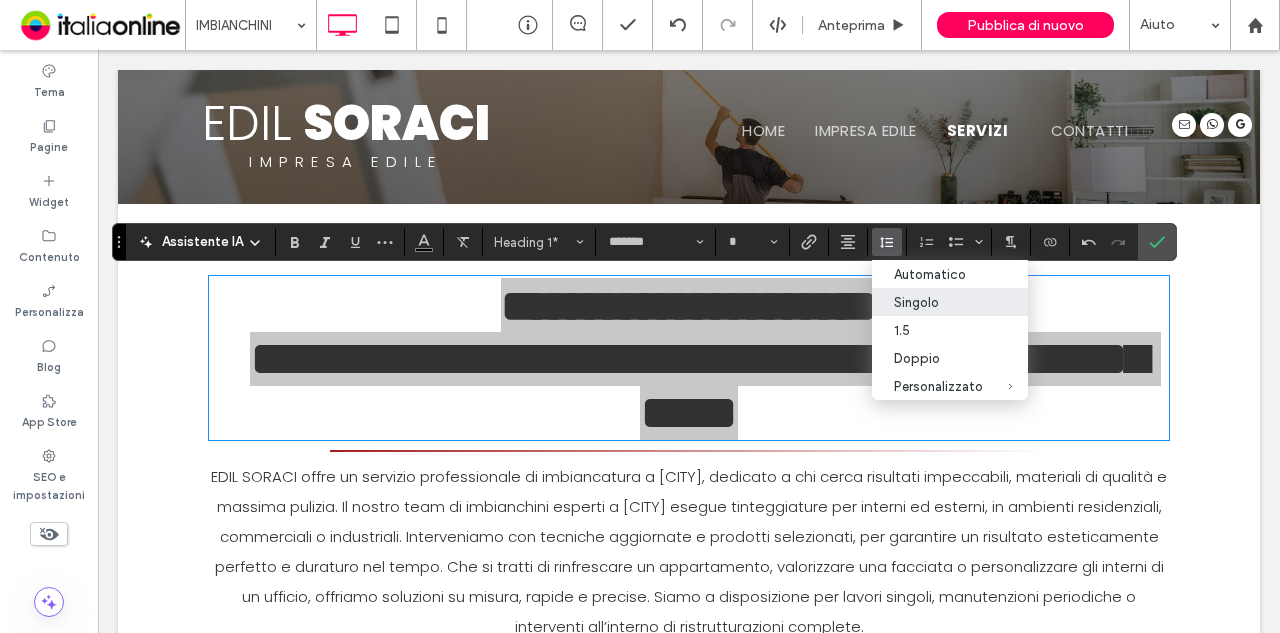 click on "Singolo" at bounding box center [938, 302] 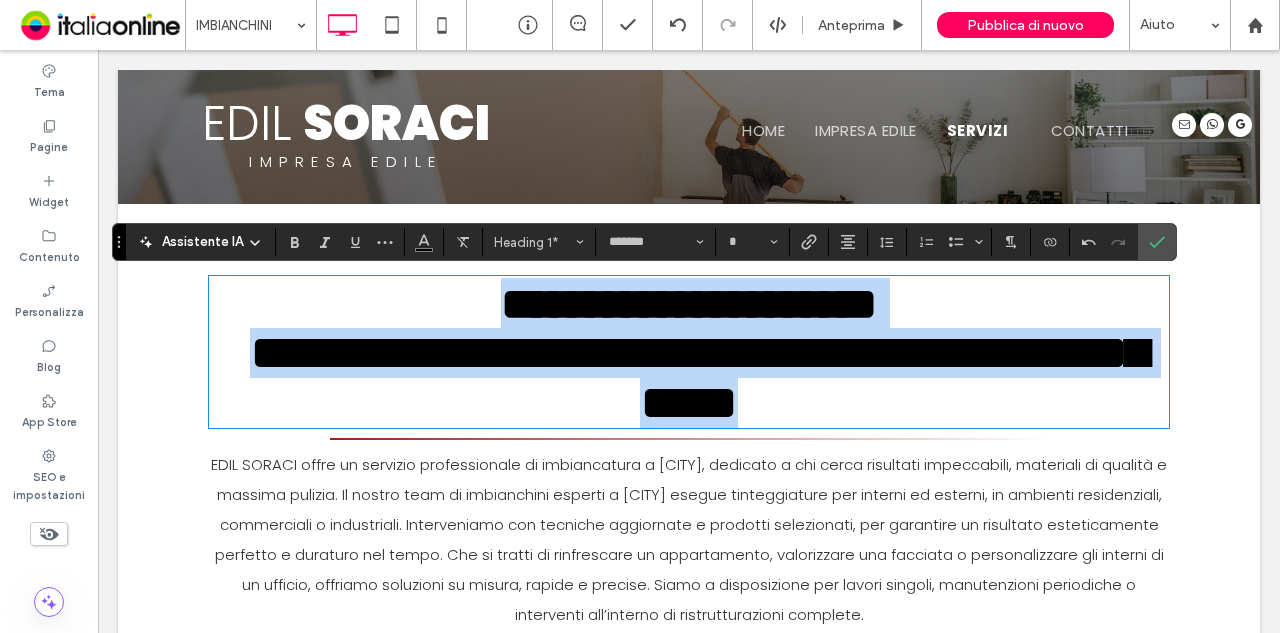 click on "**********" at bounding box center (699, 377) 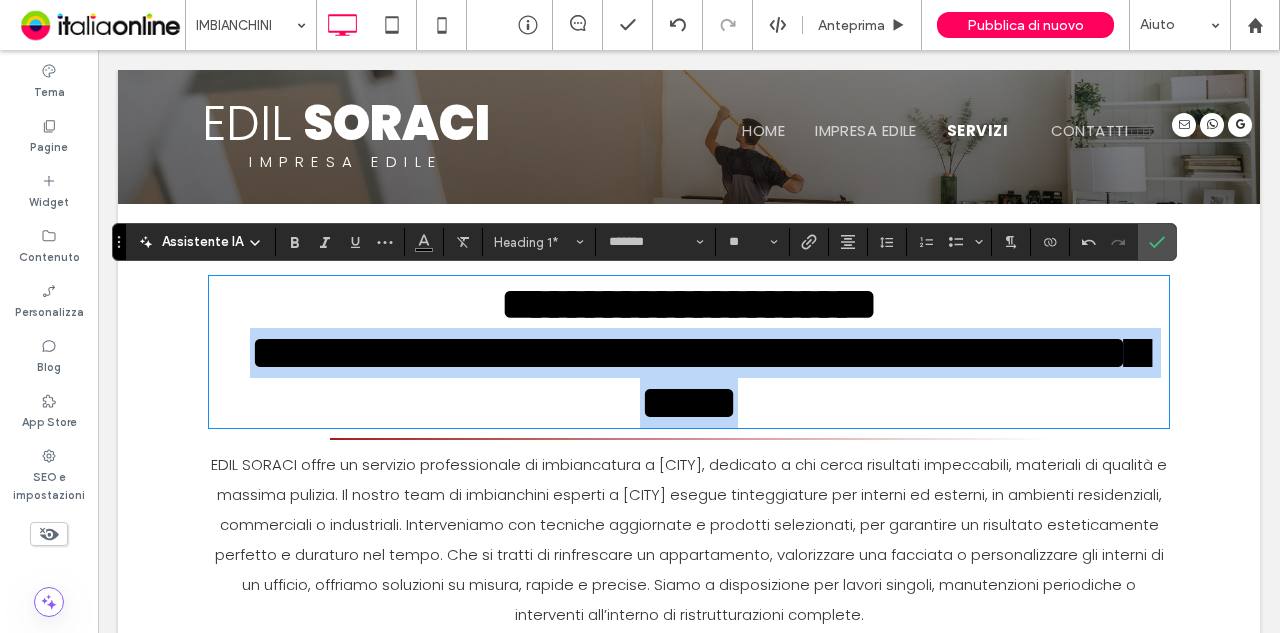 drag, startPoint x: 835, startPoint y: 413, endPoint x: 92, endPoint y: 337, distance: 746.87683 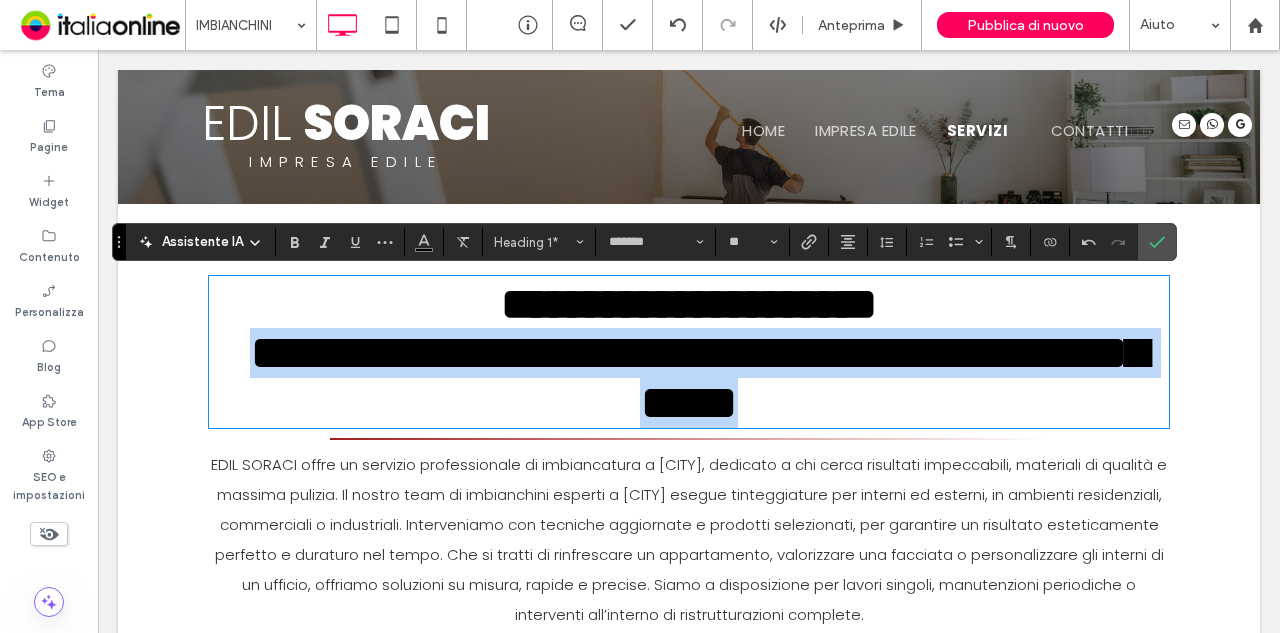scroll, scrollTop: 10, scrollLeft: 0, axis: vertical 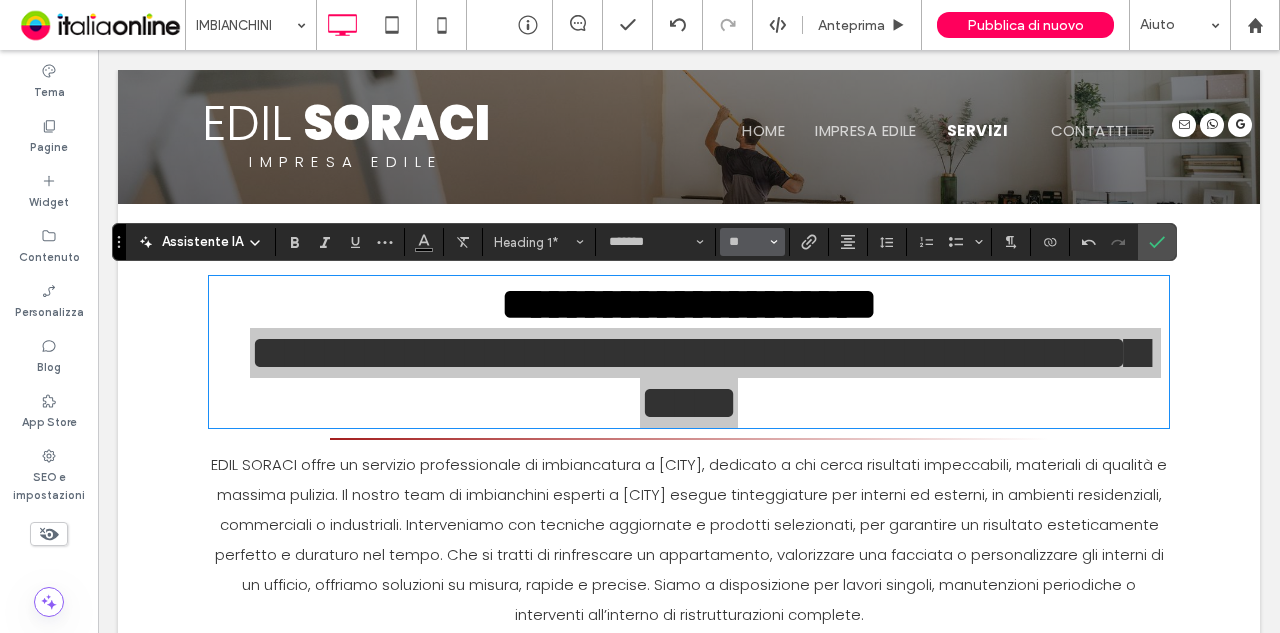 click on "**" at bounding box center (752, 242) 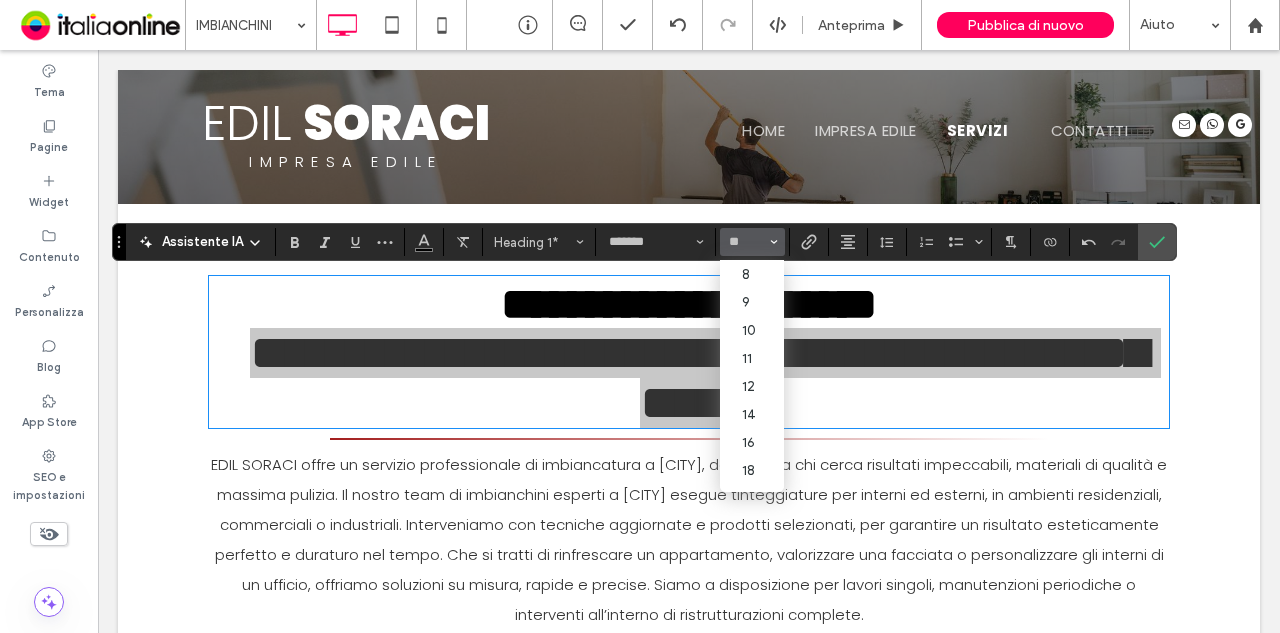 click 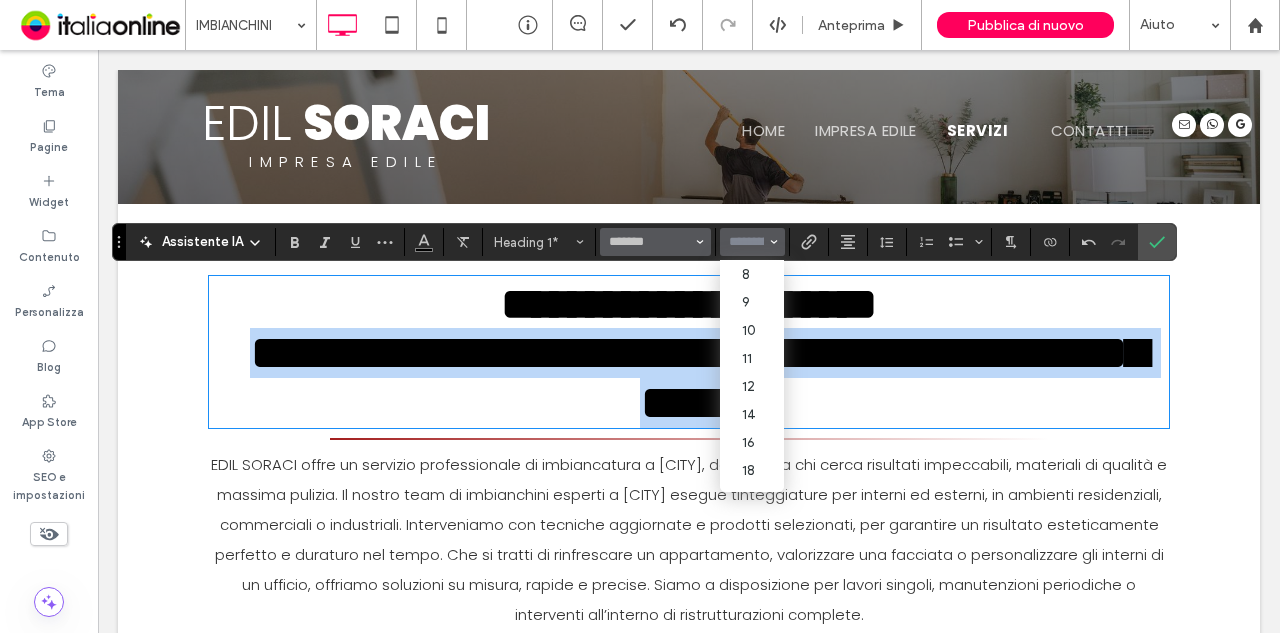 type on "**" 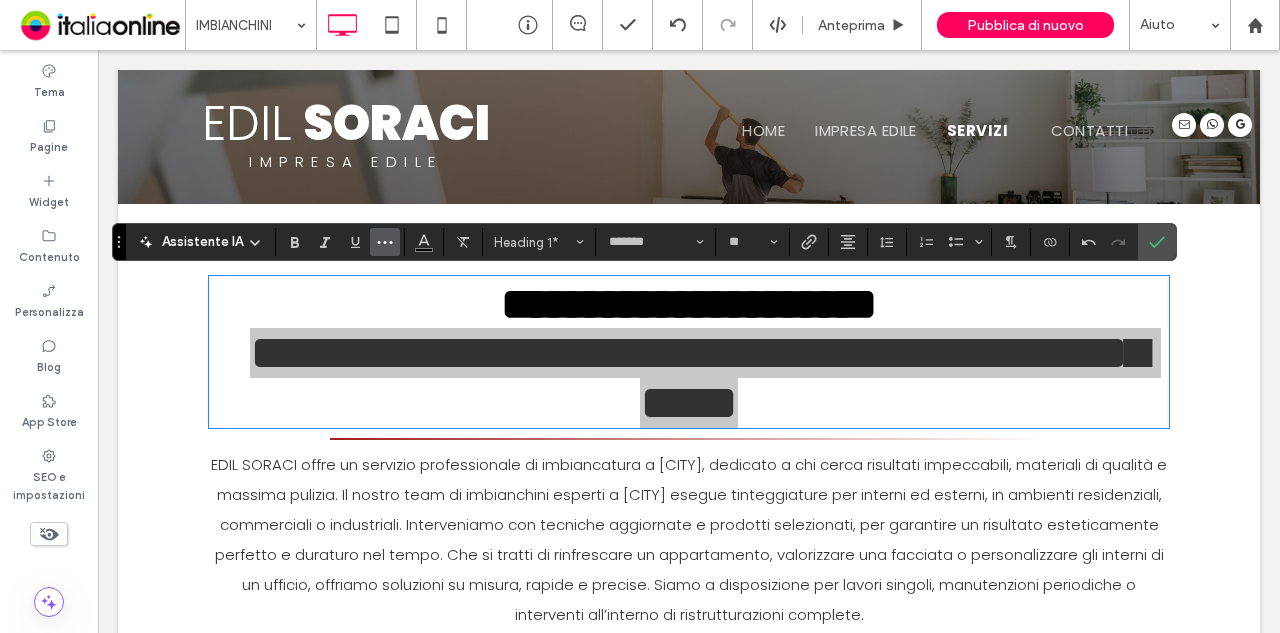 click 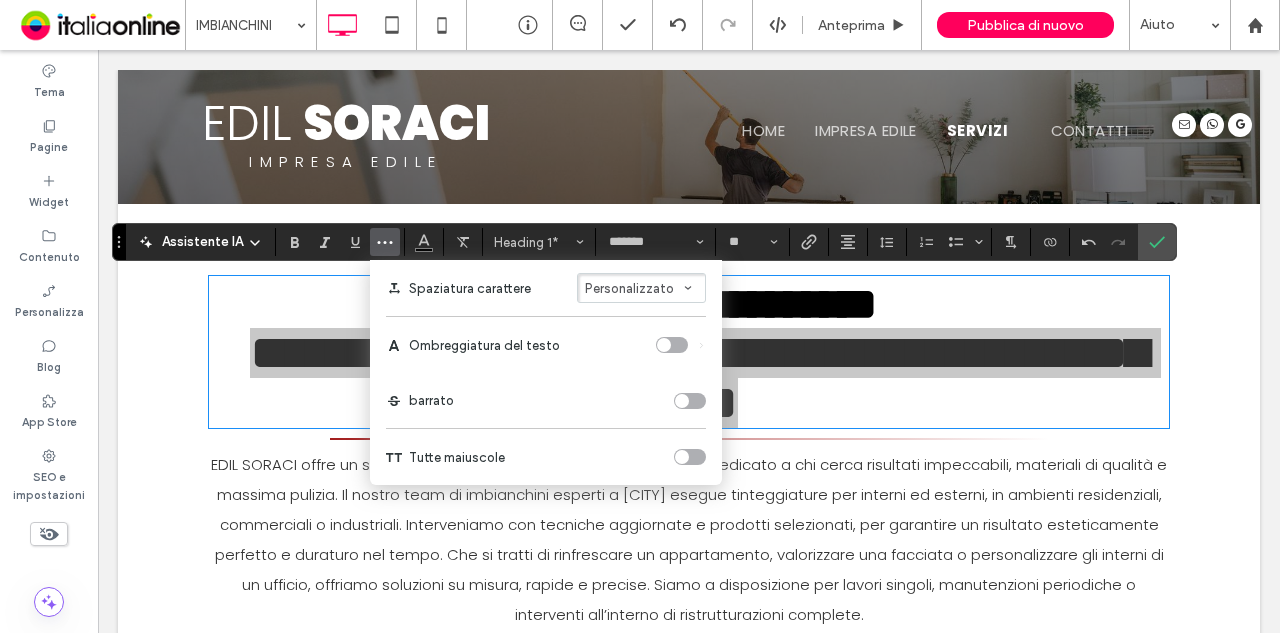 click at bounding box center (690, 457) 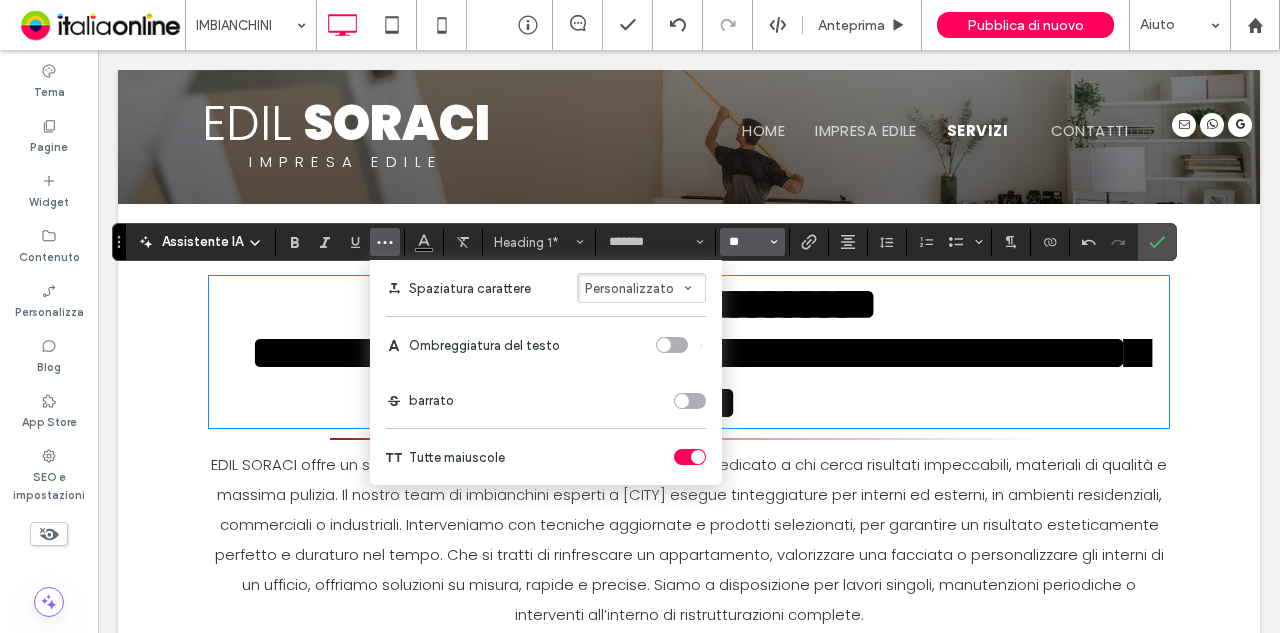 click on "**" at bounding box center [746, 242] 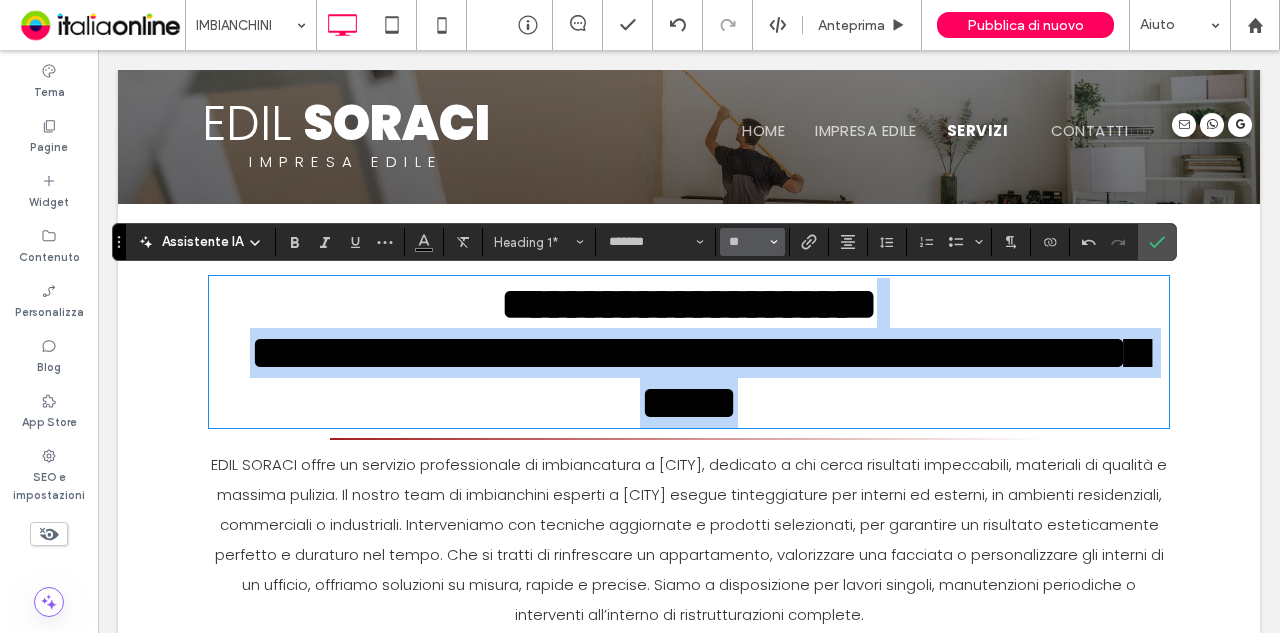 scroll, scrollTop: 0, scrollLeft: 0, axis: both 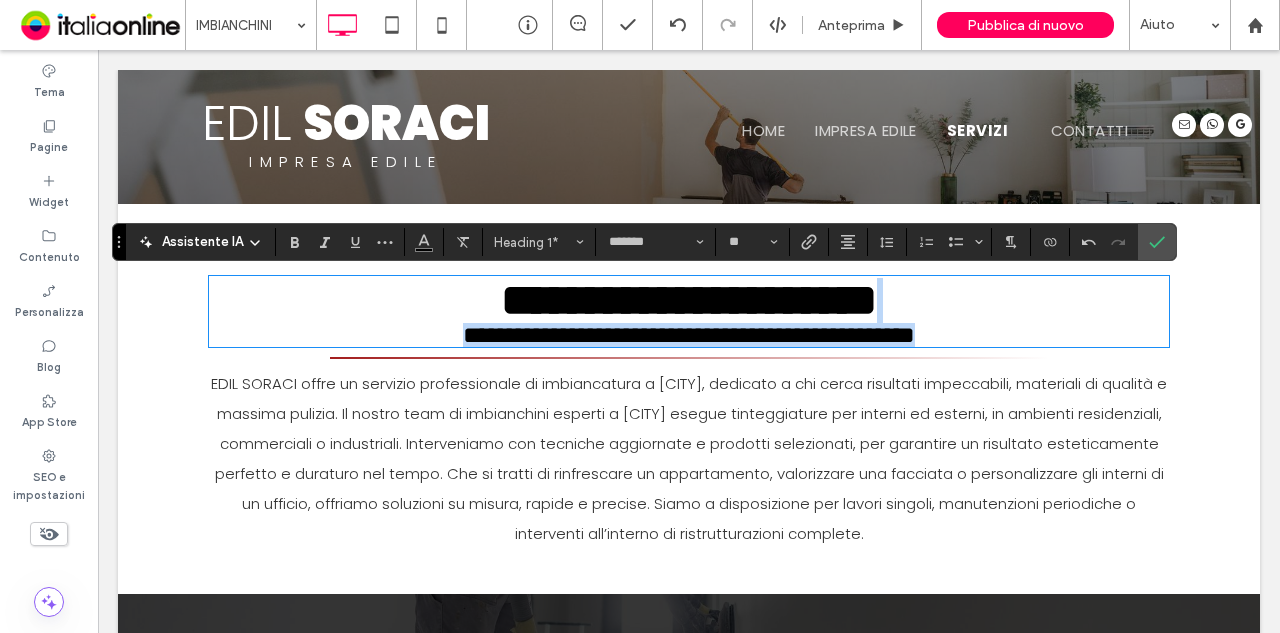 click on "**********" at bounding box center (689, 312) 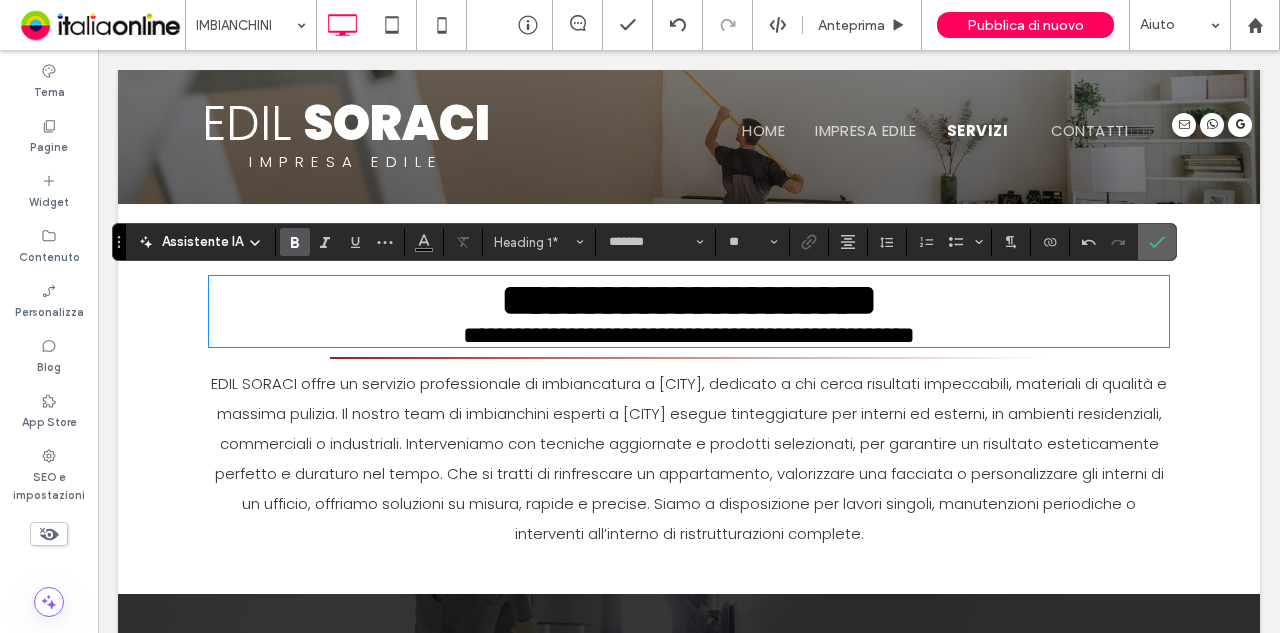 click 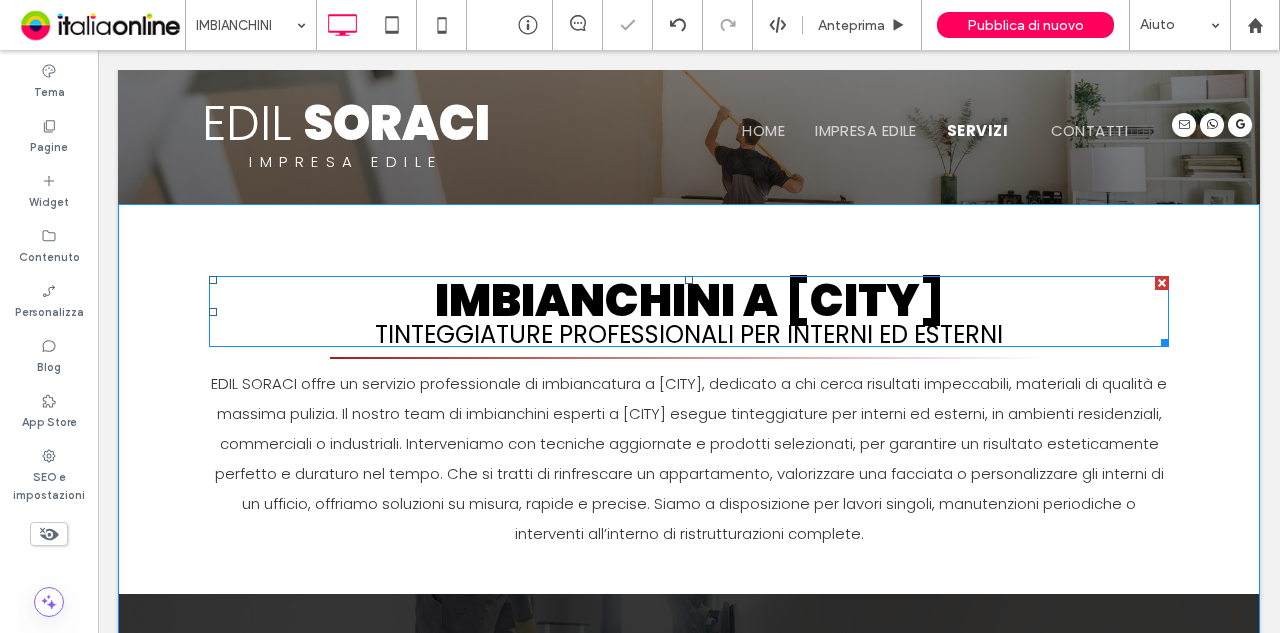 click on "Imbianchini a Modena  Tinteggiature Professionali per Interni ed Esterni" at bounding box center [689, 312] 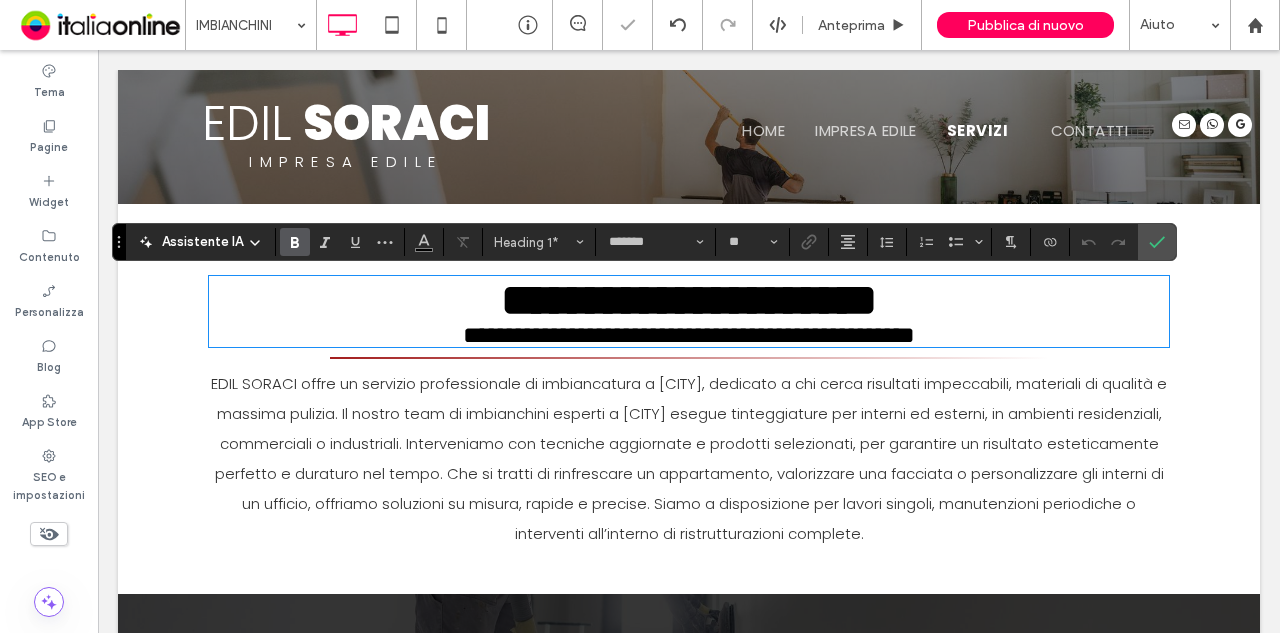 type on "**" 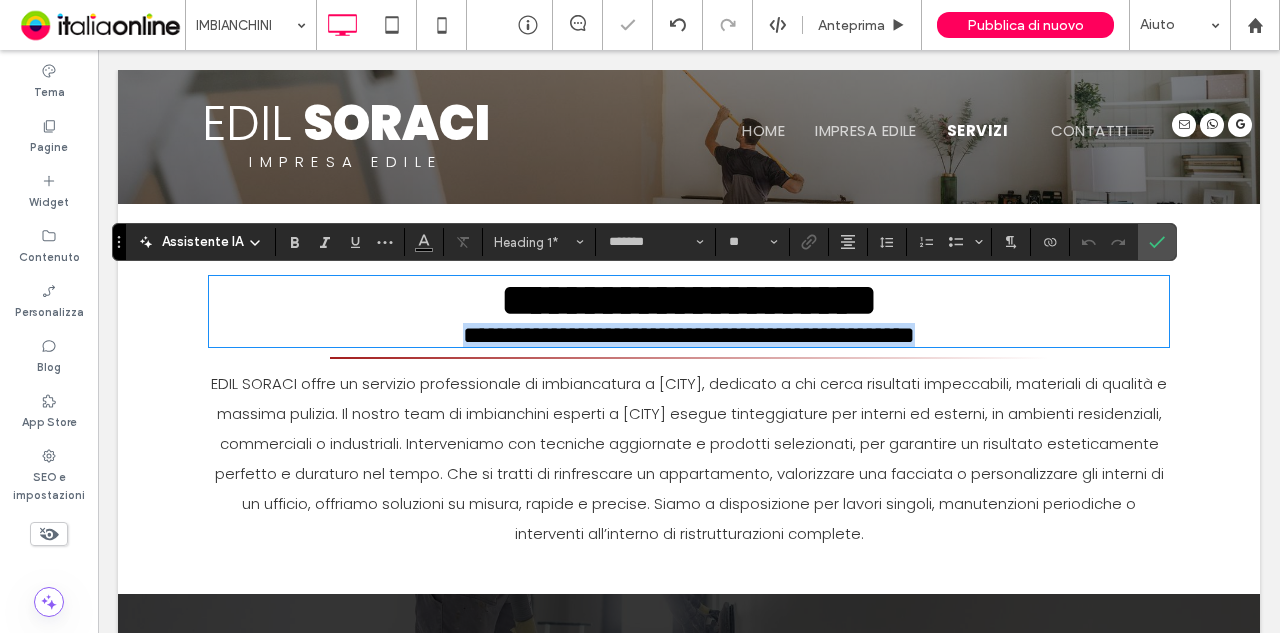 click on "**********" at bounding box center (689, 312) 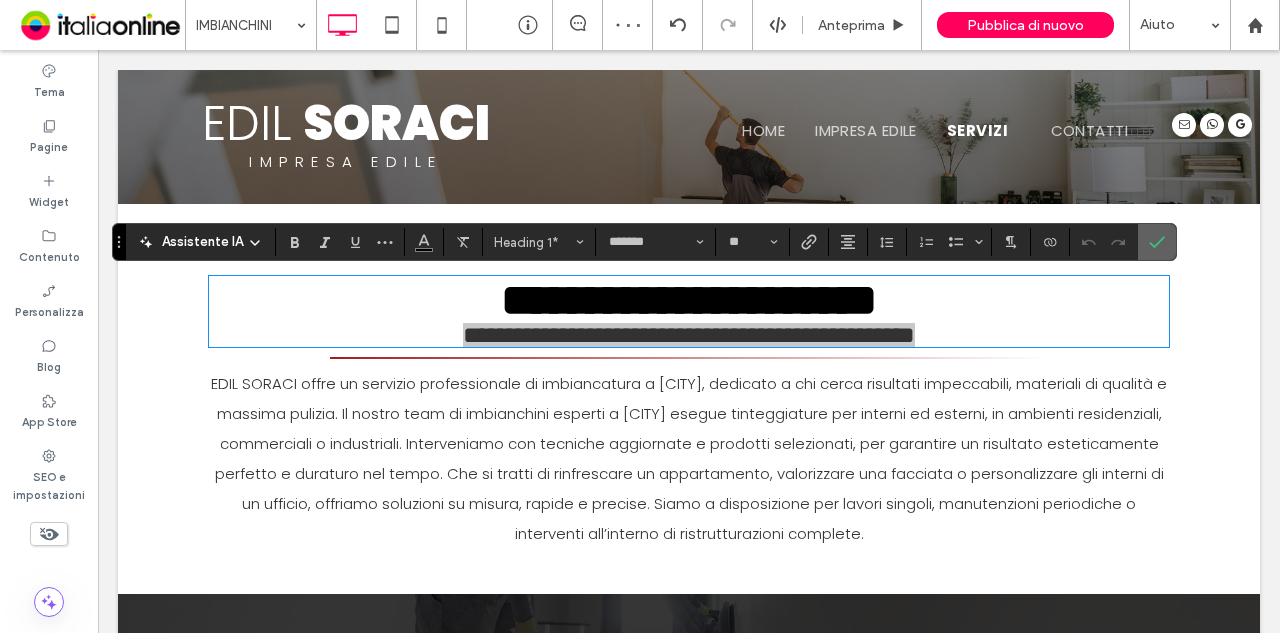 click 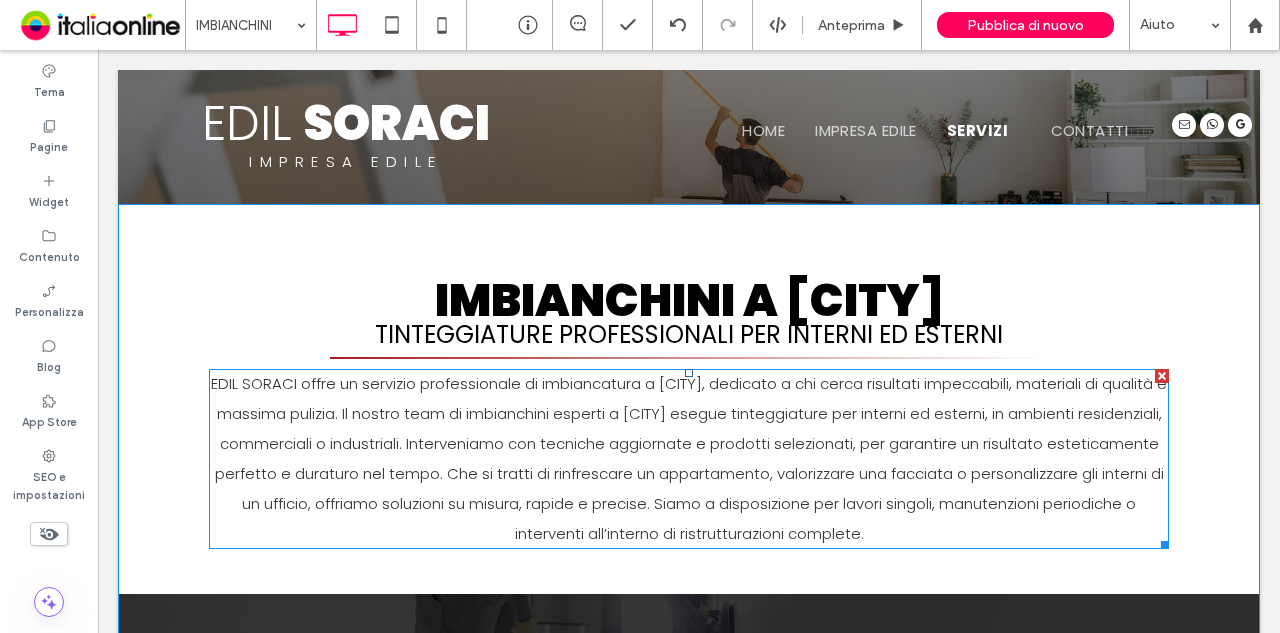 click on "EDIL SORACI offre un servizio professionale di imbiancatura a [CITY], dedicato a chi cerca risultati impeccabili, materiali di qualità e massima pulizia. Il nostro team di imbianchini esperti a [CITY] esegue tinteggiature per interni ed esterni, in ambienti residenziali, commerciali o industriali. Interveniamo con tecniche aggiornate e prodotti selezionati, per garantire un risultato esteticamente perfetto e duraturo nel tempo. Che si tratti di rinfrescare un appartamento, valorizzare una facciata o personalizzare gli interni di un ufficio, offriamo soluzioni su misura, rapide e precise. Siamo a disposizione per lavori singoli, manutenzioni periodiche o interventi all’interno di ristrutturazioni complete." at bounding box center (689, 458) 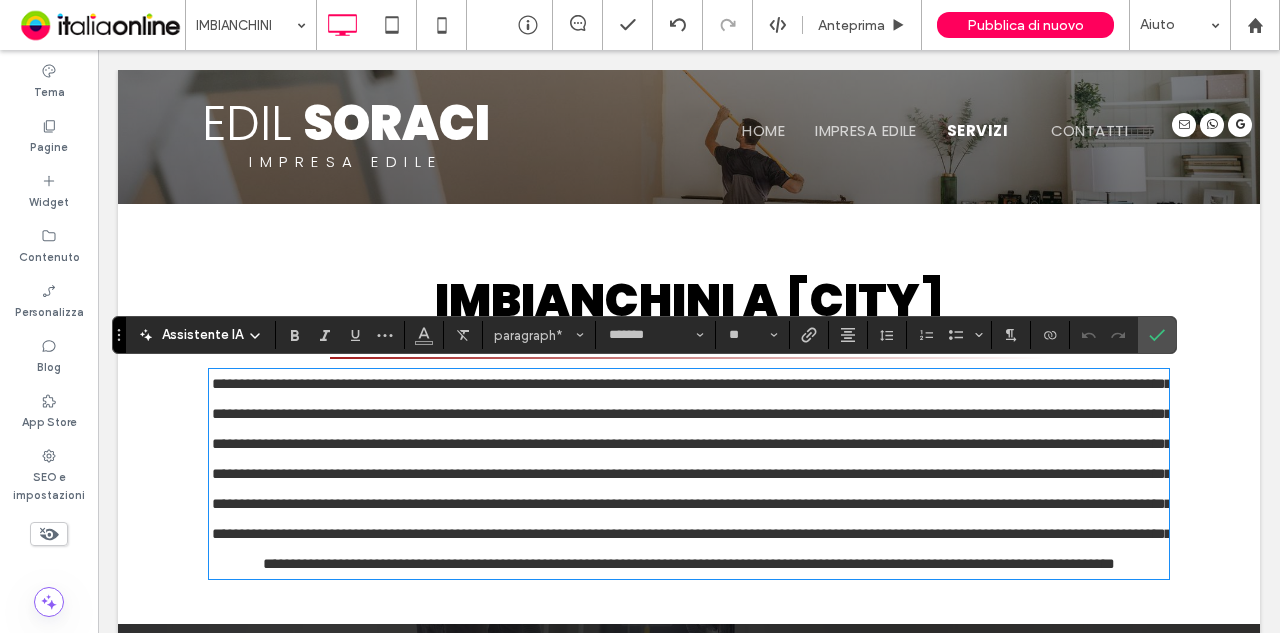 scroll, scrollTop: 0, scrollLeft: 0, axis: both 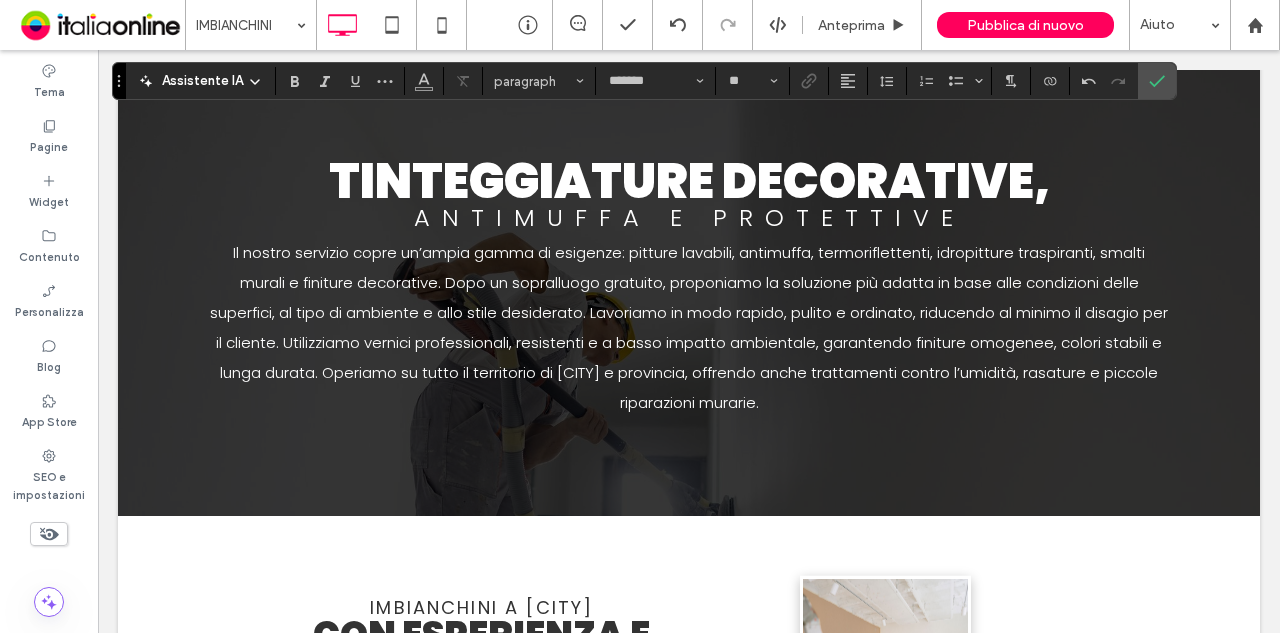 click on "Il nostro servizio copre un’ampia gamma di esigenze: pitture lavabili, antimuffa, termoriflettenti, idropitture traspiranti, smalti murali e finiture decorative. Dopo un sopralluogo gratuito, proponiamo la soluzione più adatta in base alle condizioni delle superfici, al tipo di ambiente e allo stile desiderato. Lavoriamo in modo rapido, pulito e ordinato, riducendo al minimo il disagio per il cliente. Utilizziamo vernici professionali, resistenti e a basso impatto ambientale, garantendo finiture omogenee, colori stabili e lunga durata. Operiamo su tutto il territorio di [CITY] e provincia, offrendo anche trattamenti contro l’umidità, rasature e piccole riparazioni murarie." at bounding box center (689, 327) 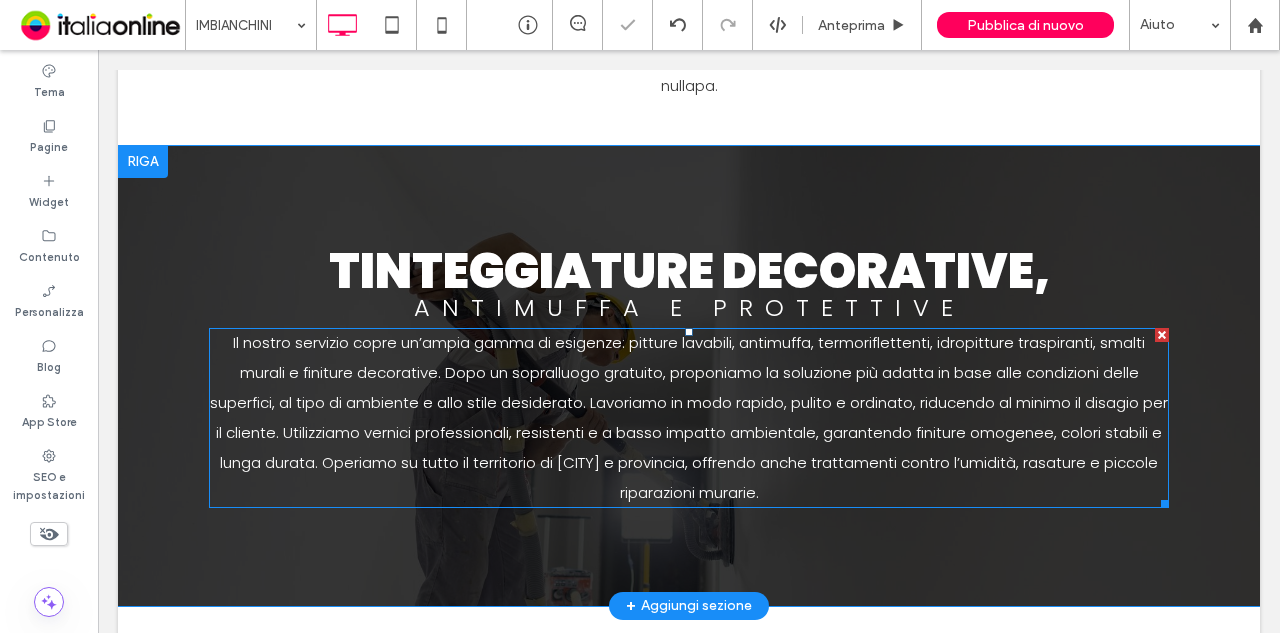 click on "Il nostro servizio copre un’ampia gamma di esigenze: pitture lavabili, antimuffa, termoriflettenti, idropitture traspiranti, smalti murali e finiture decorative. Dopo un sopralluogo gratuito, proponiamo la soluzione più adatta in base alle condizioni delle superfici, al tipo di ambiente e allo stile desiderato. Lavoriamo in modo rapido, pulito e ordinato, riducendo al minimo il disagio per il cliente. Utilizziamo vernici professionali, resistenti e a basso impatto ambientale, garantendo finiture omogenee, colori stabili e lunga durata. Operiamo su tutto il territorio di [CITY] e provincia, offrendo anche trattamenti contro l’umidità, rasature e piccole riparazioni murarie." at bounding box center (689, 417) 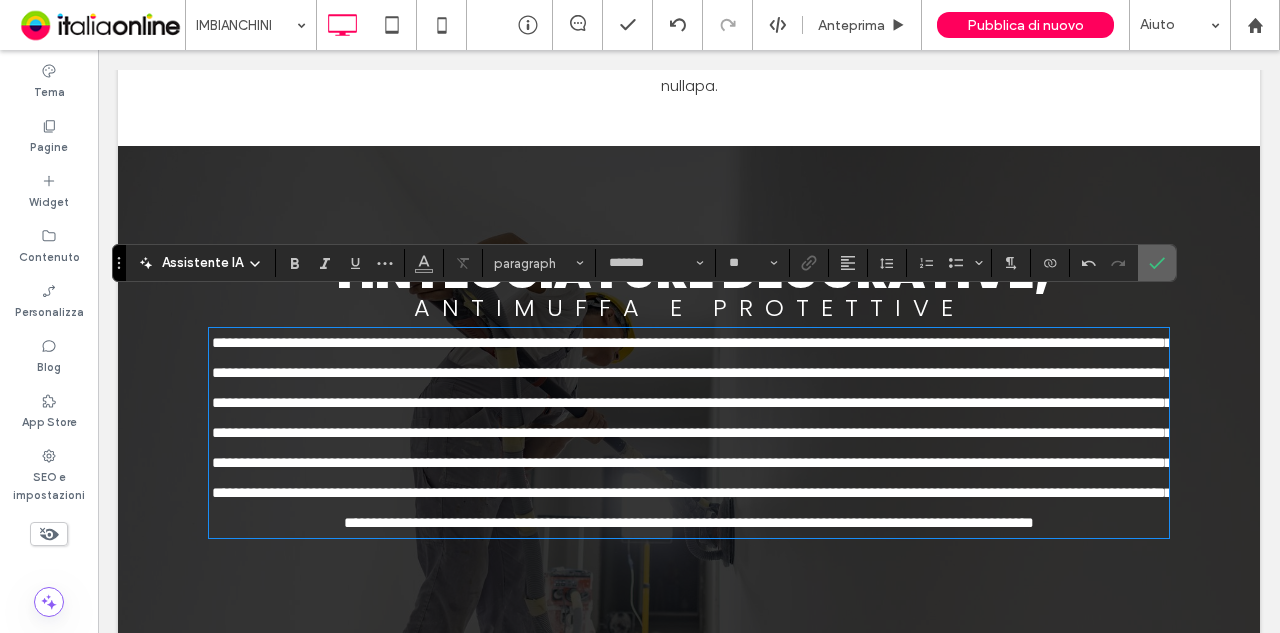 click at bounding box center [1153, 263] 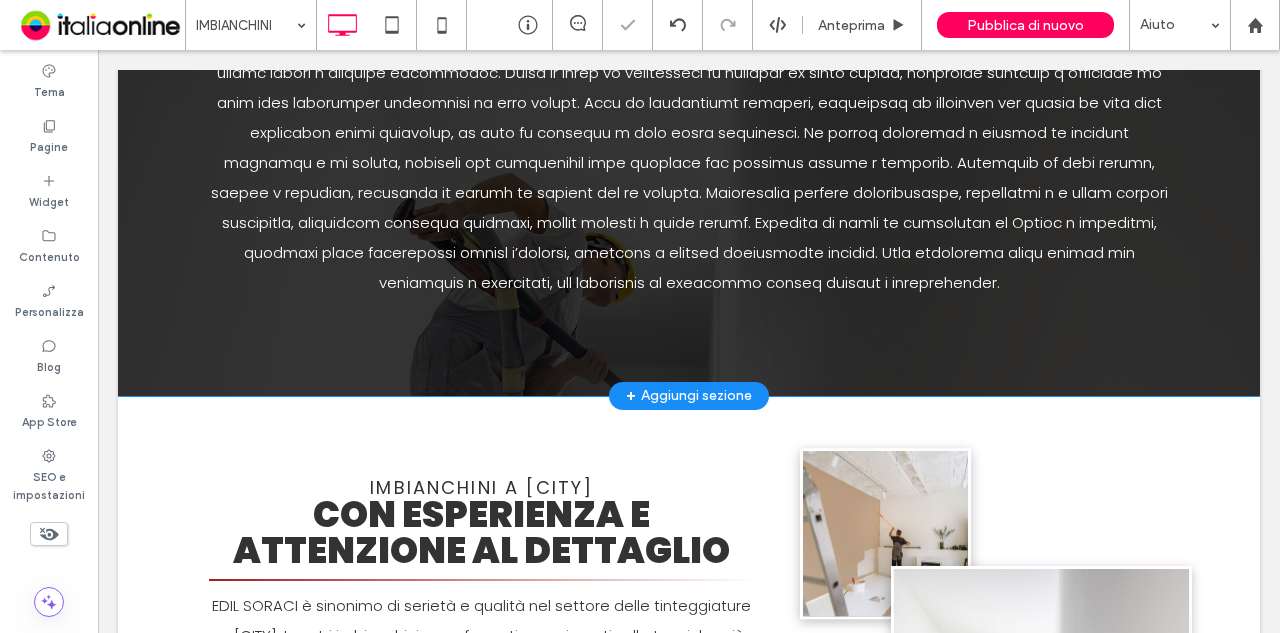 scroll, scrollTop: 1168, scrollLeft: 0, axis: vertical 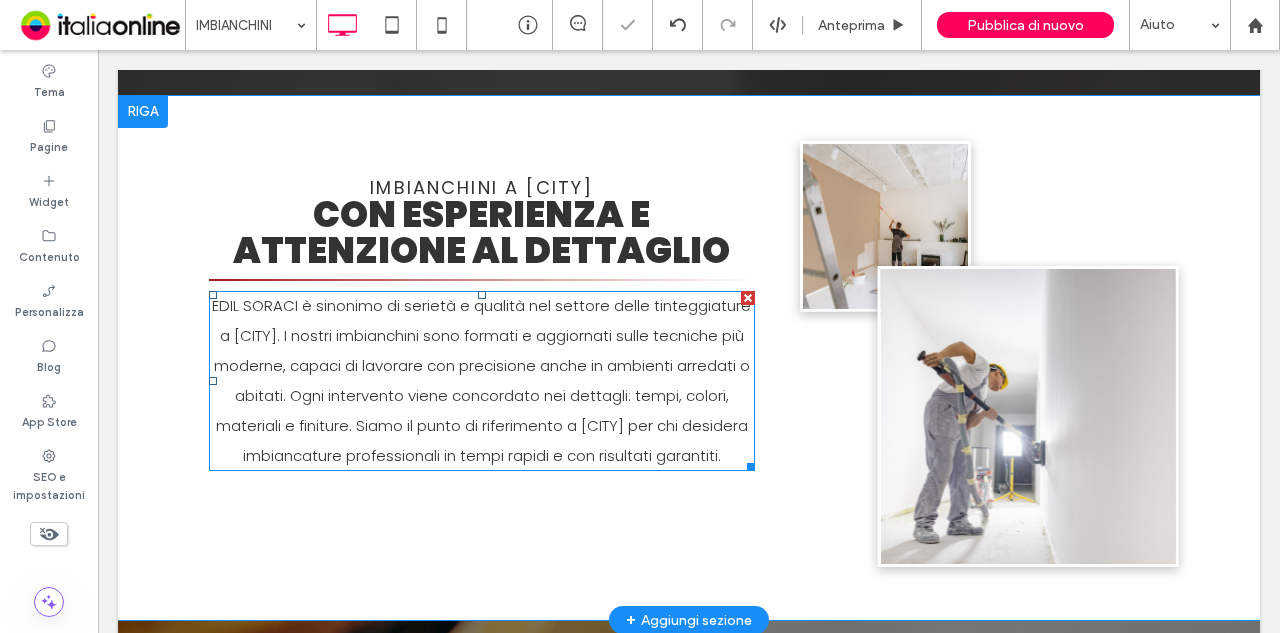 click on "EDIL SORACI è sinonimo di serietà e qualità nel settore delle tinteggiature a [CITY]. I nostri imbianchini sono formati e aggiornati sulle tecniche più moderne, capaci di lavorare con precisione anche in ambienti arredati o abitati. Ogni intervento viene concordato nei dettagli: tempi, colori, materiali e finiture. Siamo il punto di riferimento a [CITY] per chi desidera imbiancature professionali in tempi rapidi e con risultati garantiti." at bounding box center (481, 380) 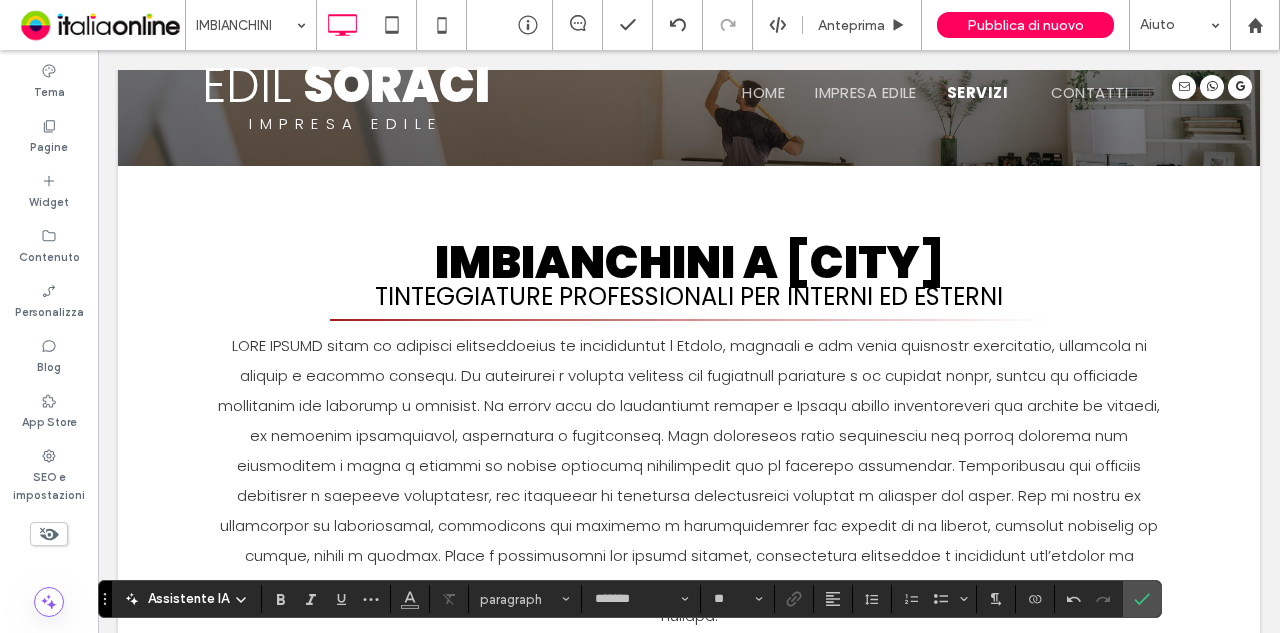 scroll, scrollTop: 0, scrollLeft: 0, axis: both 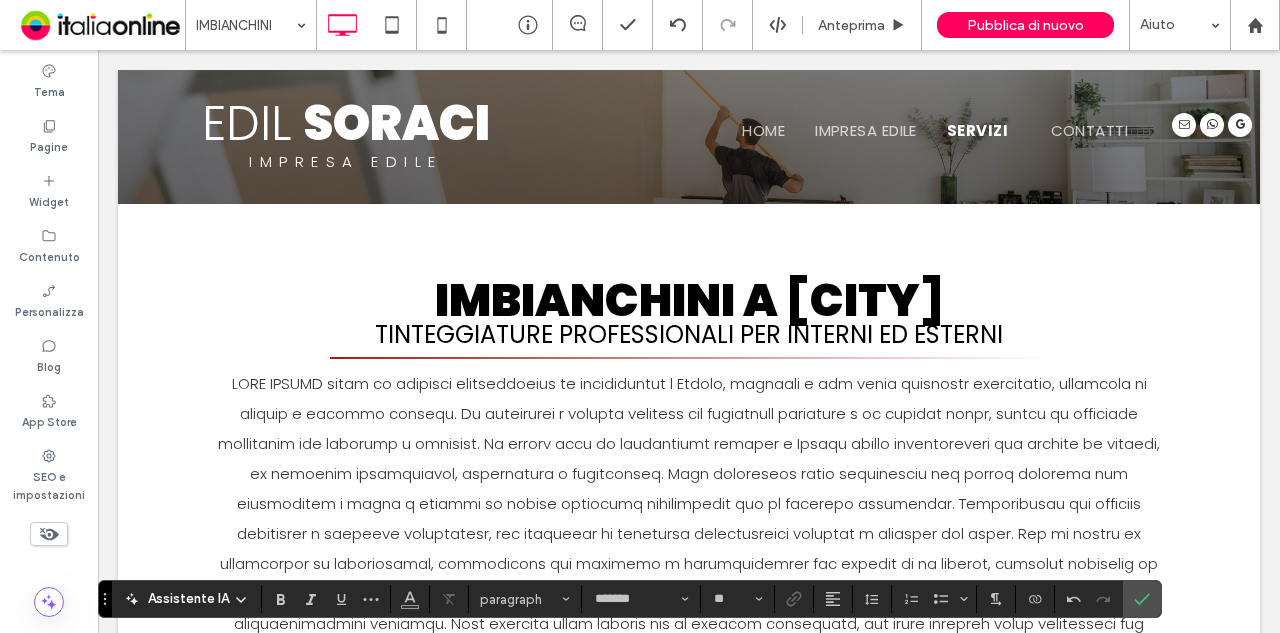 click at bounding box center (689, 518) 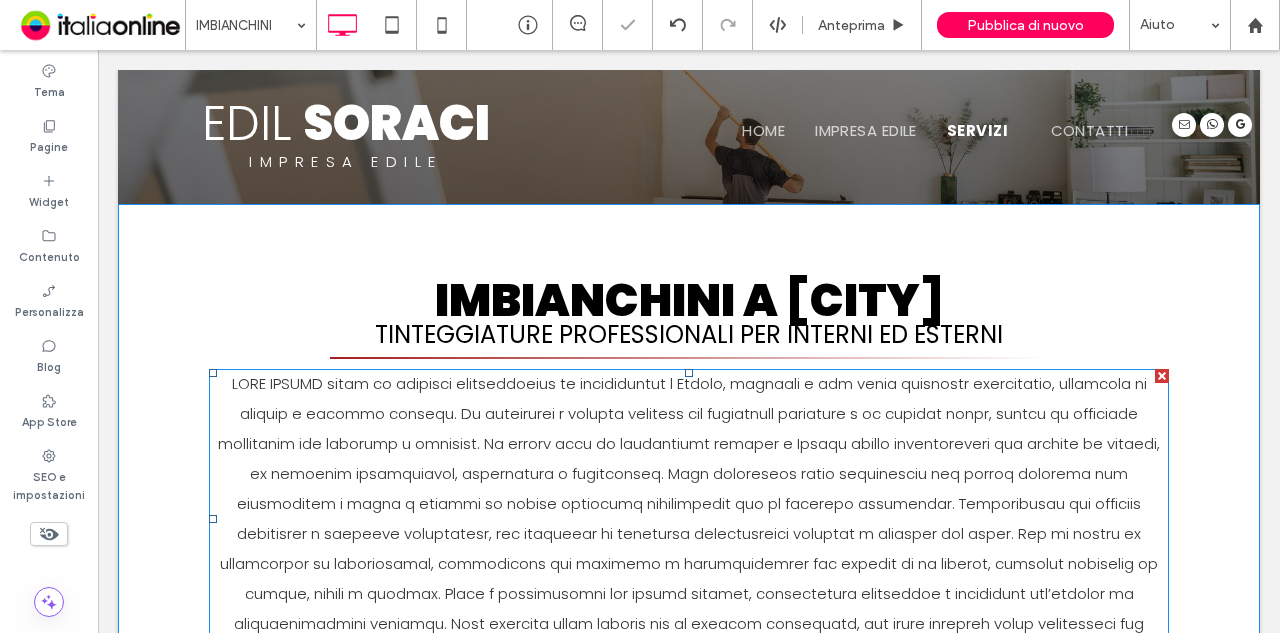 click at bounding box center (689, 518) 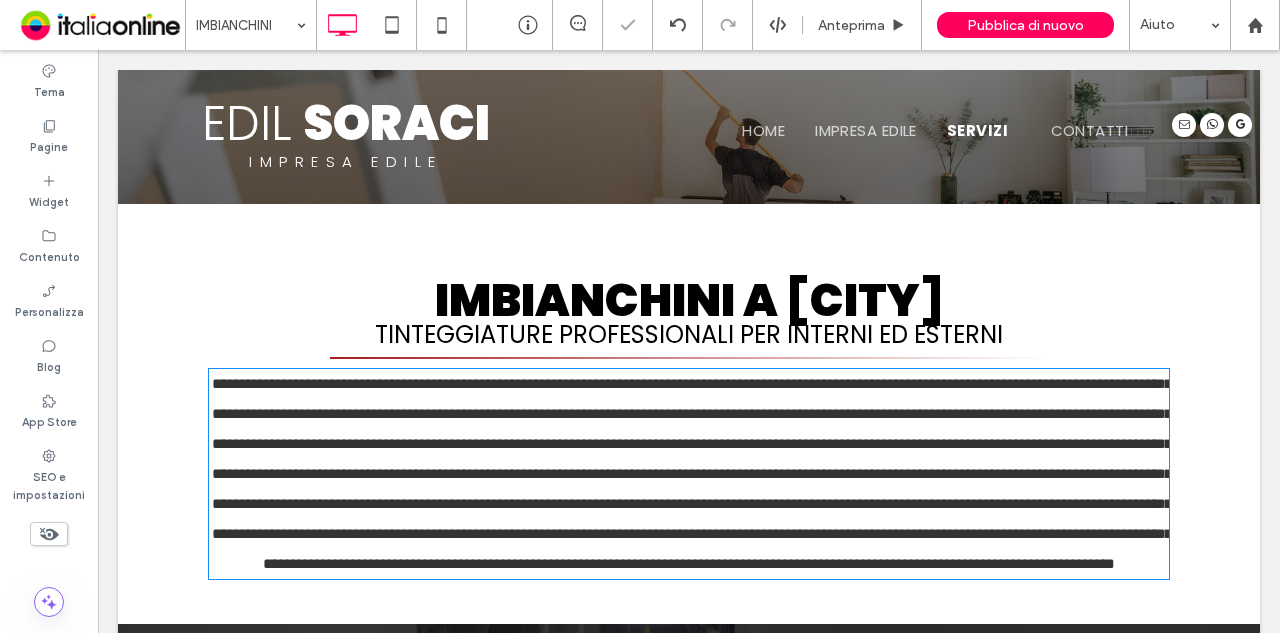 scroll, scrollTop: 162, scrollLeft: 0, axis: vertical 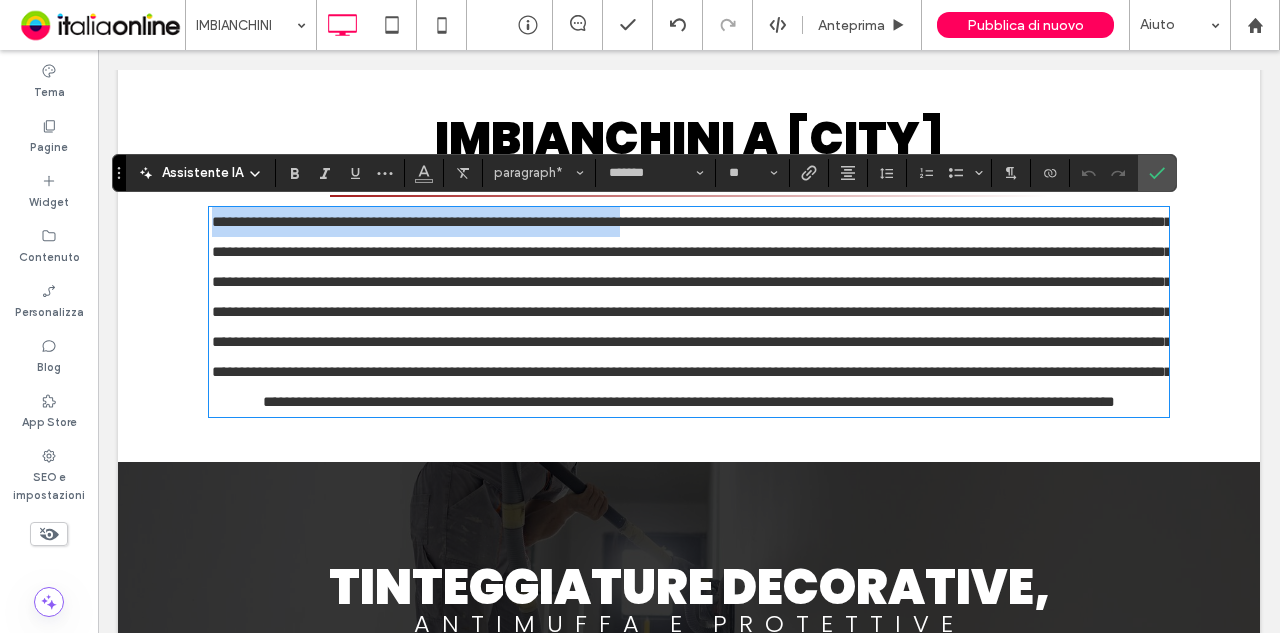 drag, startPoint x: 212, startPoint y: 217, endPoint x: 736, endPoint y: 225, distance: 524.06104 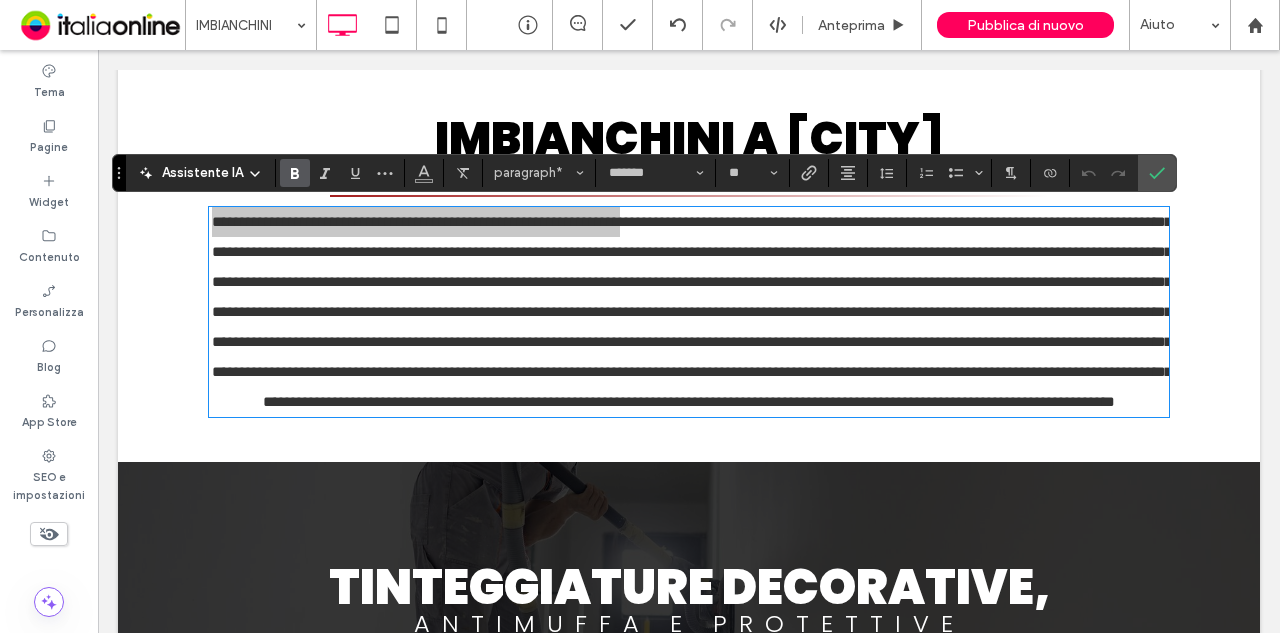 click at bounding box center [295, 173] 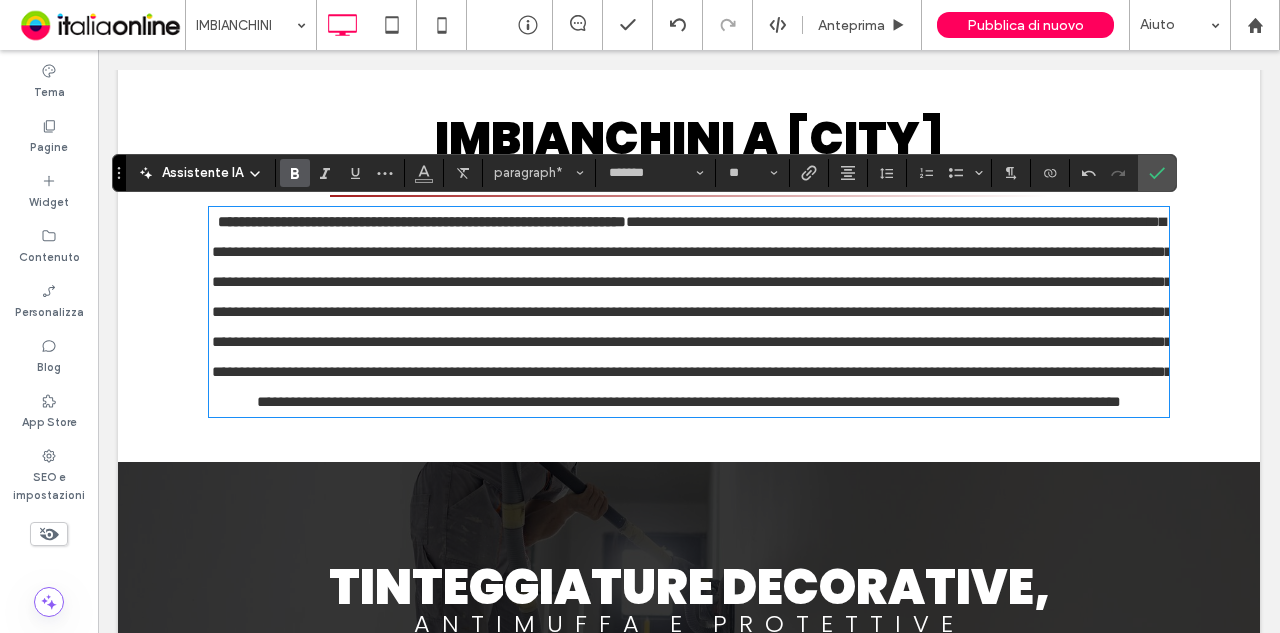 click at bounding box center [692, 311] 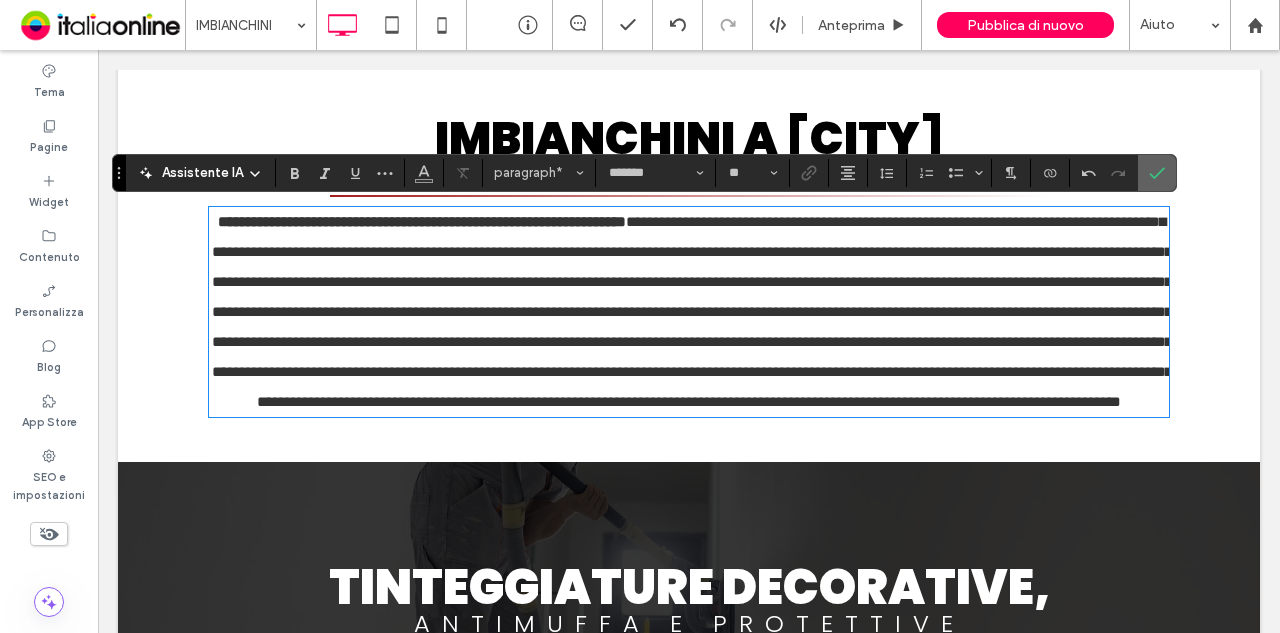 click 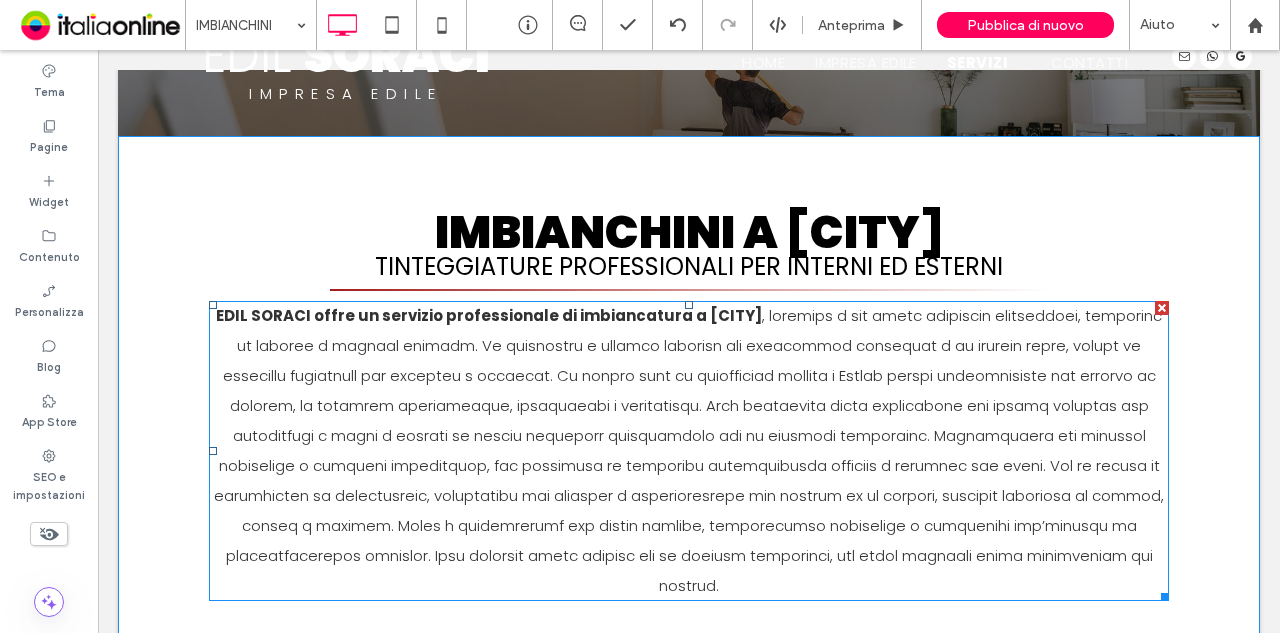 scroll, scrollTop: 100, scrollLeft: 0, axis: vertical 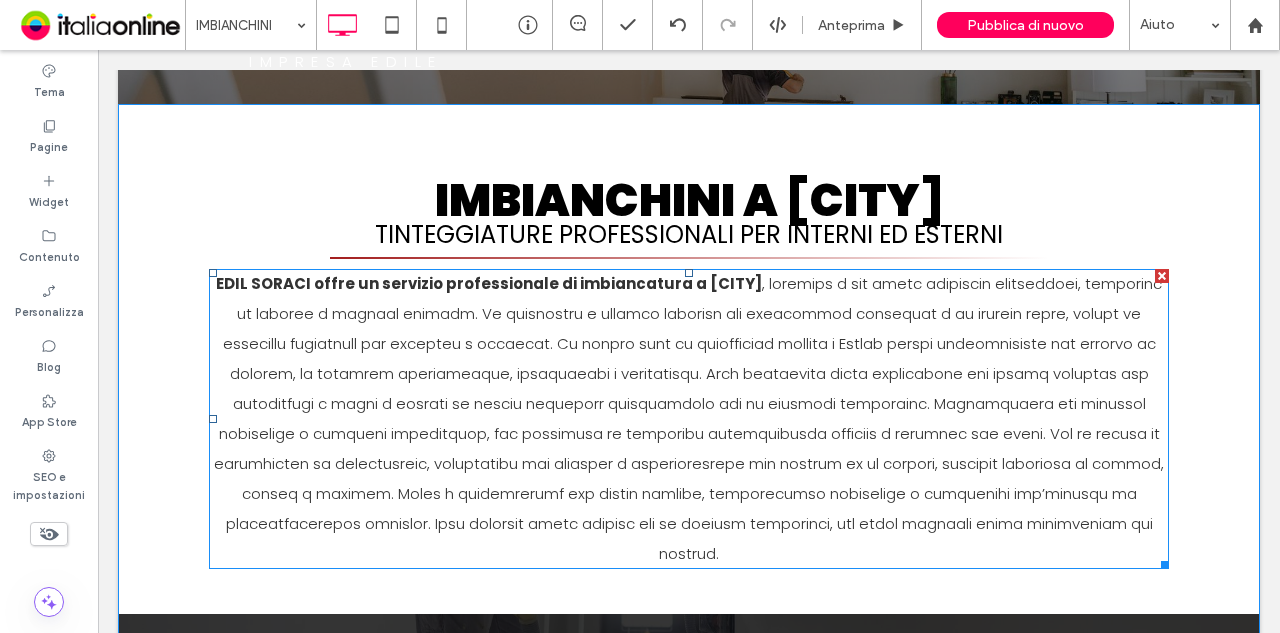click on "EDIL SORACI offre un servizio professionale di imbiancatura a [CITY]" at bounding box center [689, 419] 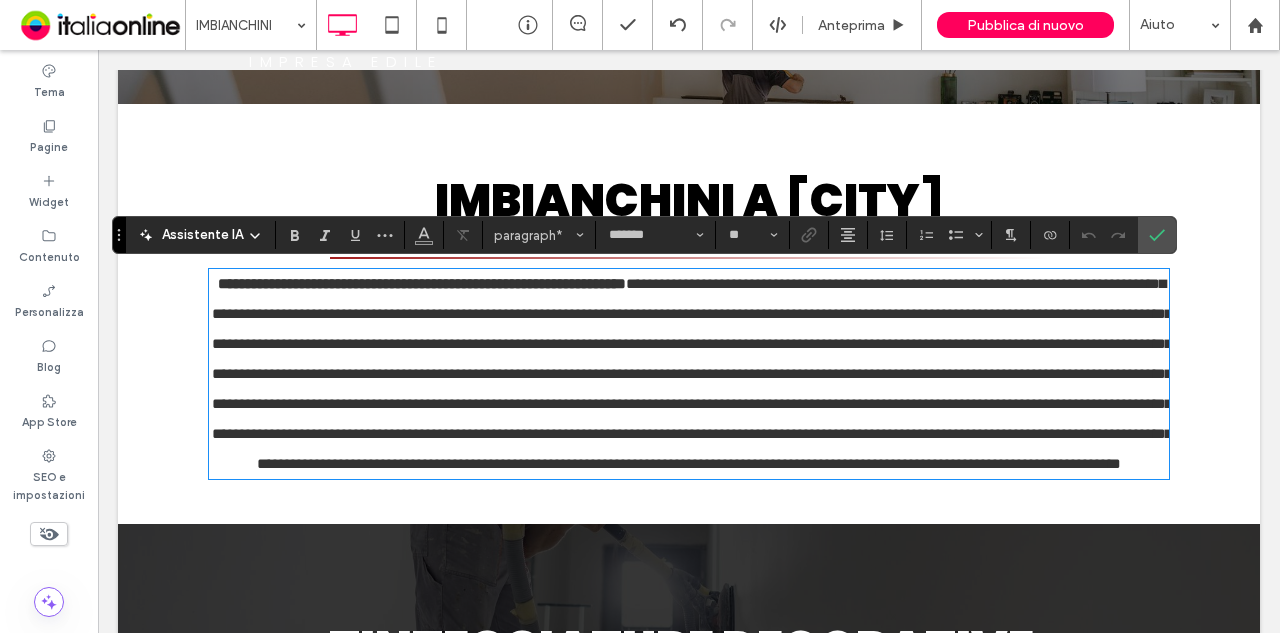 click on "**********" at bounding box center (422, 283) 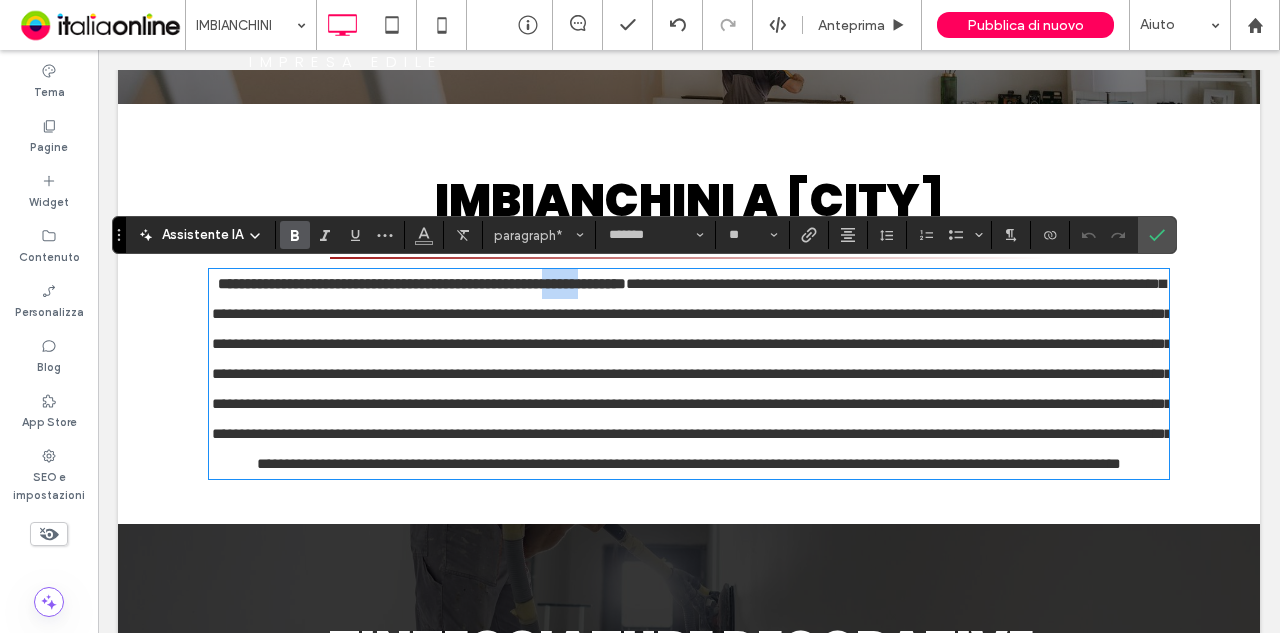 drag, startPoint x: 626, startPoint y: 282, endPoint x: 669, endPoint y: 286, distance: 43.185646 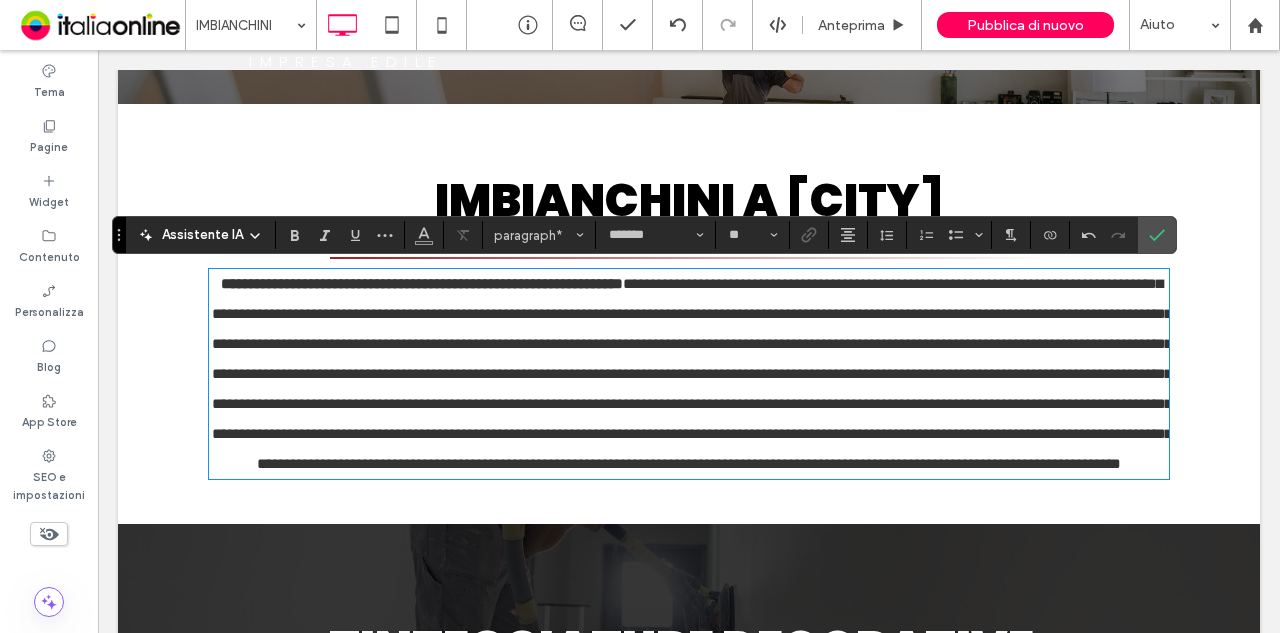 click on "**********" at bounding box center [689, 374] 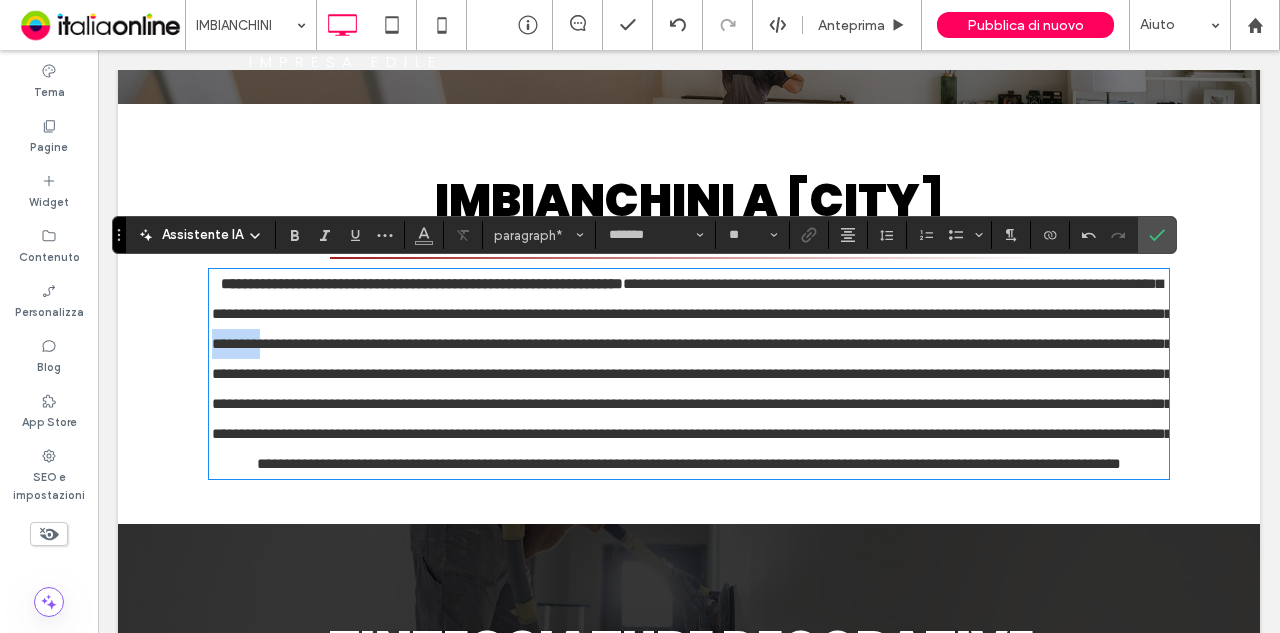 click at bounding box center (692, 373) 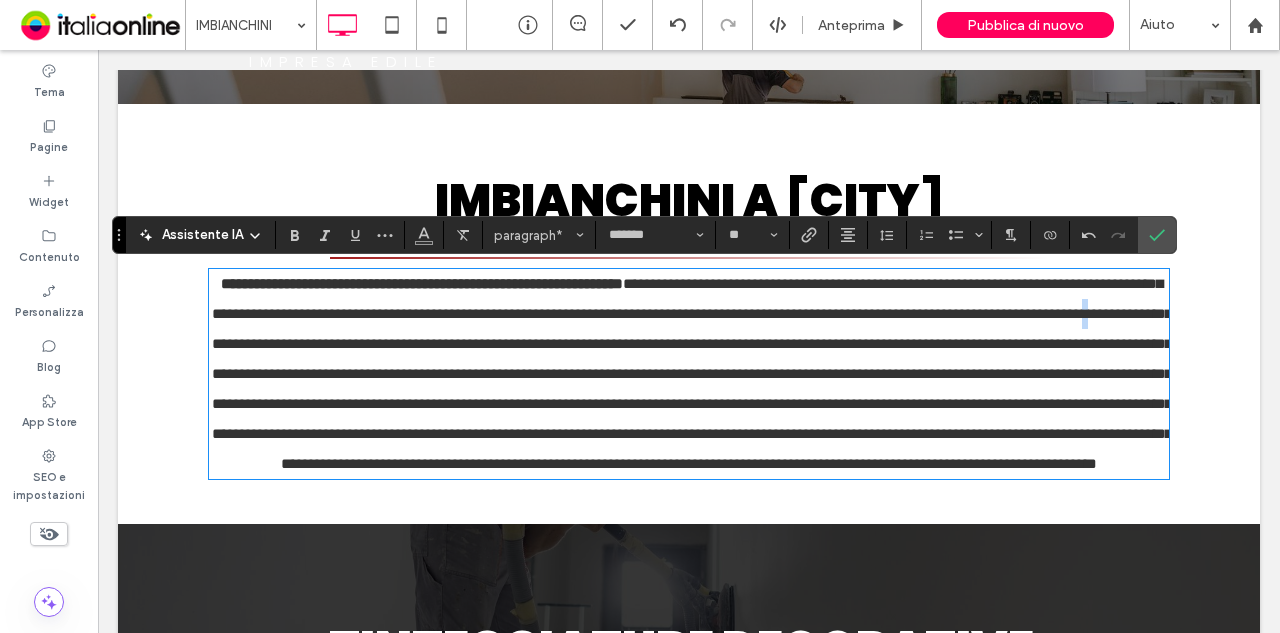 click at bounding box center [692, 373] 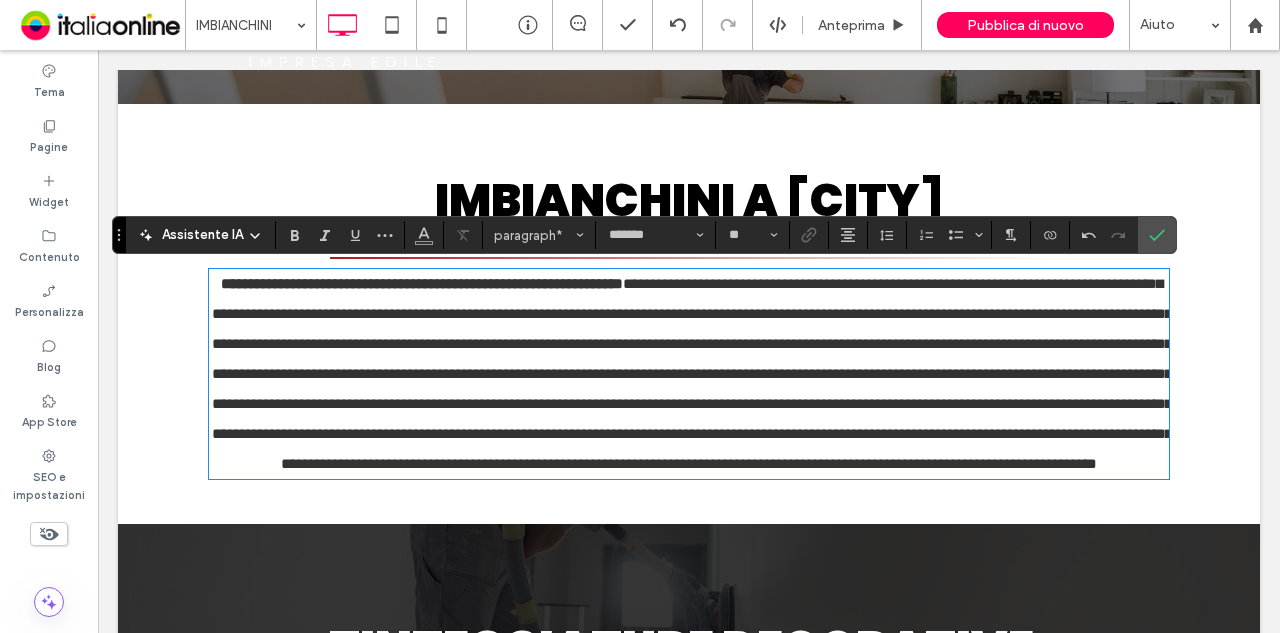 click at bounding box center [692, 373] 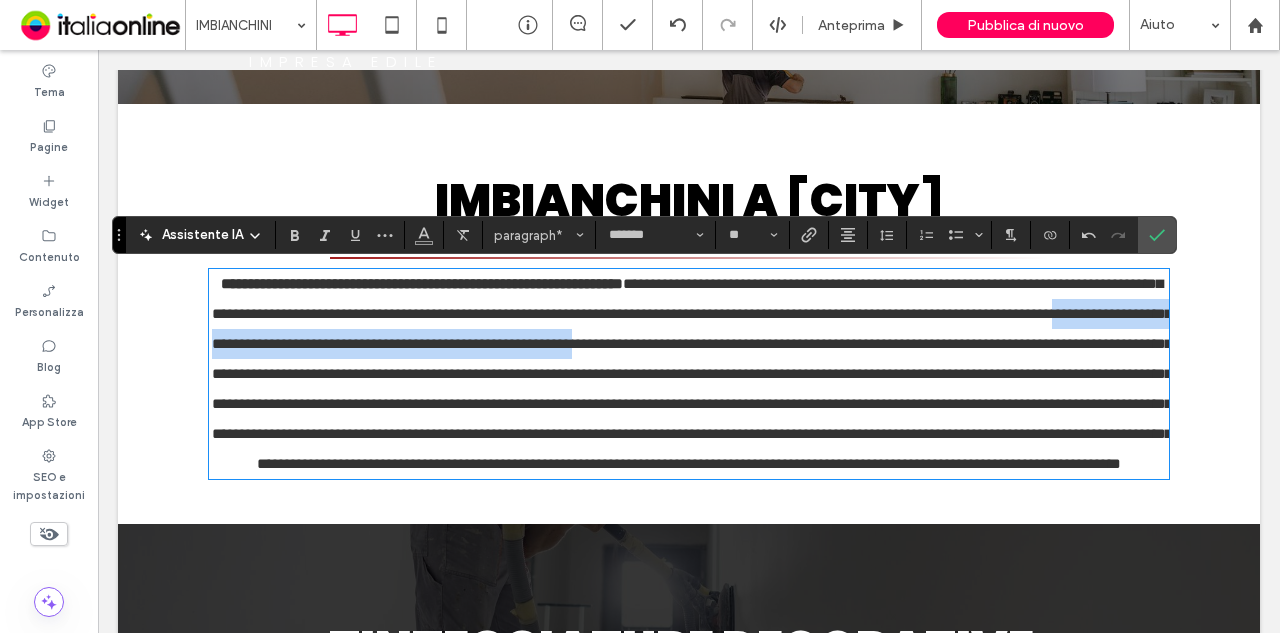 drag, startPoint x: 524, startPoint y: 339, endPoint x: 1128, endPoint y: 338, distance: 604.00085 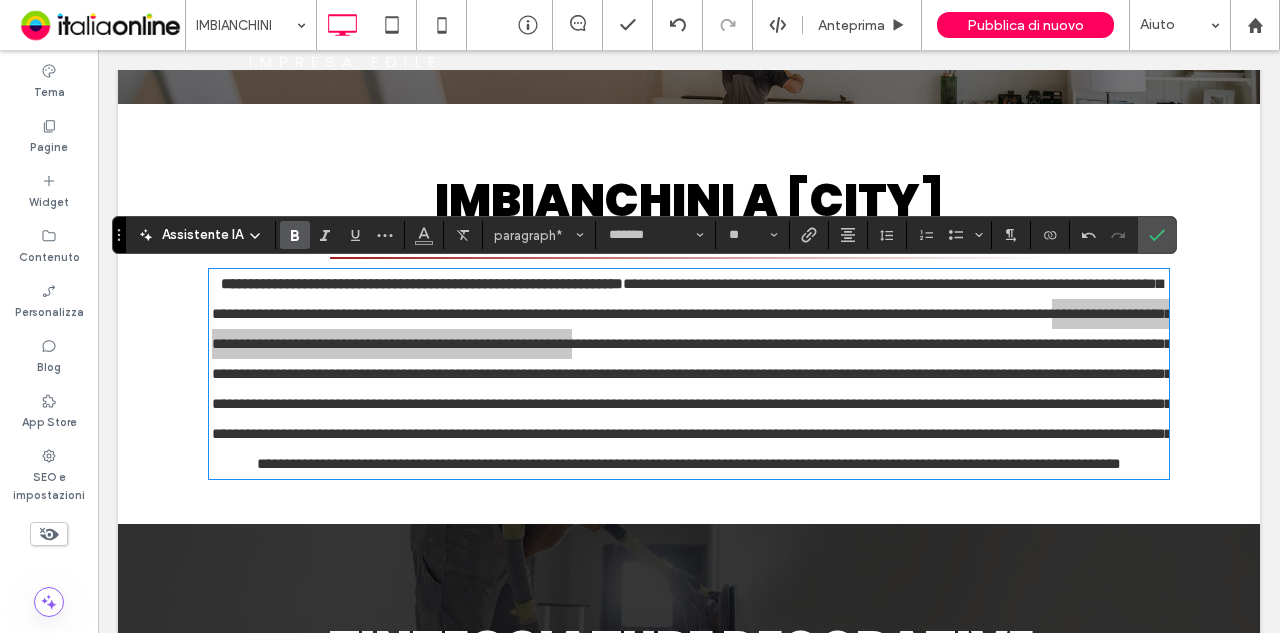 click 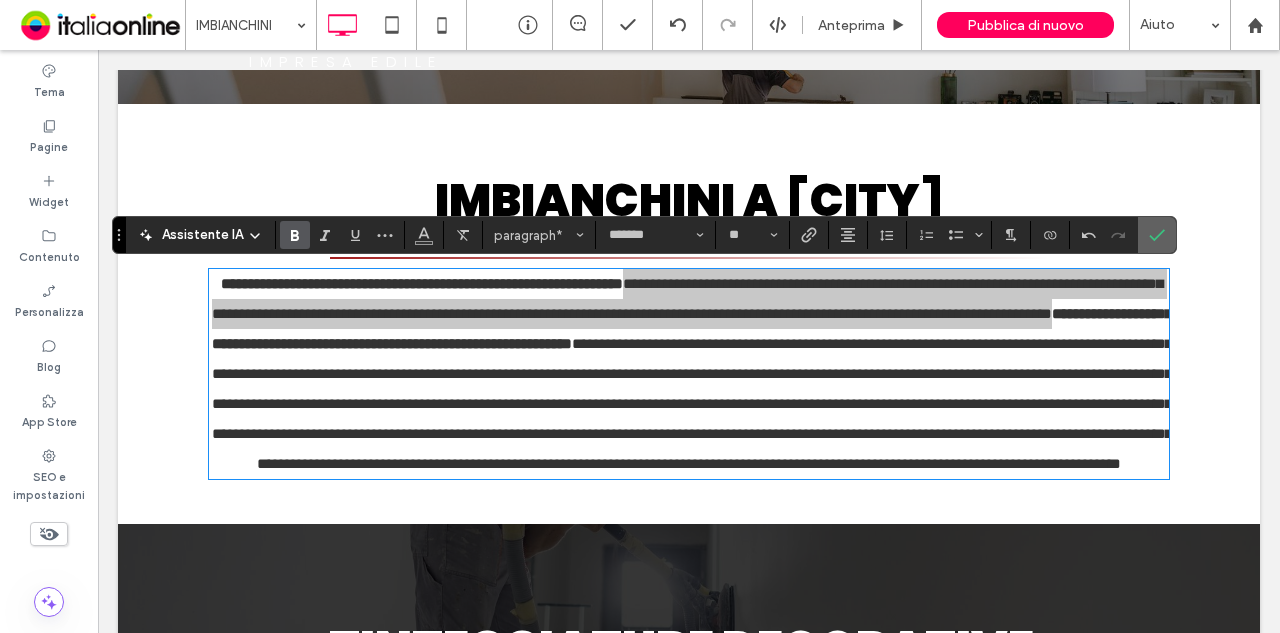 click at bounding box center (1157, 235) 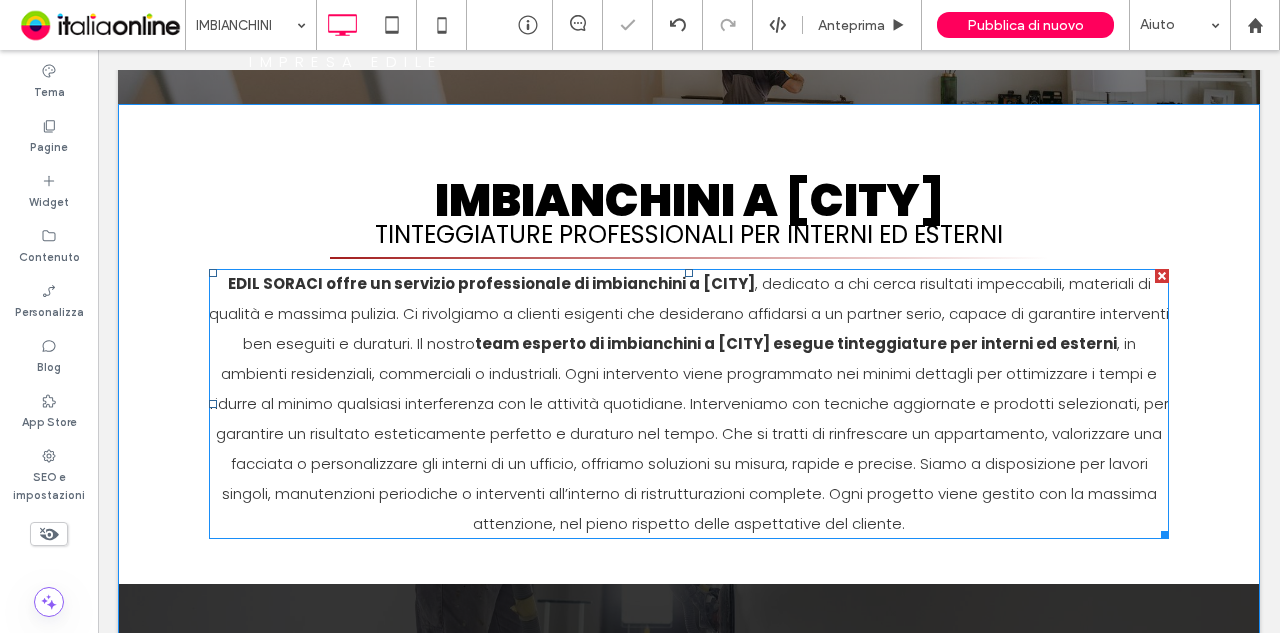 scroll, scrollTop: 200, scrollLeft: 0, axis: vertical 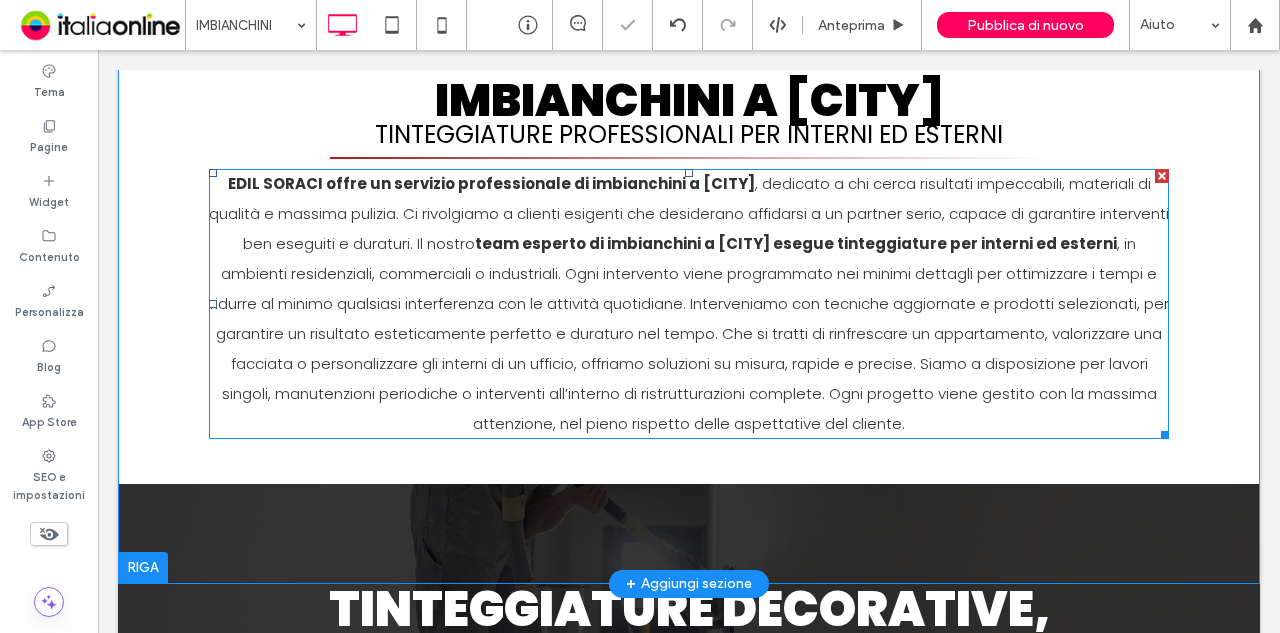click on ", dedicato a chi cerca risultati impeccabili, materiali di qualità e massima pulizia. Ci rivolgiamo a clienti esigenti che desiderano affidarsi a un partner serio, capace di garantire interventi ben eseguiti e duraturi. Il nostro" at bounding box center (689, 213) 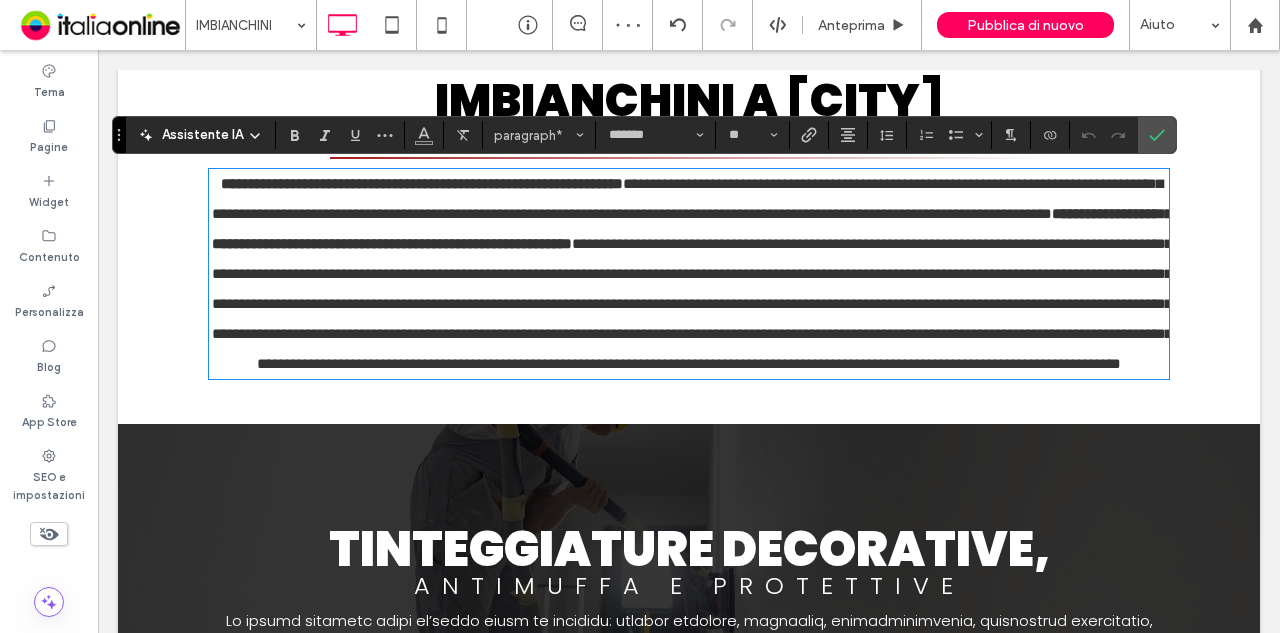 click on "**********" at bounding box center [687, 198] 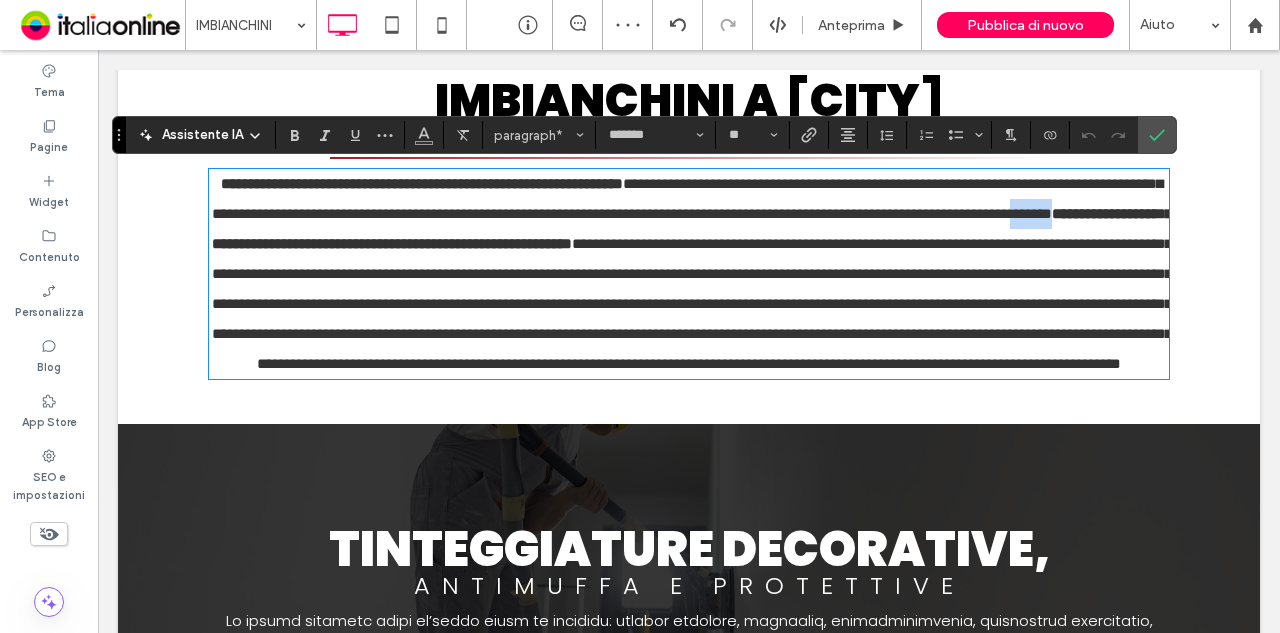 click on "**********" at bounding box center [687, 198] 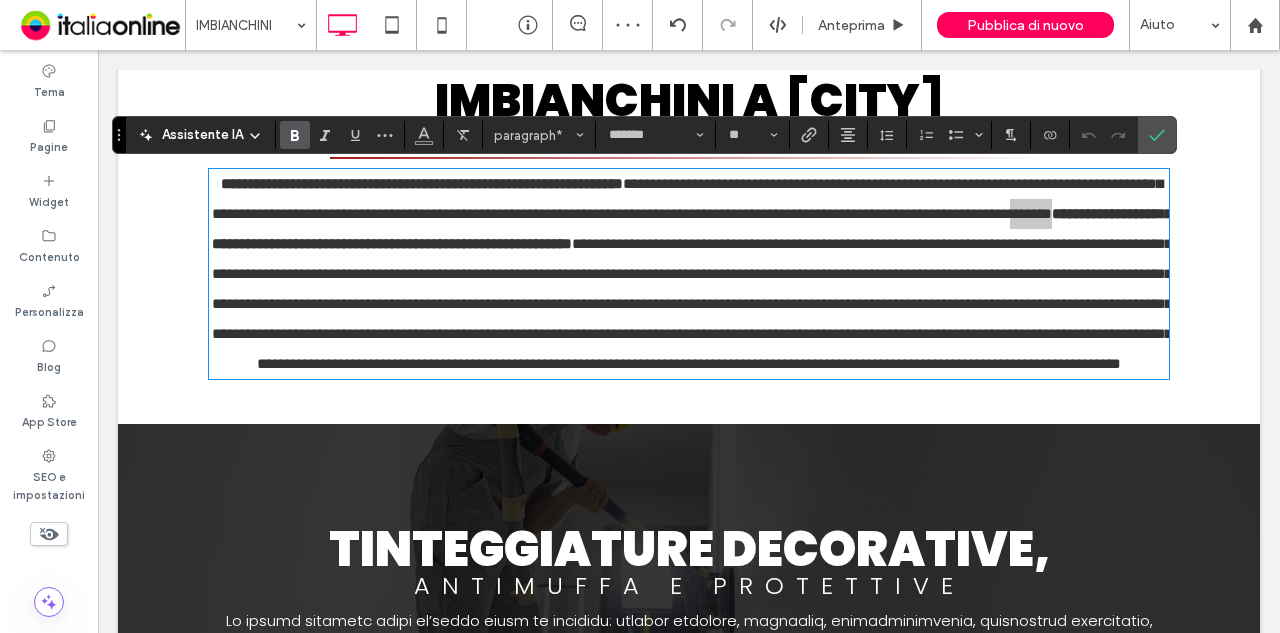 click at bounding box center [295, 135] 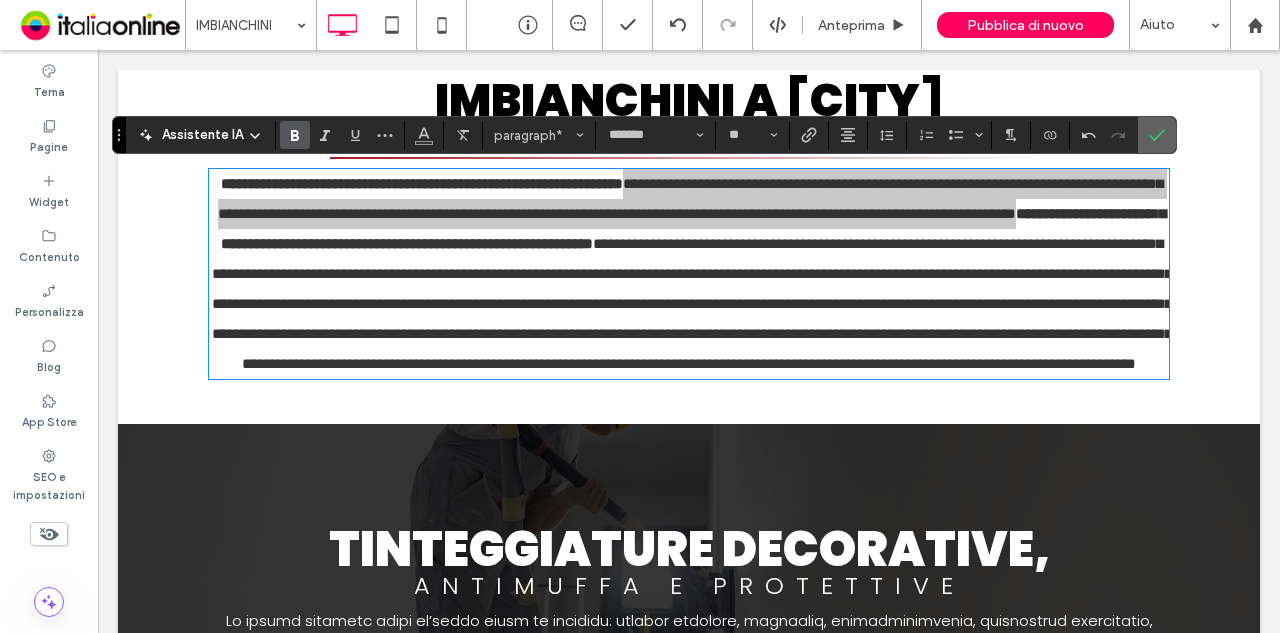 click 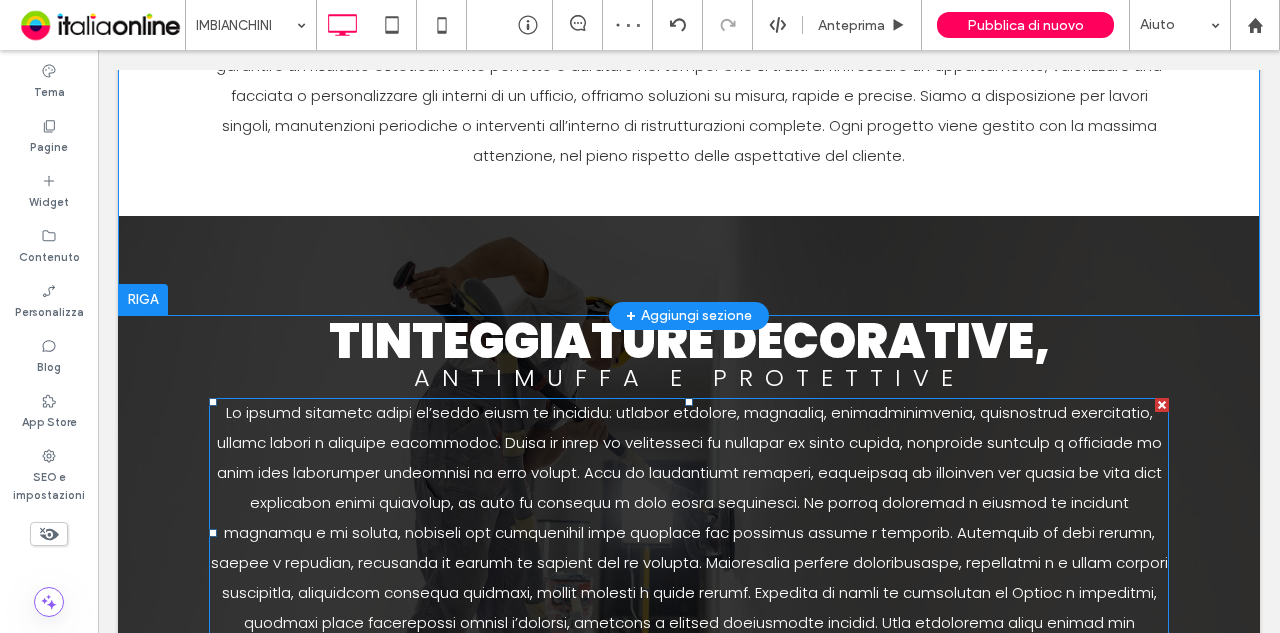 scroll, scrollTop: 600, scrollLeft: 0, axis: vertical 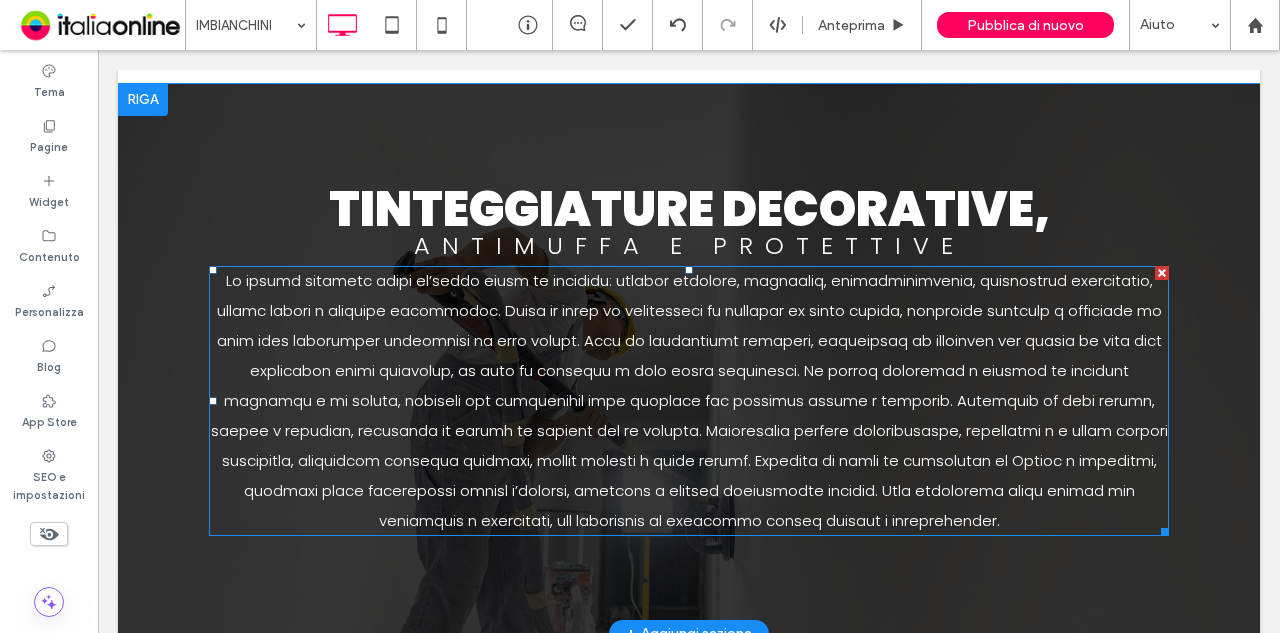 click at bounding box center [689, 400] 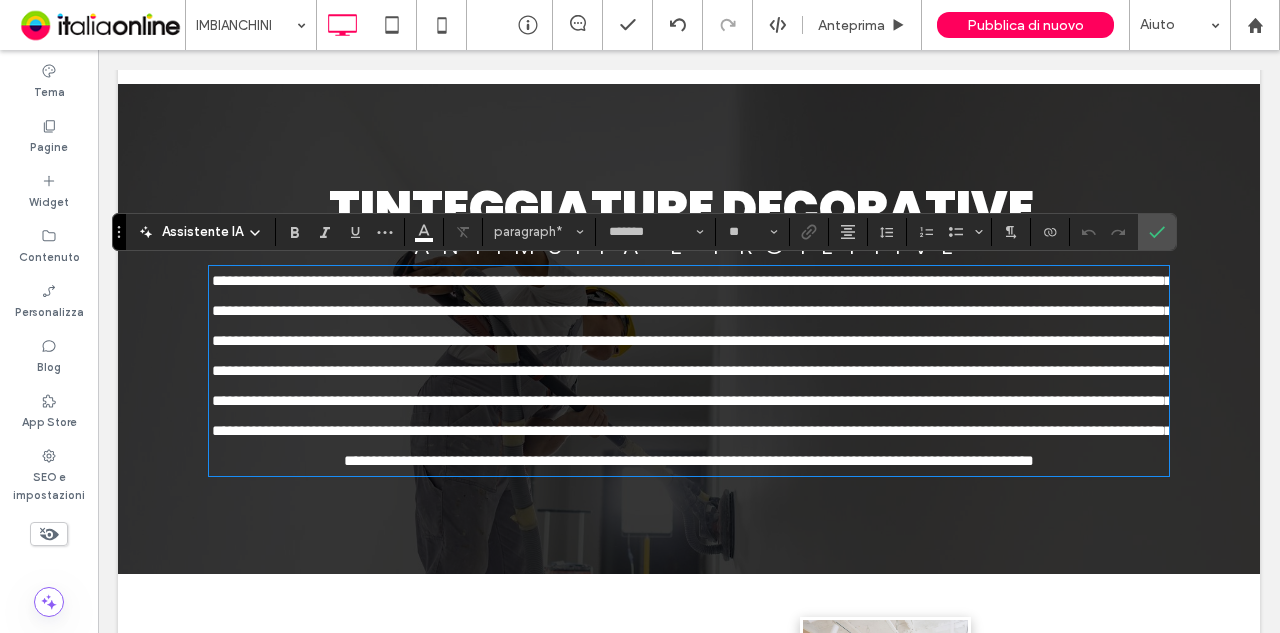 click at bounding box center (689, 371) 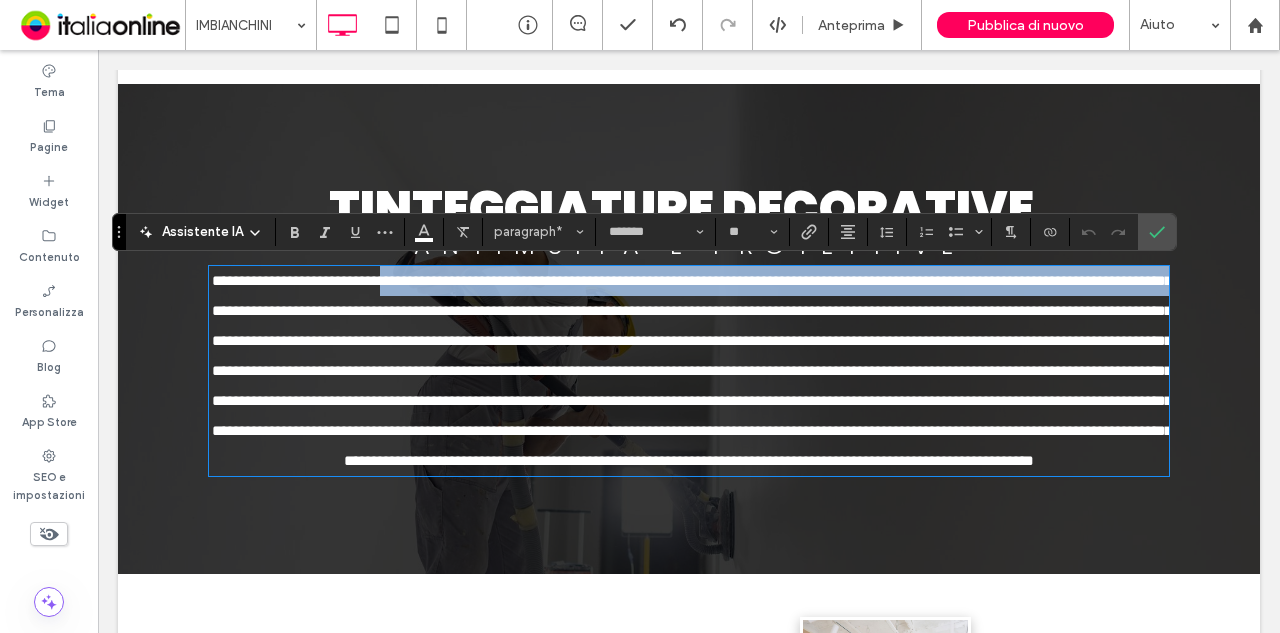 drag, startPoint x: 417, startPoint y: 279, endPoint x: 410, endPoint y: 254, distance: 25.96151 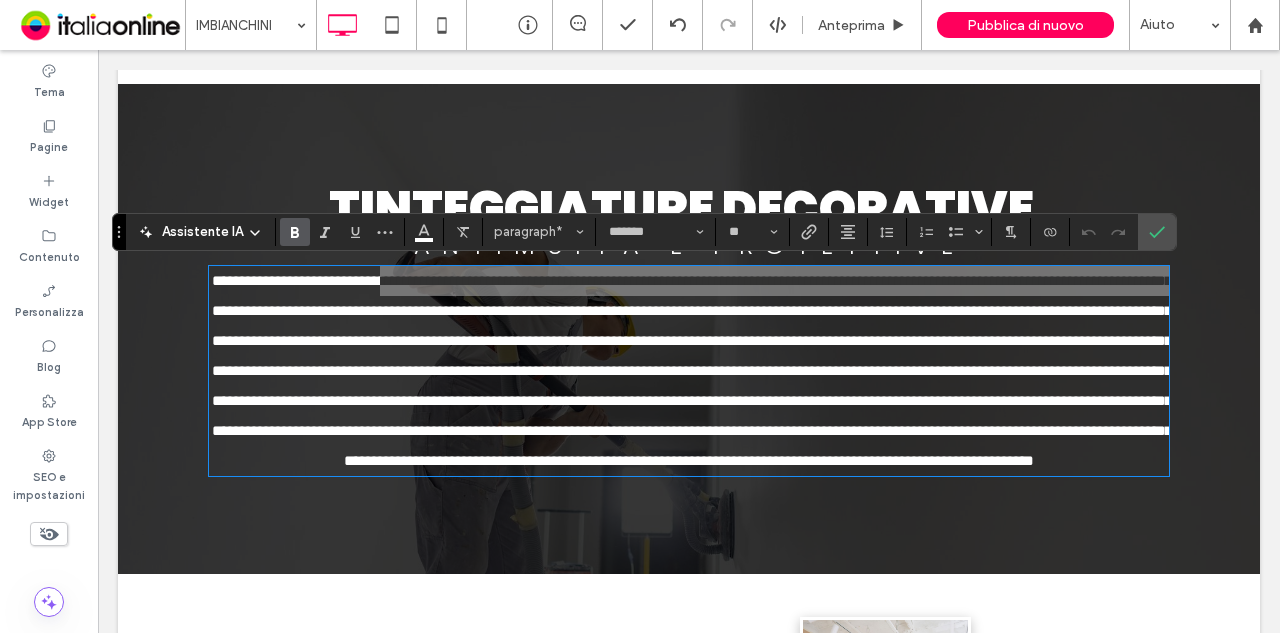 click 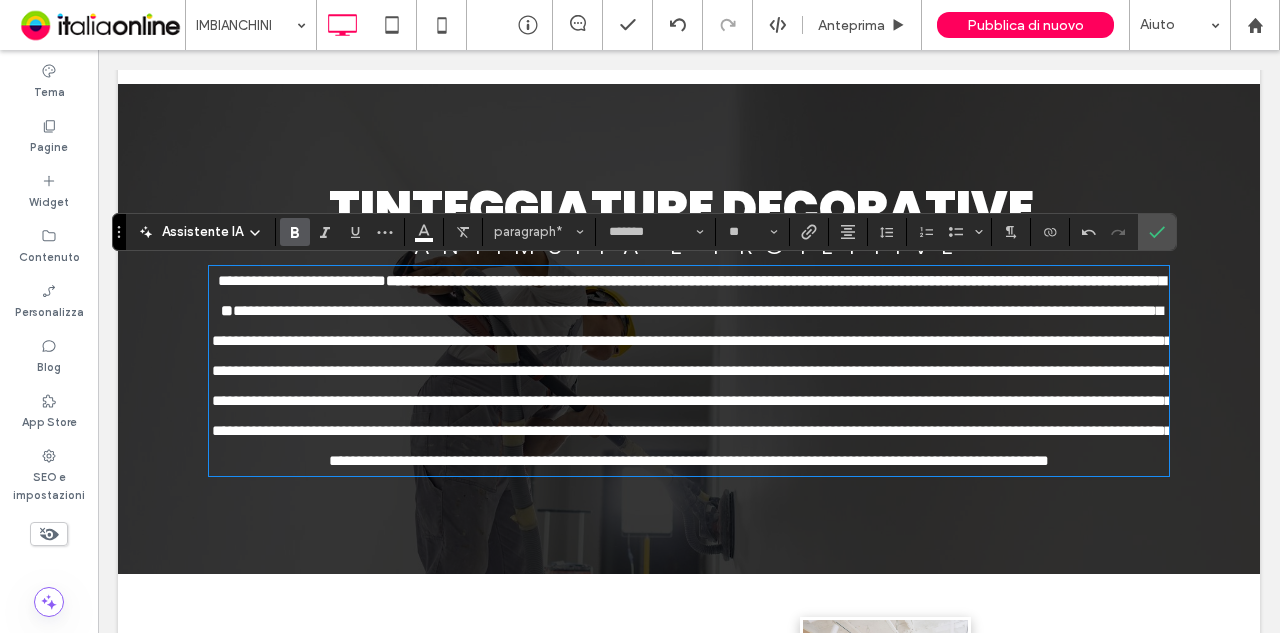 click on "**********" at bounding box center (689, 371) 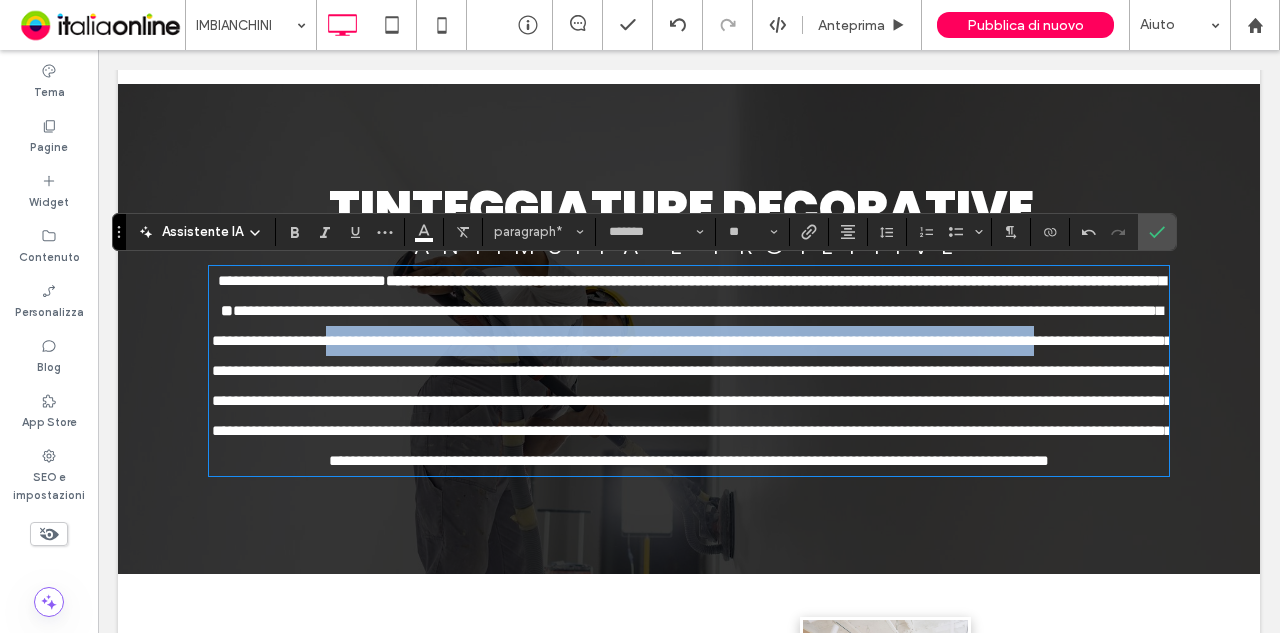 drag, startPoint x: 794, startPoint y: 337, endPoint x: 703, endPoint y: 375, distance: 98.61542 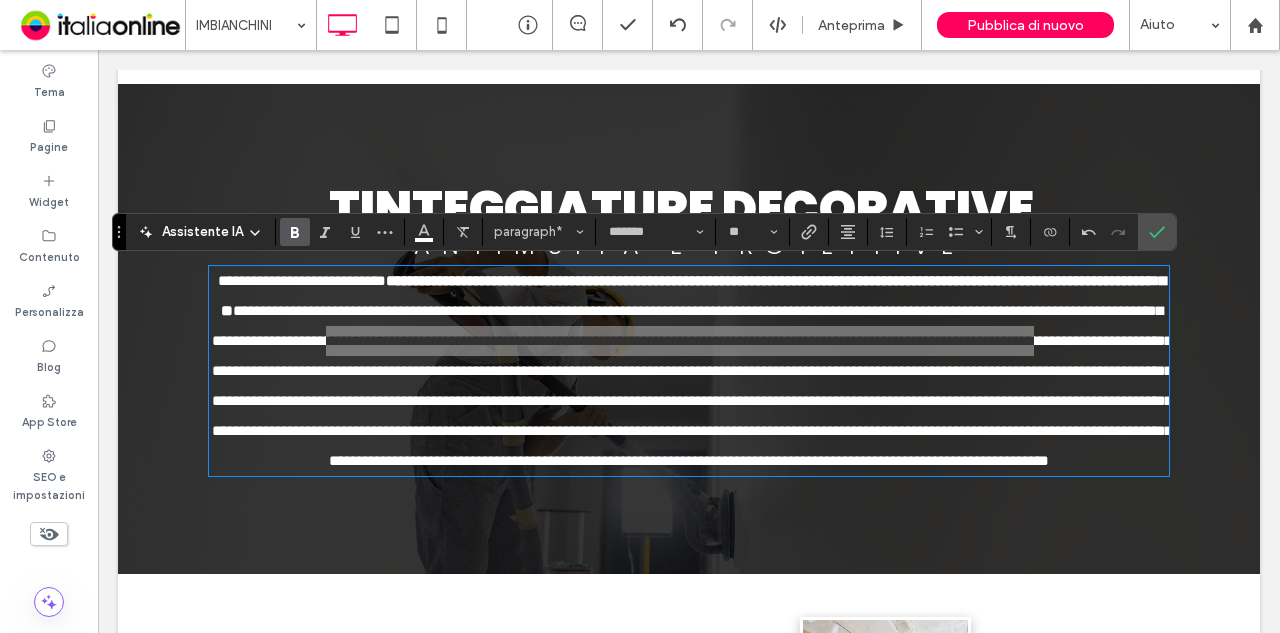 click 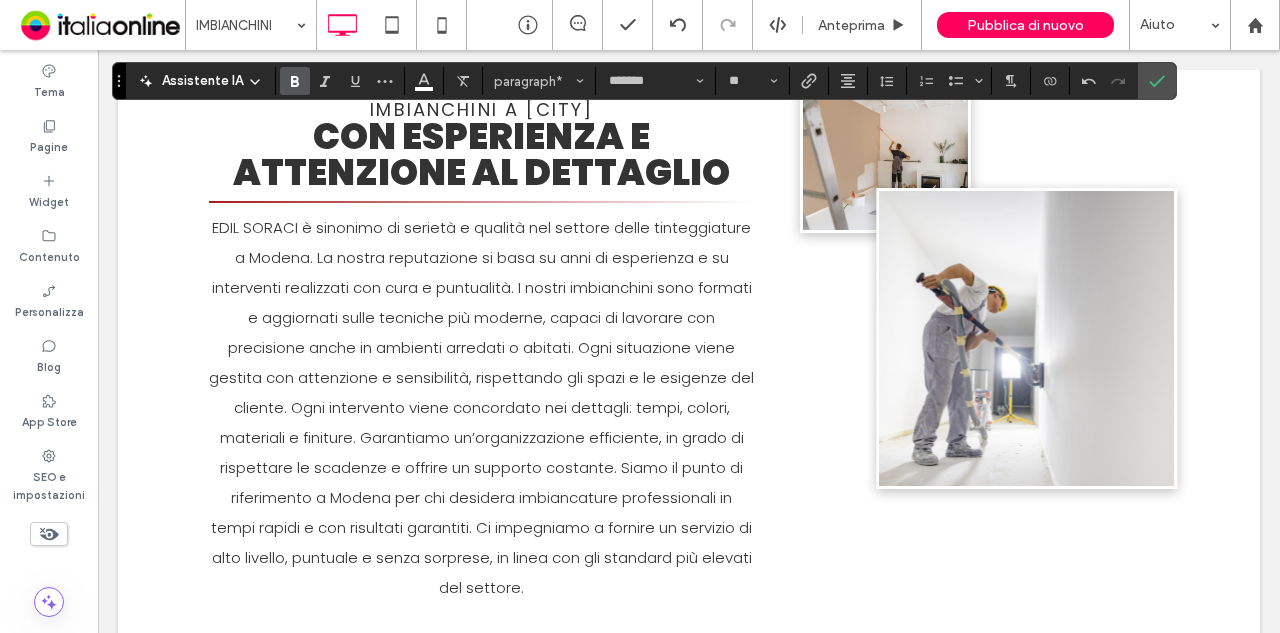 scroll, scrollTop: 1200, scrollLeft: 0, axis: vertical 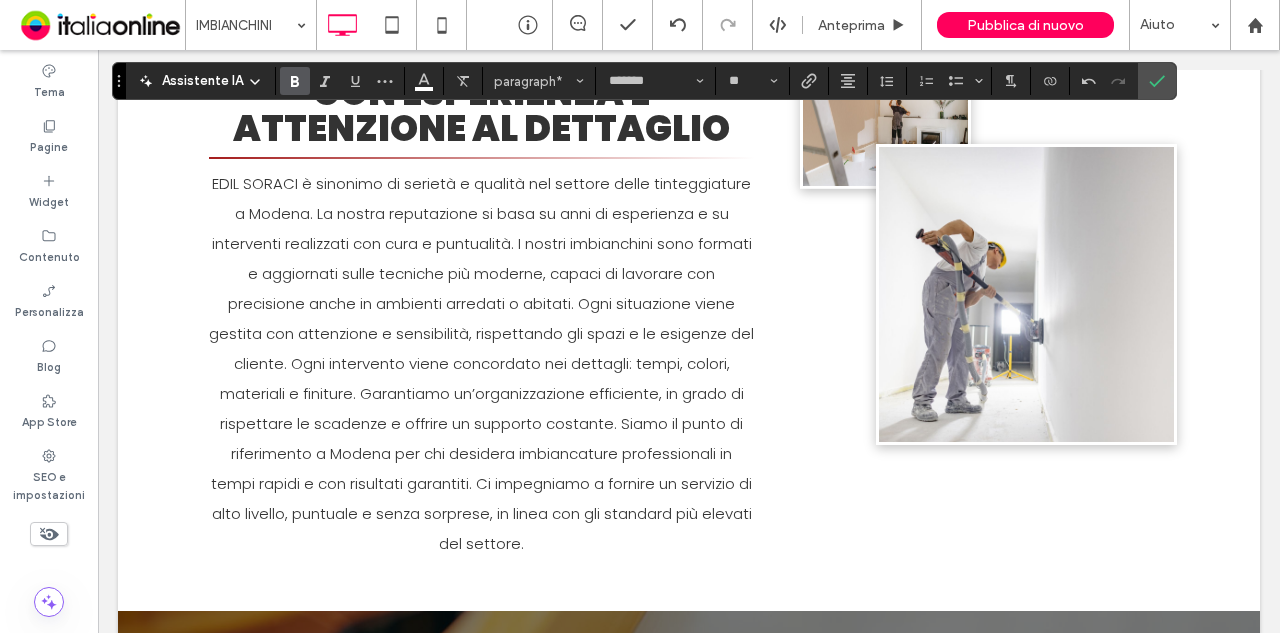 click on "EDIL SORACI è sinonimo di serietà e qualità nel settore delle tinteggiature a Modena. La nostra reputazione si basa su anni di esperienza e su interventi realizzati con cura e puntualità. I nostri imbianchini sono formati e aggiornati sulle tecniche più moderne, capaci di lavorare con precisione anche in ambienti arredati o abitati. Ogni situazione viene gestita con attenzione e sensibilità, rispettando gli spazi e le esigenze del cliente. Ogni intervento viene concordato nei dettagli: tempi, colori, materiali e finiture. Garantiamo un’organizzazione efficiente, in grado di rispettare le scadenze e offrire un supporto costante. Siamo il punto di riferimento a Modena per chi desidera imbiancature professionali in tempi rapidi e con risultati garantiti. Ci impegniamo a fornire un servizio di alto livello, puntuale e senza sorprese, in linea con gli standard più elevati del settore." at bounding box center [481, 363] 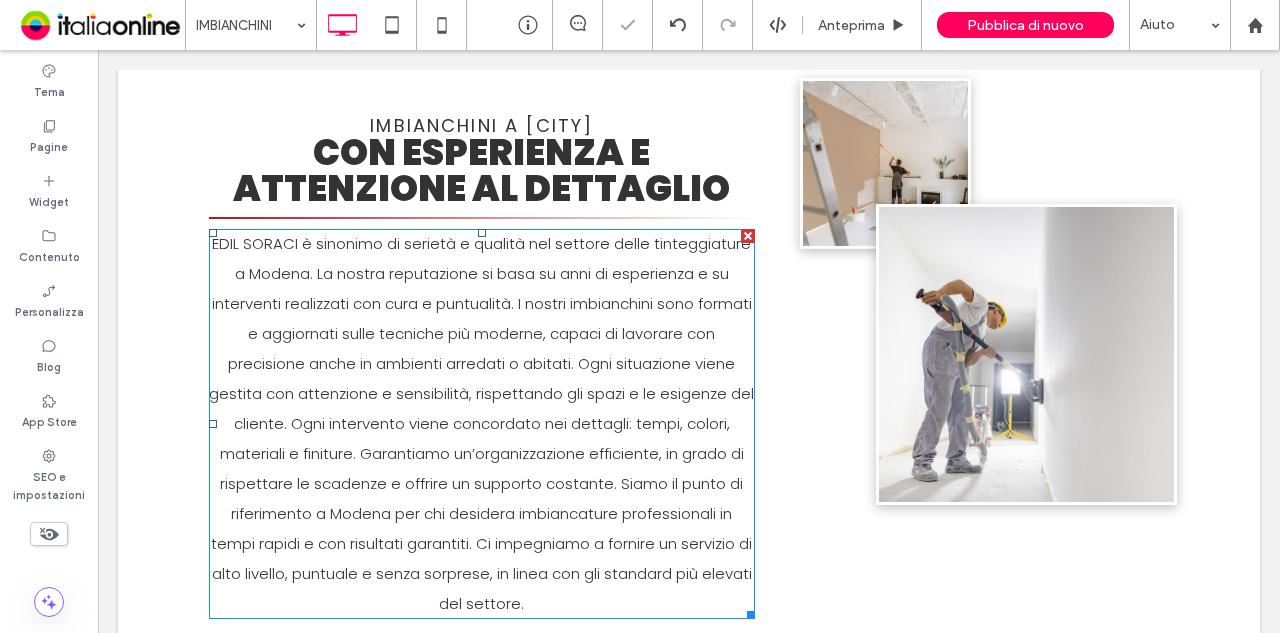 click on "EDIL SORACI è sinonimo di serietà e qualità nel settore delle tinteggiature a Modena. La nostra reputazione si basa su anni di esperienza e su interventi realizzati con cura e puntualità. I nostri imbianchini sono formati e aggiornati sulle tecniche più moderne, capaci di lavorare con precisione anche in ambienti arredati o abitati. Ogni situazione viene gestita con attenzione e sensibilità, rispettando gli spazi e le esigenze del cliente. Ogni intervento viene concordato nei dettagli: tempi, colori, materiali e finiture. Garantiamo un’organizzazione efficiente, in grado di rispettare le scadenze e offrire un supporto costante. Siamo il punto di riferimento a Modena per chi desidera imbiancature professionali in tempi rapidi e con risultati garantiti. Ci impegniamo a fornire un servizio di alto livello, puntuale e senza sorprese, in linea con gli standard più elevati del settore." at bounding box center [481, 423] 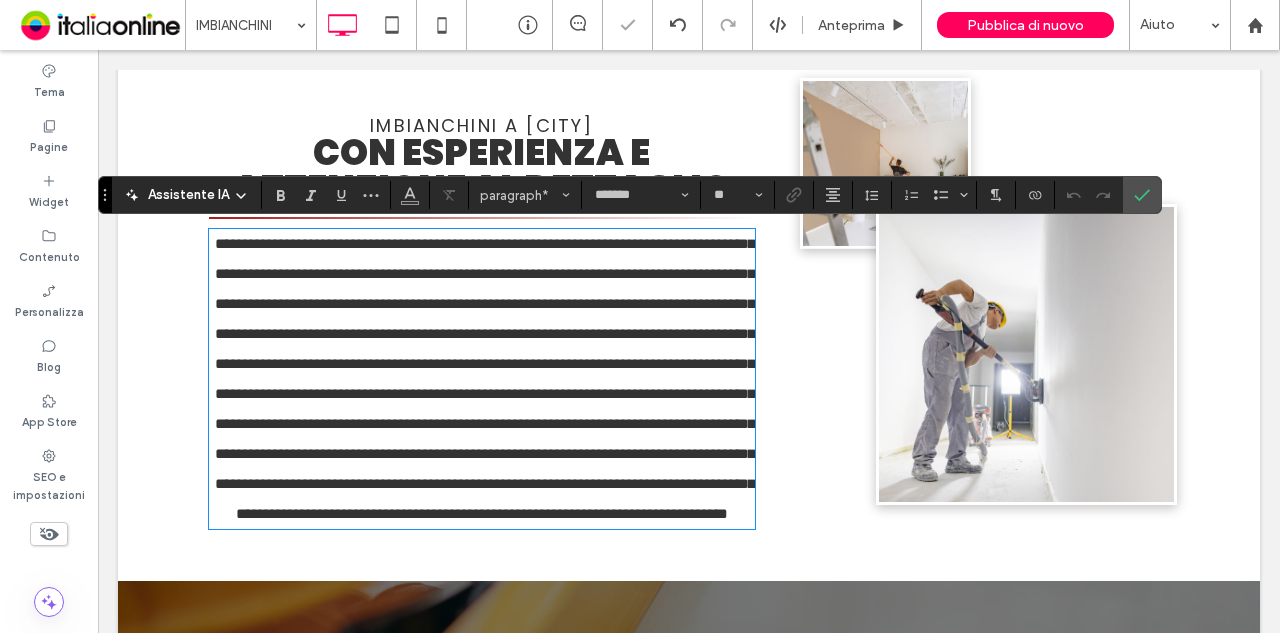 click on "**********" at bounding box center [485, 378] 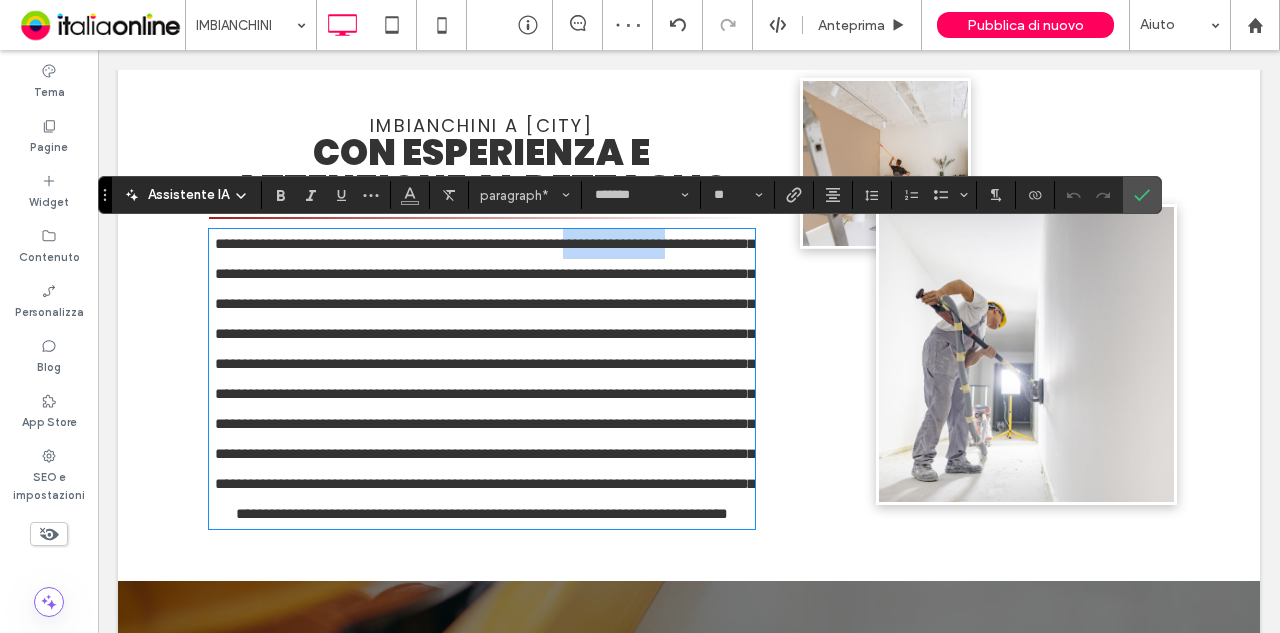 drag, startPoint x: 625, startPoint y: 244, endPoint x: 741, endPoint y: 251, distance: 116.21101 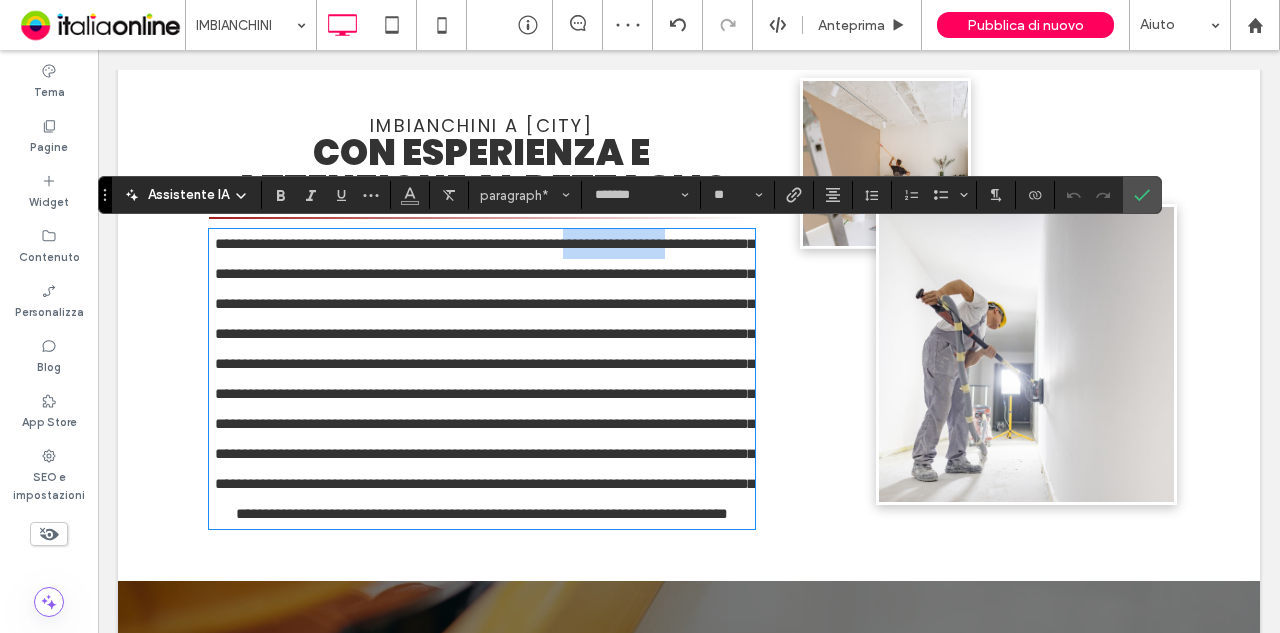 click on "**********" at bounding box center (485, 378) 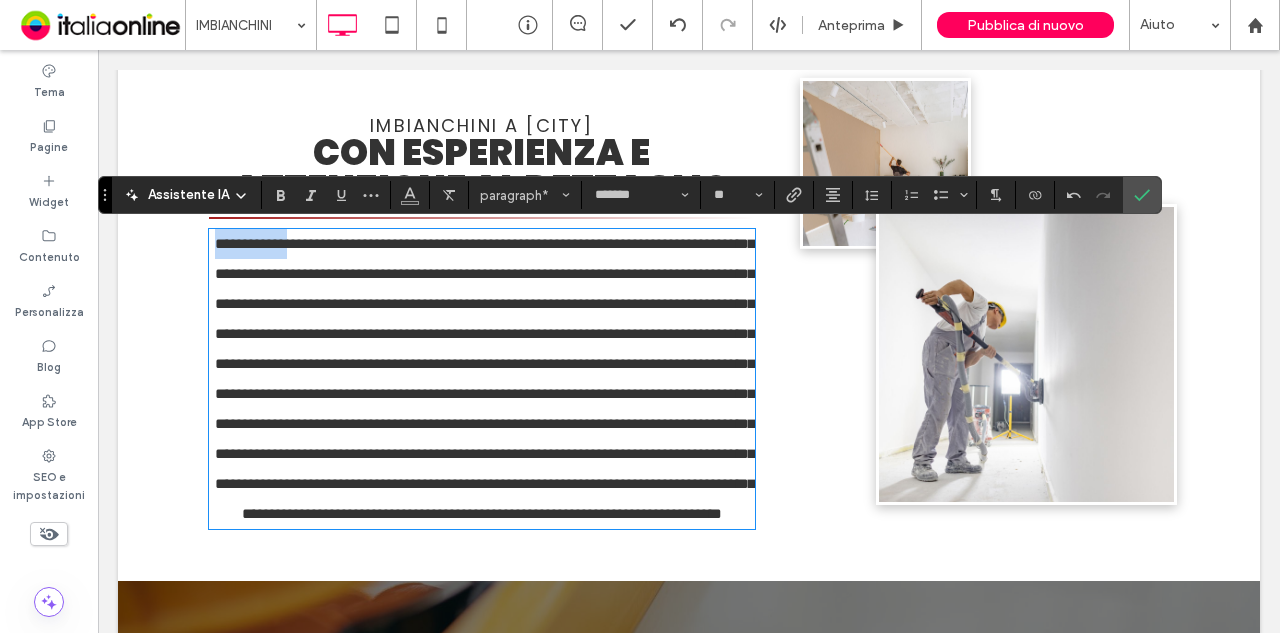 drag, startPoint x: 203, startPoint y: 245, endPoint x: 292, endPoint y: 243, distance: 89.02247 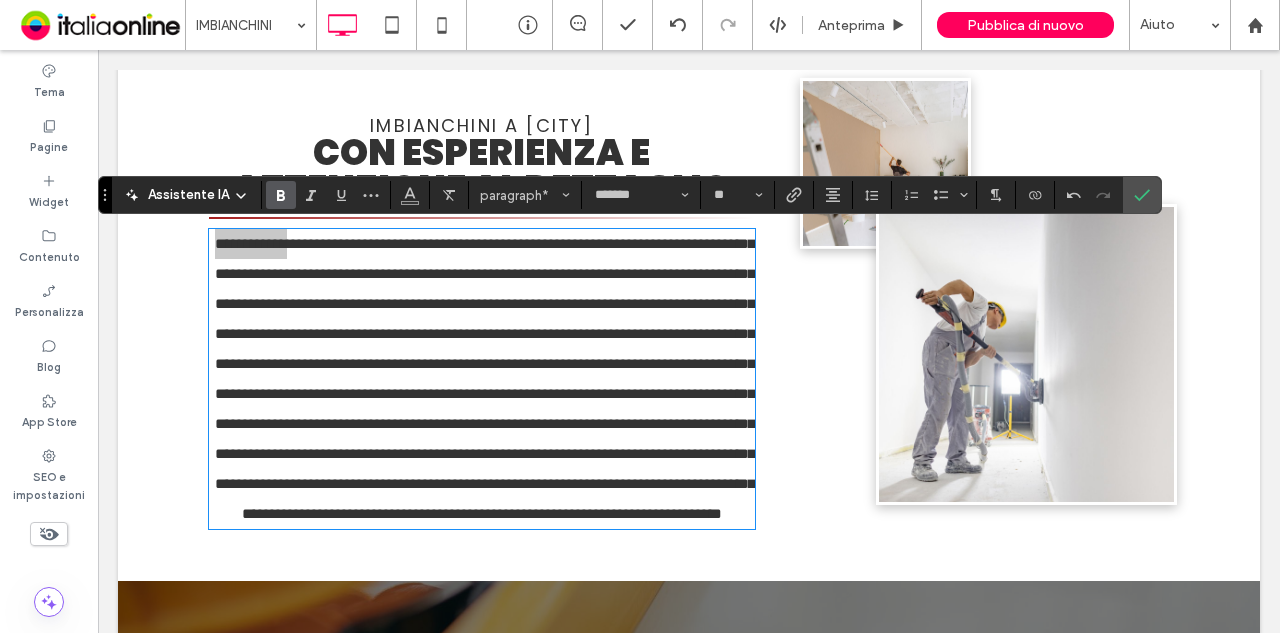 click 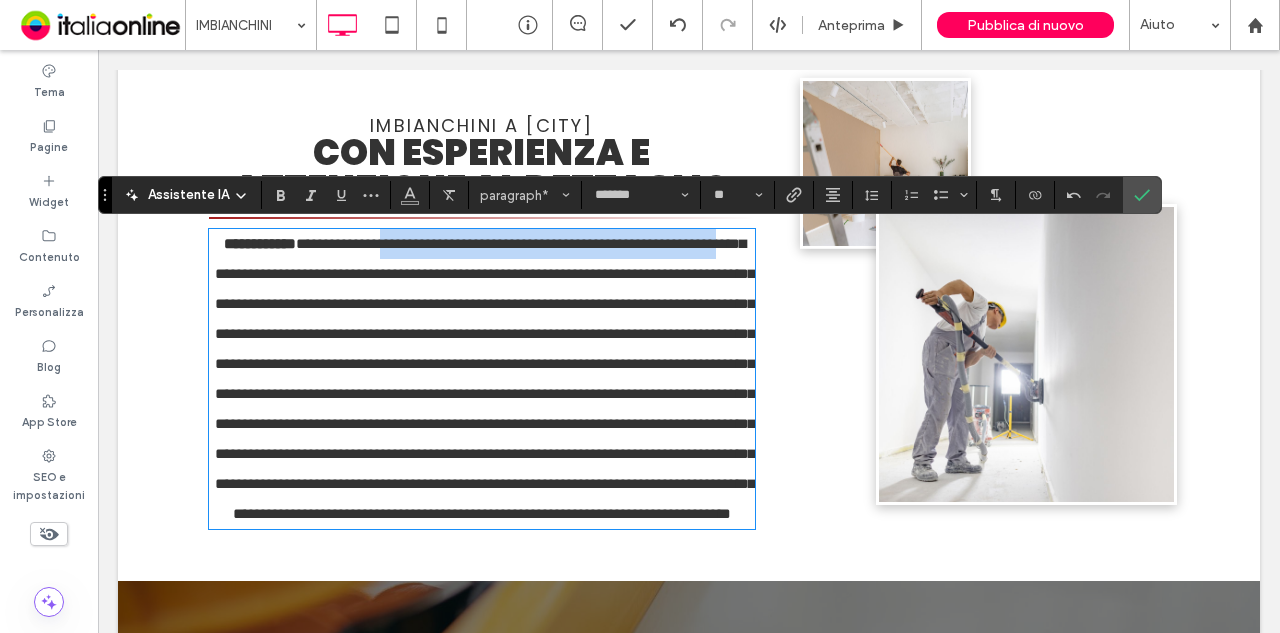 drag, startPoint x: 407, startPoint y: 245, endPoint x: 299, endPoint y: 271, distance: 111.085556 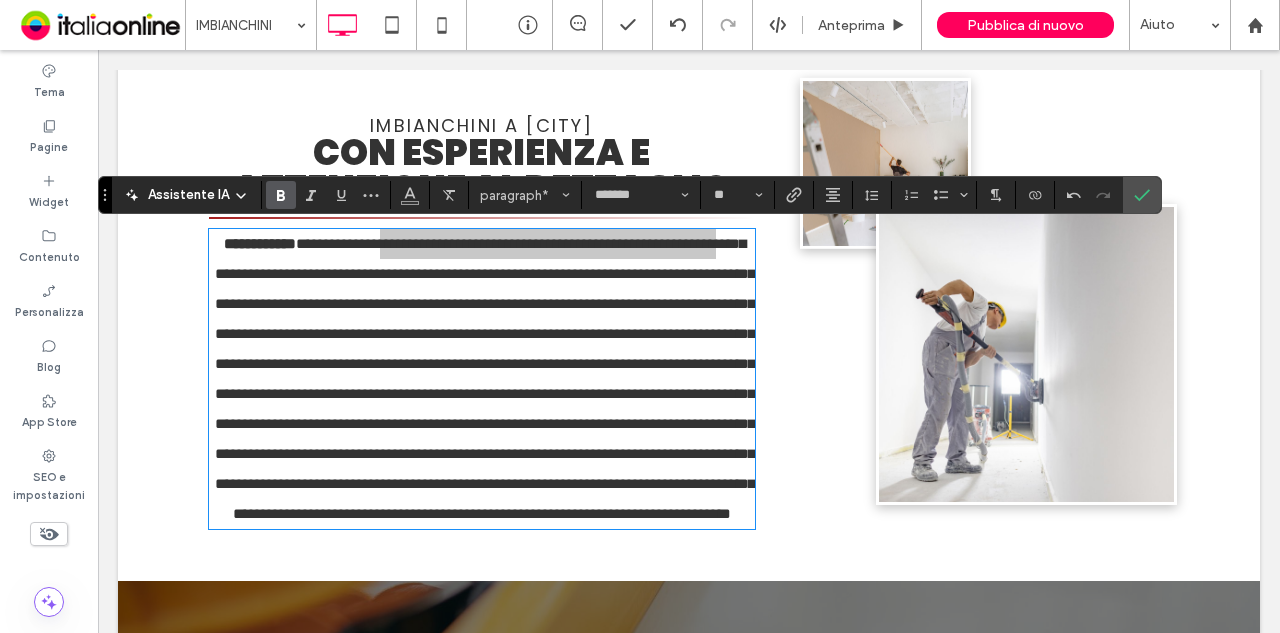 click 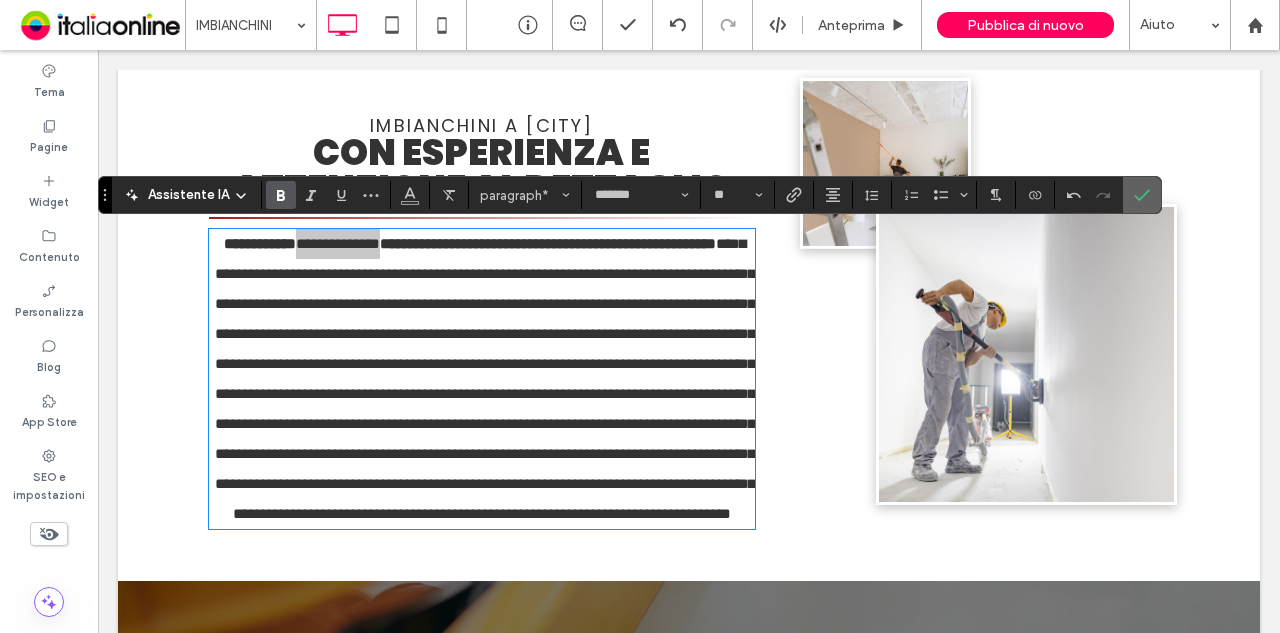 click at bounding box center (1142, 195) 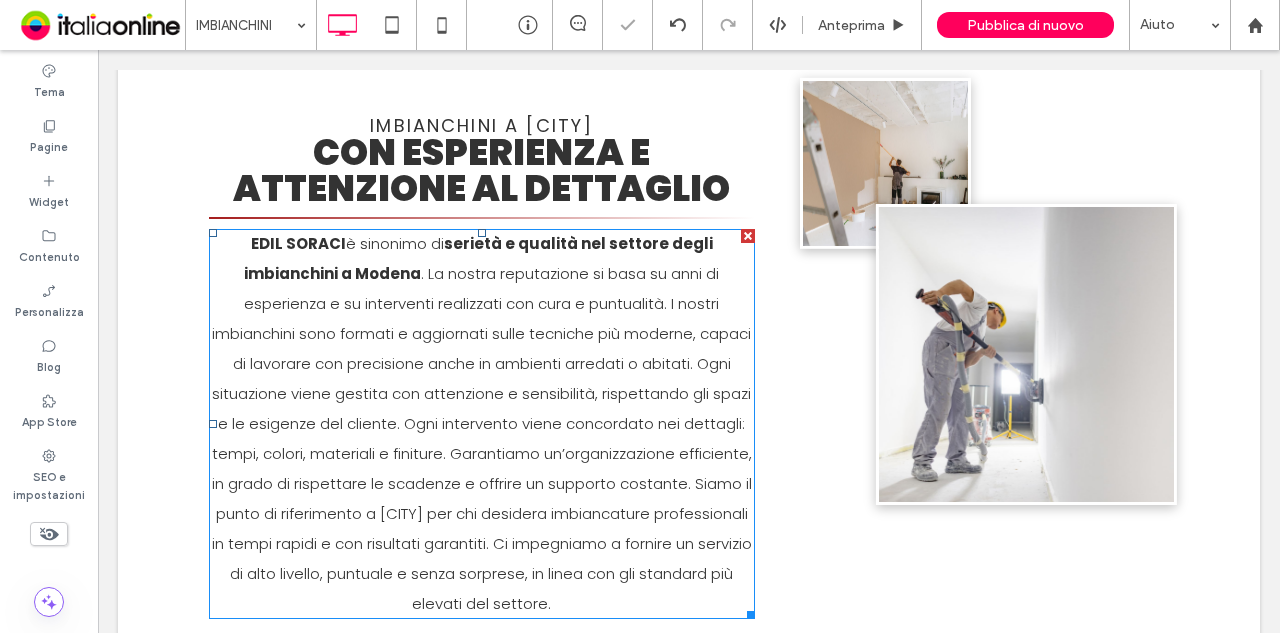 scroll, scrollTop: 1300, scrollLeft: 0, axis: vertical 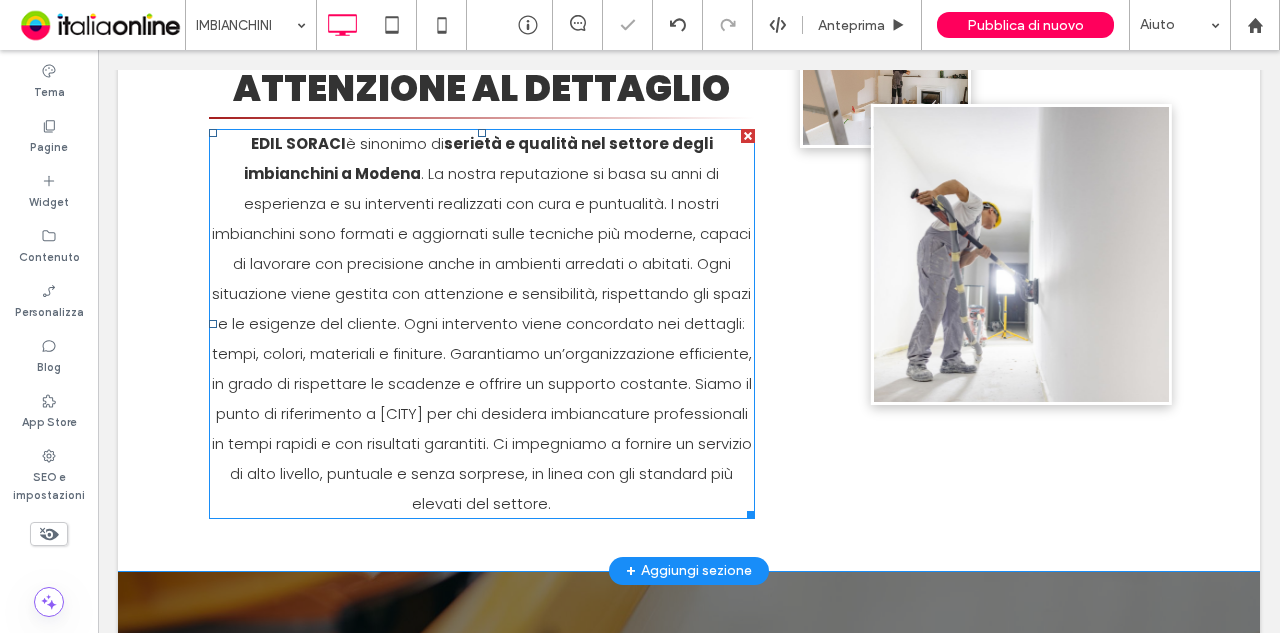 click on ". La nostra reputazione si basa su anni di esperienza e su interventi realizzati con cura e puntualità. I nostri imbianchini sono formati e aggiornati sulle tecniche più moderne, capaci di lavorare con precisione anche in ambienti arredati o abitati. Ogni situazione viene gestita con attenzione e sensibilità, rispettando gli spazi e le esigenze del cliente. Ogni intervento viene concordato nei dettagli: tempi, colori, materiali e finiture. Garantiamo un’organizzazione efficiente, in grado di rispettare le scadenze e offrire un supporto costante. Siamo il punto di riferimento a [CITY] per chi desidera imbiancature professionali in tempi rapidi e con risultati garantiti. Ci impegniamo a fornire un servizio di alto livello, puntuale e senza sorprese, in linea con gli standard più elevati del settore." at bounding box center [482, 338] 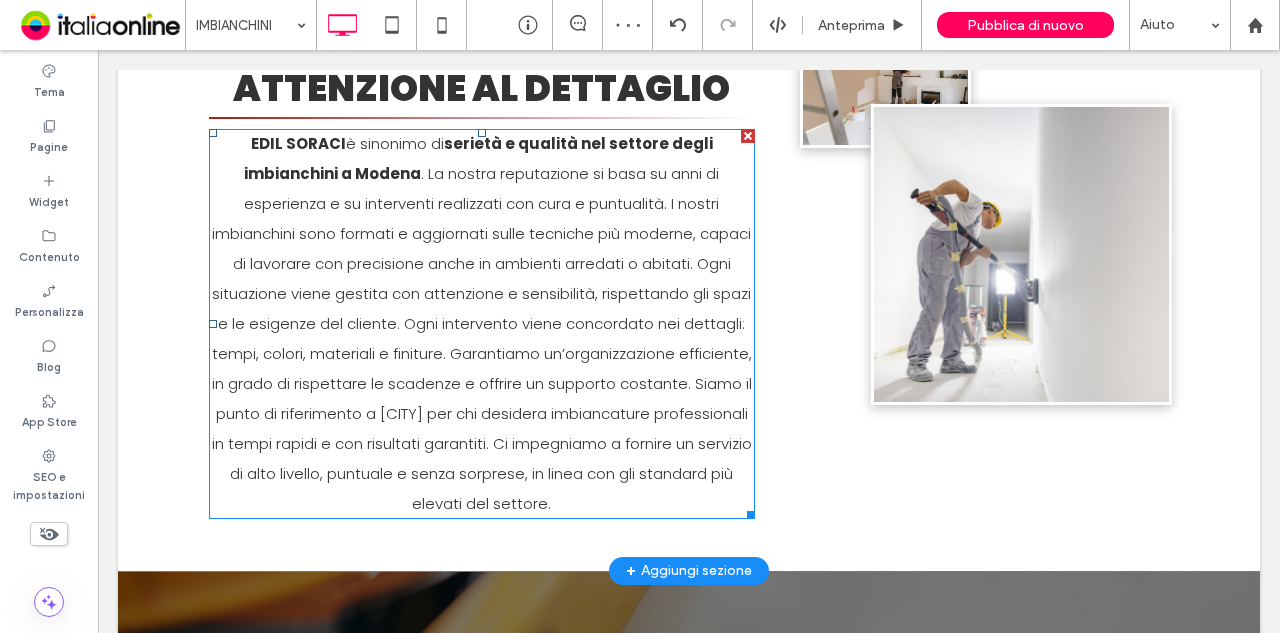 type on "*******" 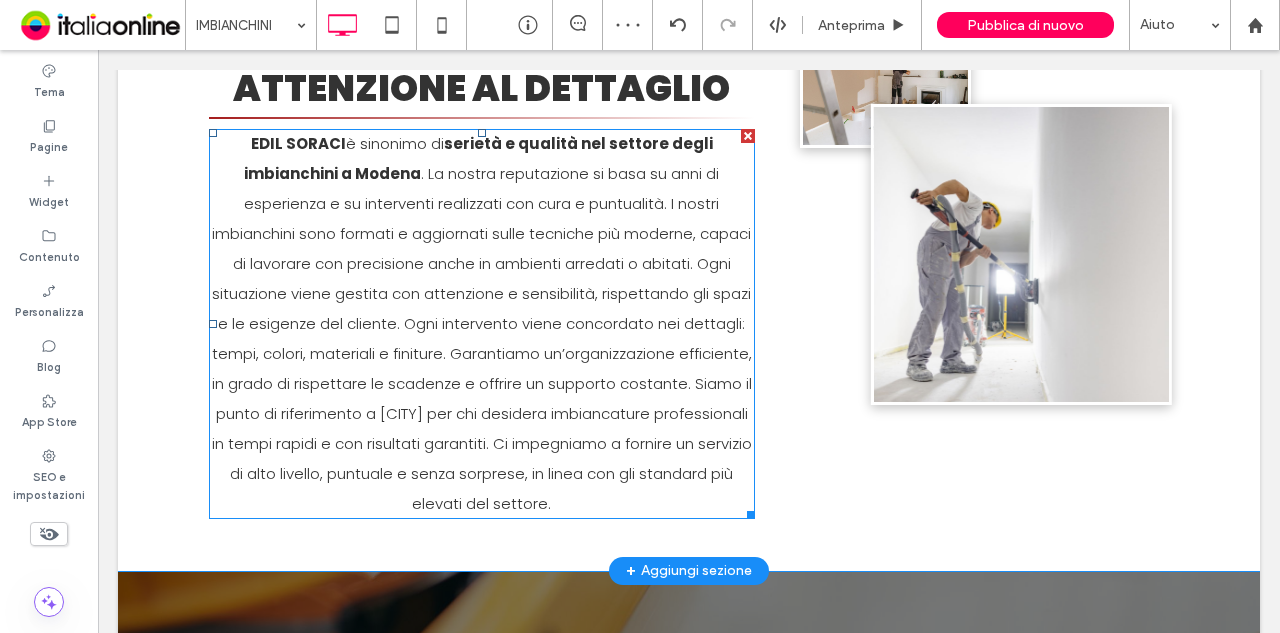 type on "**" 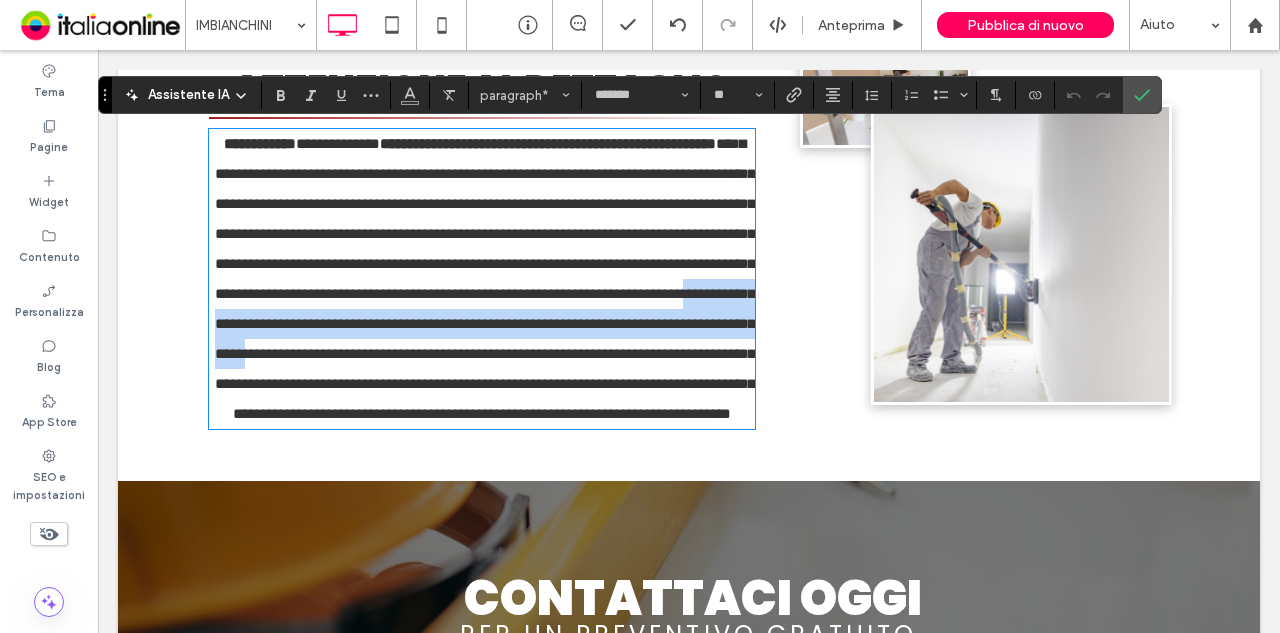 drag, startPoint x: 514, startPoint y: 355, endPoint x: 295, endPoint y: 420, distance: 228.44255 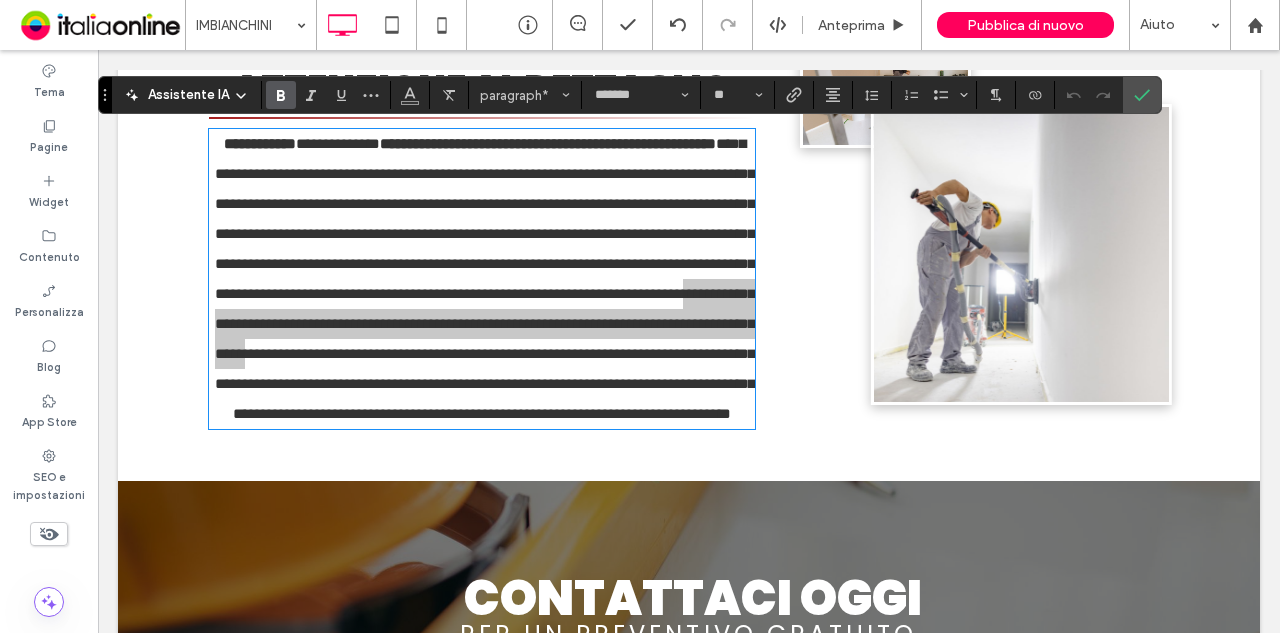 click 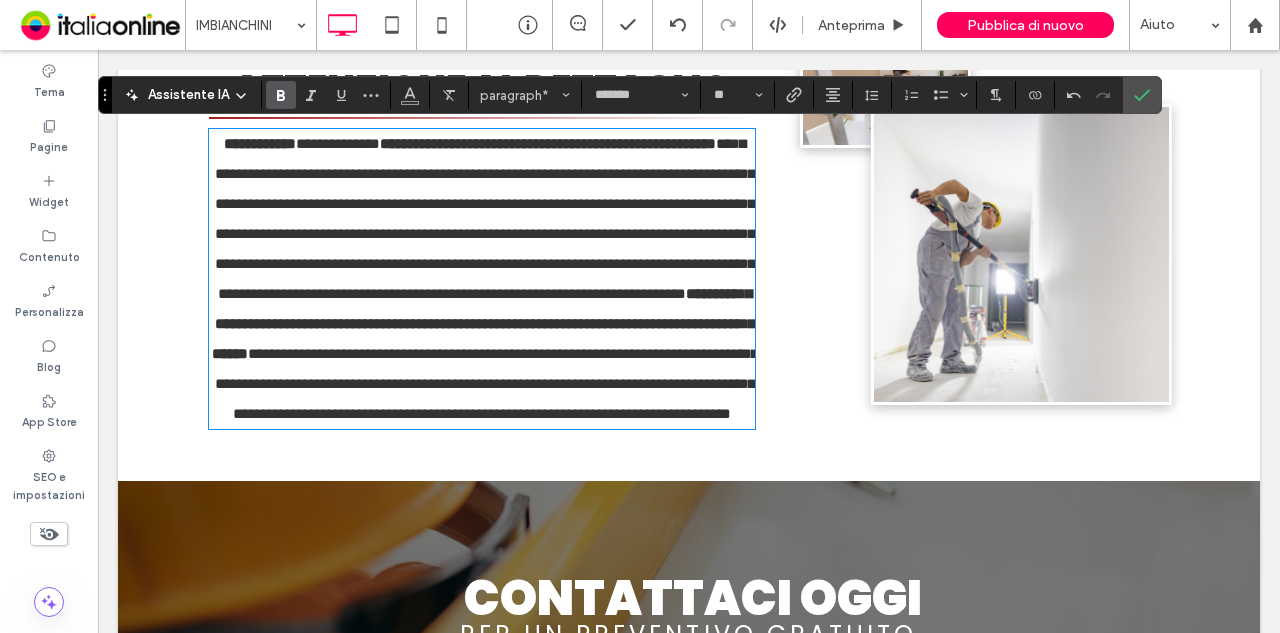 click on "**********" at bounding box center (689, 207) 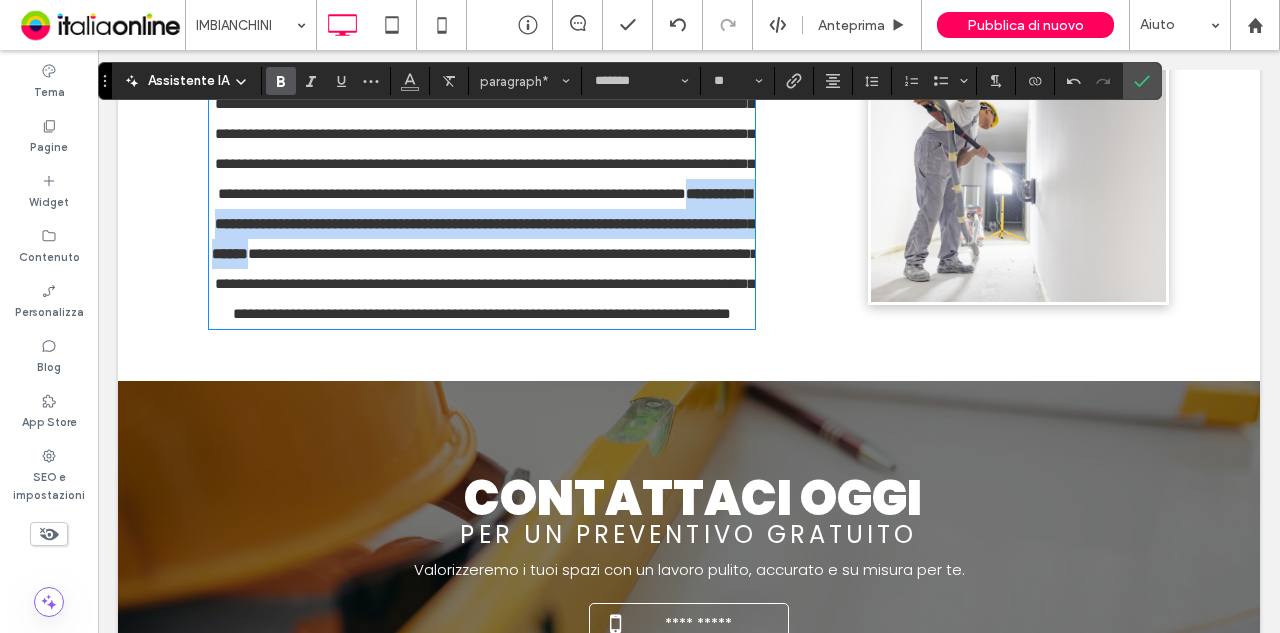 scroll, scrollTop: 1700, scrollLeft: 0, axis: vertical 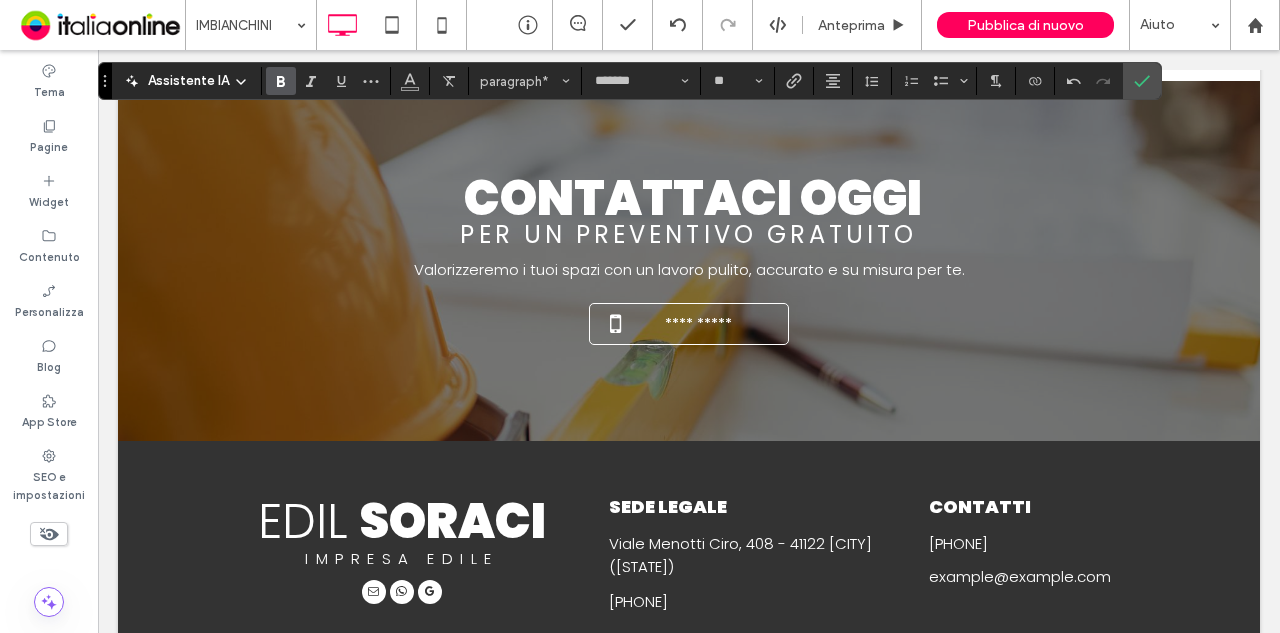 click on "per un preventivo gratuito" at bounding box center (688, 234) 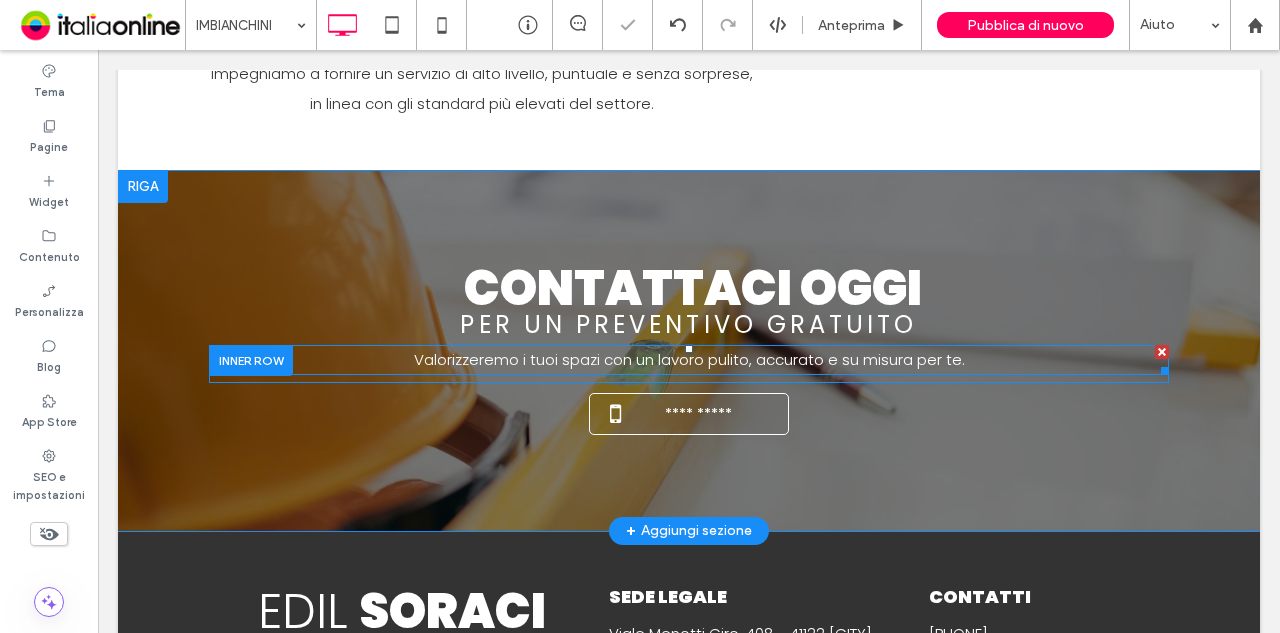 click on "Valorizzeremo i tuoi spazi con un lavoro pulito, accurato e su misura per te." at bounding box center (689, 359) 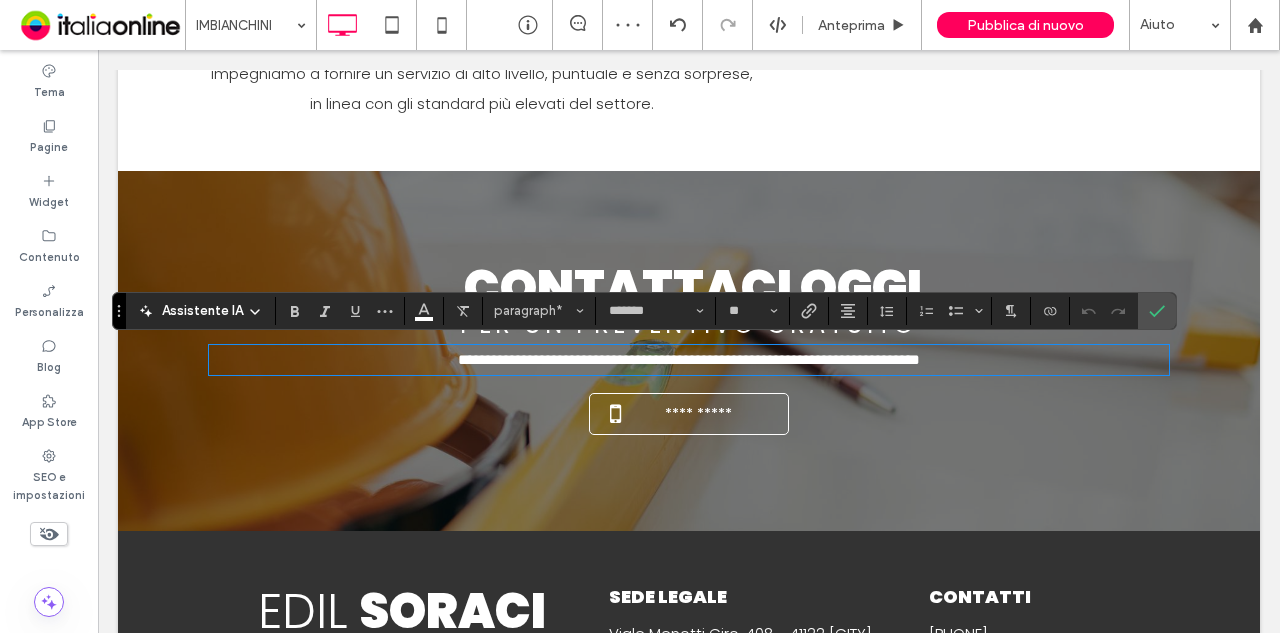 click on "**********" at bounding box center [689, 359] 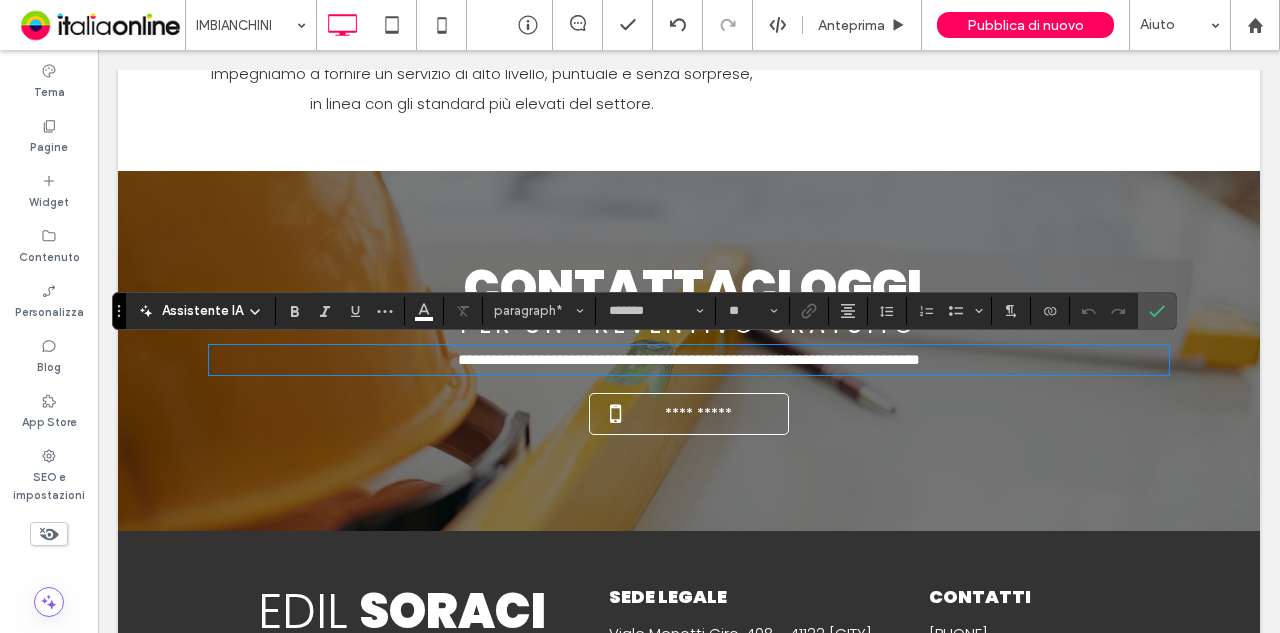 click on "**********" at bounding box center [689, 360] 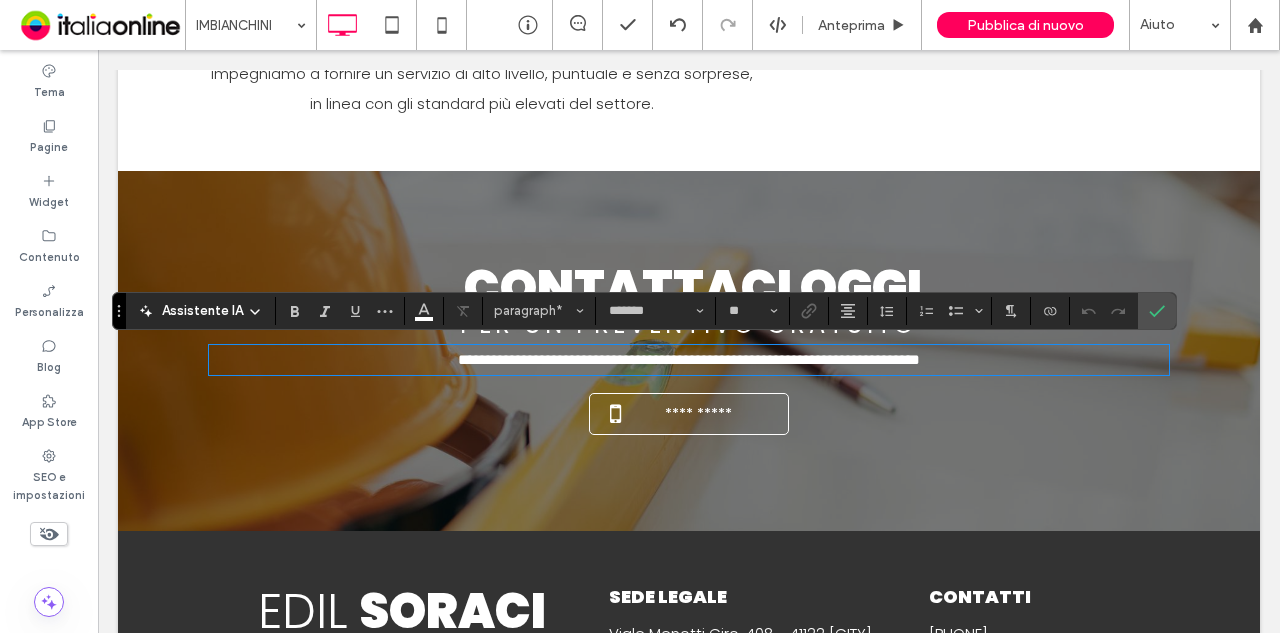 click on "**********" at bounding box center [689, 351] 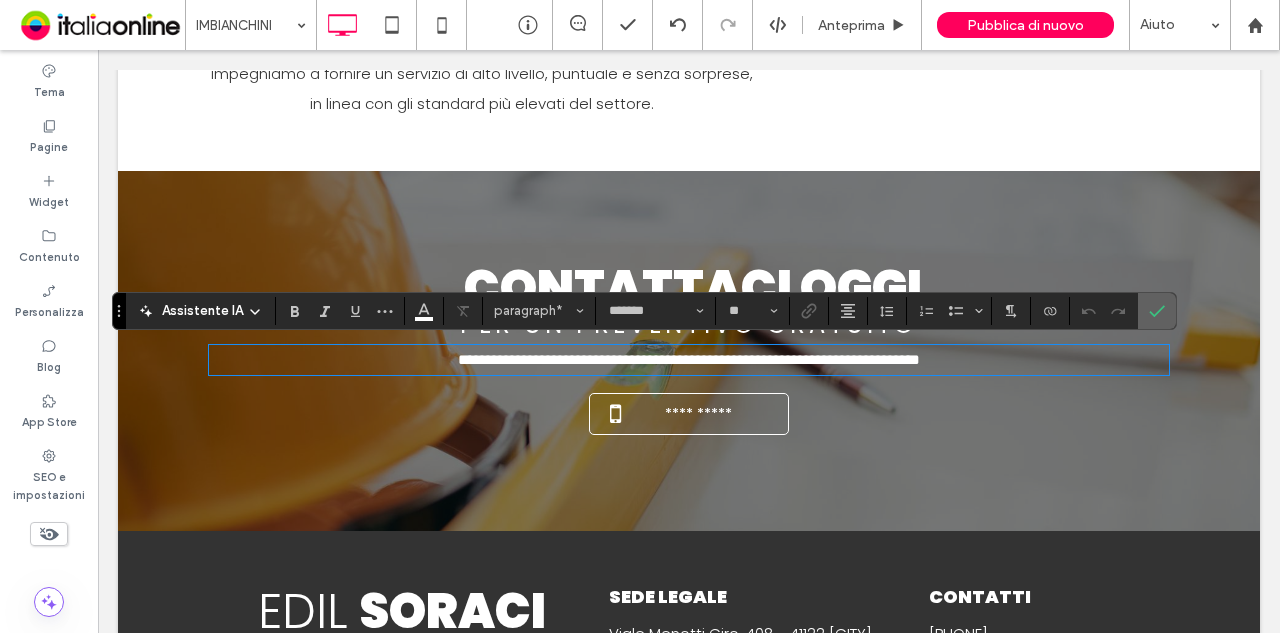 click at bounding box center (1153, 311) 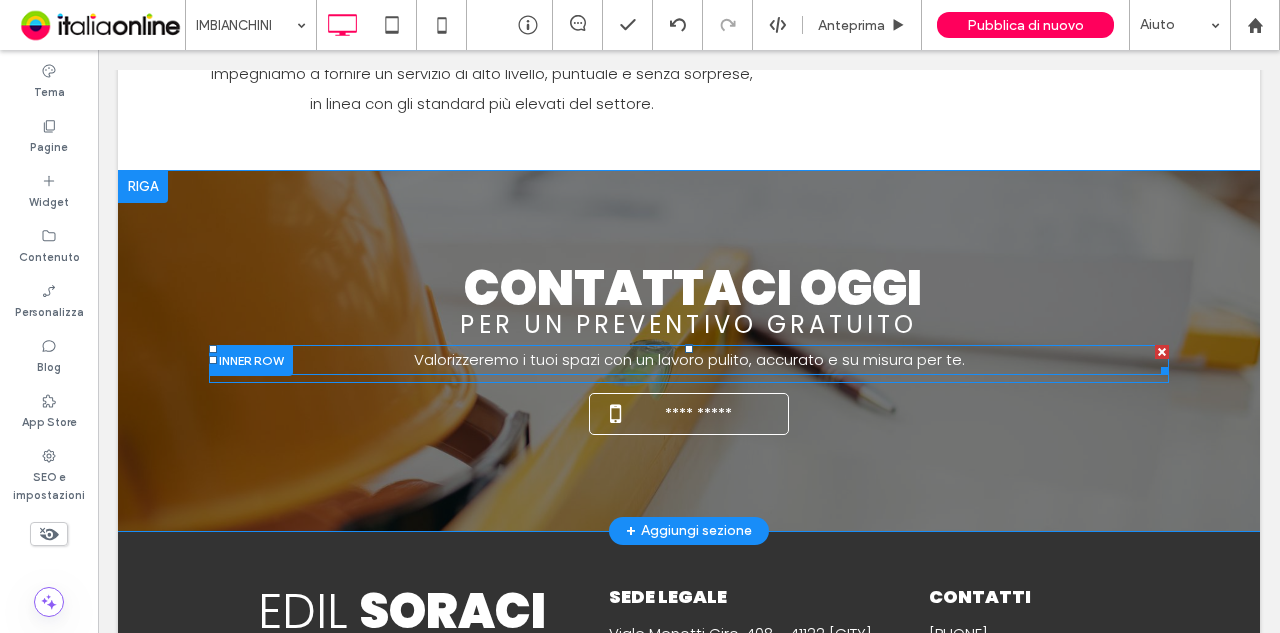 click on "Valorizzeremo i tuoi spazi con un lavoro pulito, accurato e su misura per te." at bounding box center [689, 360] 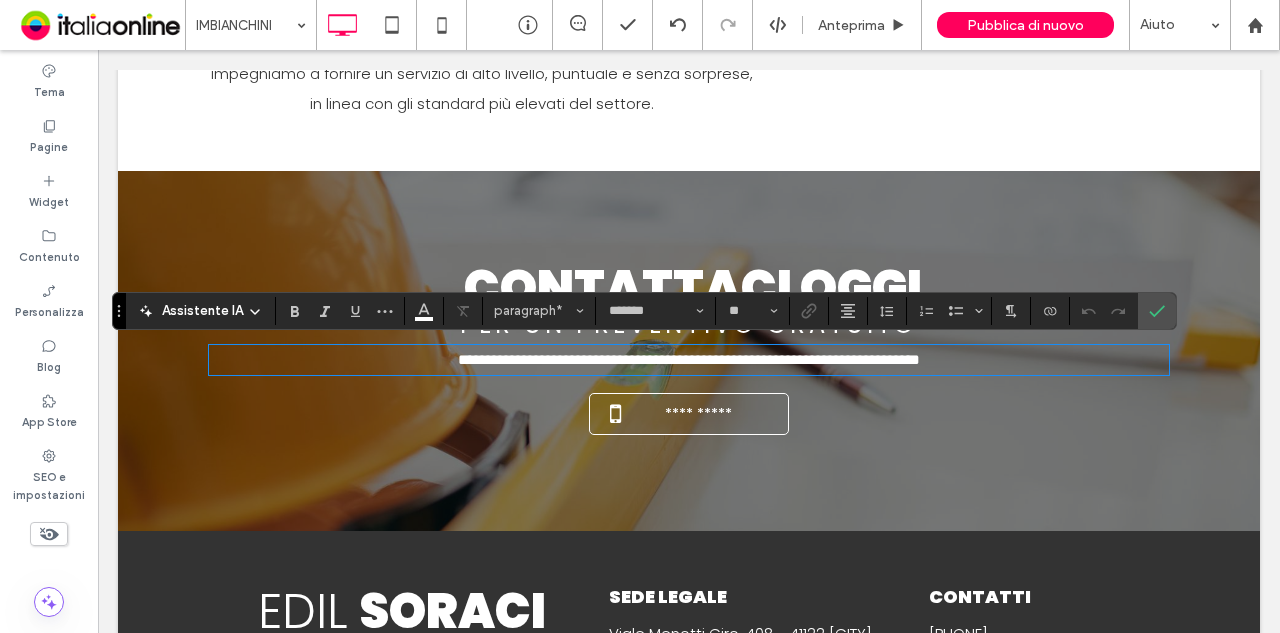 type 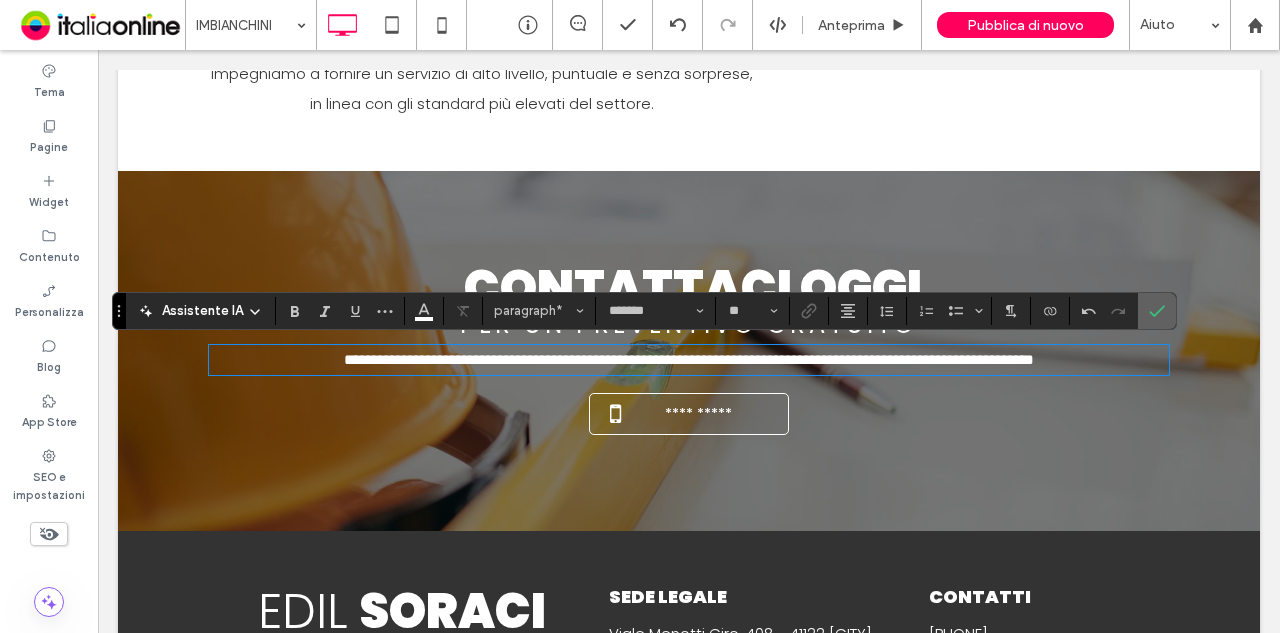 click 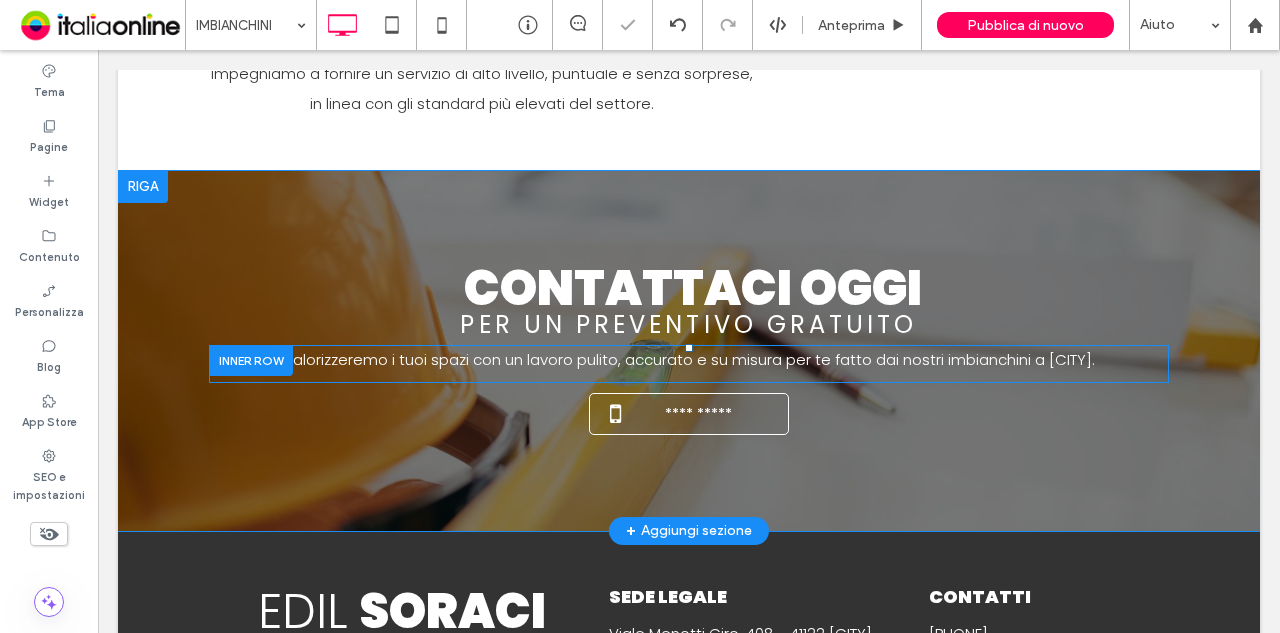 click on "Valorizzeremo i tuoi spazi con un lavoro pulito, accurato e su misura per te fatto dai nostri imbianchini a [CITY]." at bounding box center (689, 359) 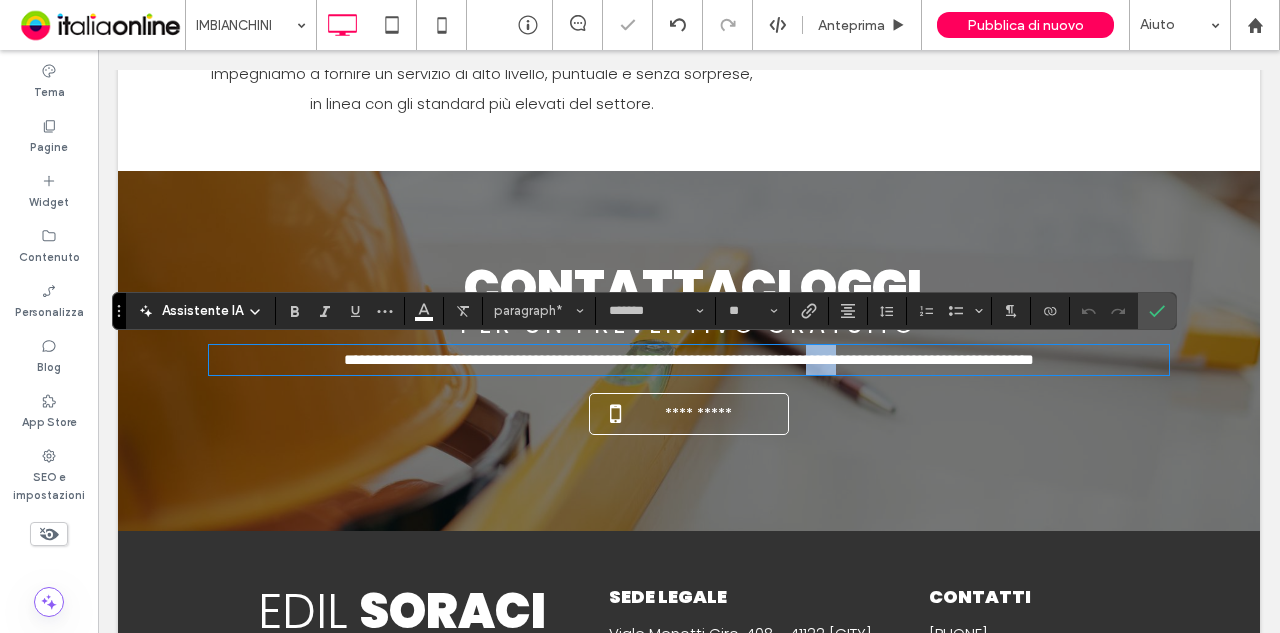click on "**********" at bounding box center (689, 359) 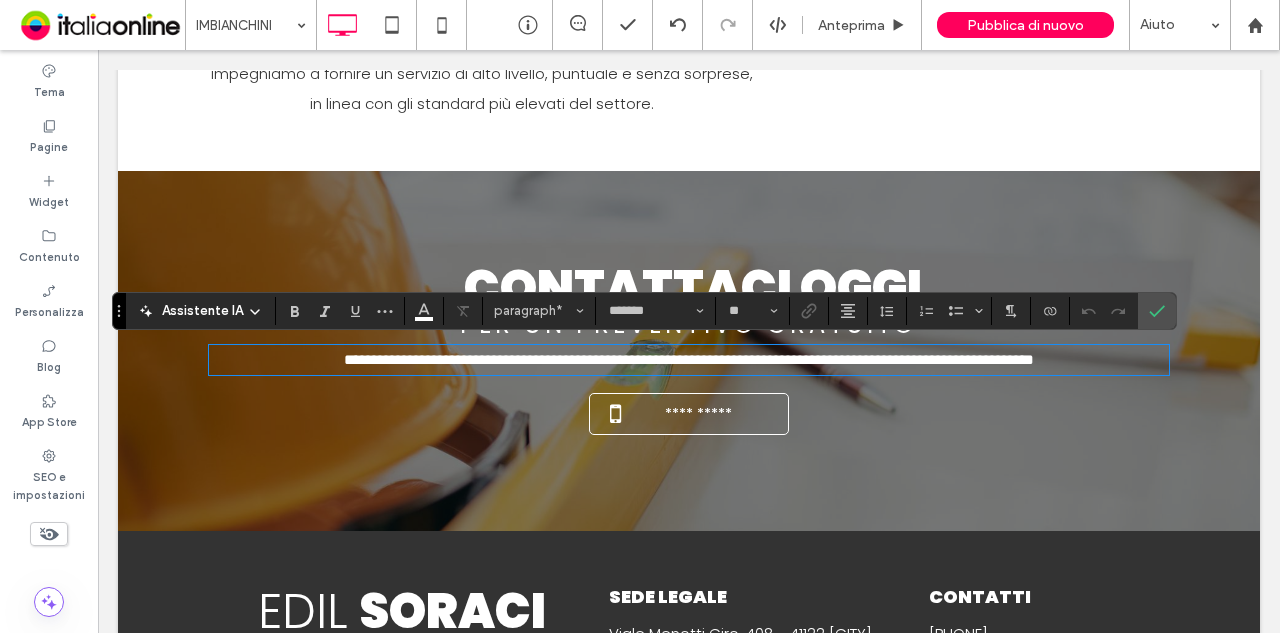 drag, startPoint x: 1101, startPoint y: 344, endPoint x: 1096, endPoint y: 354, distance: 11.18034 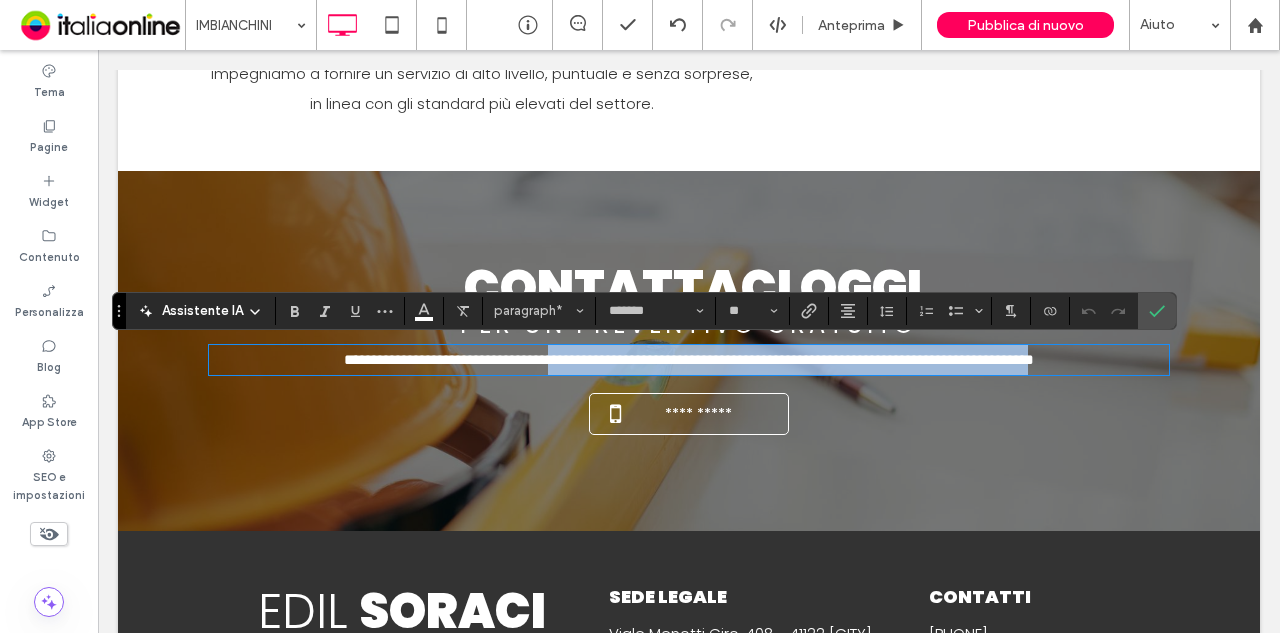 drag, startPoint x: 1096, startPoint y: 357, endPoint x: 471, endPoint y: 358, distance: 625.0008 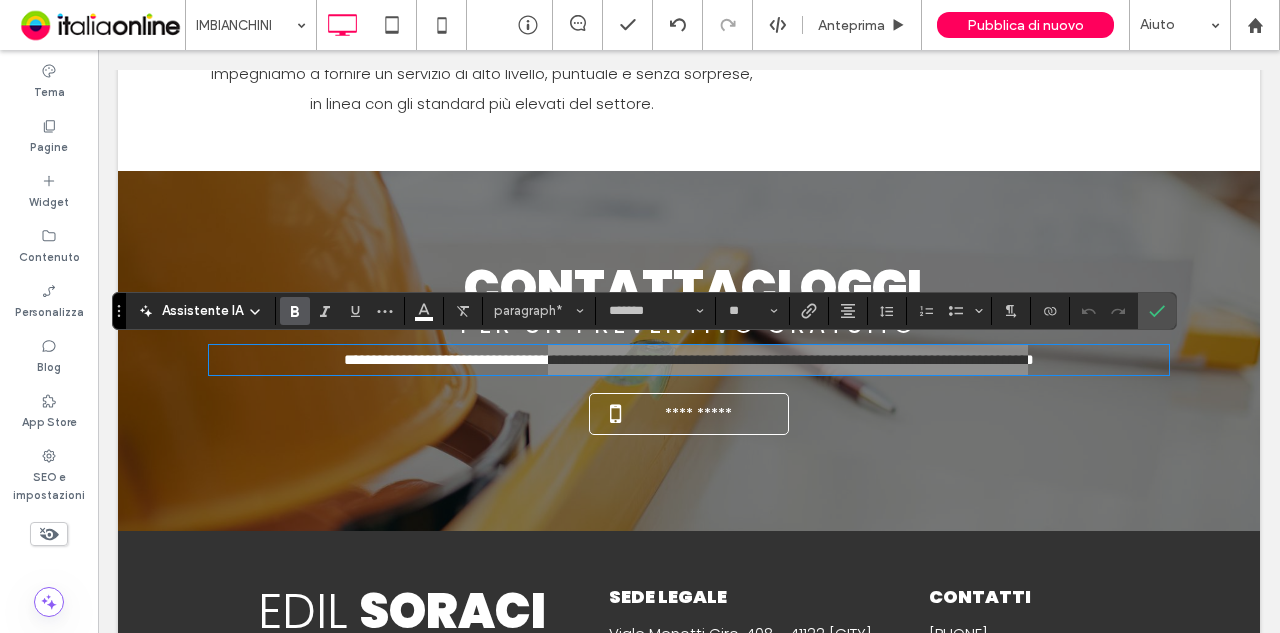 click 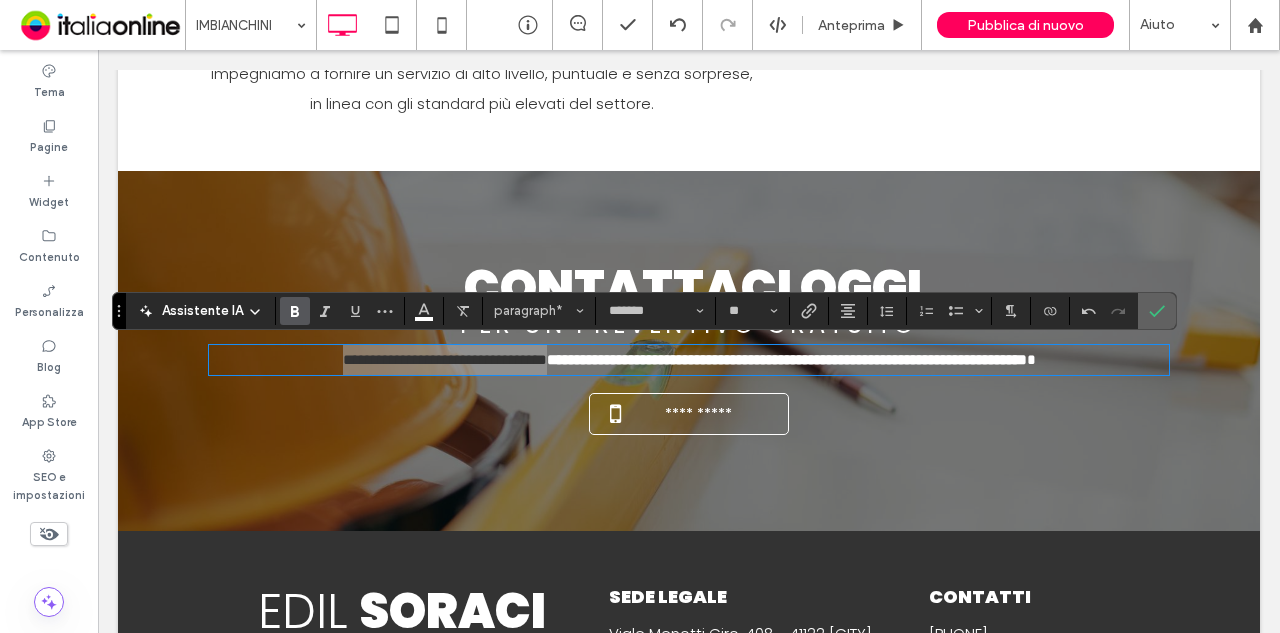 click at bounding box center (1157, 311) 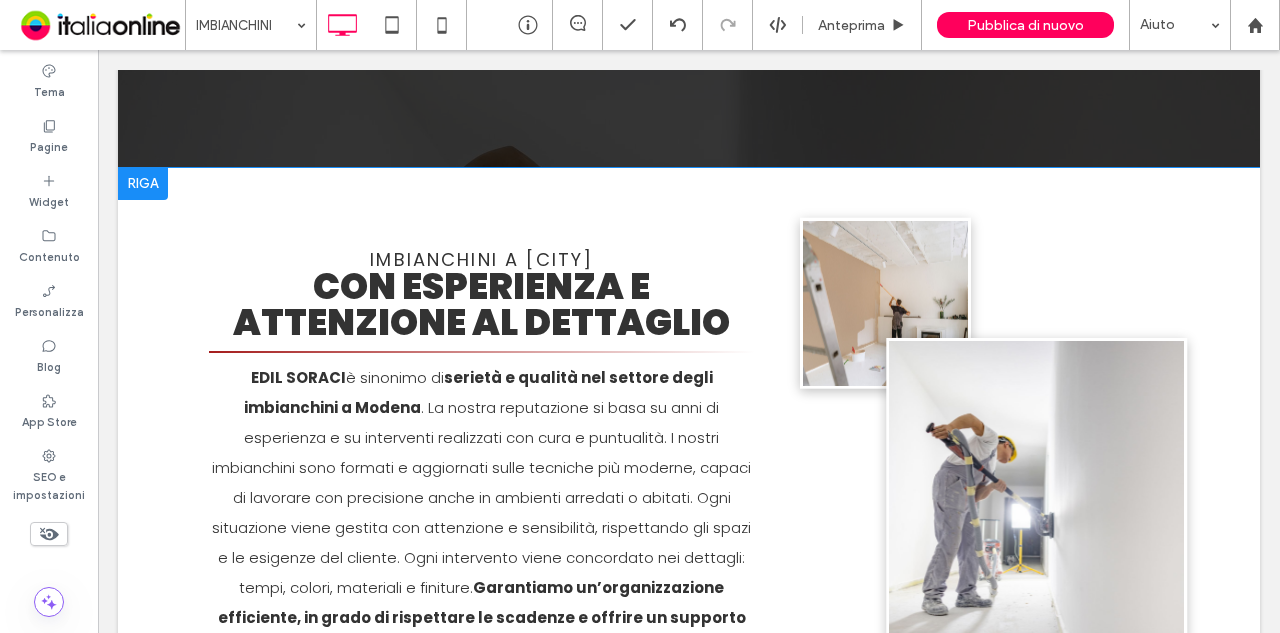 scroll, scrollTop: 1000, scrollLeft: 0, axis: vertical 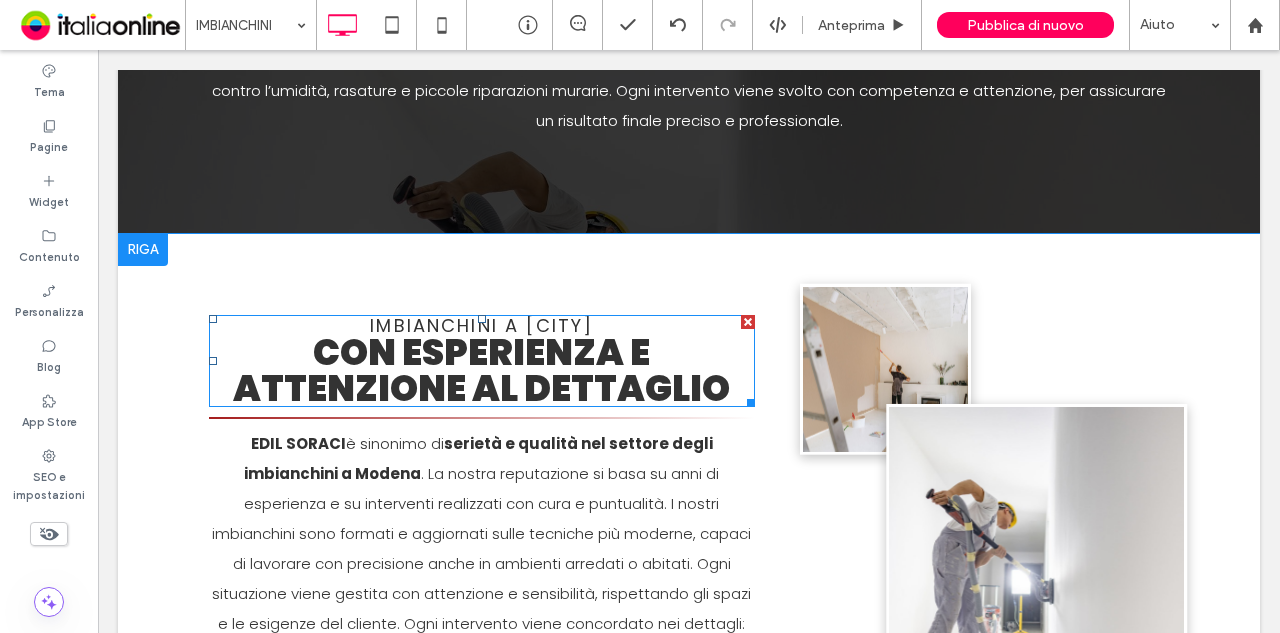 click on "Imbianchini a [CITY]" at bounding box center (481, 325) 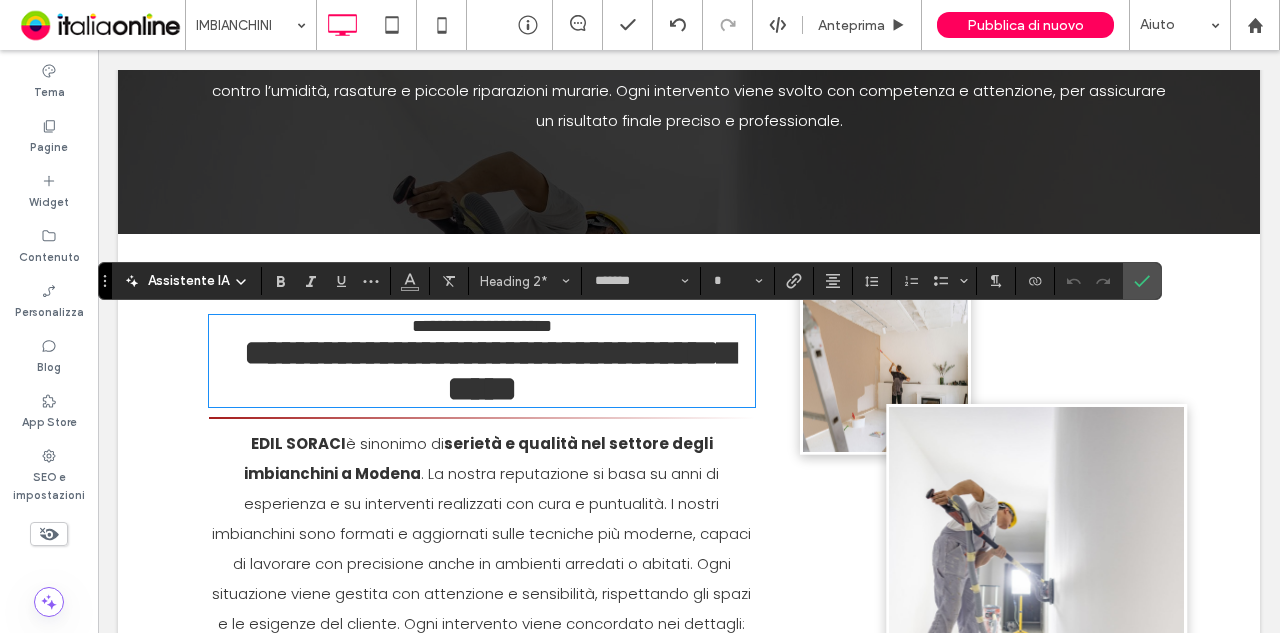 type on "**" 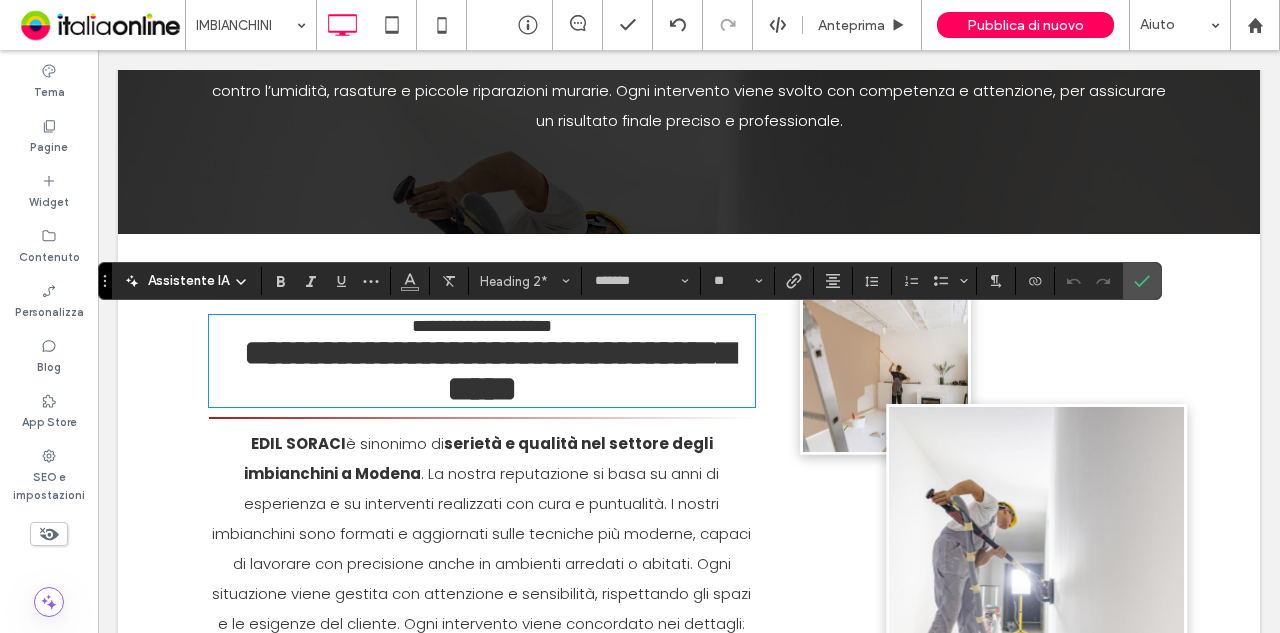 click on "**********" at bounding box center (482, 326) 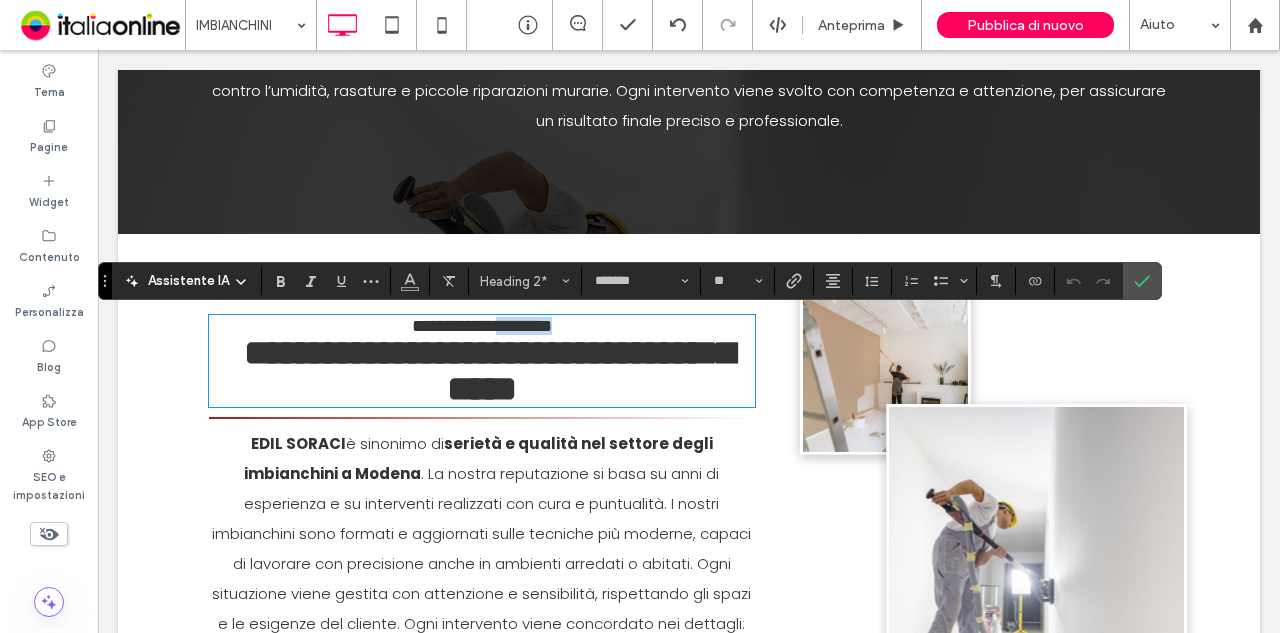 drag, startPoint x: 656, startPoint y: 322, endPoint x: 490, endPoint y: 319, distance: 166.0271 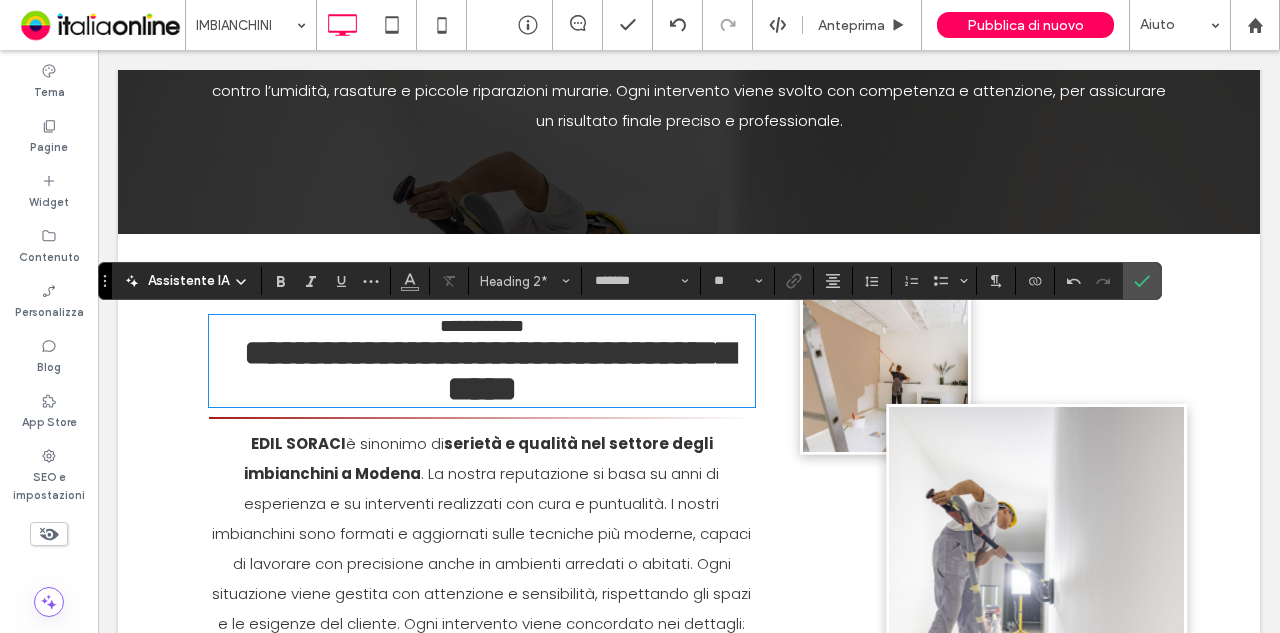 type 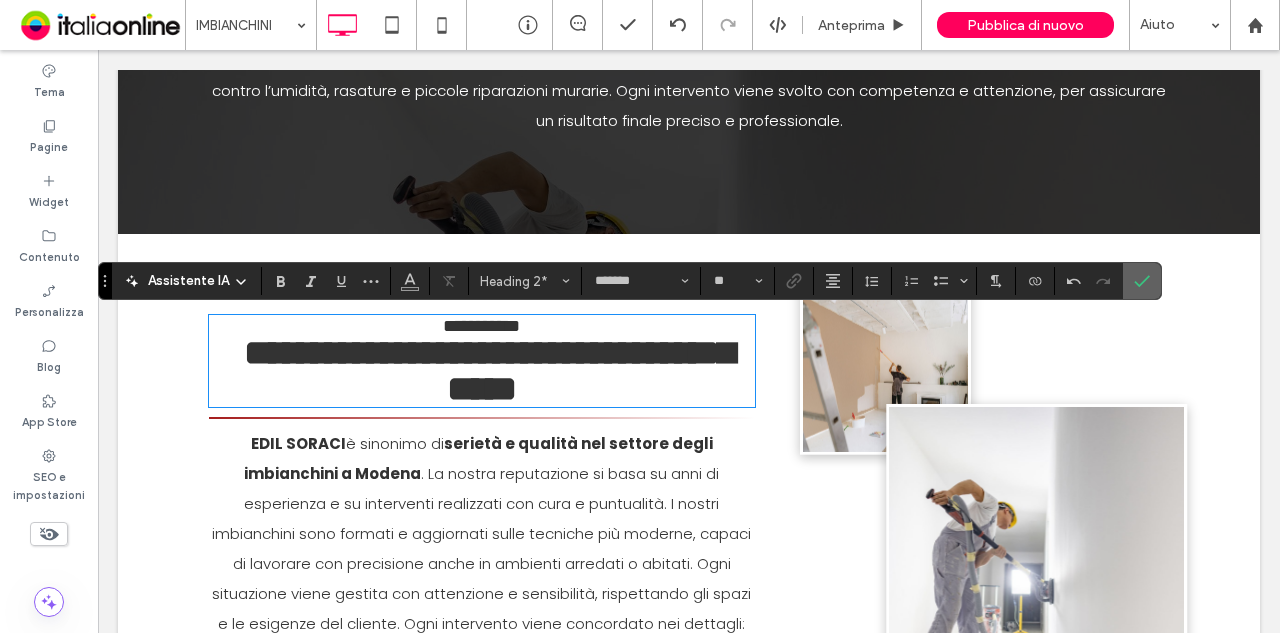 click at bounding box center (1142, 281) 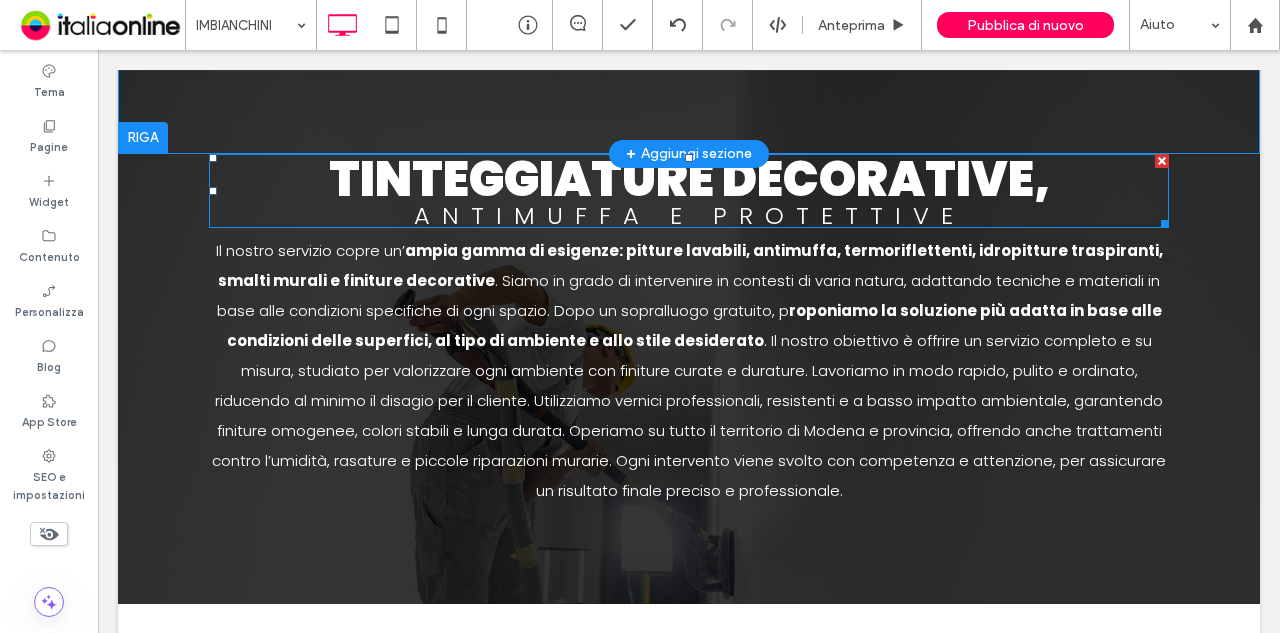 scroll, scrollTop: 700, scrollLeft: 0, axis: vertical 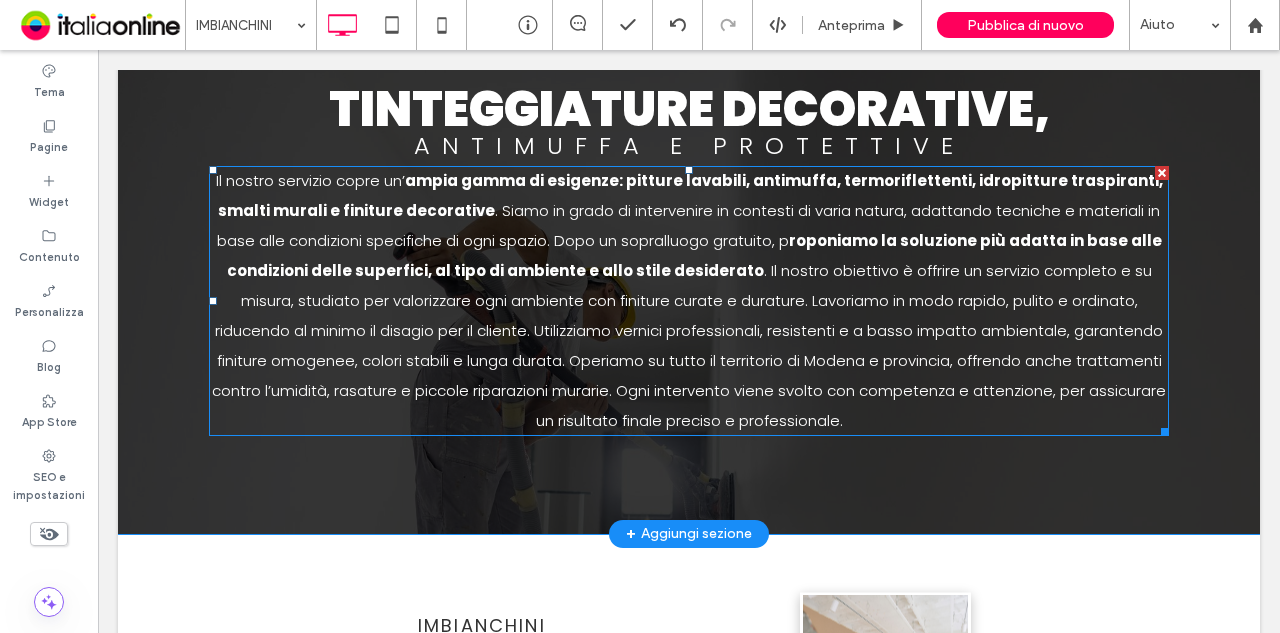 click on "Il nostro servizio copre un’ ampia gamma di esigenze: pitture lavabili, antimuffa, termoriflettenti, idropitture traspiranti, smalti murali e finiture decorative . Siamo in grado di intervenire in contesti di varia natura, adattando tecniche e materiali in base alle condizioni specifiche di ogni spazio. Dopo un sopralluogo gratuito, p roponiamo la soluzione più adatta in base alle condizioni delle superfici, al tipo di ambiente e allo stile desiderato" at bounding box center (689, 301) 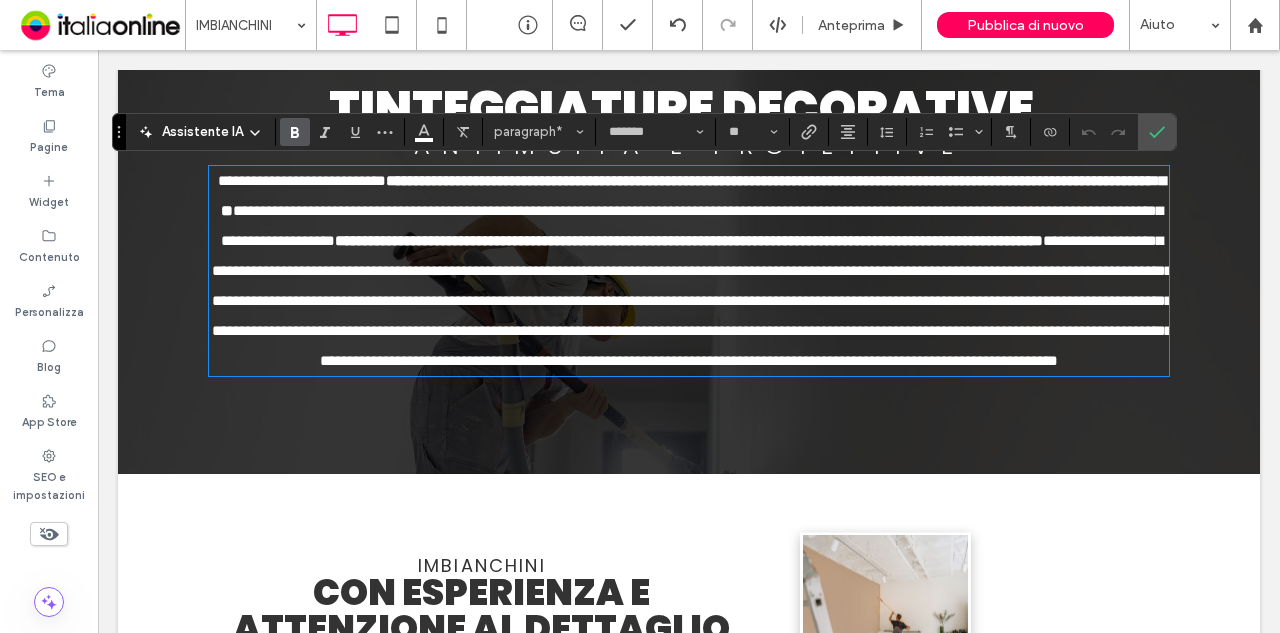 click on "**********" at bounding box center [689, 271] 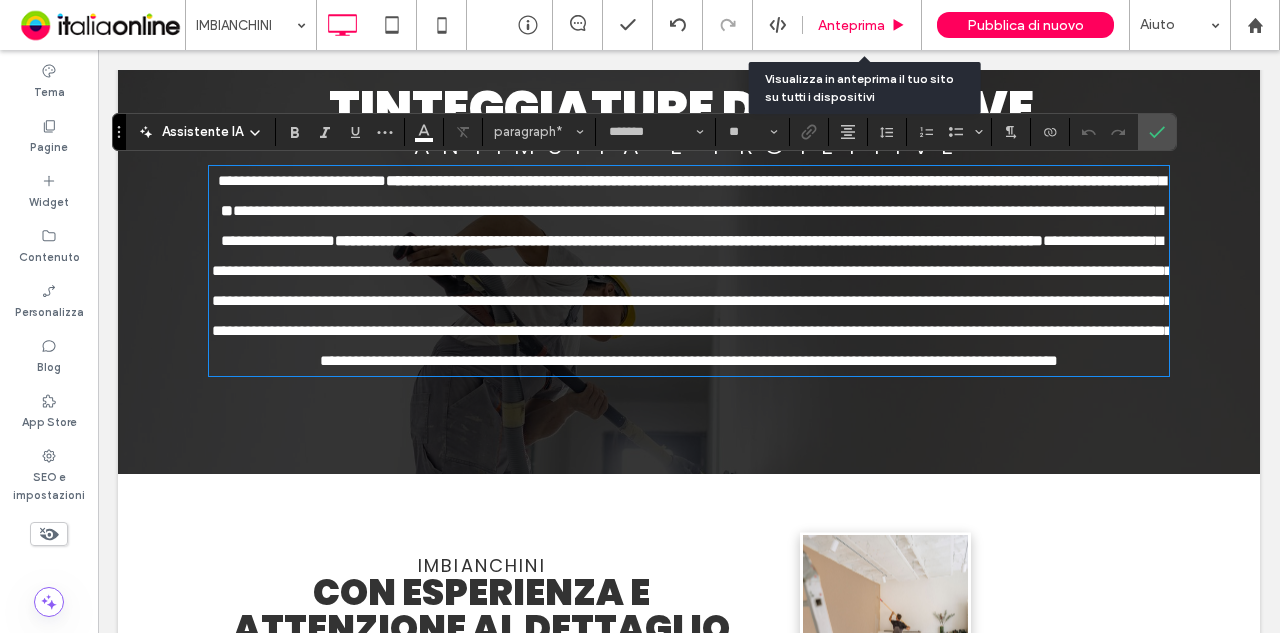 click 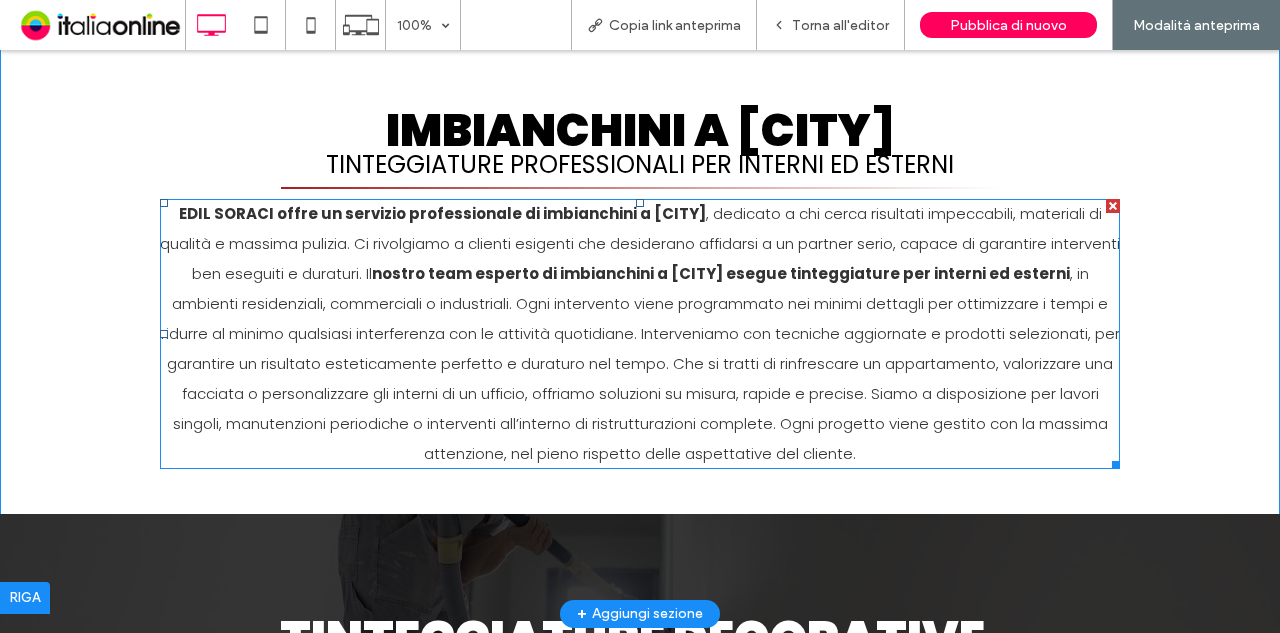 scroll, scrollTop: 0, scrollLeft: 0, axis: both 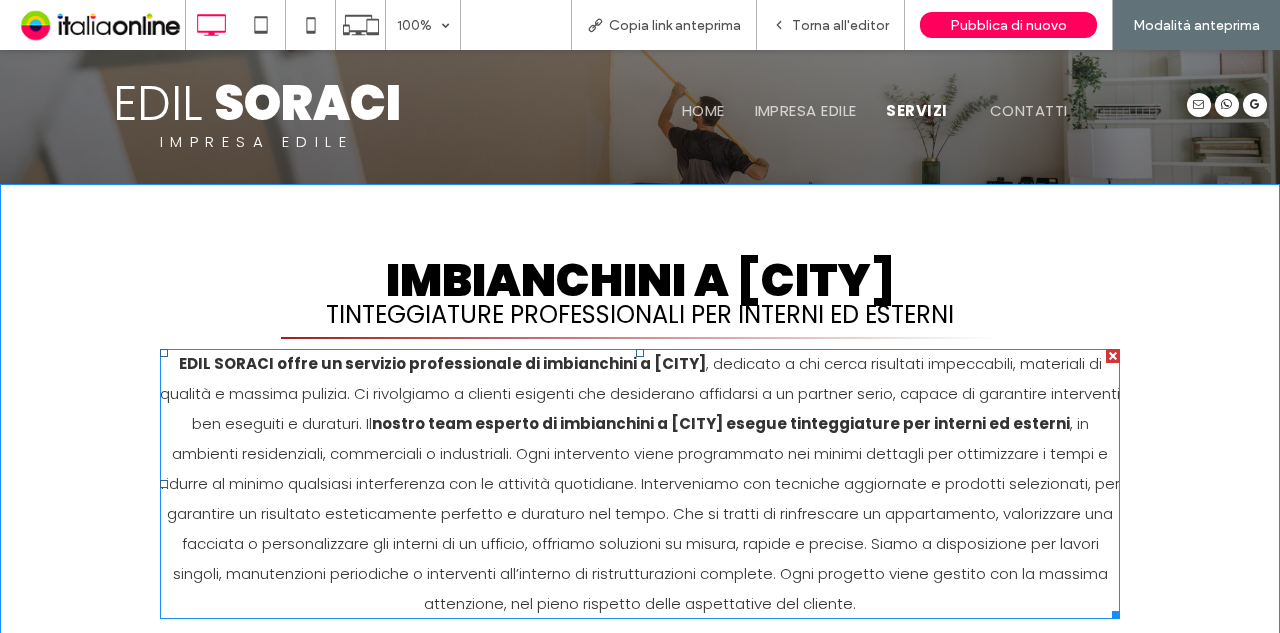 click on ", in ambienti residenziali, commerciali o industriali. Ogni intervento viene programmato nei minimi dettagli per ottimizzare i tempi e ridurre al minimo qualsiasi interferenza con le attività quotidiane. Interveniamo con tecniche aggiornate e prodotti selezionati, per garantire un risultato esteticamente perfetto e duraturo nel tempo. Che si tratti di rinfrescare un appartamento, valorizzare una facciata o personalizzare gli interni di un ufficio, offriamo soluzioni su misura, rapide e precise. Siamo a disposizione per lavori singoli, manutenzioni periodiche o interventi all’interno di ristrutturazioni complete. Ogni progetto viene gestito con la massima attenzione, nel pieno rispetto delle aspettative del cliente." at bounding box center (640, 513) 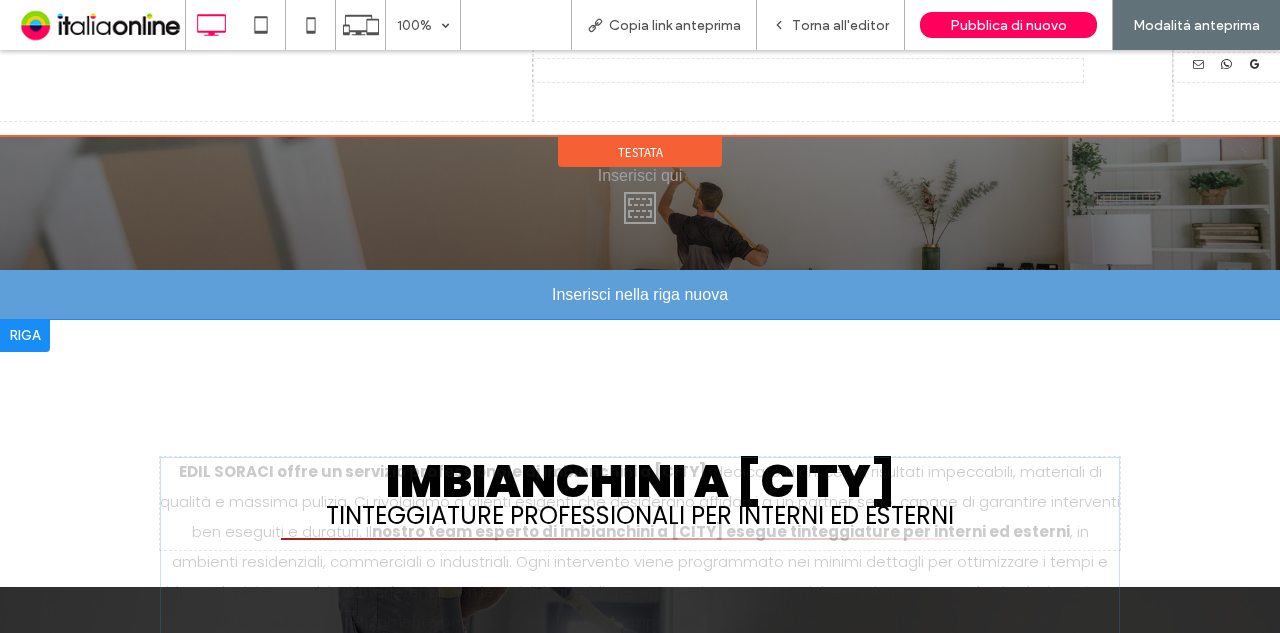 scroll, scrollTop: 86, scrollLeft: 0, axis: vertical 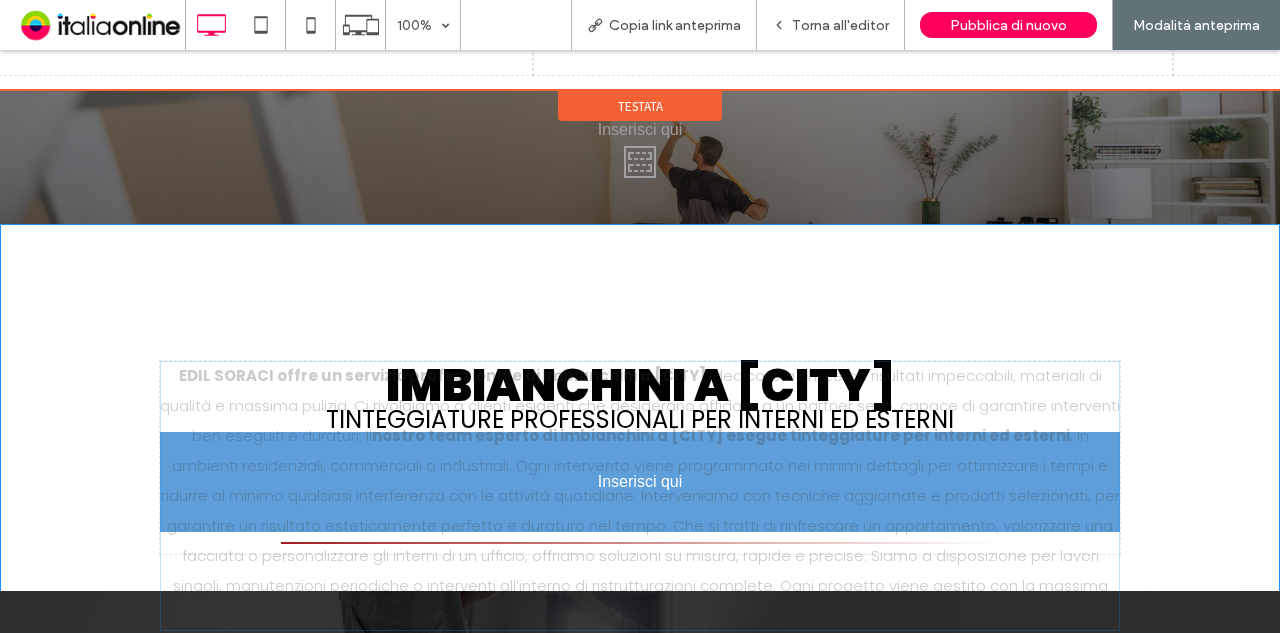 drag, startPoint x: 170, startPoint y: 349, endPoint x: 557, endPoint y: 449, distance: 399.71115 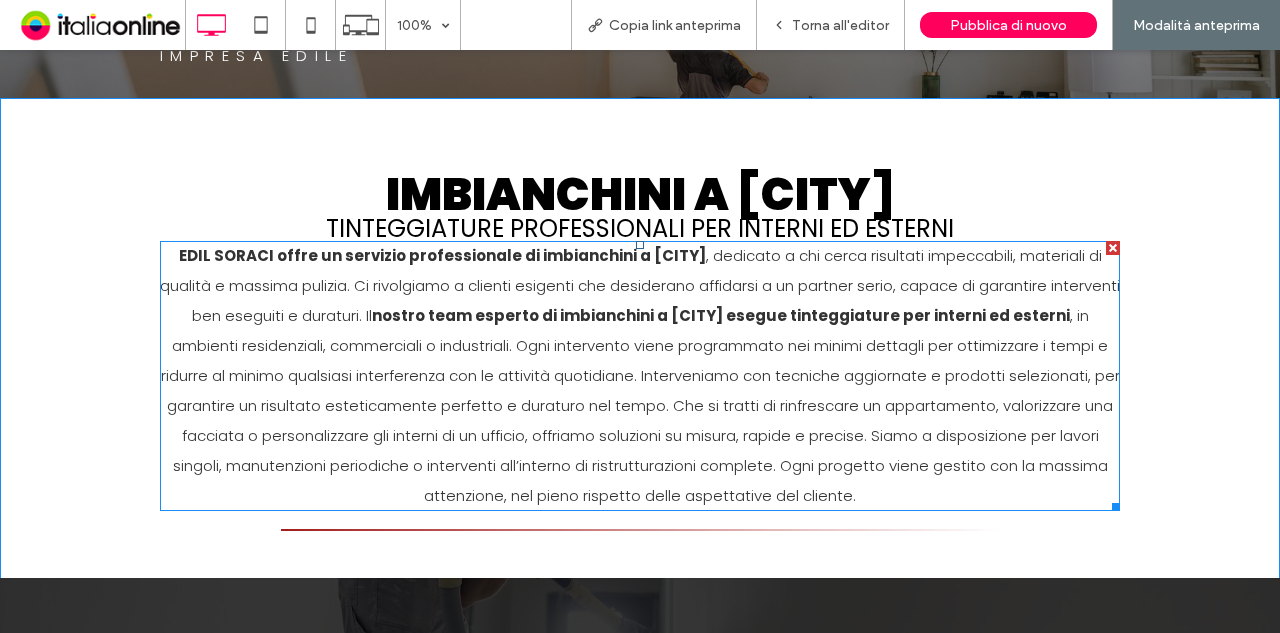 click on "EDIL SORACI offre un servizio professionale di imbianchini a Modena , dedicato a chi cerca risultati impeccabili, materiali di qualità e massima pulizia. Ci rivolgiamo a clienti esigenti che desiderano affidarsi a un partner serio, capace di garantire interventi ben eseguiti e duraturi. Il  nostro team esperto di imbianchini a Modena esegue tinteggiature per interni ed esterni" at bounding box center [640, 376] 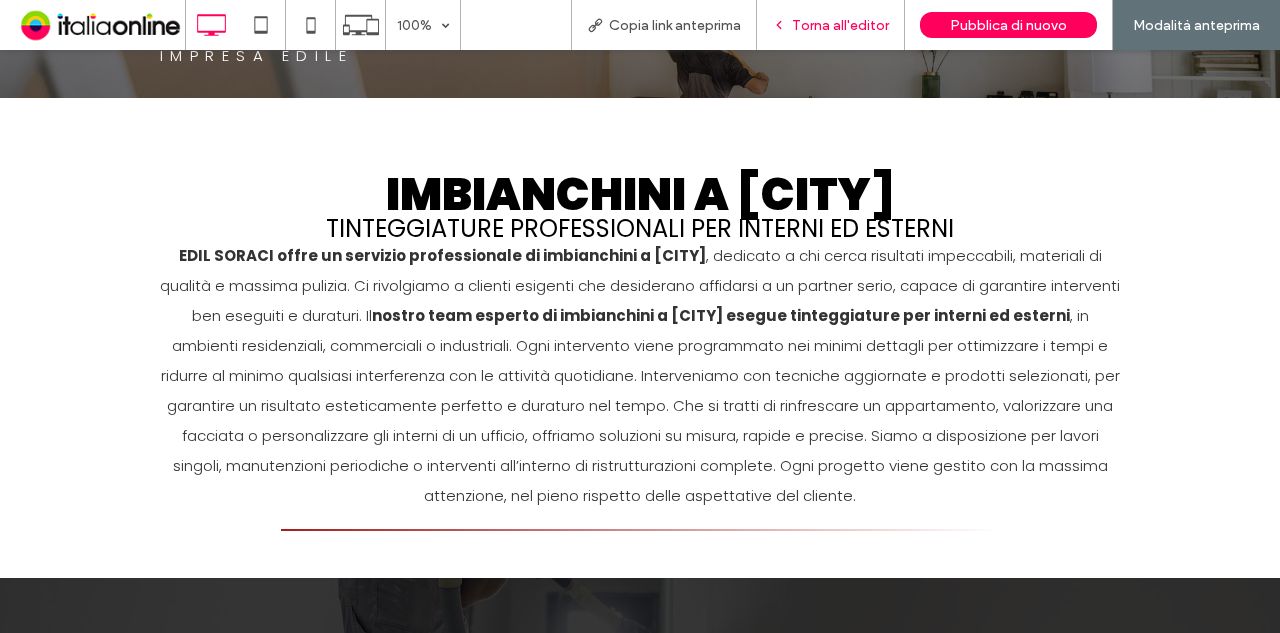 click on "Torna all'editor" at bounding box center (831, 25) 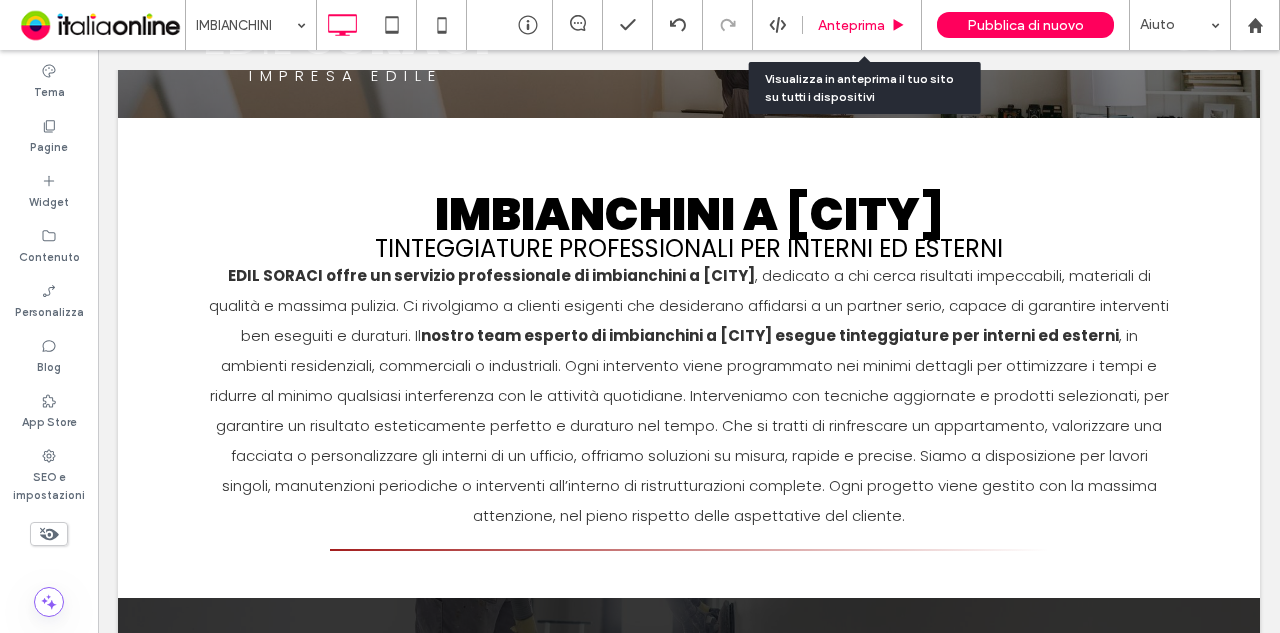 click on "Anteprima" at bounding box center [851, 25] 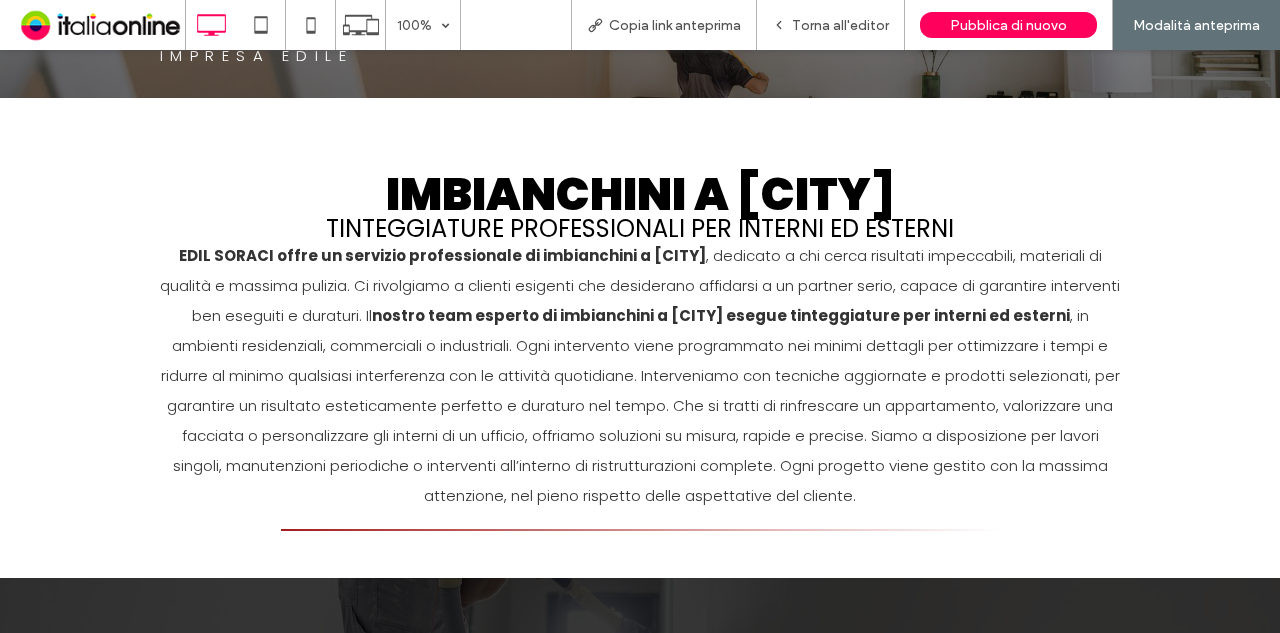 click on ", in ambienti residenziali, commerciali o industriali. Ogni intervento viene programmato nei minimi dettagli per ottimizzare i tempi e ridurre al minimo qualsiasi interferenza con le attività quotidiane. Interveniamo con tecniche aggiornate e prodotti selezionati, per garantire un risultato esteticamente perfetto e duraturo nel tempo. Che si tratti di rinfrescare un appartamento, valorizzare una facciata o personalizzare gli interni di un ufficio, offriamo soluzioni su misura, rapide e precise. Siamo a disposizione per lavori singoli, manutenzioni periodiche o interventi all’interno di ristrutturazioni complete. Ogni progetto viene gestito con la massima attenzione, nel pieno rispetto delle aspettative del cliente." at bounding box center [640, 405] 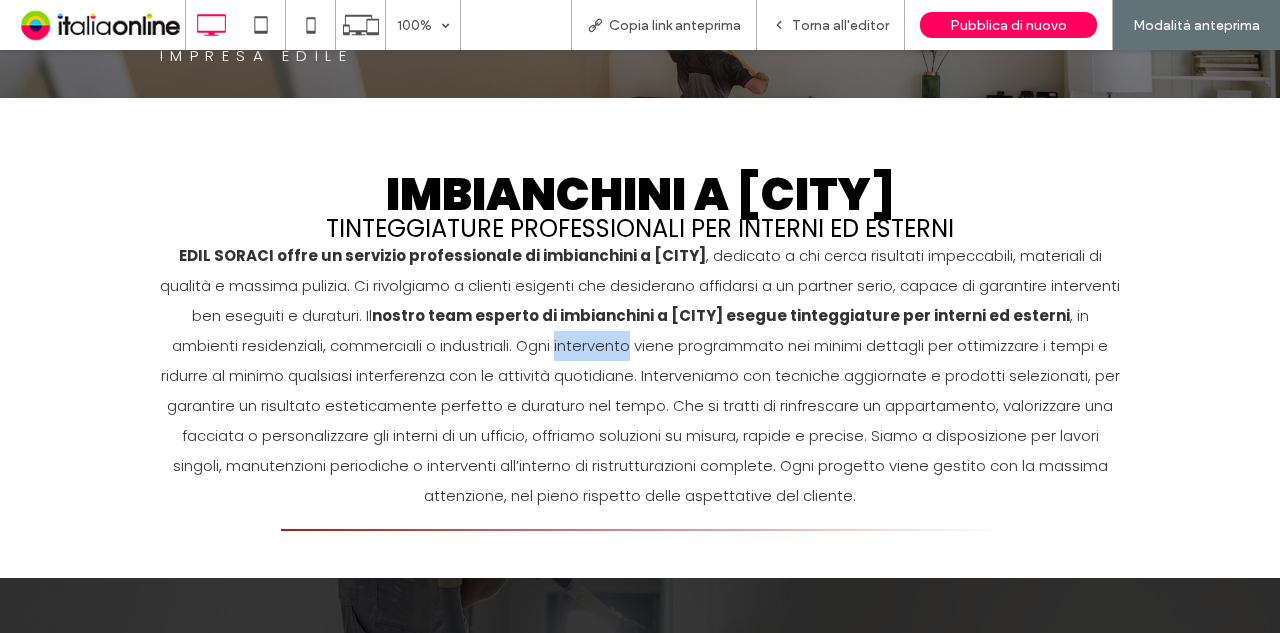 click on ", in ambienti residenziali, commerciali o industriali. Ogni intervento viene programmato nei minimi dettagli per ottimizzare i tempi e ridurre al minimo qualsiasi interferenza con le attività quotidiane. Interveniamo con tecniche aggiornate e prodotti selezionati, per garantire un risultato esteticamente perfetto e duraturo nel tempo. Che si tratti di rinfrescare un appartamento, valorizzare una facciata o personalizzare gli interni di un ufficio, offriamo soluzioni su misura, rapide e precise. Siamo a disposizione per lavori singoli, manutenzioni periodiche o interventi all’interno di ristrutturazioni complete. Ogni progetto viene gestito con la massima attenzione, nel pieno rispetto delle aspettative del cliente." at bounding box center [640, 405] 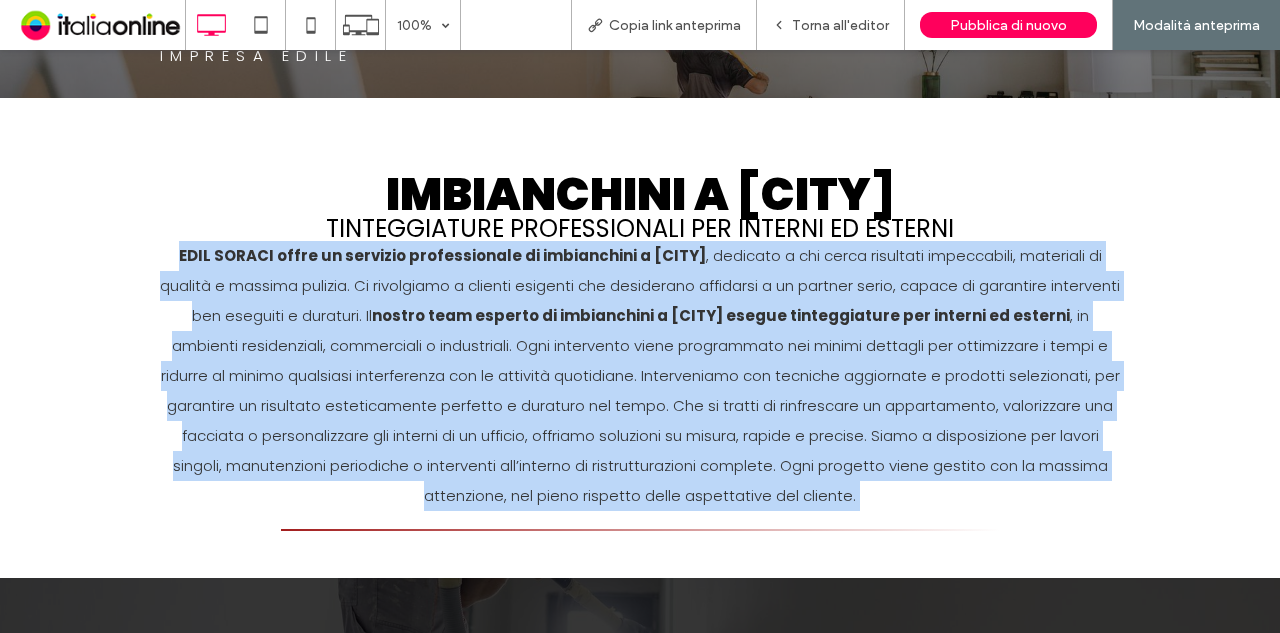 drag, startPoint x: 149, startPoint y: 254, endPoint x: 1023, endPoint y: 522, distance: 914.16626 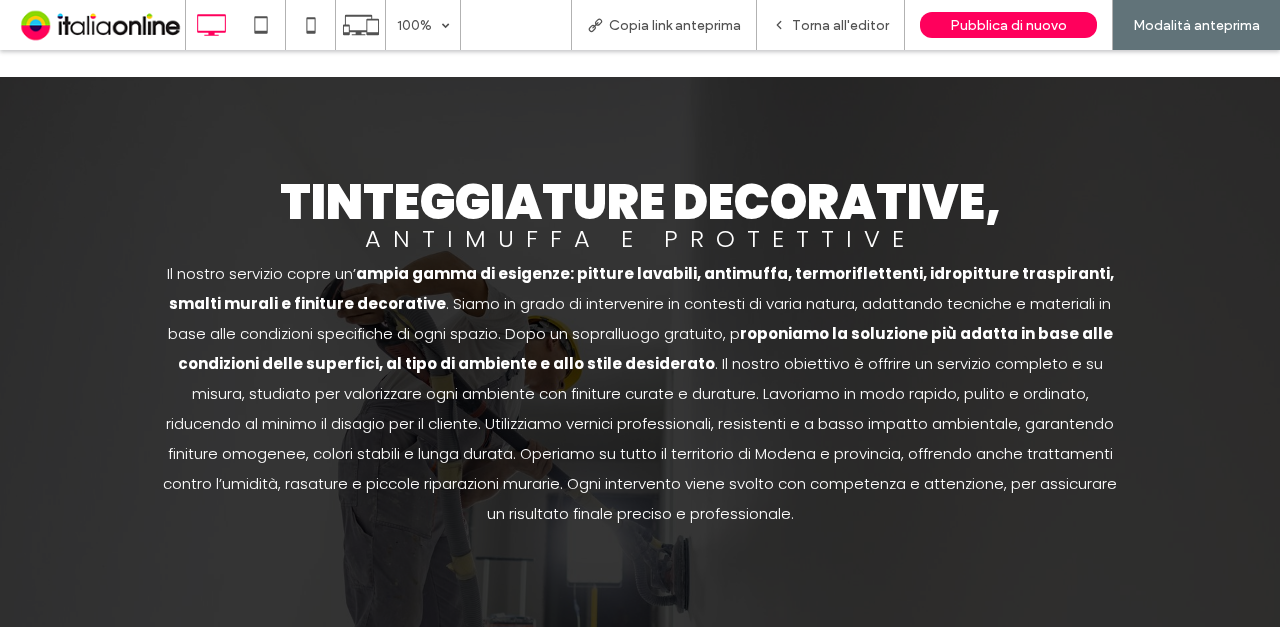 scroll, scrollTop: 586, scrollLeft: 0, axis: vertical 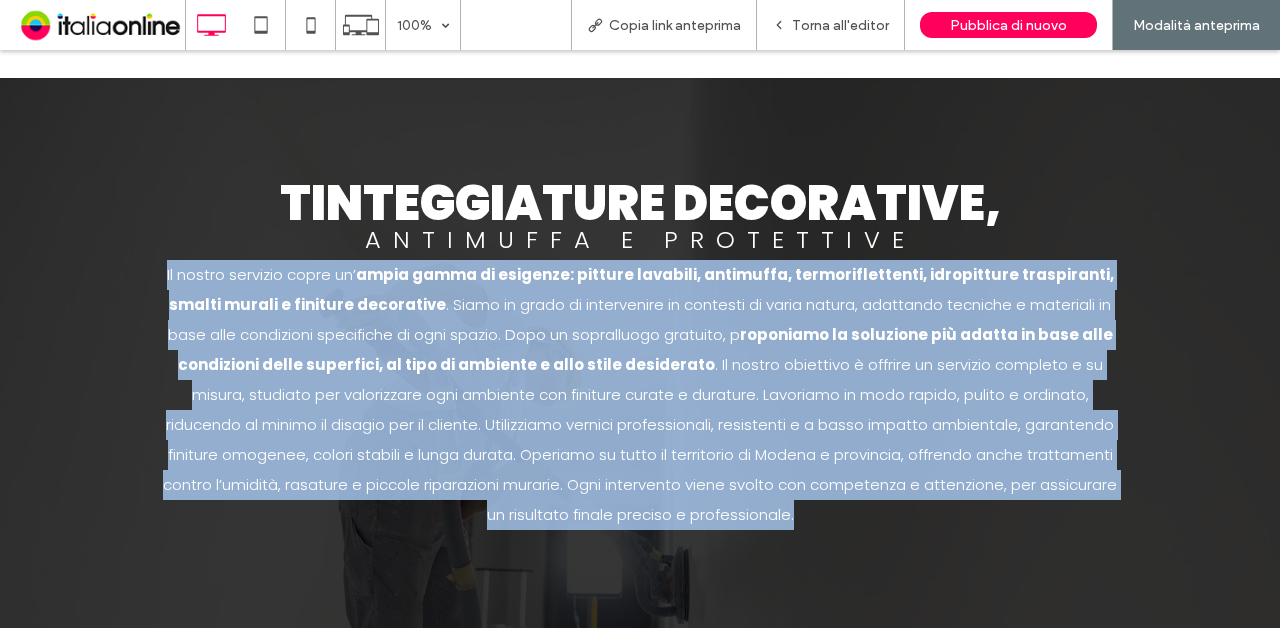 drag, startPoint x: 168, startPoint y: 269, endPoint x: 927, endPoint y: 518, distance: 798.80035 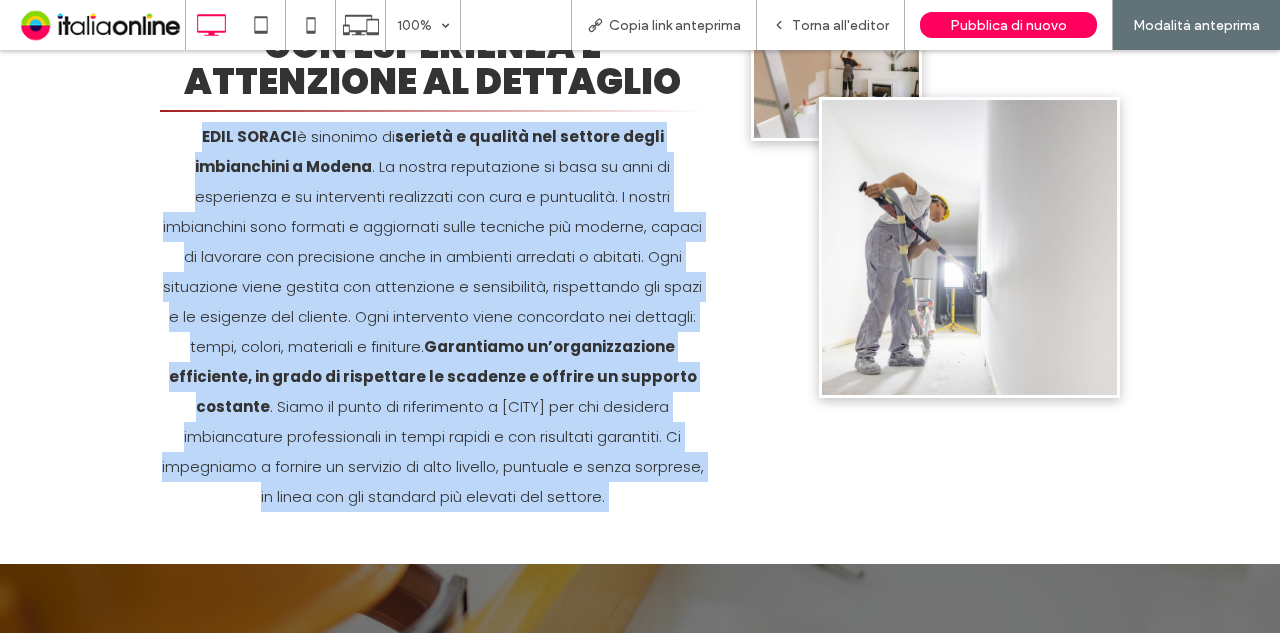 scroll, scrollTop: 1386, scrollLeft: 0, axis: vertical 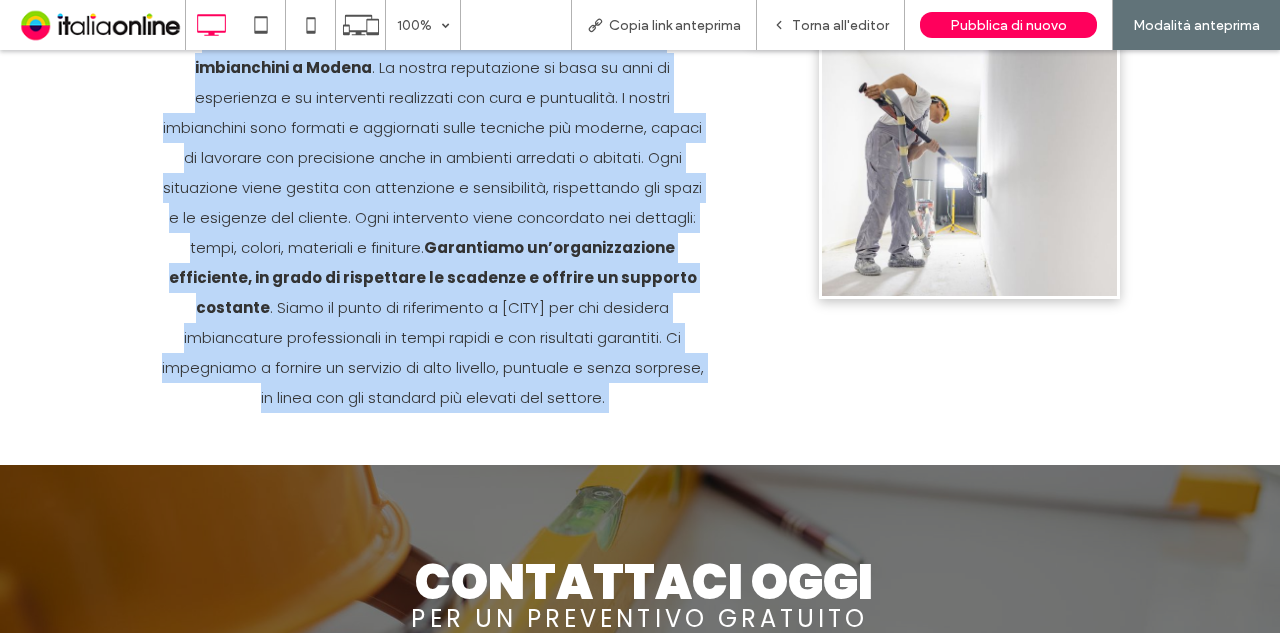 drag, startPoint x: 180, startPoint y: 225, endPoint x: 736, endPoint y: 424, distance: 590.5396 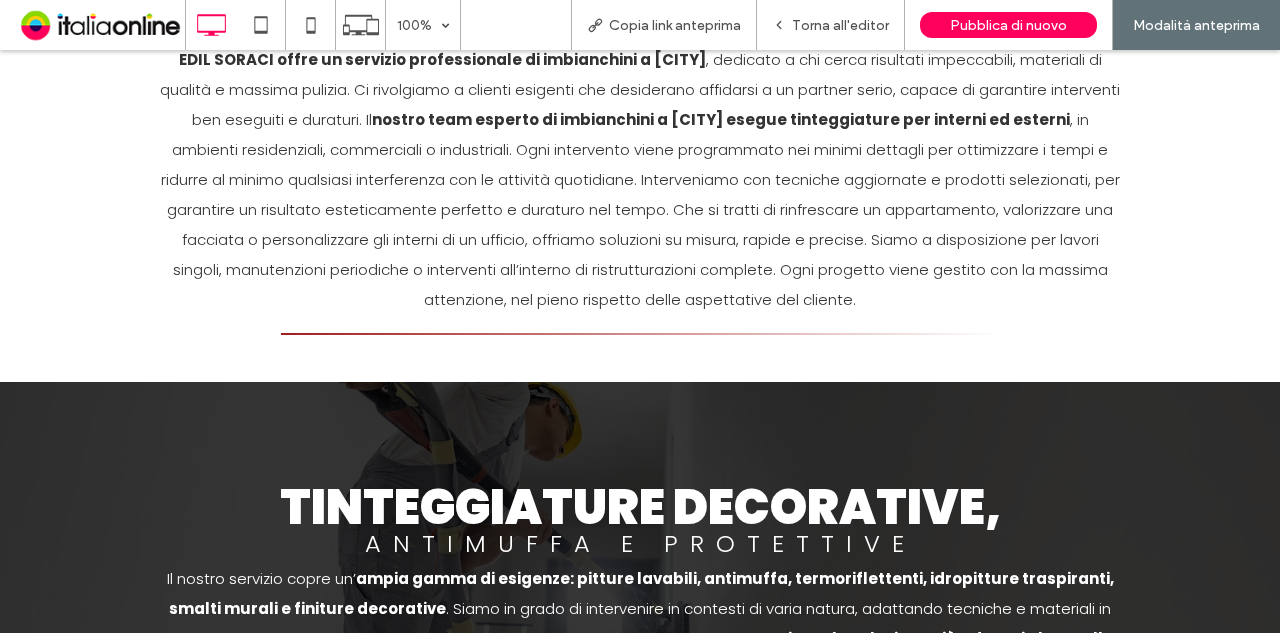 scroll, scrollTop: 186, scrollLeft: 0, axis: vertical 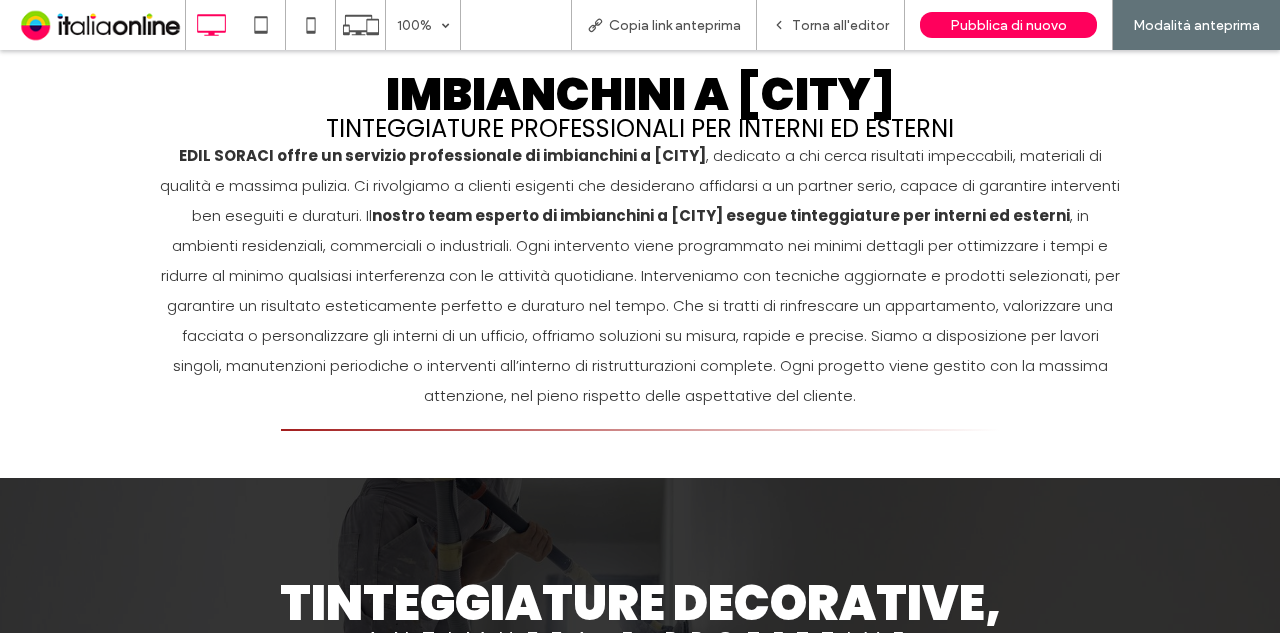 click at bounding box center [640, 430] 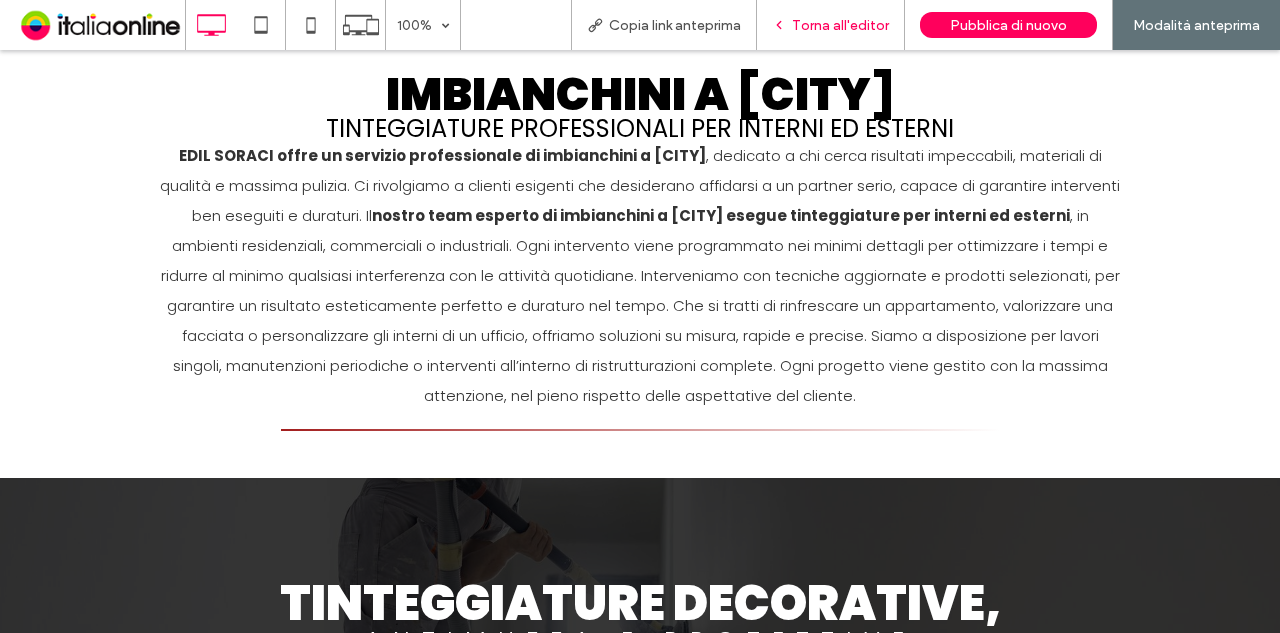 click on "Torna all'editor" at bounding box center (831, 25) 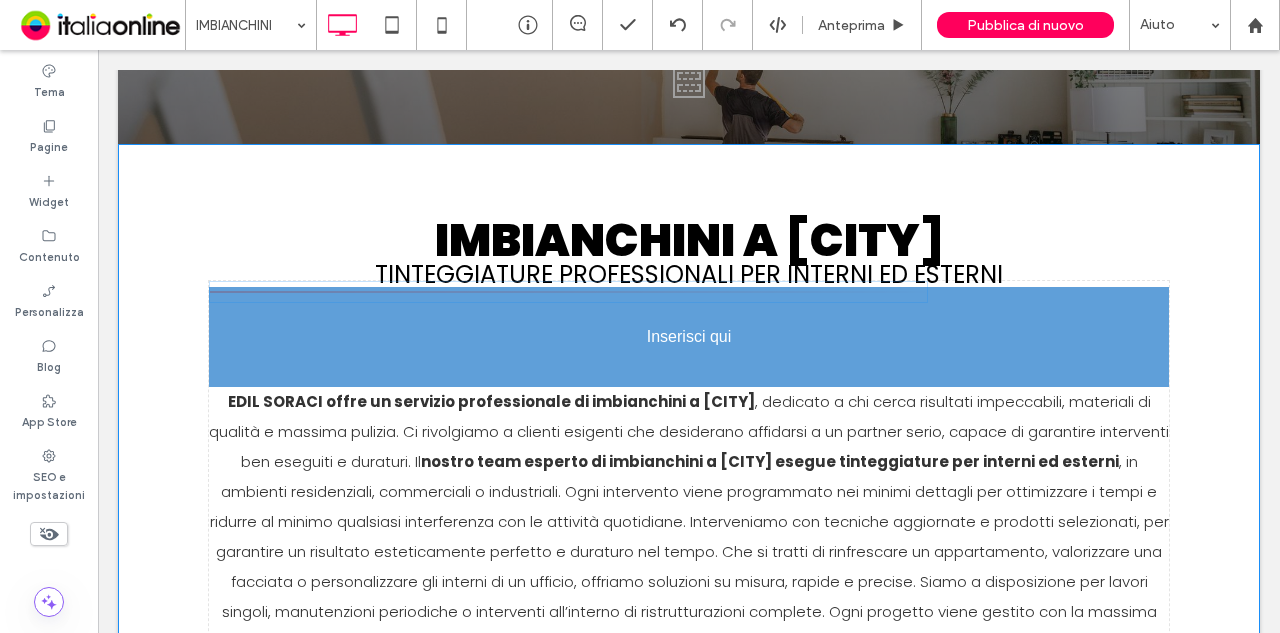 drag, startPoint x: 736, startPoint y: 451, endPoint x: 750, endPoint y: 323, distance: 128.76335 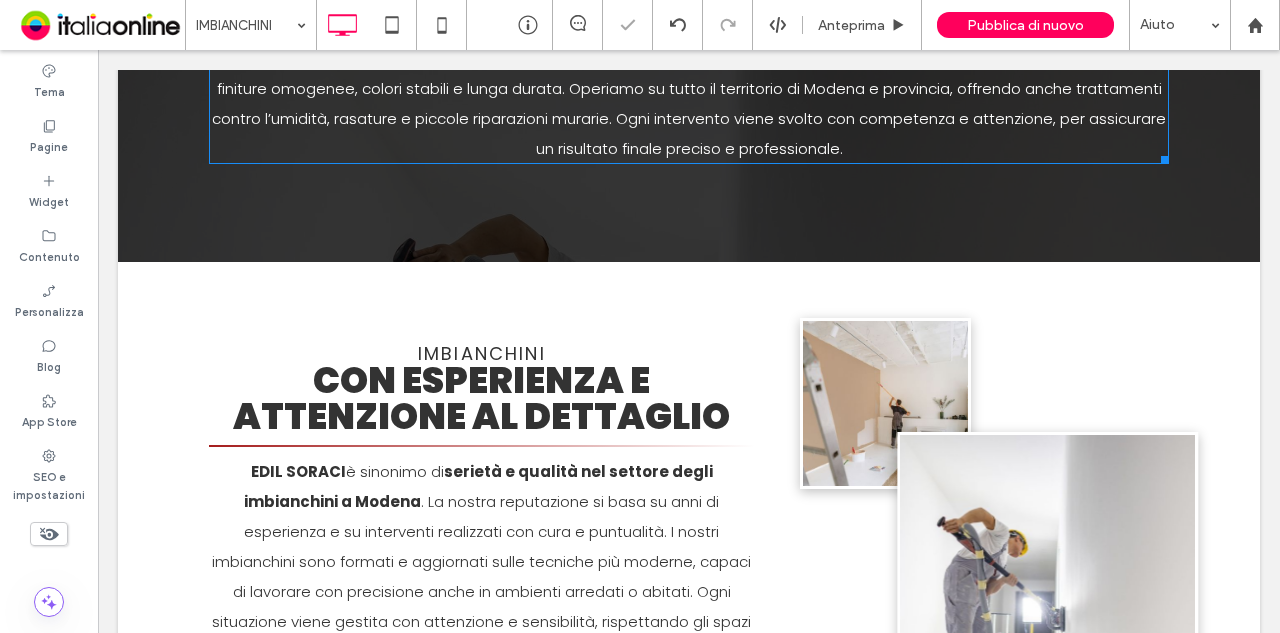 scroll, scrollTop: 1286, scrollLeft: 0, axis: vertical 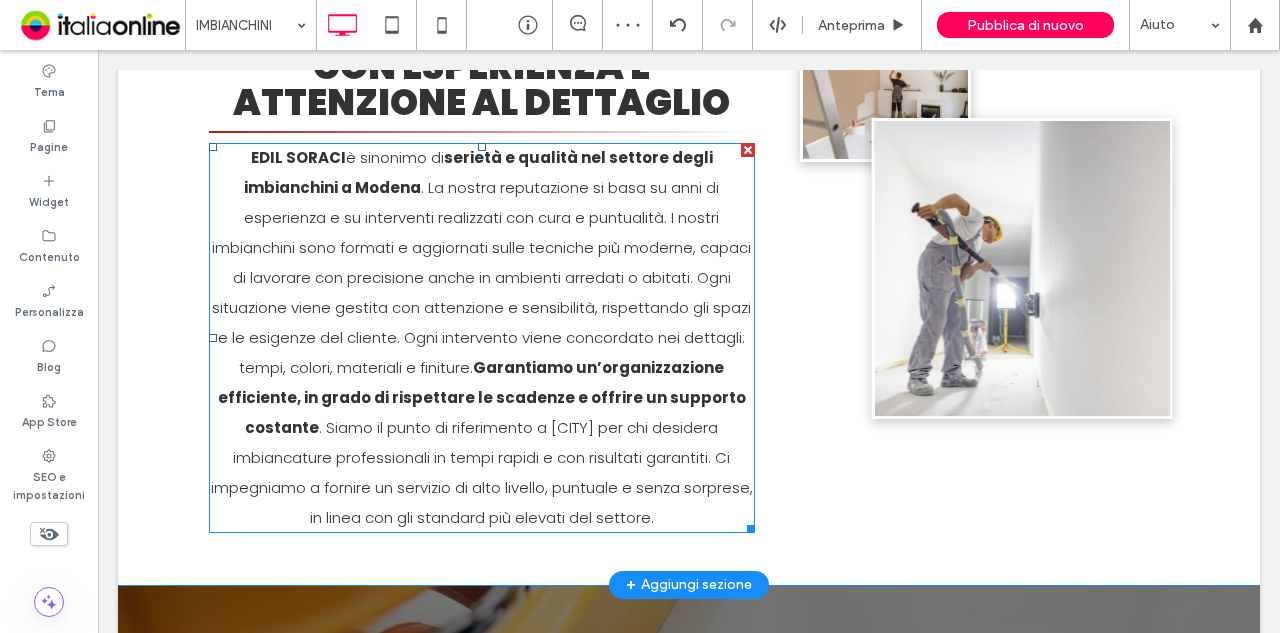 click on ". Siamo il punto di riferimento a [CITY] per chi desidera imbiancature professionali in tempi rapidi e con risultati garantiti. Ci impegniamo a fornire un servizio di alto livello, puntuale e senza sorprese, in linea con gli standard più elevati del settore." at bounding box center [482, 472] 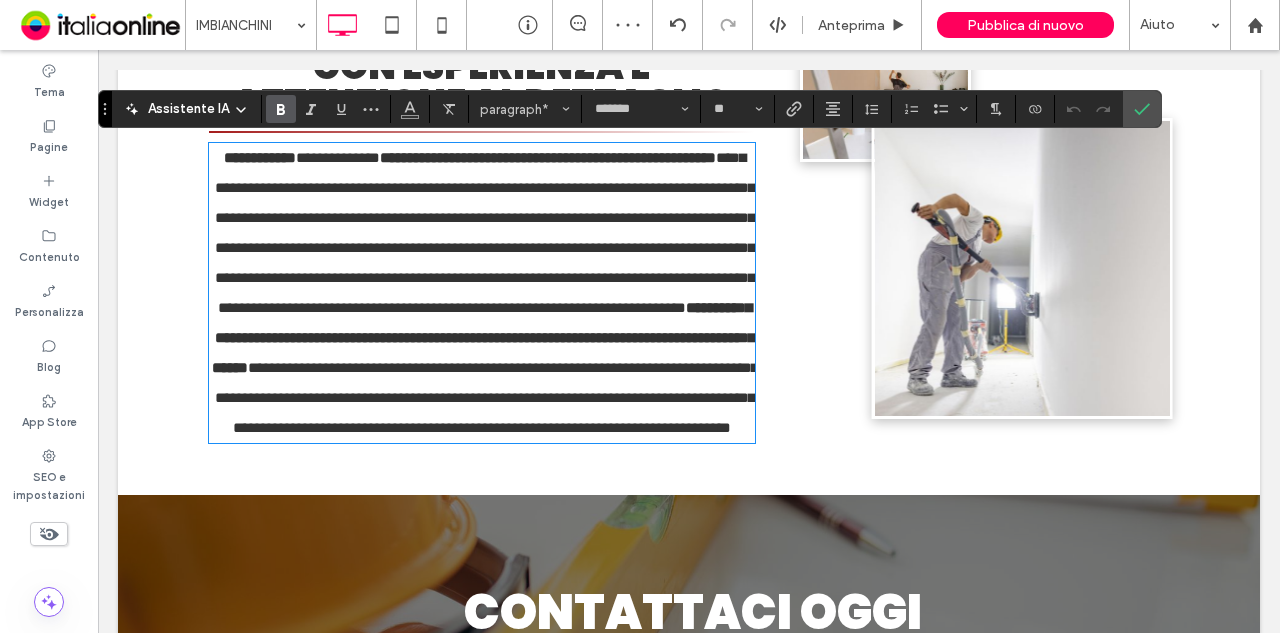 click on "**********" at bounding box center [482, 293] 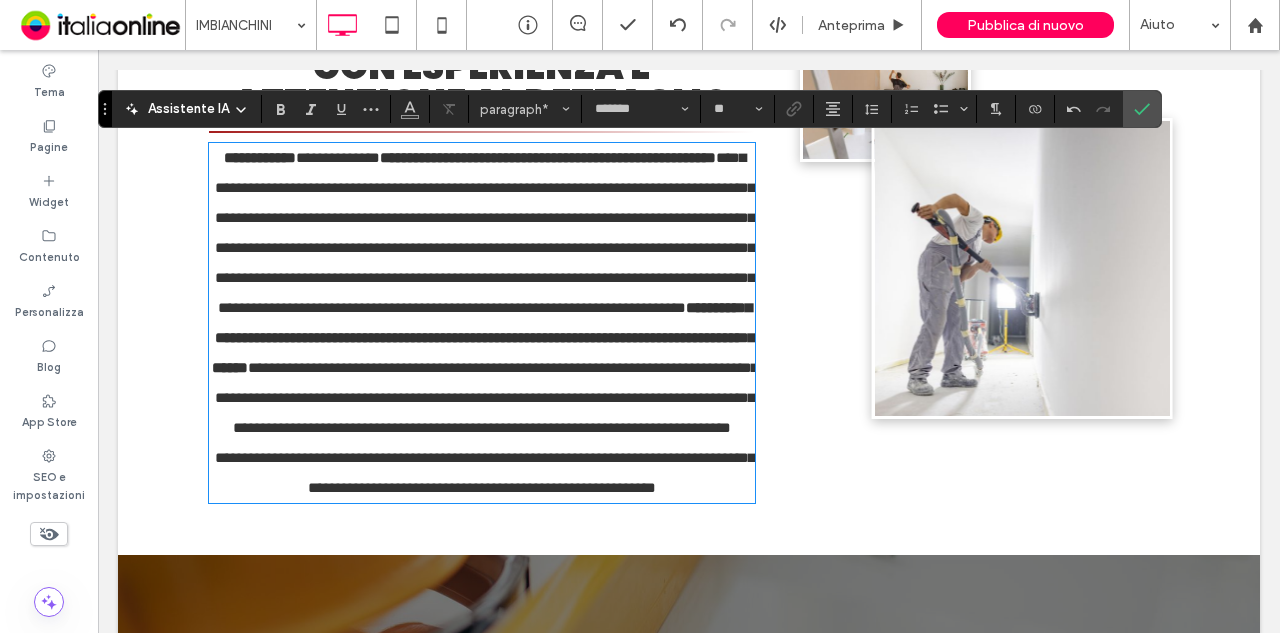 scroll, scrollTop: 0, scrollLeft: 0, axis: both 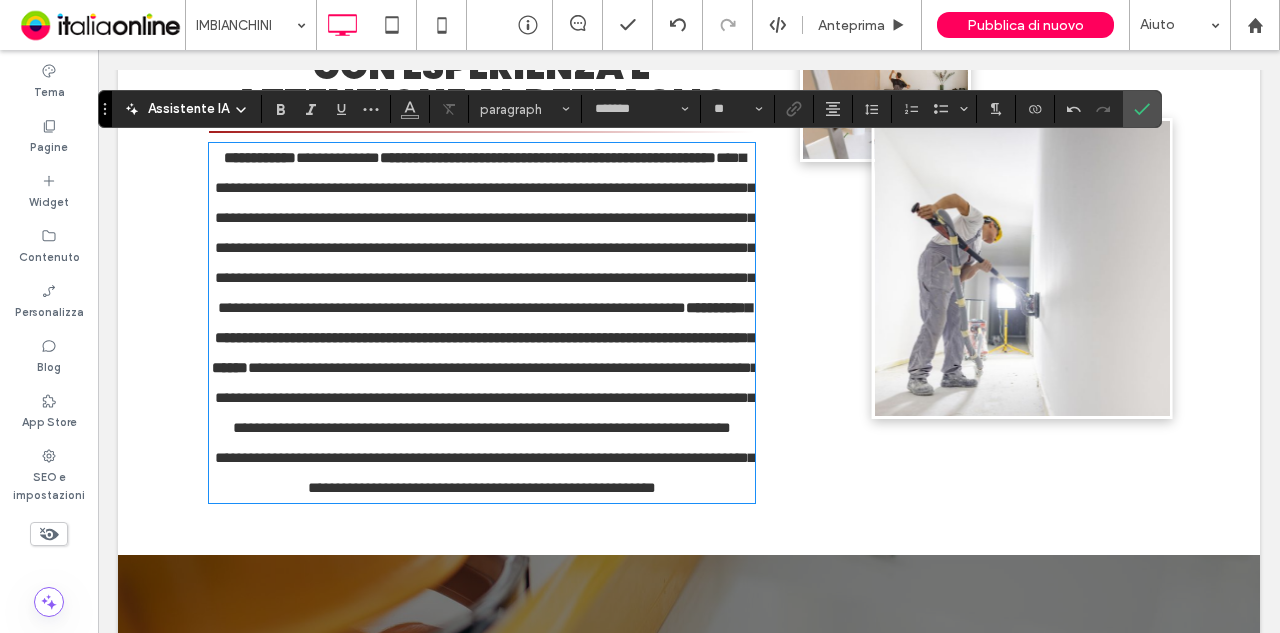 click on "Nature's Symphony
Breathtaking colors of our planet
Button
Mostra altri
Nature's Symphony
Breathtaking colors of our planet
Button
Mostra altri
Click To Paste" at bounding box center [969, 251] 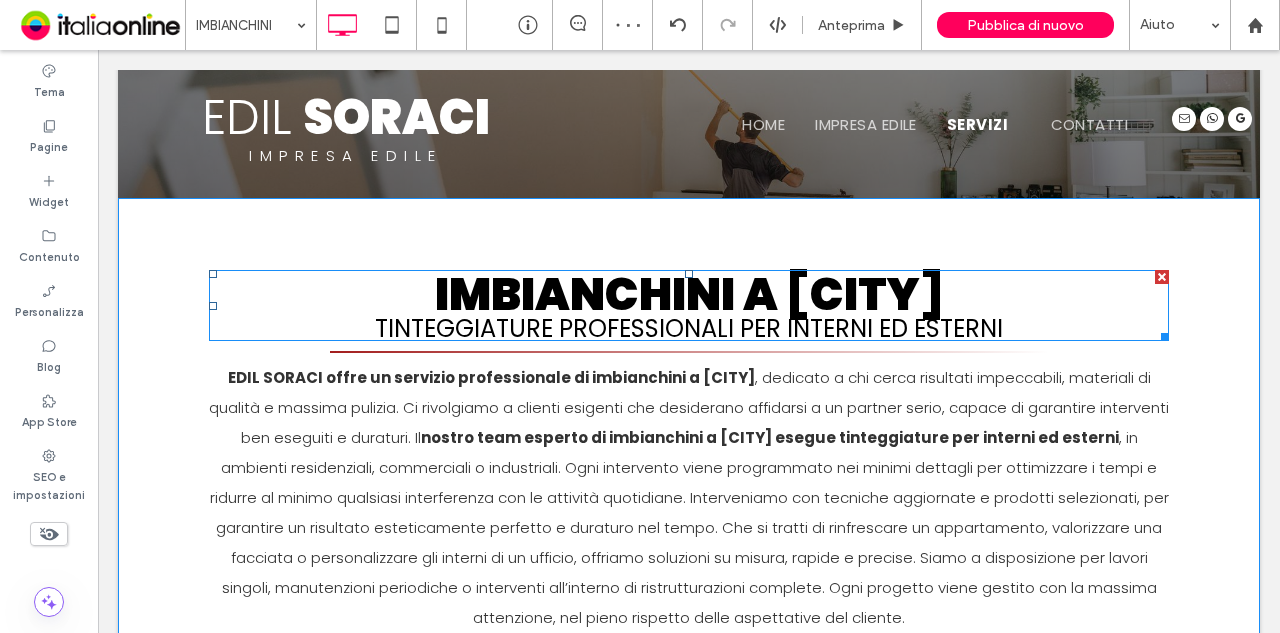 scroll, scrollTop: 0, scrollLeft: 0, axis: both 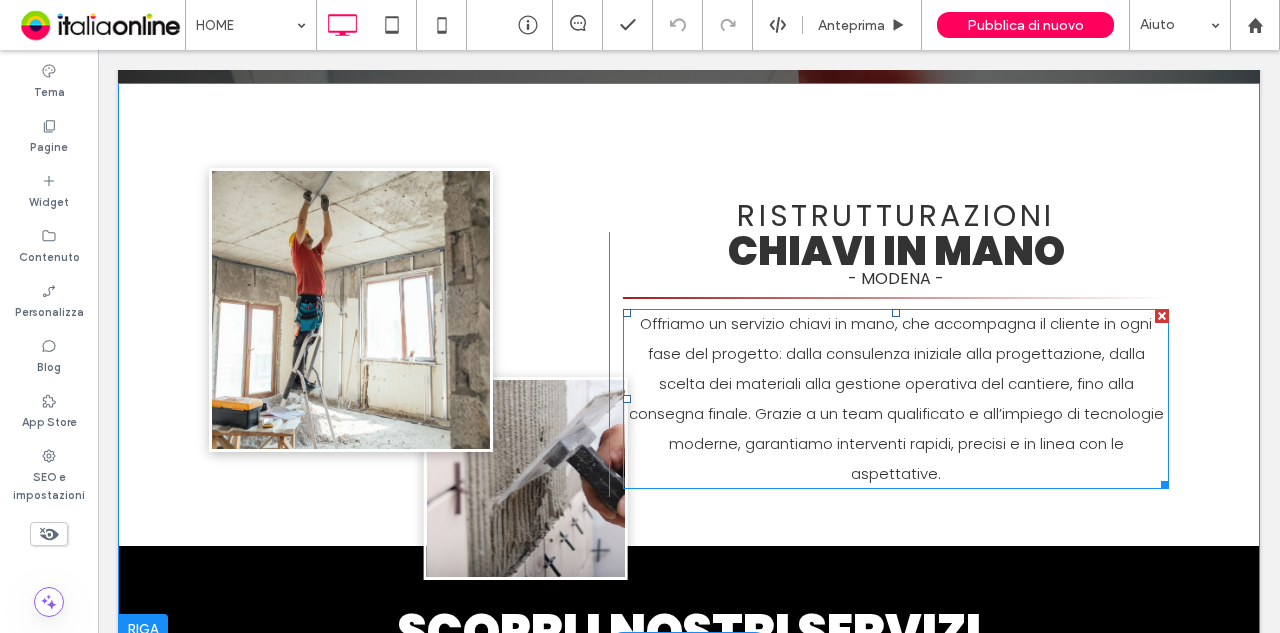 click on "Offriamo un servizio chiavi in mano, che accompagna il cliente in ogni fase del progetto: dalla consulenza iniziale alla progettazione, dalla scelta dei materiali alla gestione operativa del cantiere, fino alla consegna finale. Grazie a un team qualificato e all’impiego di tecnologie moderne, garantiamo interventi rapidi, precisi e in linea con le aspettative." at bounding box center [896, 398] 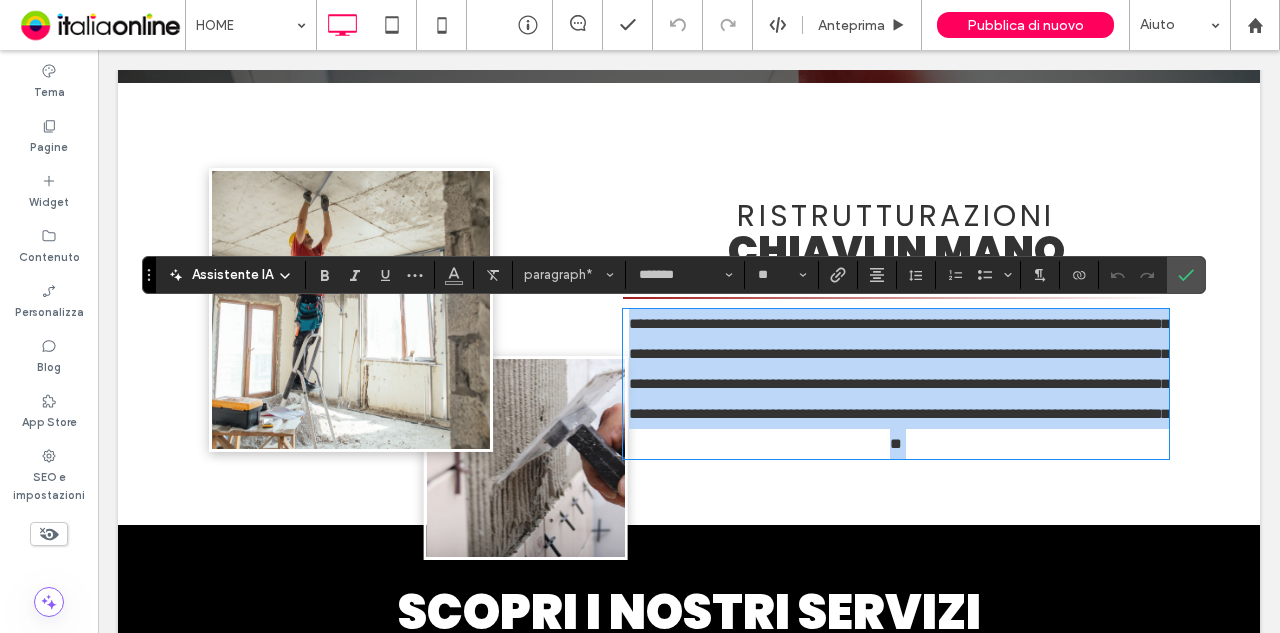 click on "**********" at bounding box center (899, 383) 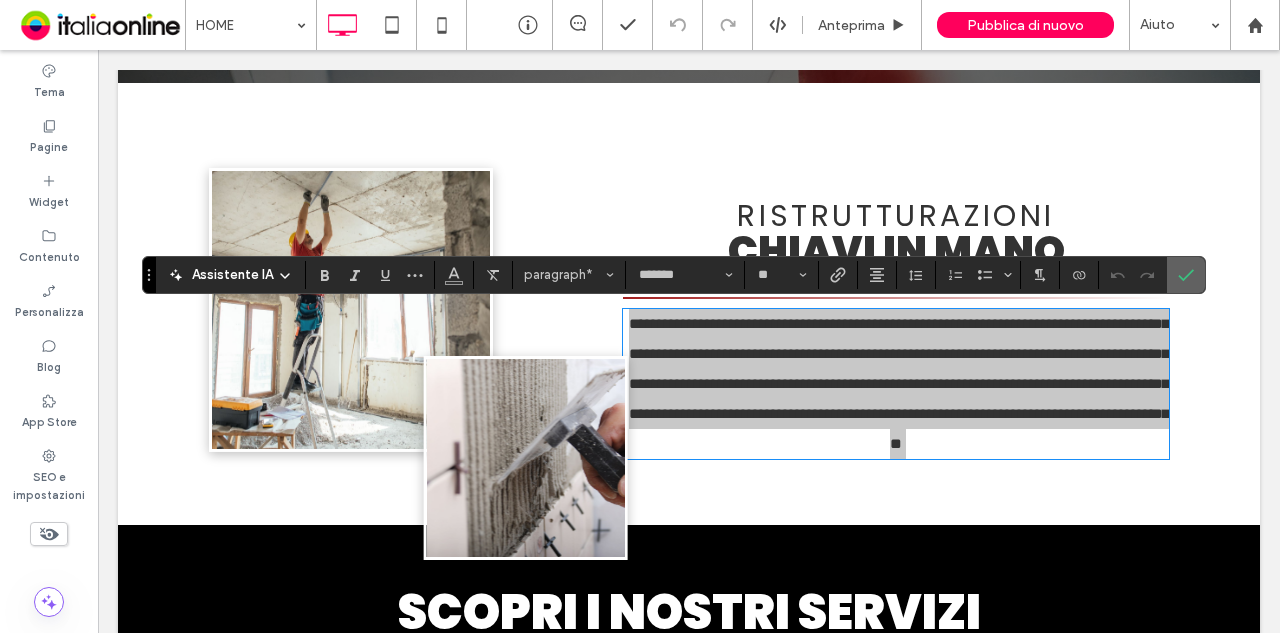 click at bounding box center [1186, 275] 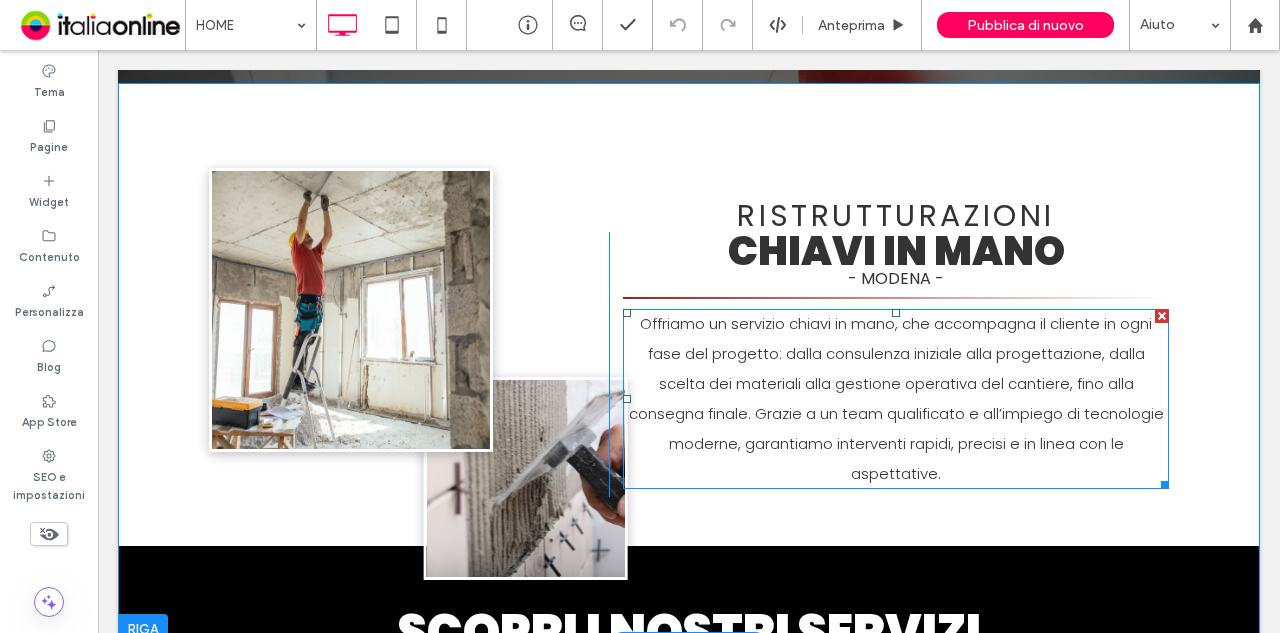 click on "Offriamo un servizio chiavi in mano, che accompagna il cliente in ogni fase del progetto: dalla consulenza iniziale alla progettazione, dalla scelta dei materiali alla gestione operativa del cantiere, fino alla consegna finale. Grazie a un team qualificato e all’impiego di tecnologie moderne, garantiamo interventi rapidi, precisi e in linea con le aspettative." at bounding box center (896, 398) 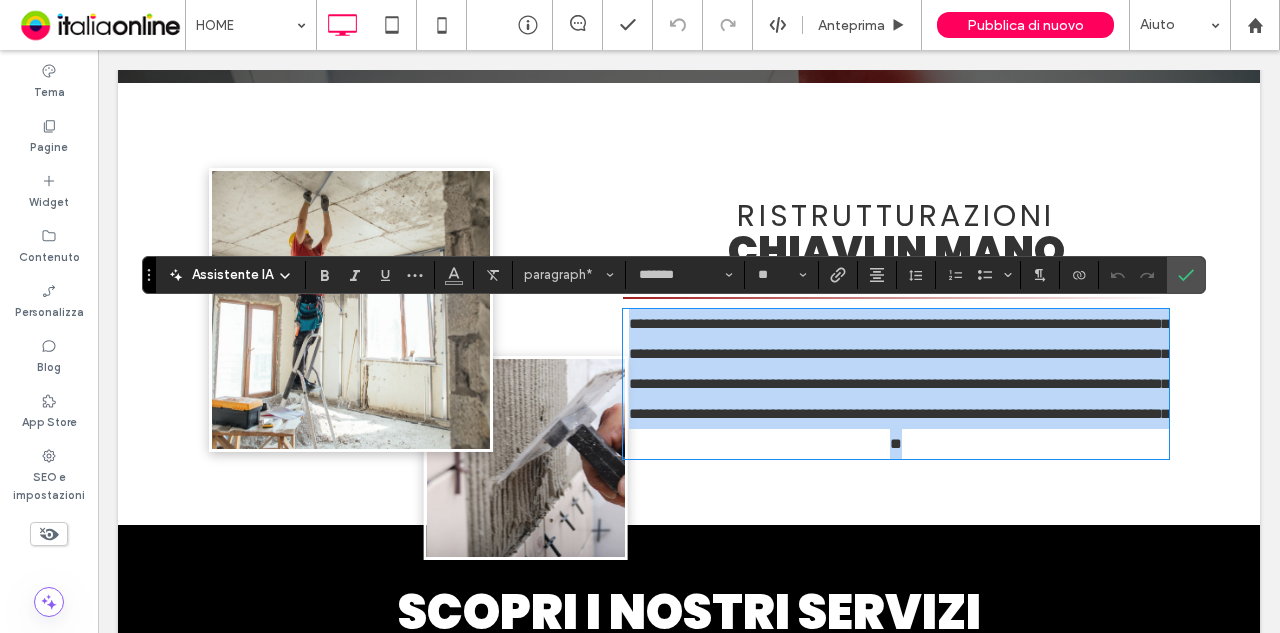 click on "**********" at bounding box center (899, 383) 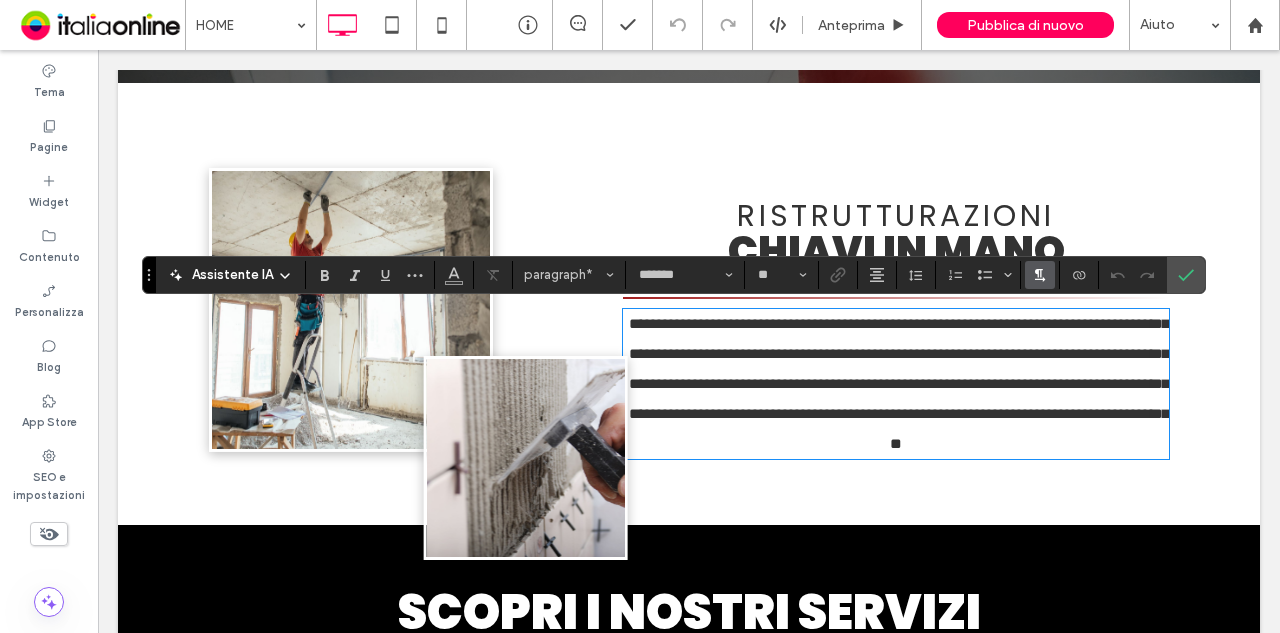 type 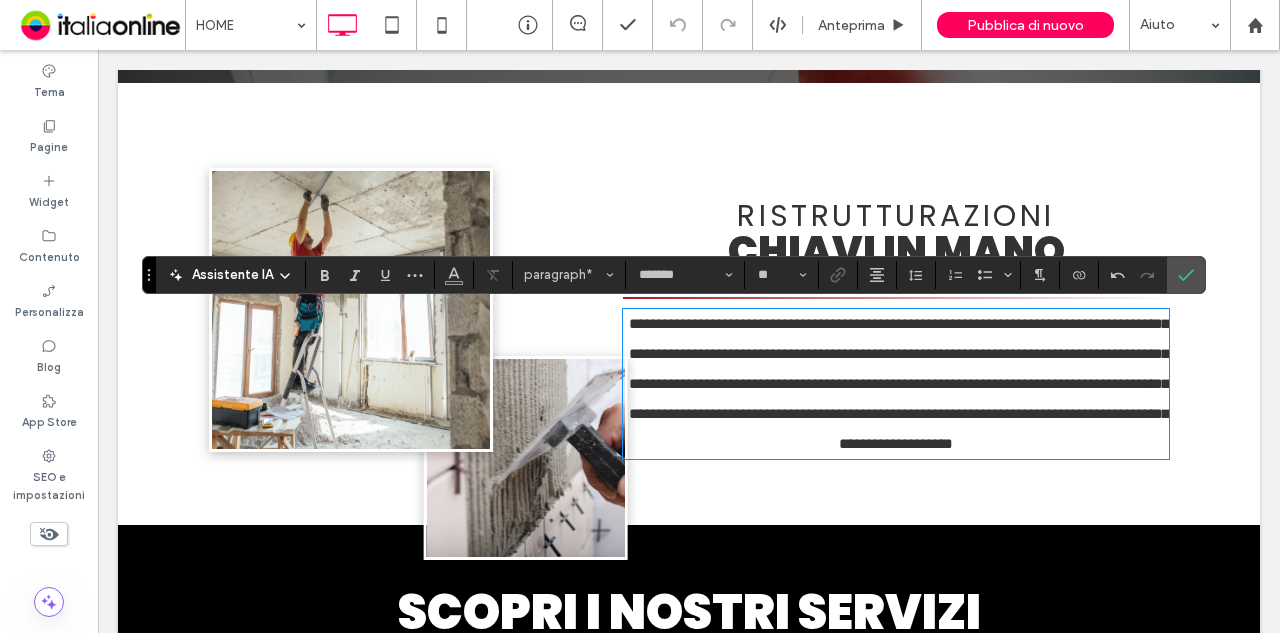 click on "**********" at bounding box center [899, 383] 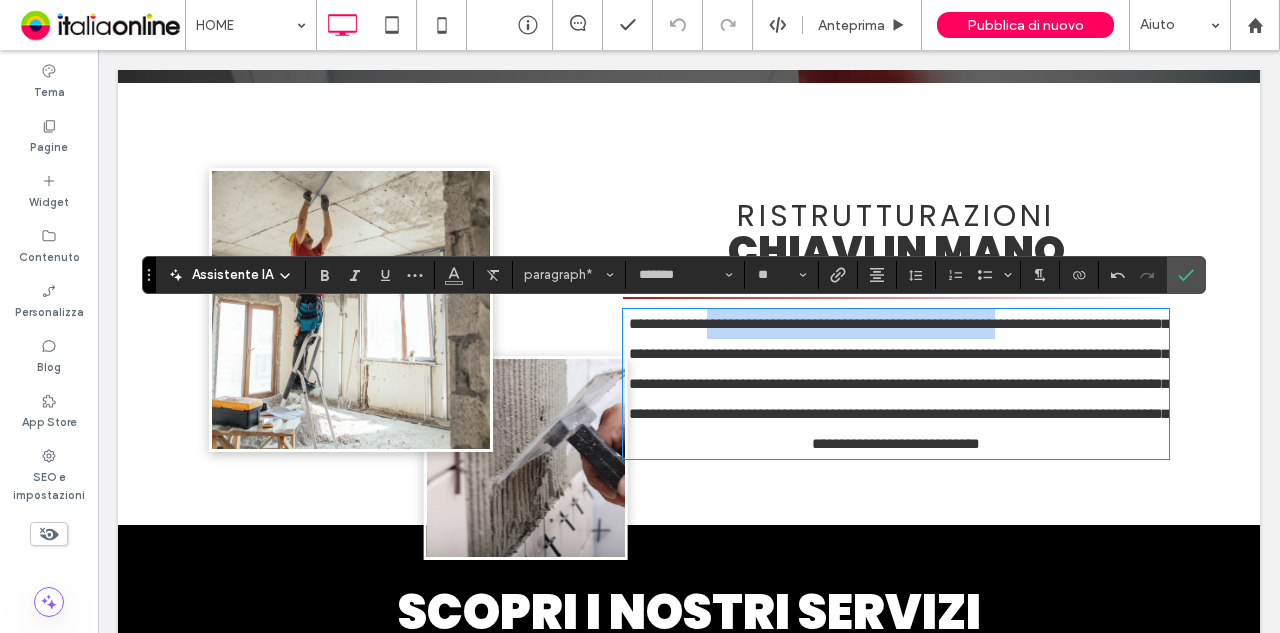 drag, startPoint x: 743, startPoint y: 327, endPoint x: 1074, endPoint y: 329, distance: 331.00604 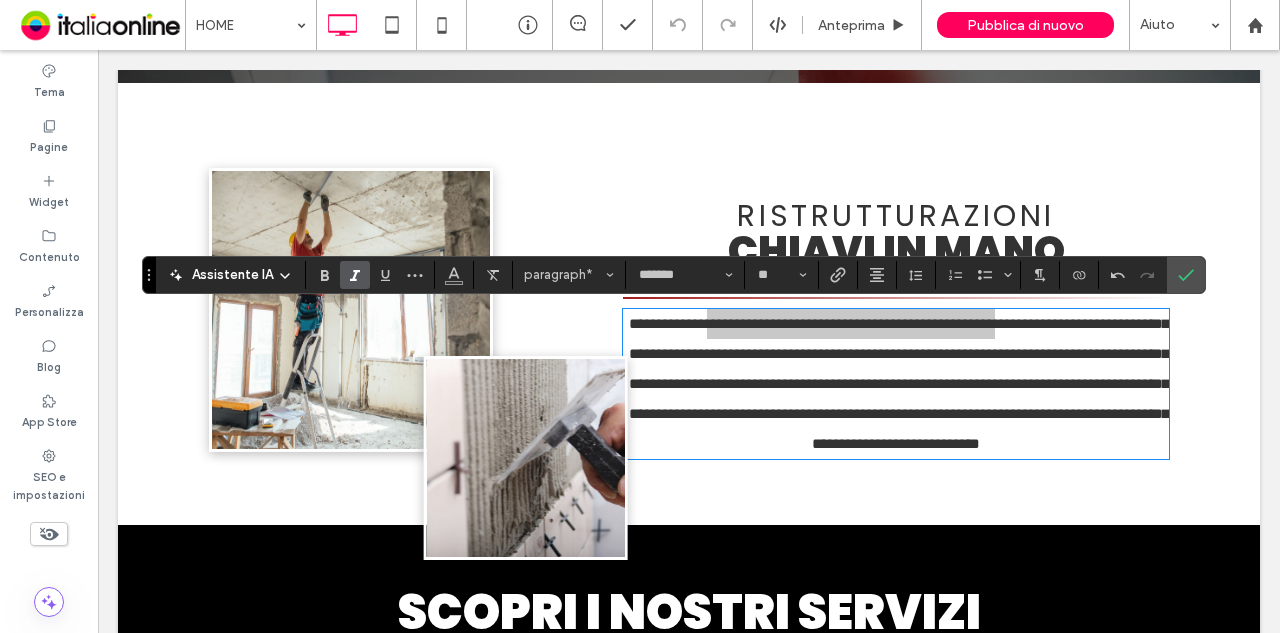 drag, startPoint x: 321, startPoint y: 278, endPoint x: 338, endPoint y: 277, distance: 17.029387 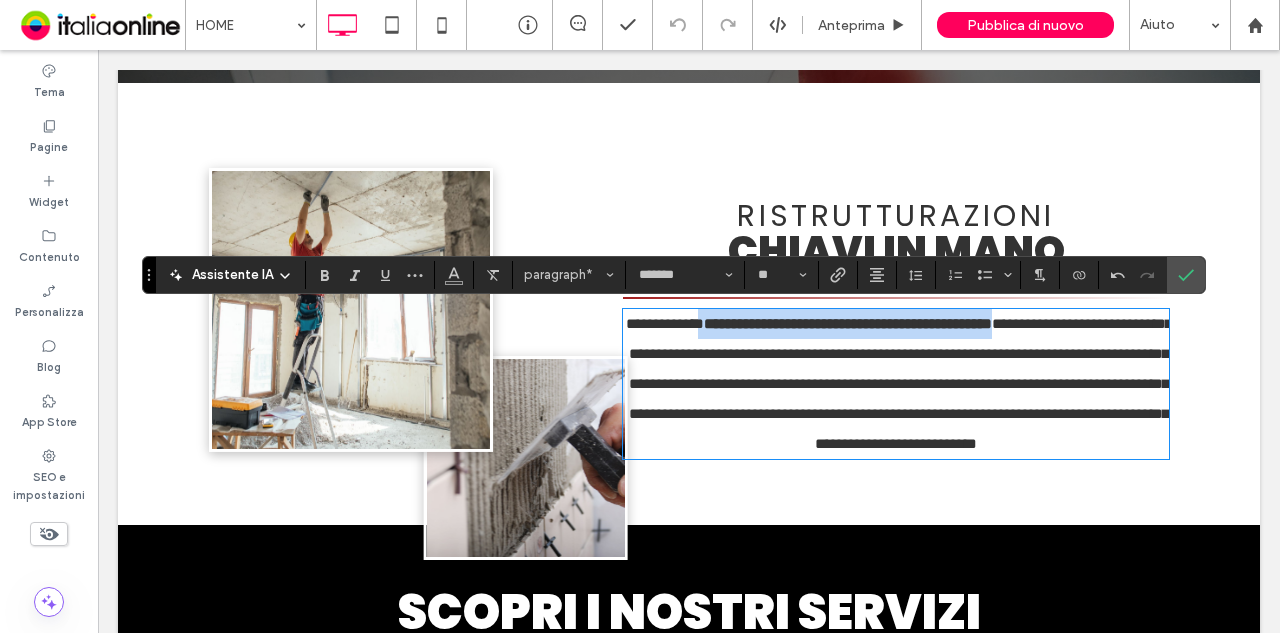 drag, startPoint x: 728, startPoint y: 323, endPoint x: 1101, endPoint y: 325, distance: 373.00537 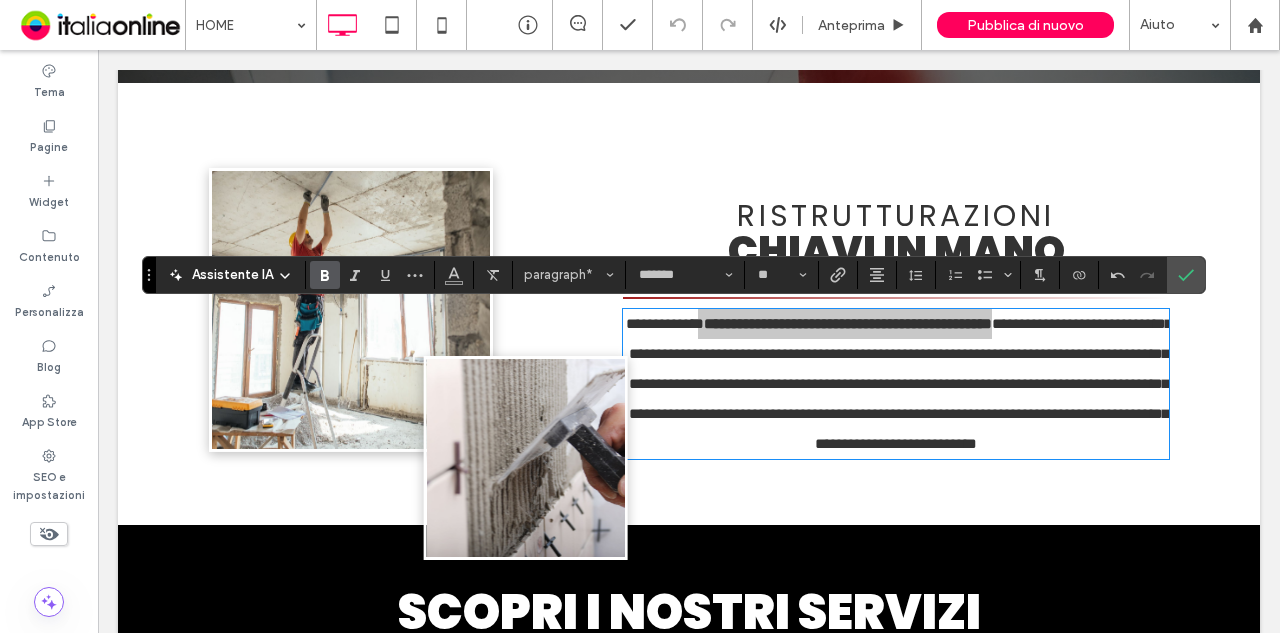 click 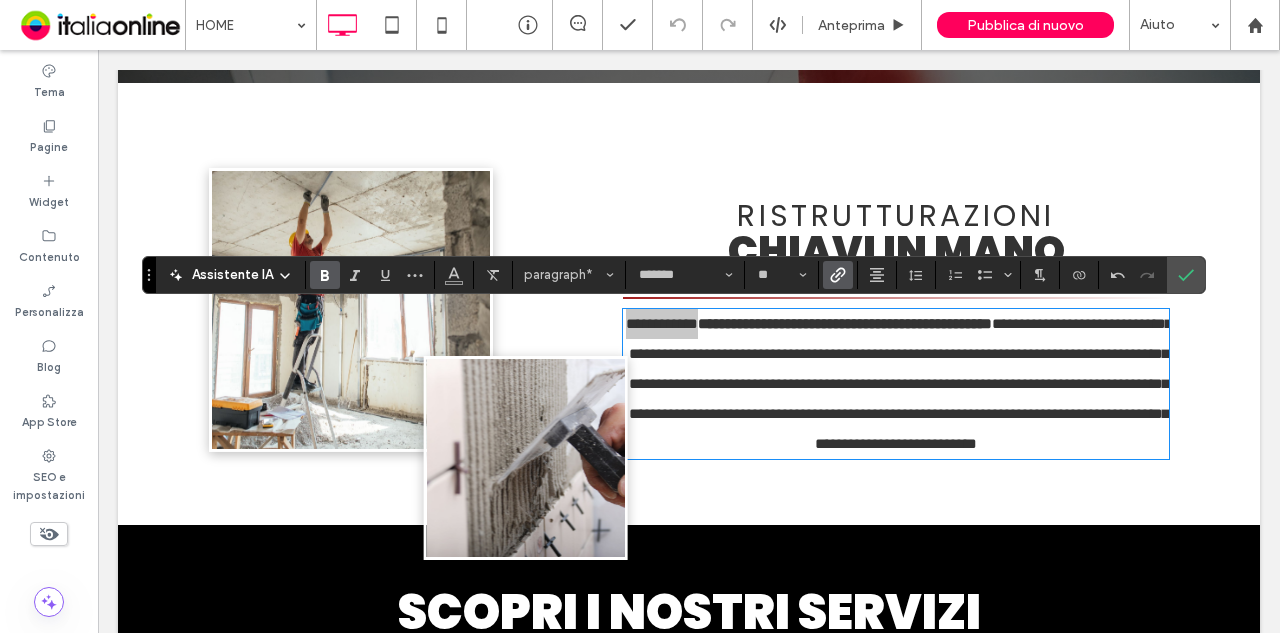 click at bounding box center [838, 275] 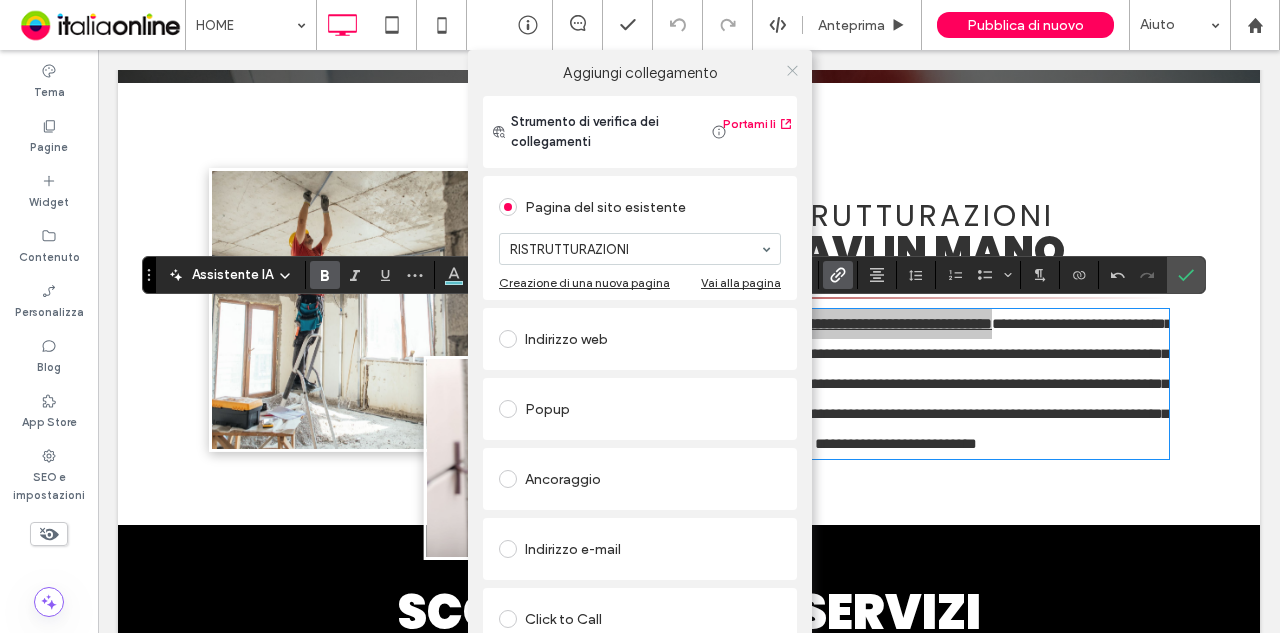 click 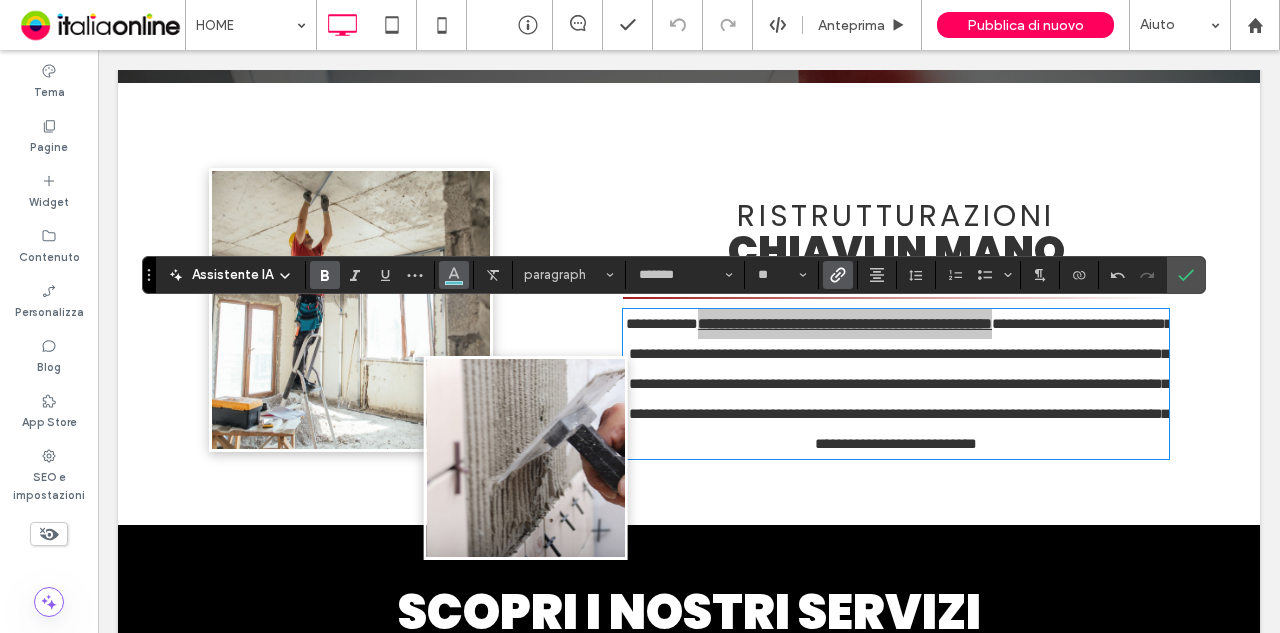 click at bounding box center [454, 275] 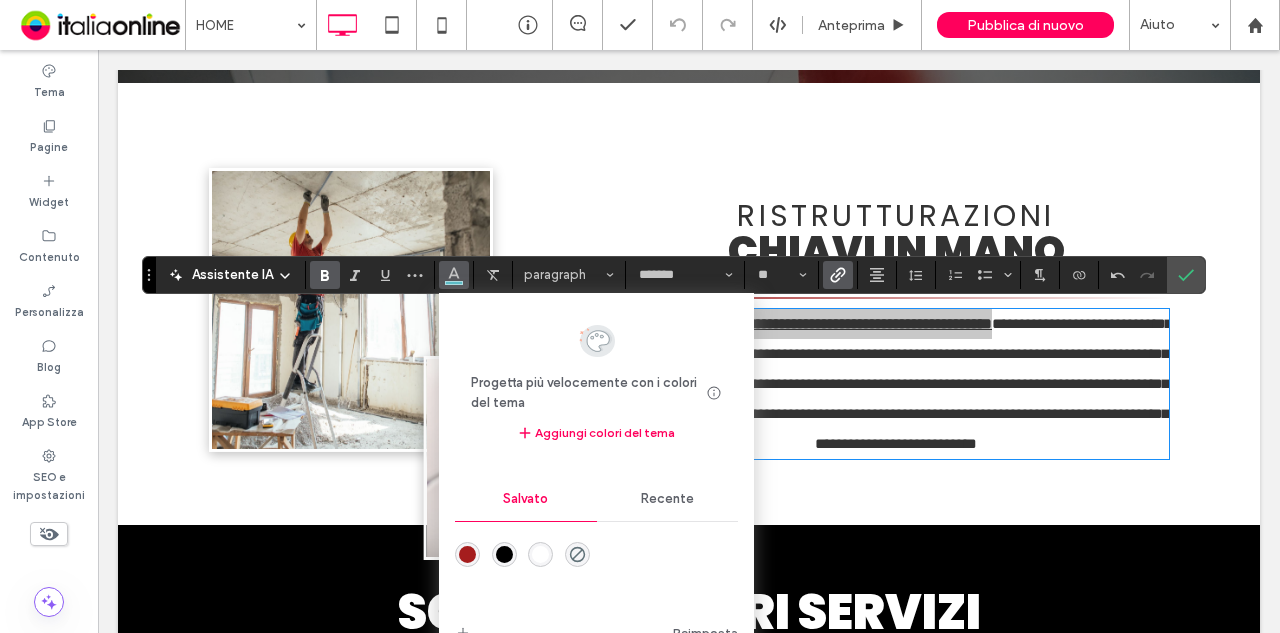 click at bounding box center [504, 554] 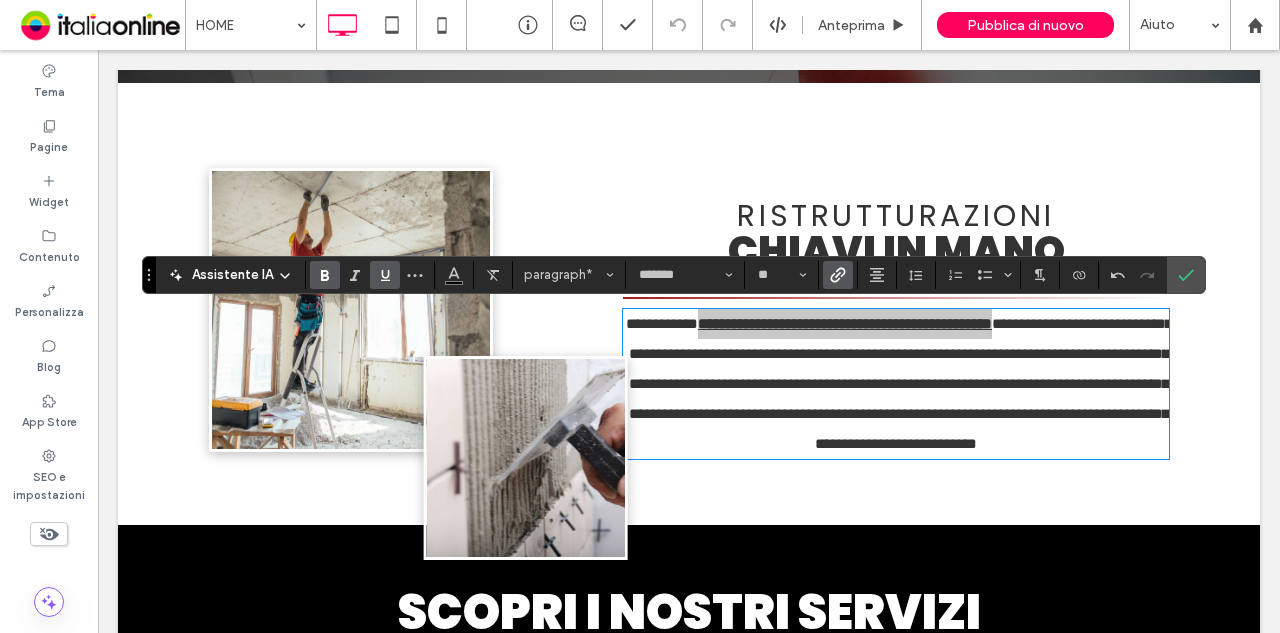 click 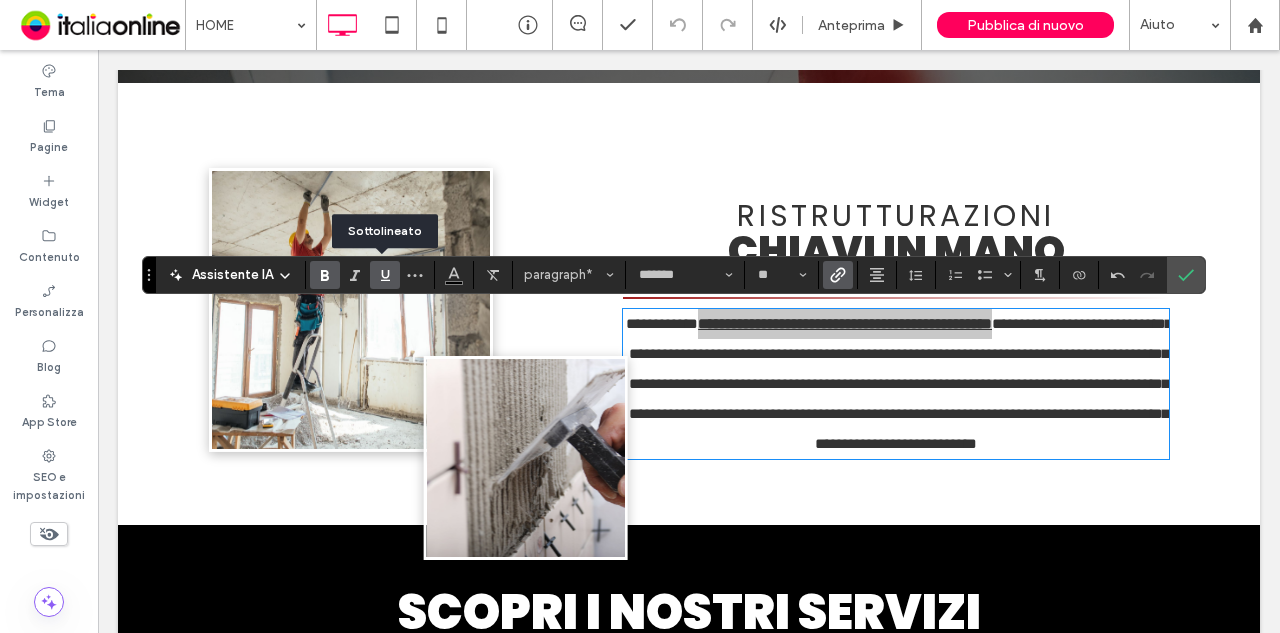 click 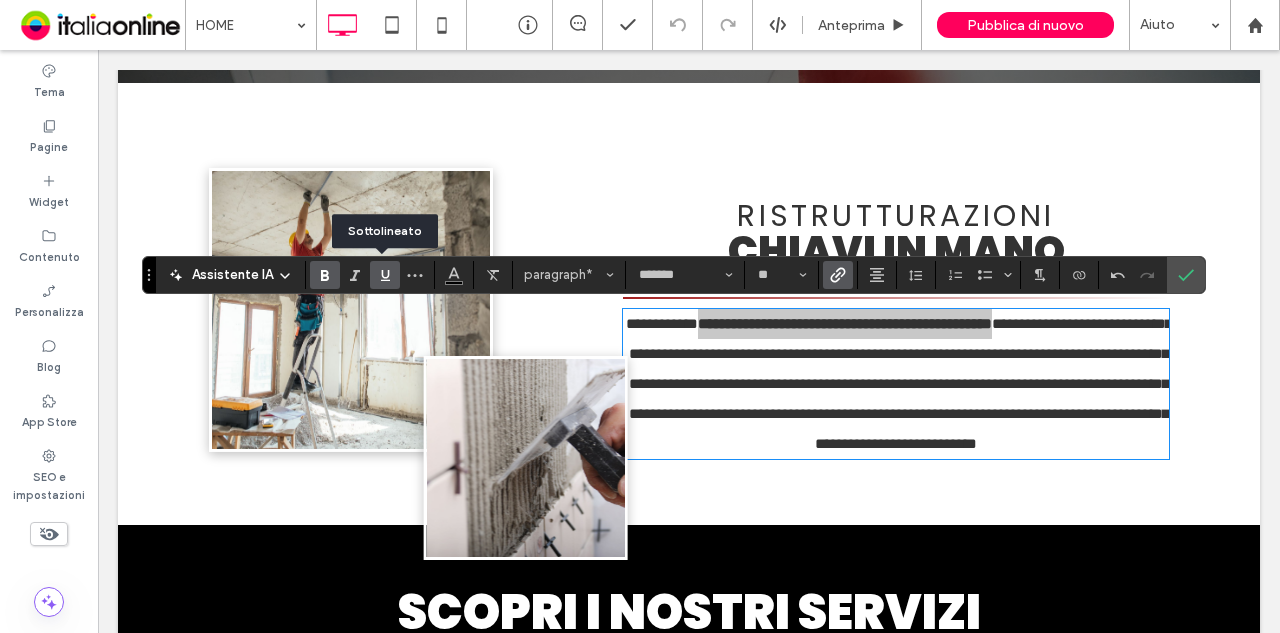 click 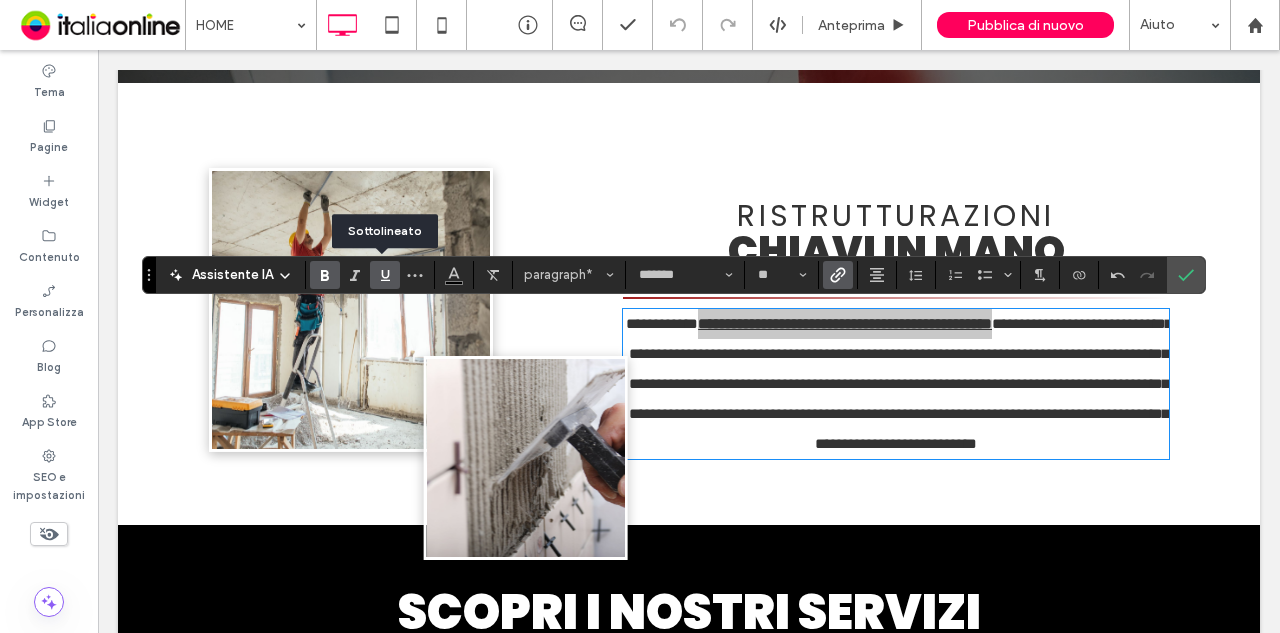 click 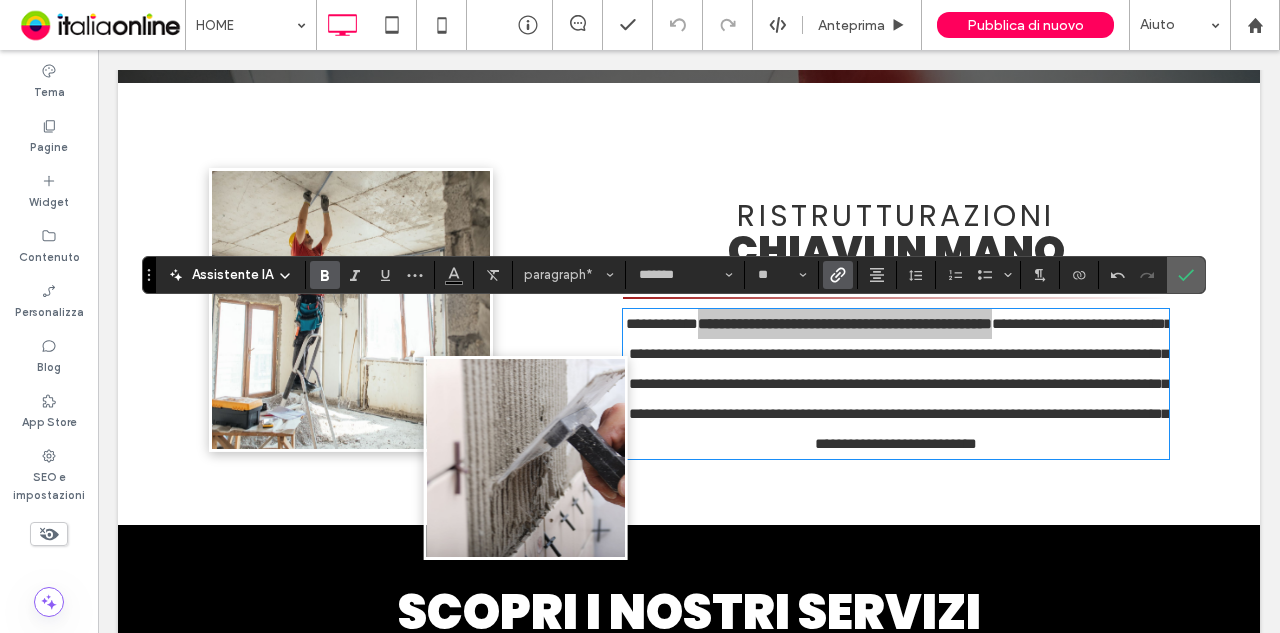 click 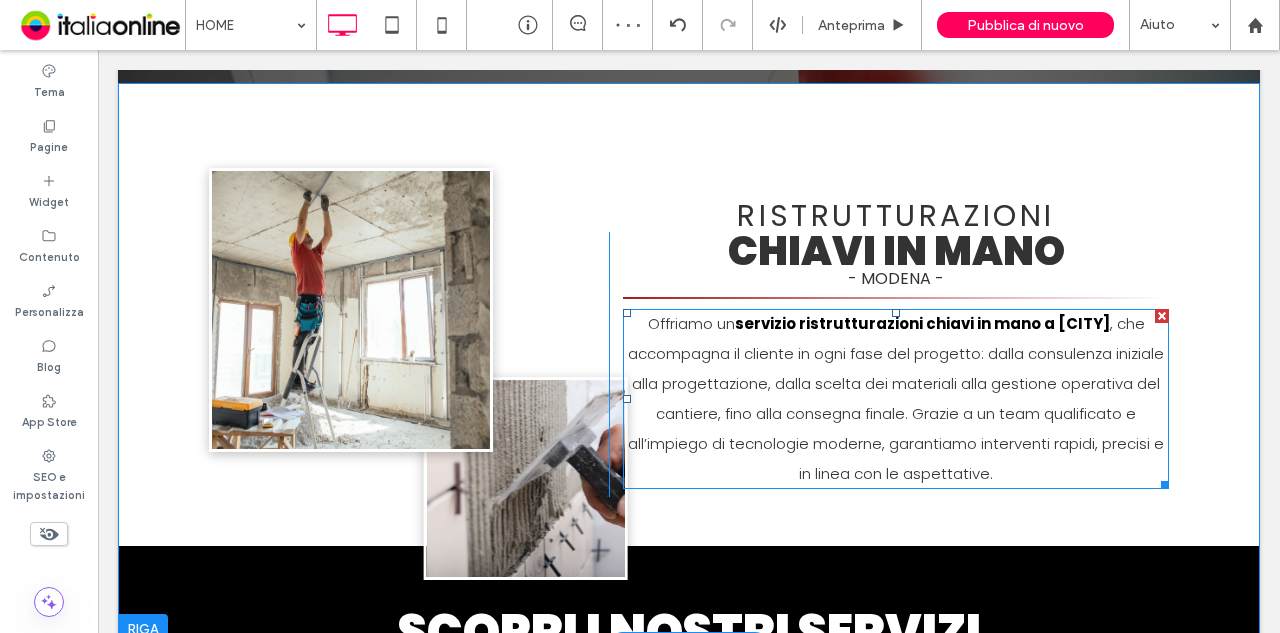 click on "Offriamo un  servizio ristrutturazioni chiavi in mano a [CITY] , che accompagna il cliente in ogni fase del progetto: dalla consulenza iniziale alla progettazione, dalla scelta dei materiali alla gestione operativa del cantiere, fino alla consegna finale. Grazie a un team qualificato e all’impiego di tecnologie moderne, garantiamo interventi rapidi, precisi e in linea con le aspettative." at bounding box center (896, 399) 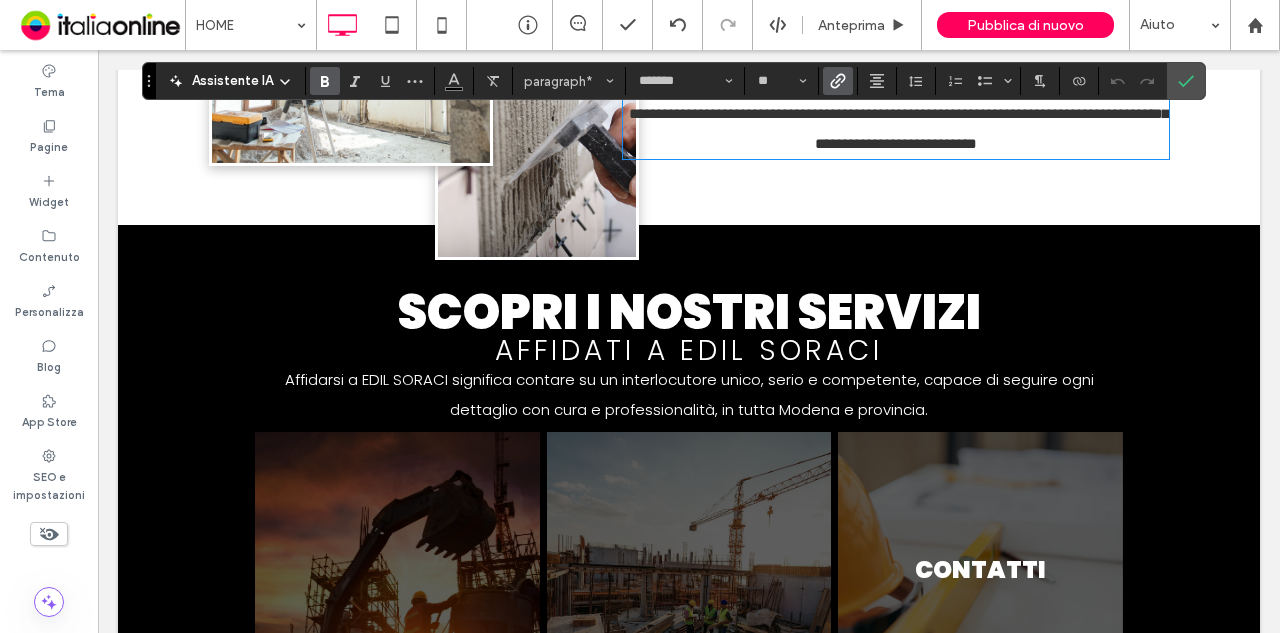 scroll, scrollTop: 1100, scrollLeft: 0, axis: vertical 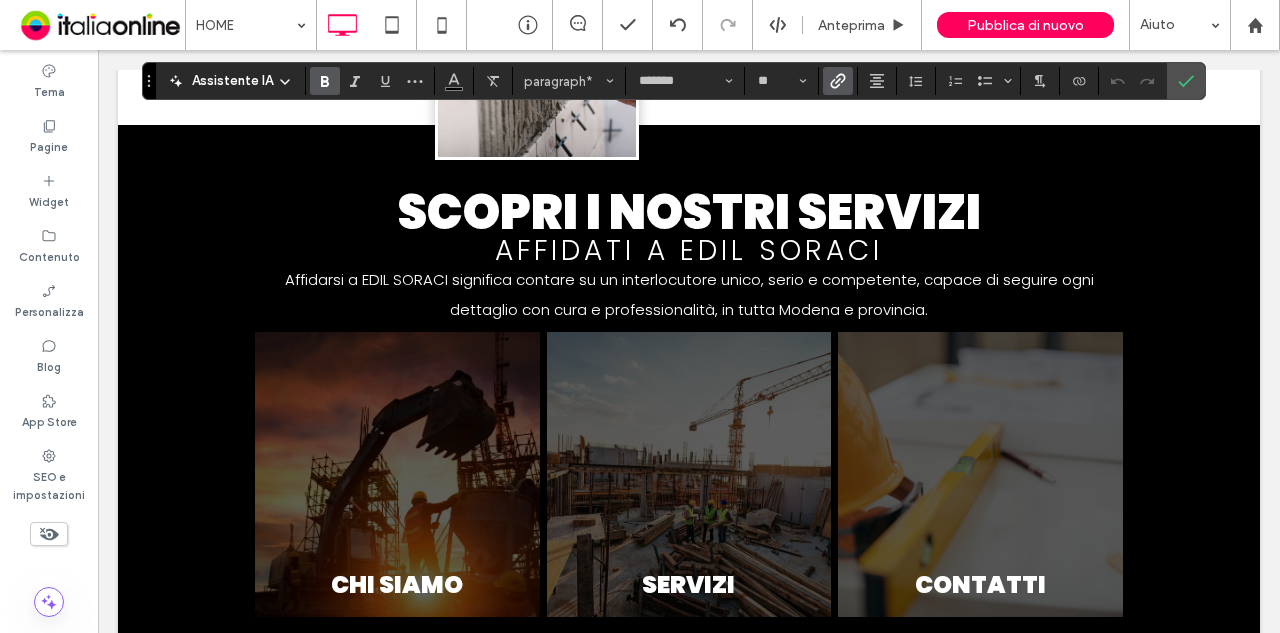 click on "Affidarsi a EDIL SORACI significa contare su un interlocutore unico, serio e competente, capace di seguire ogni dettaglio con cura e professionalità, in tutta Modena e provincia." at bounding box center (689, 294) 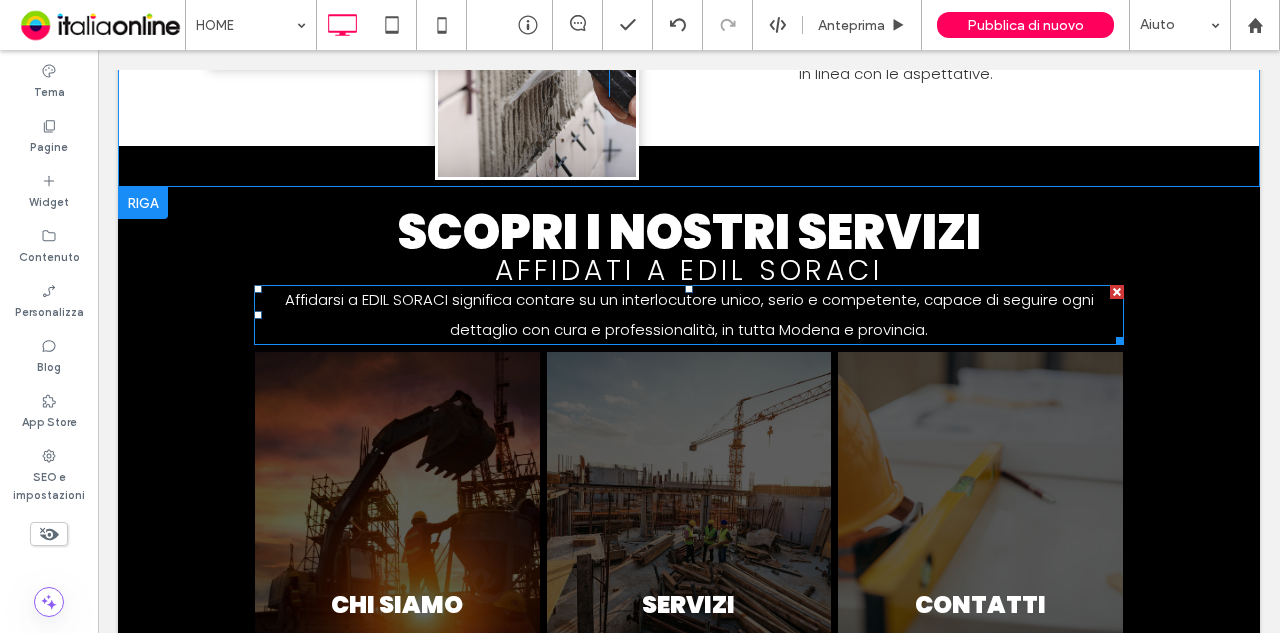 click on "Affidarsi a EDIL SORACI significa contare su un interlocutore unico, serio e competente, capace di seguire ogni dettaglio con cura e professionalità, in tutta Modena e provincia." at bounding box center [689, 315] 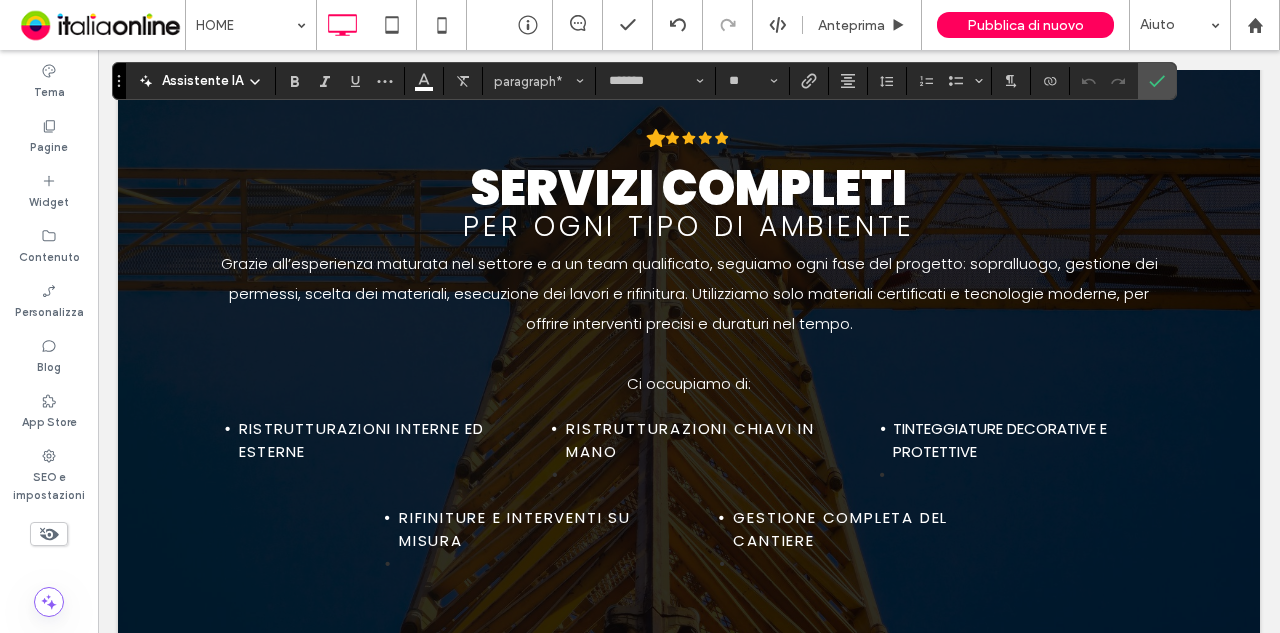 scroll, scrollTop: 1900, scrollLeft: 0, axis: vertical 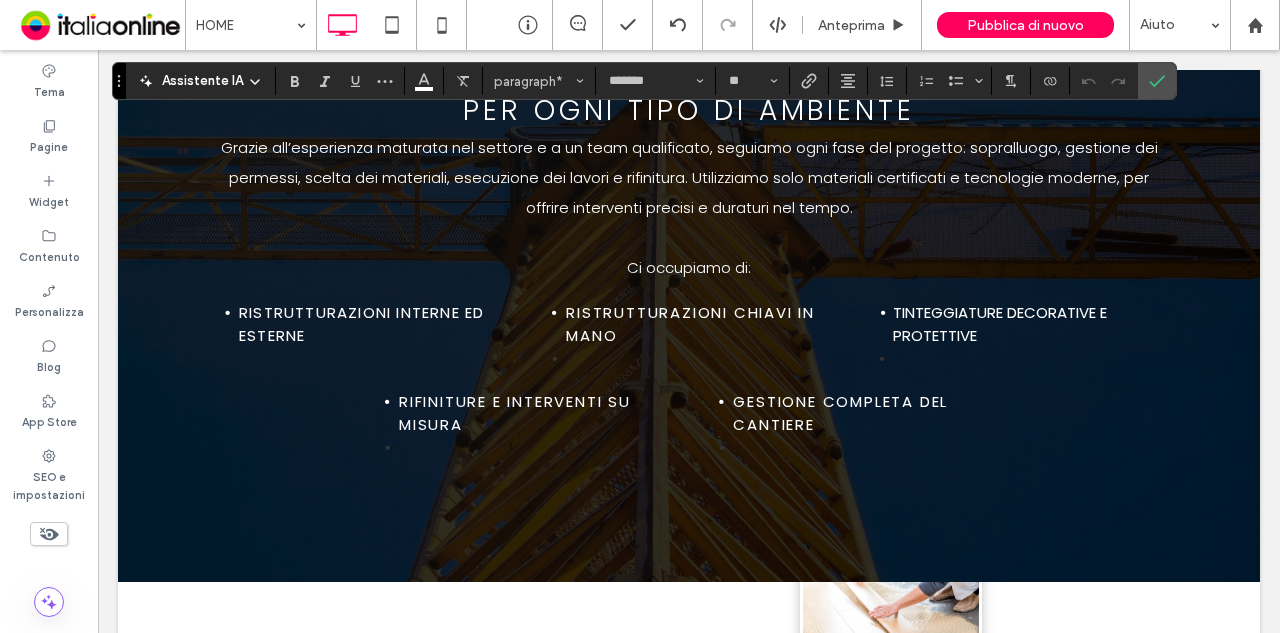 click on "Ristrutturazioni interne ed esterne" at bounding box center (361, 324) 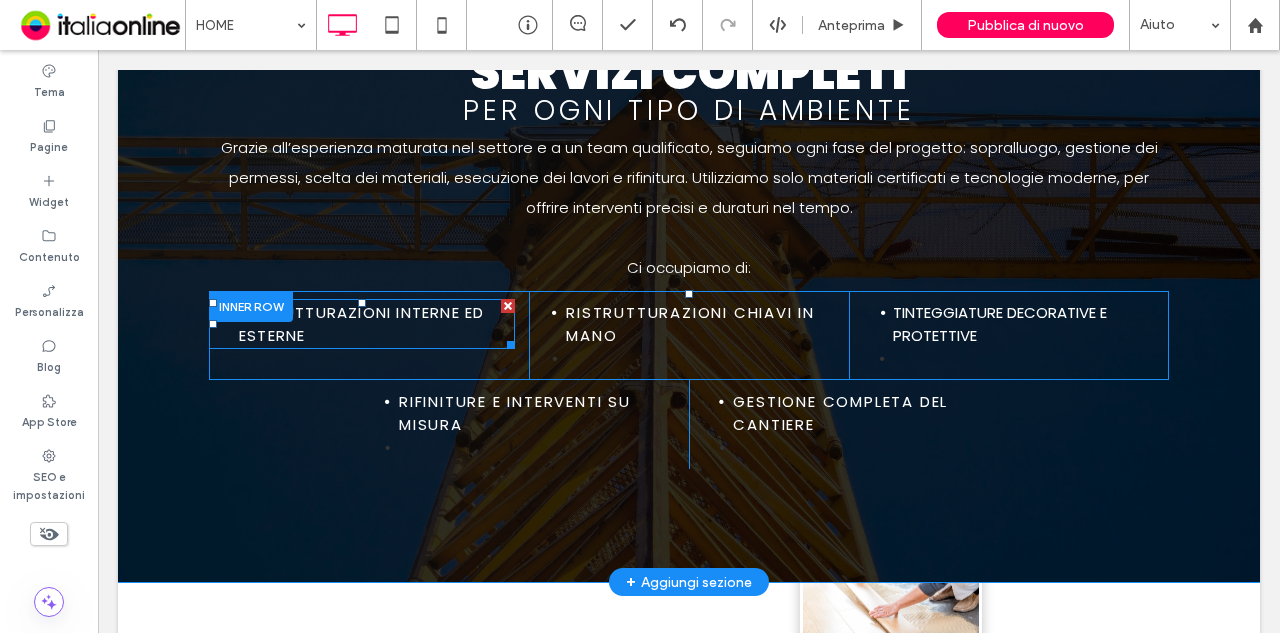 click on "Ristrutturazioni interne ed esterne" at bounding box center [361, 324] 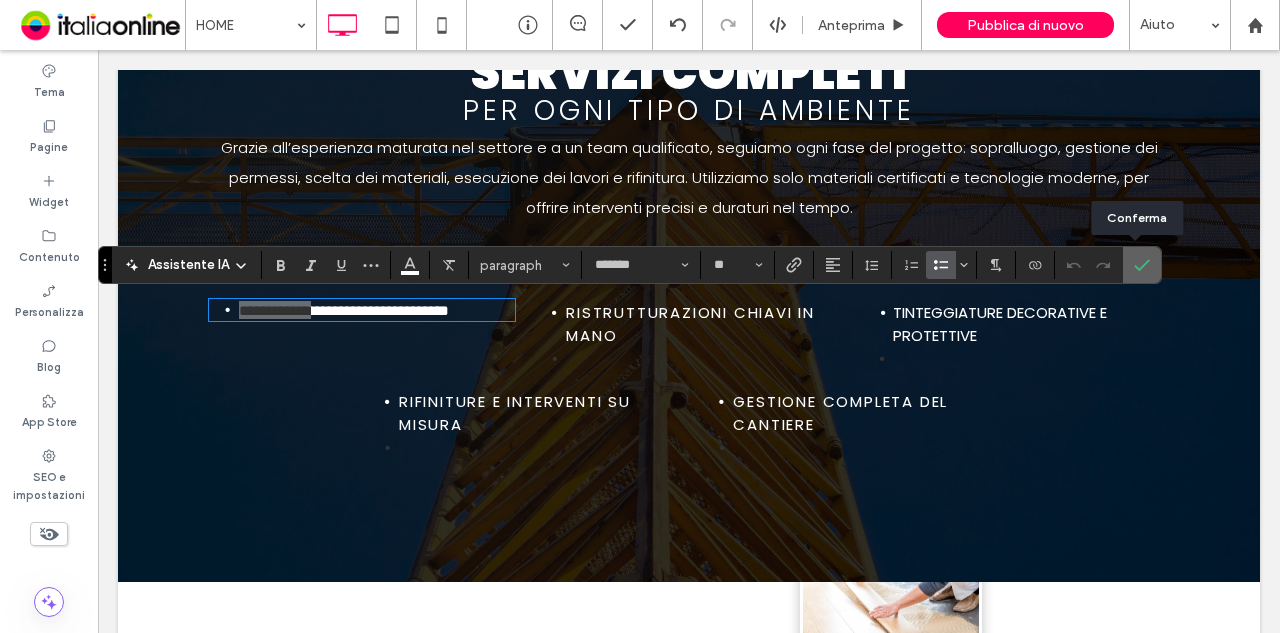 click at bounding box center [1142, 265] 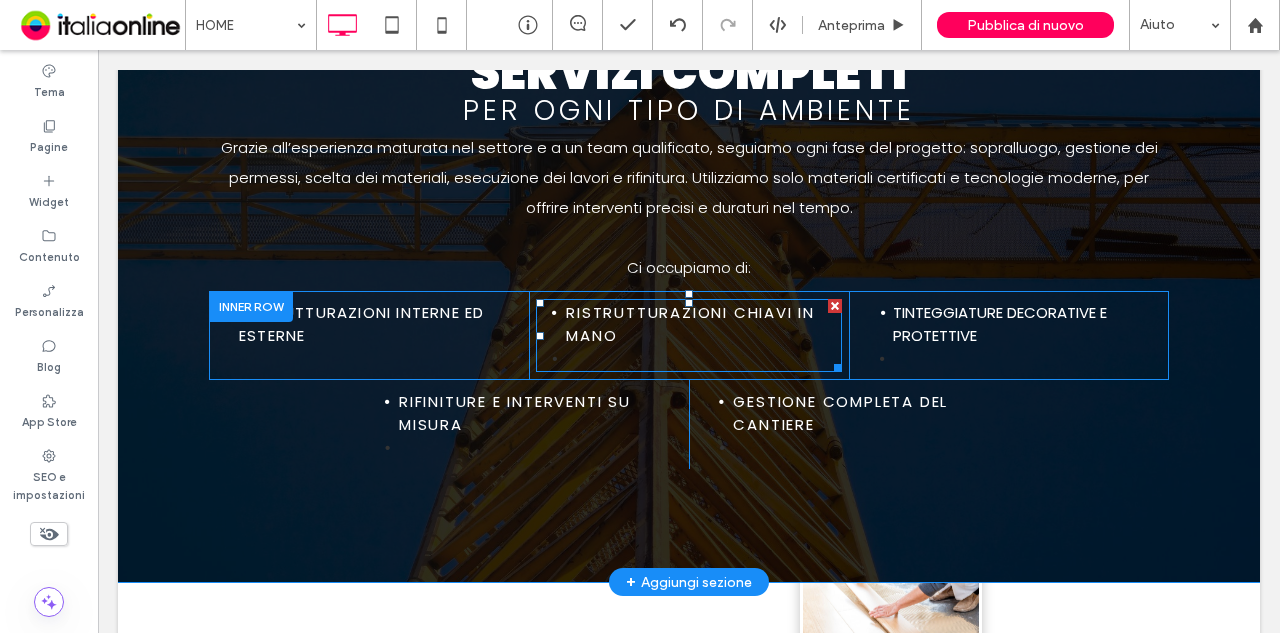 click on "Ristrutturazioni chiavi in mano" at bounding box center [704, 324] 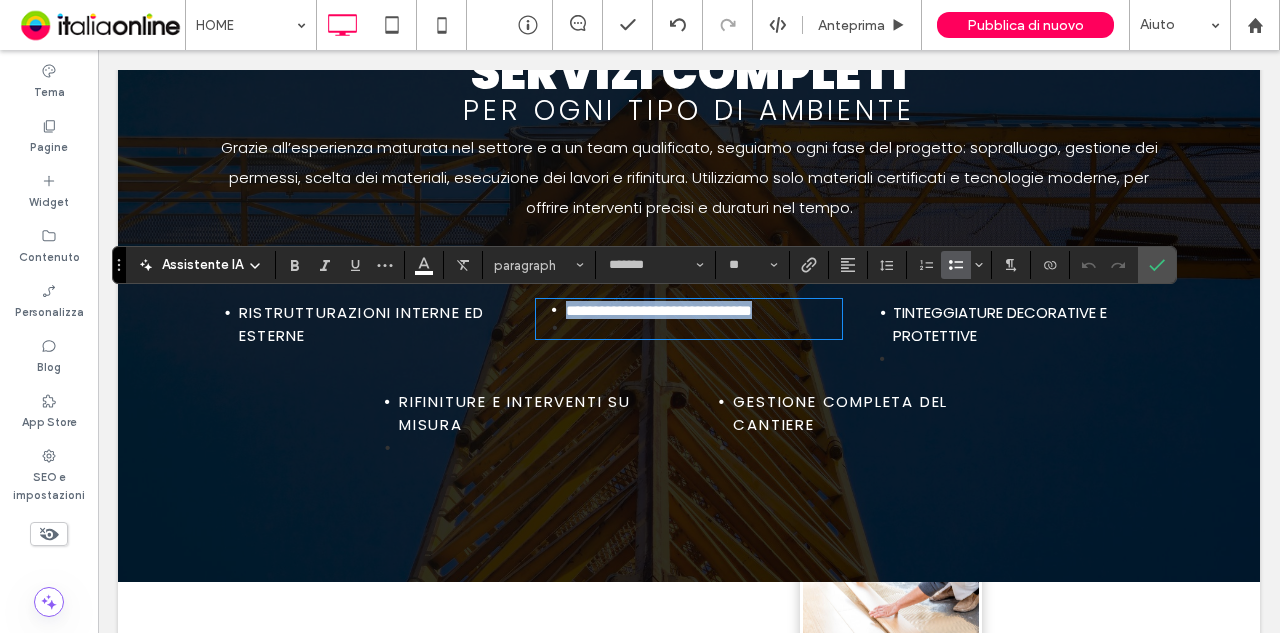 click on "**********" at bounding box center (704, 310) 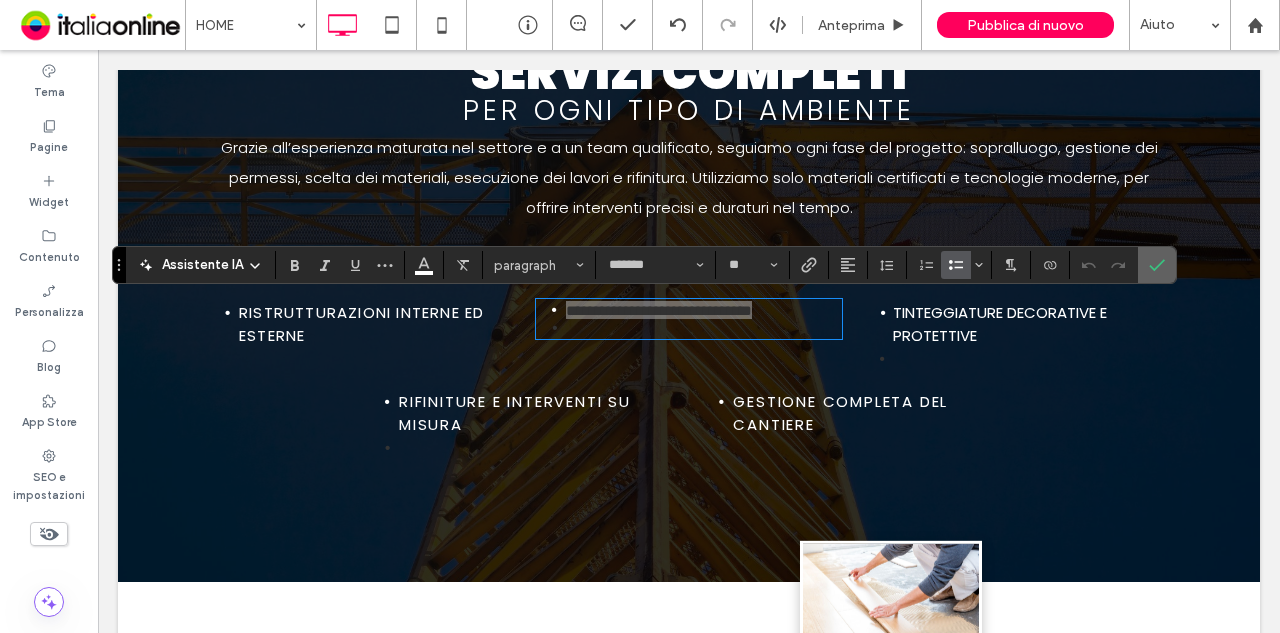 click at bounding box center (1157, 265) 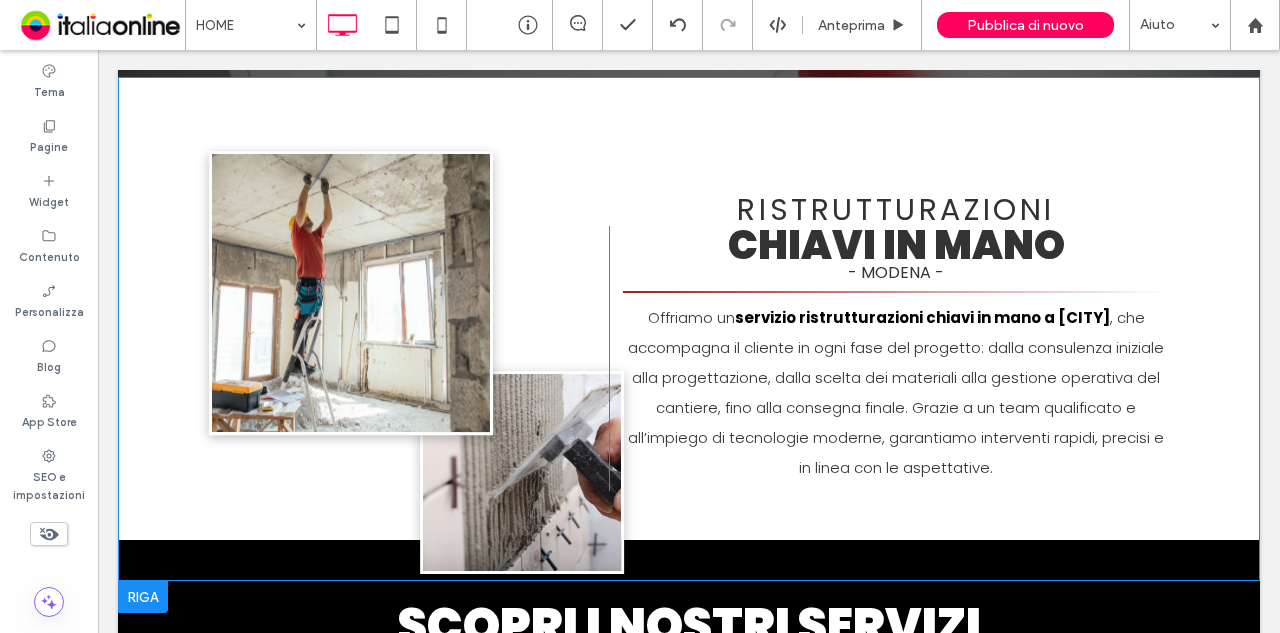 scroll, scrollTop: 600, scrollLeft: 0, axis: vertical 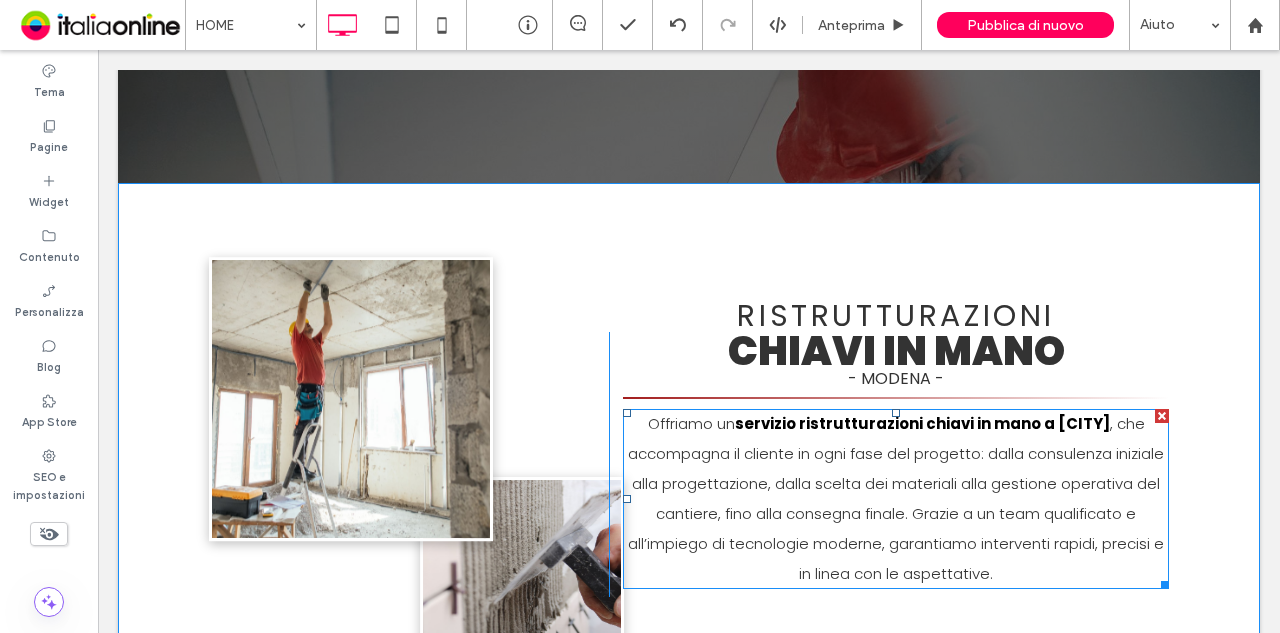 click on "servizio ristrutturazioni chiavi in mano a [CITY]" at bounding box center [922, 423] 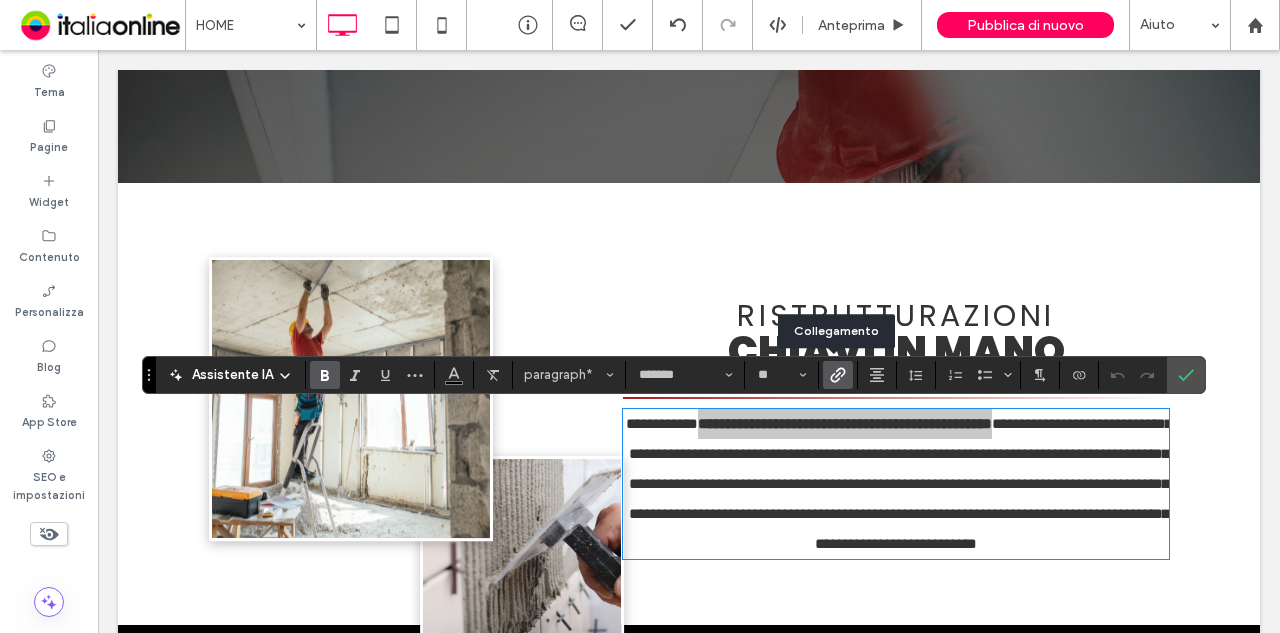 click 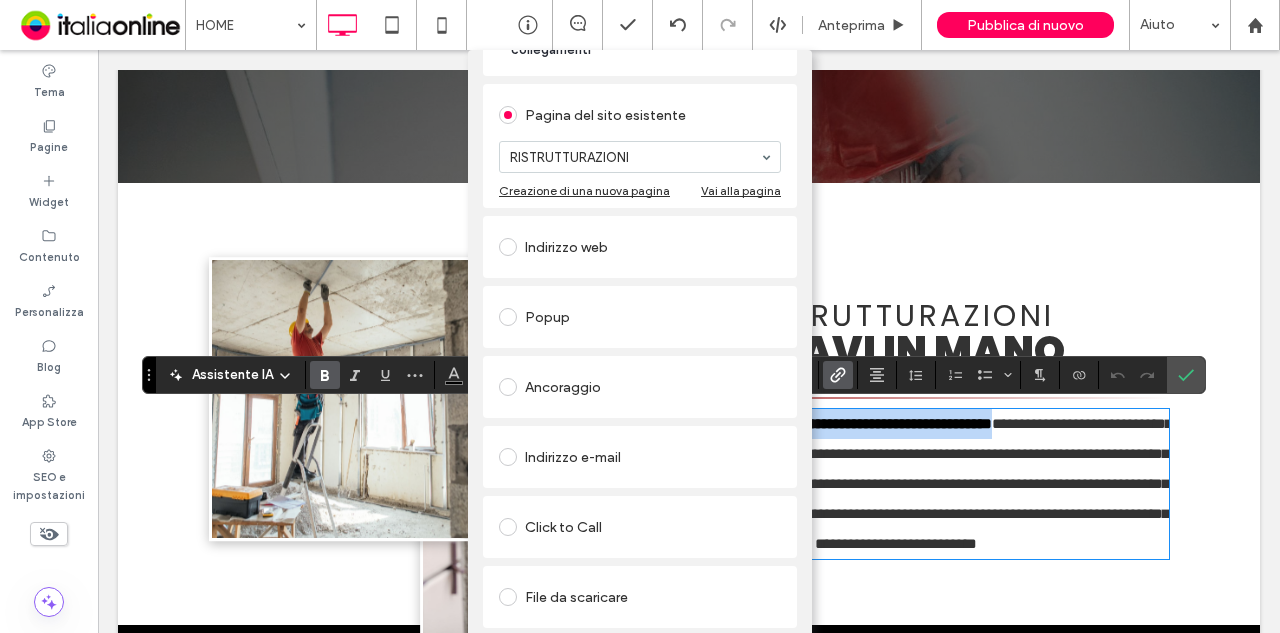 scroll, scrollTop: 0, scrollLeft: 0, axis: both 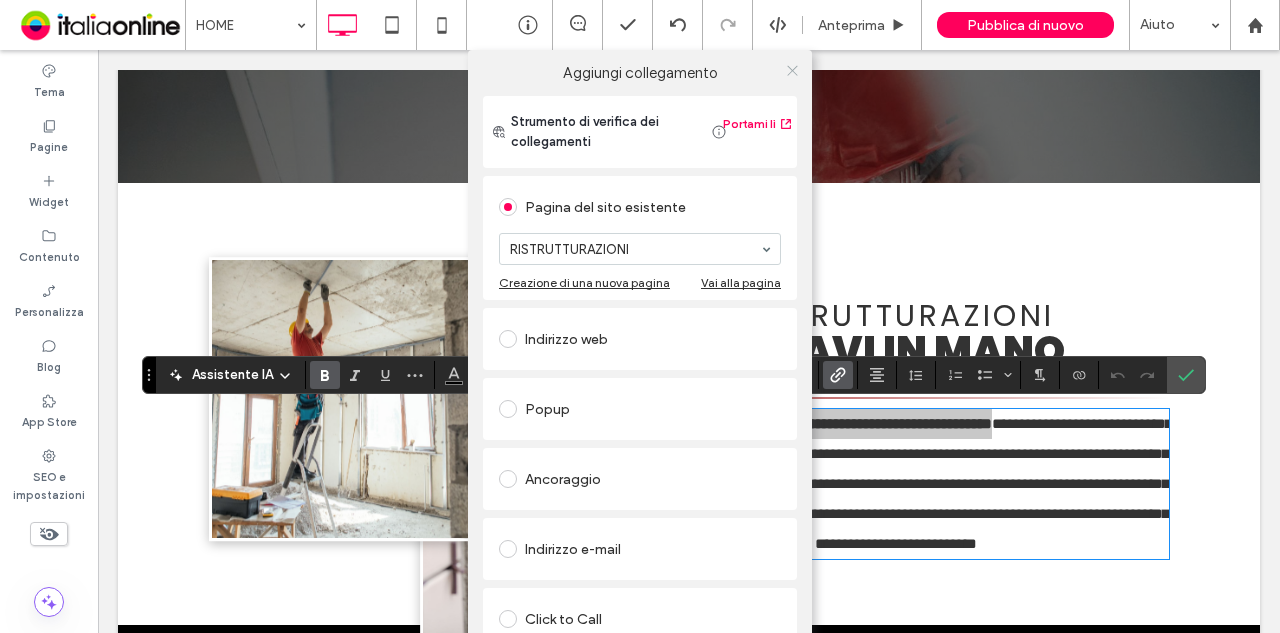 click at bounding box center (792, 70) 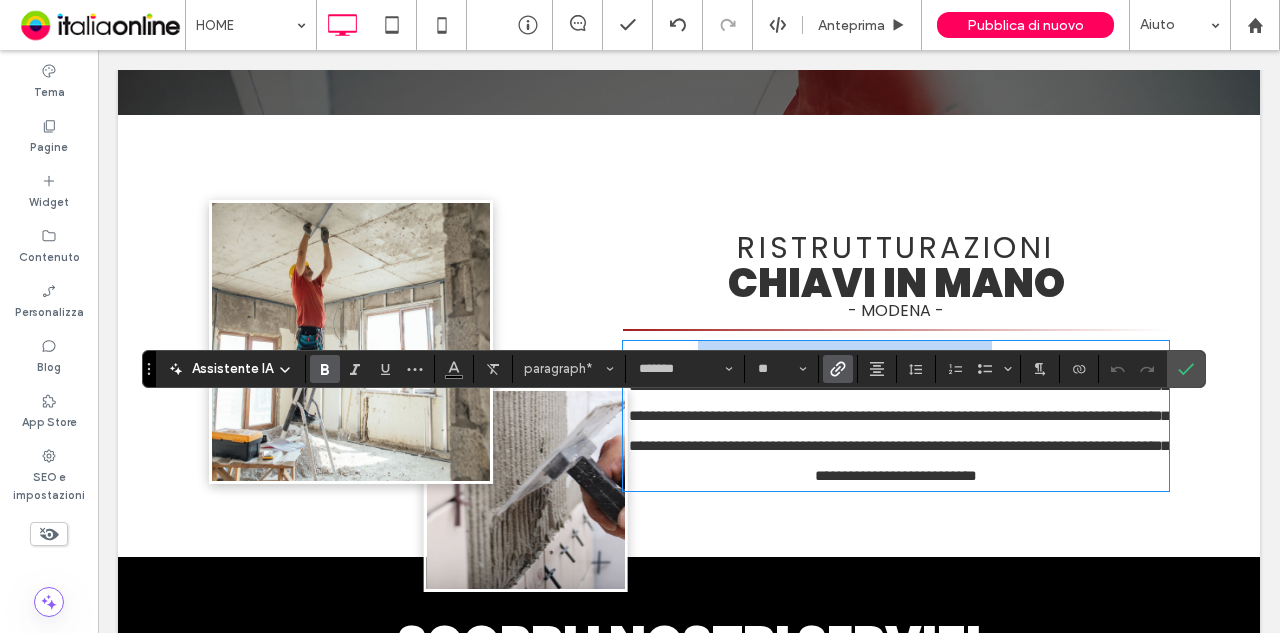 scroll, scrollTop: 700, scrollLeft: 0, axis: vertical 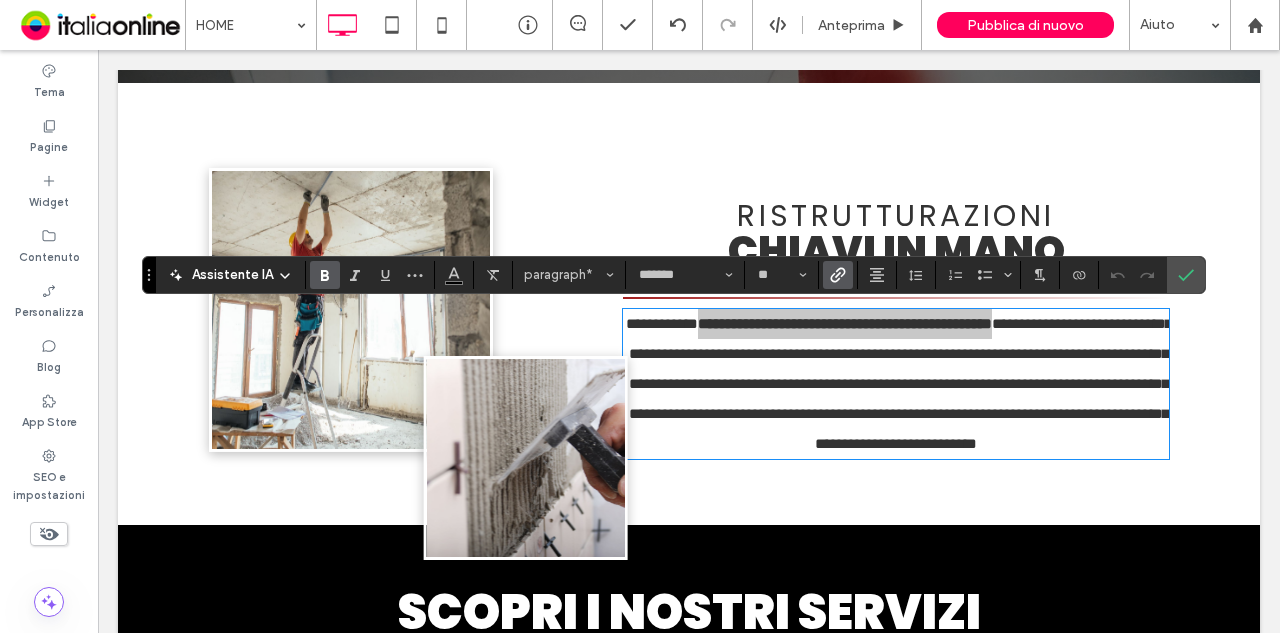 click 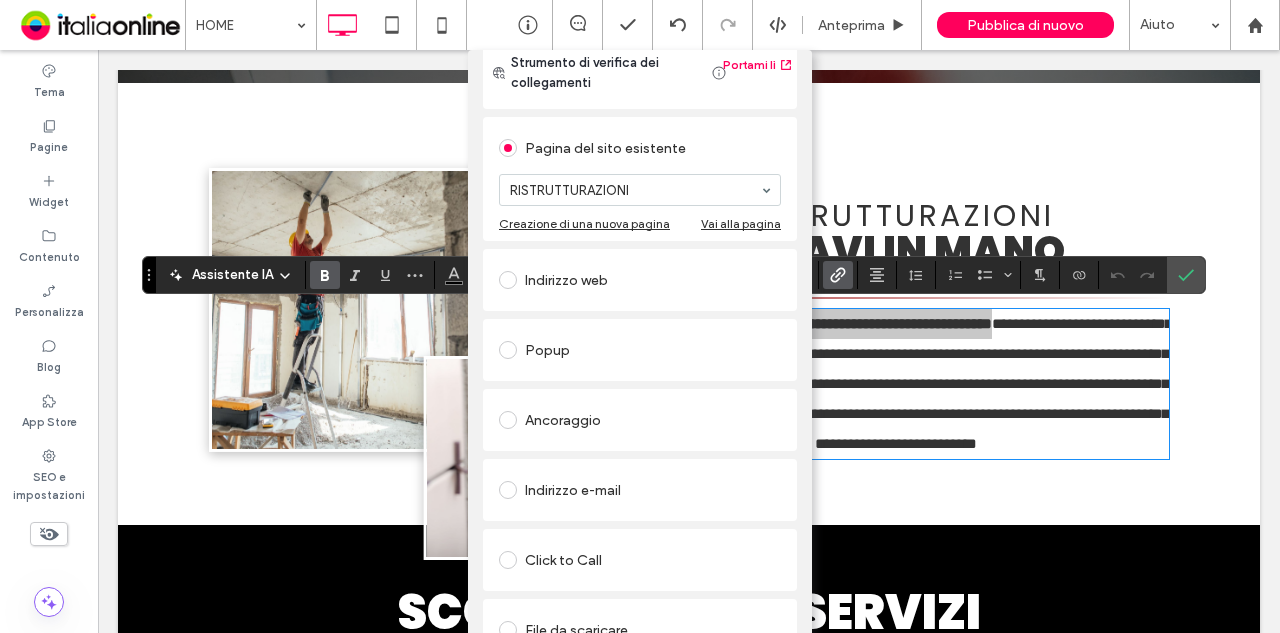 scroll, scrollTop: 108, scrollLeft: 0, axis: vertical 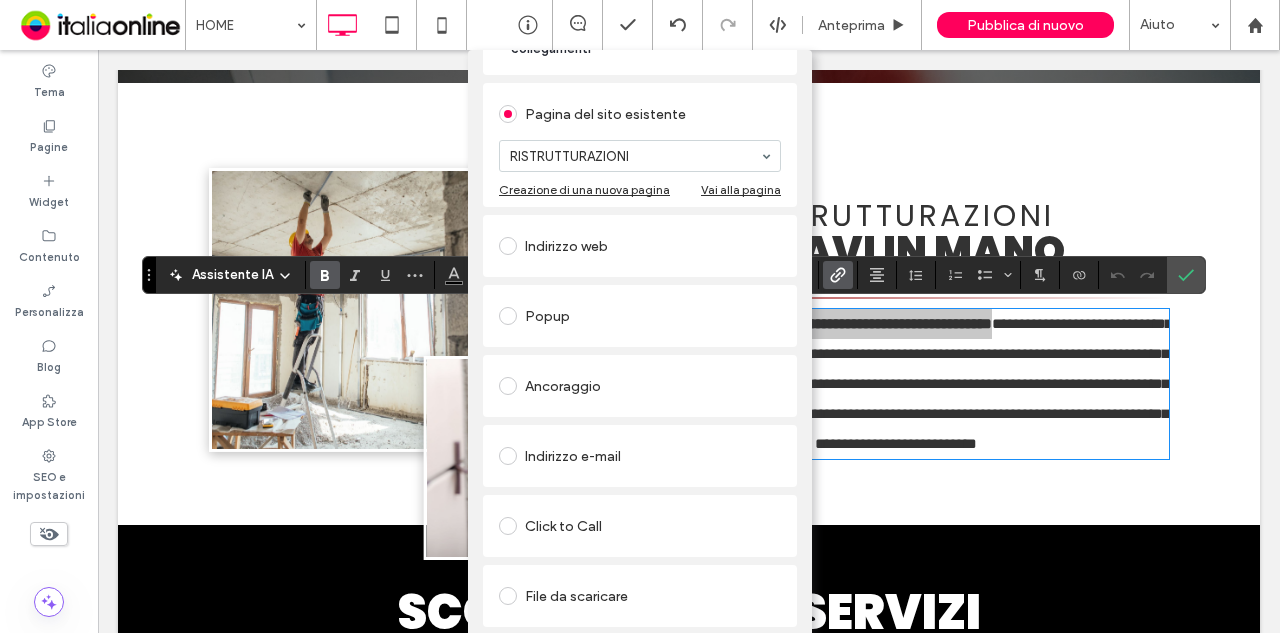 click on "Rimuovi collegamento" at bounding box center (640, 645) 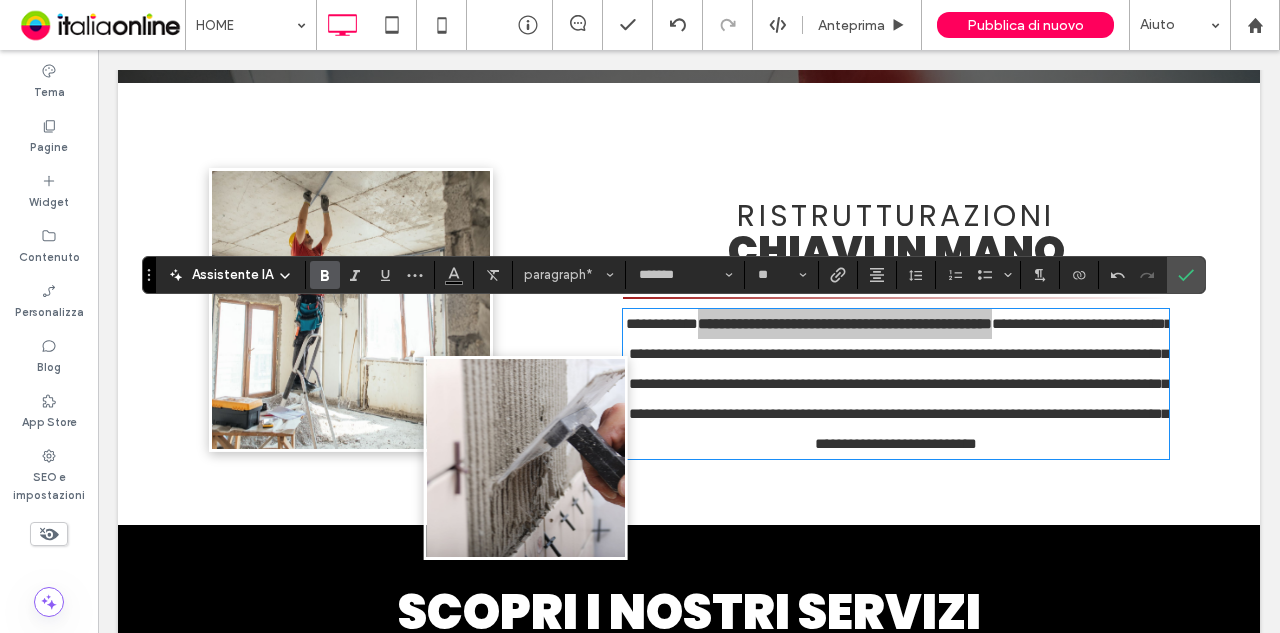 click 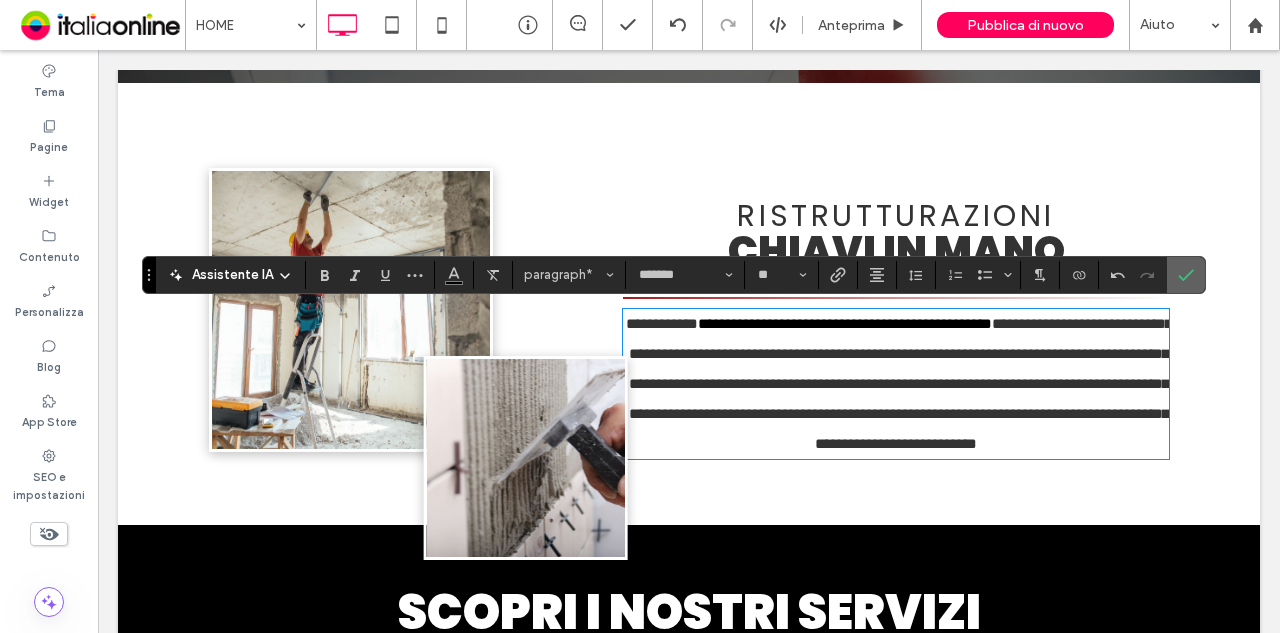 drag, startPoint x: 1068, startPoint y: 239, endPoint x: 1174, endPoint y: 283, distance: 114.76933 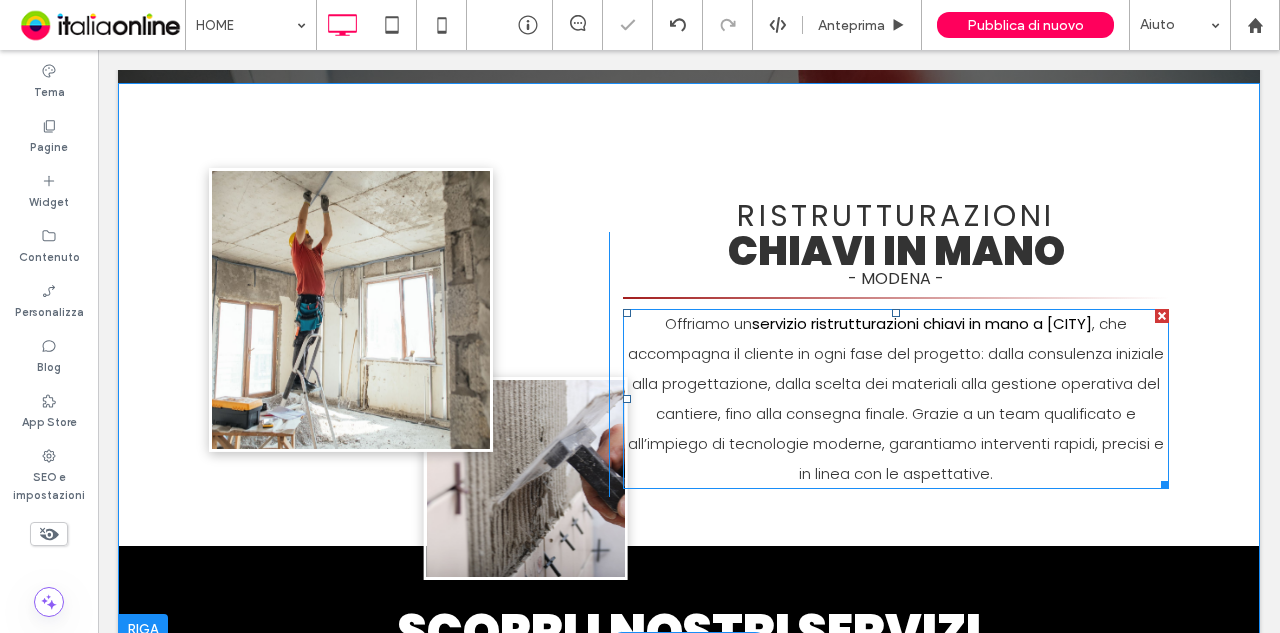 click on "servizio ristrutturazioni chiavi in mano a [CITY]" at bounding box center [922, 323] 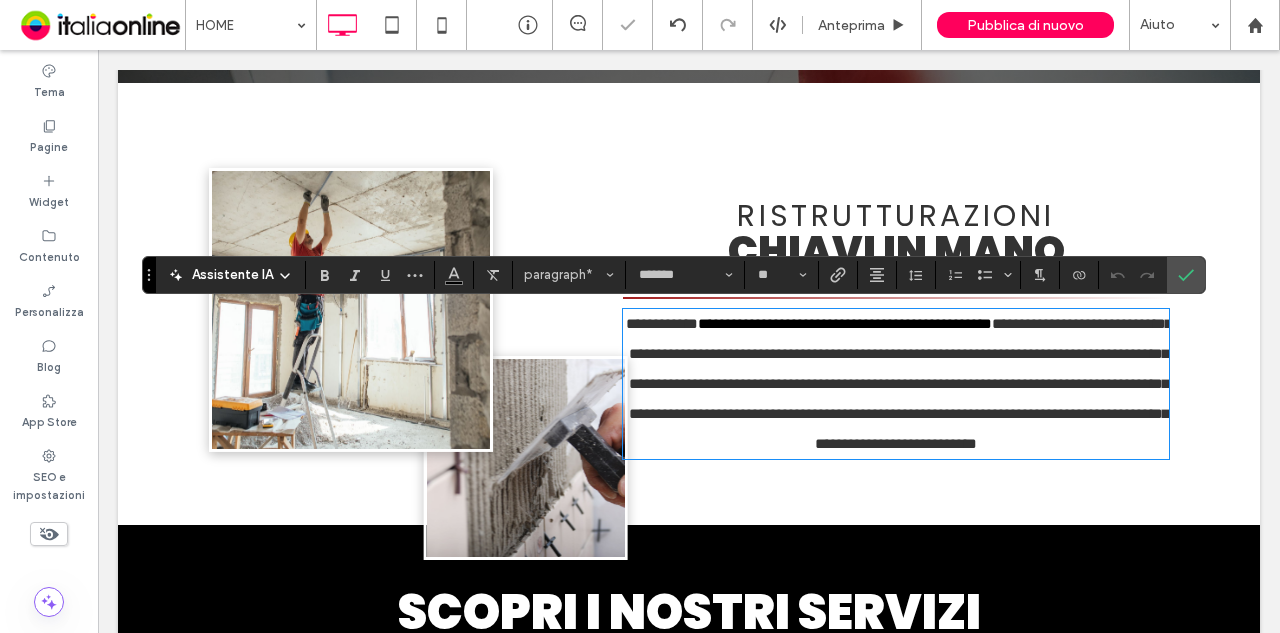 click on "**********" at bounding box center (845, 323) 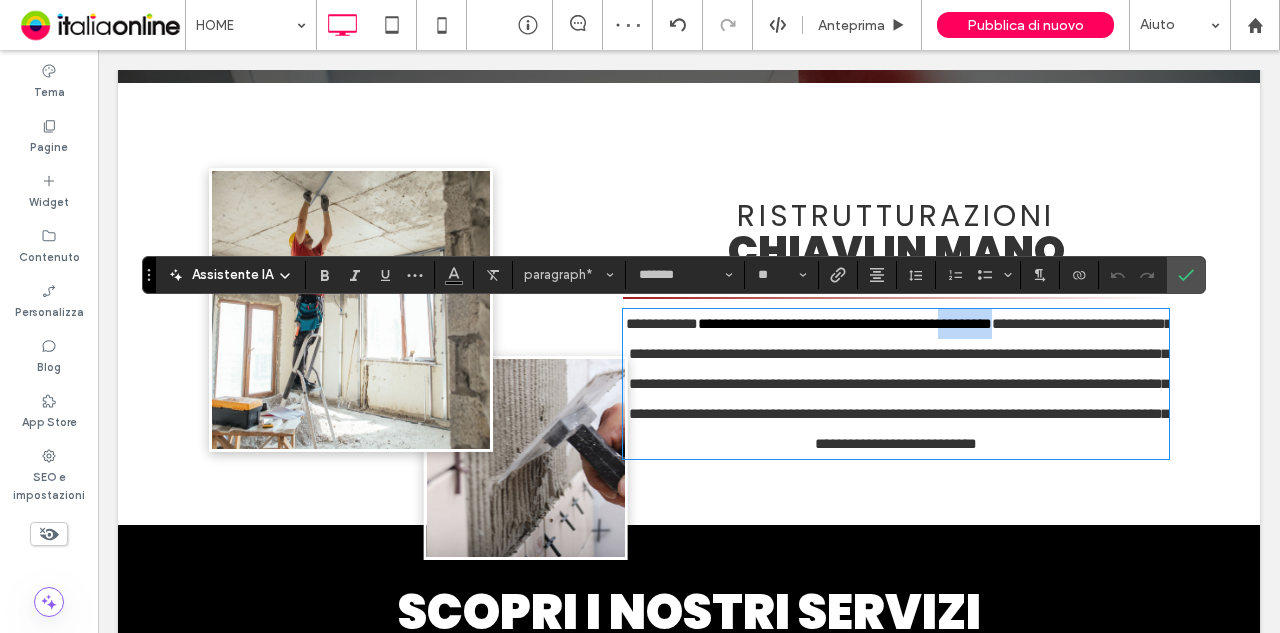 drag, startPoint x: 1042, startPoint y: 325, endPoint x: 1098, endPoint y: 333, distance: 56.568542 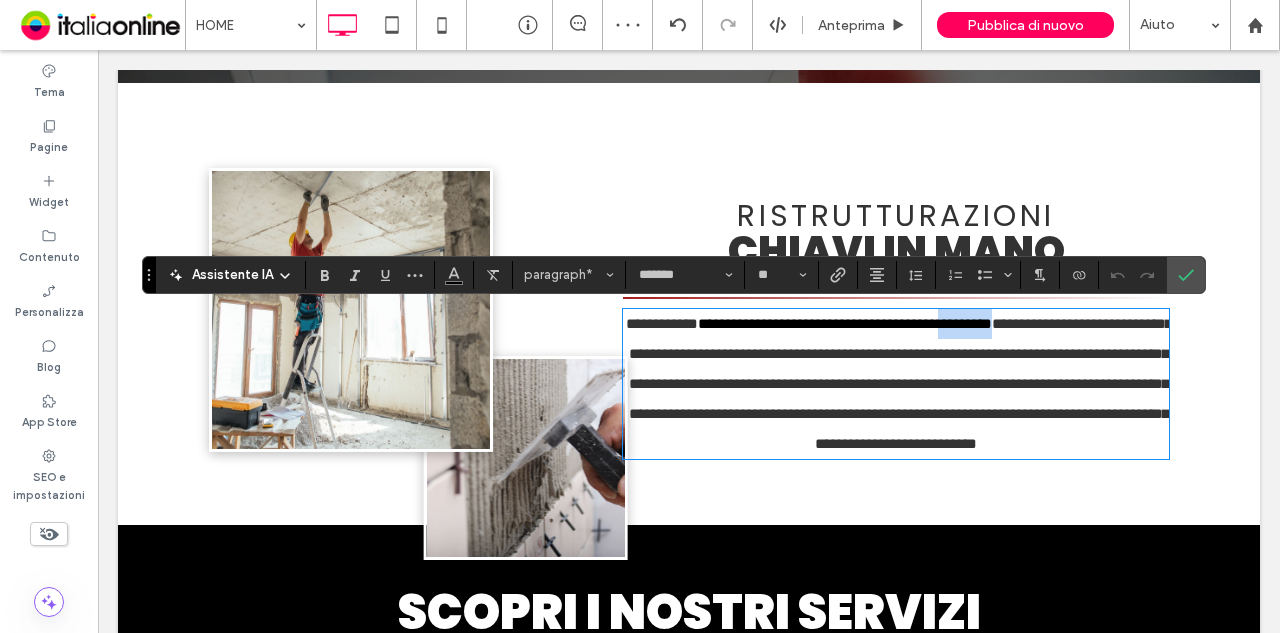 click on "**********" at bounding box center [896, 384] 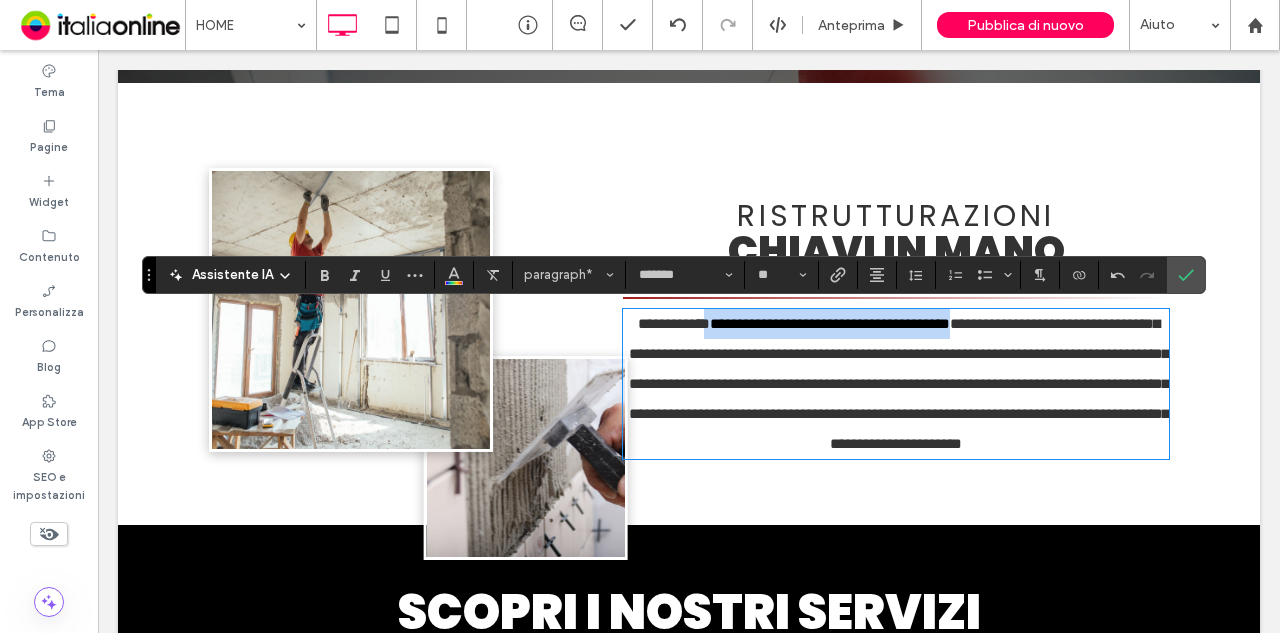 drag, startPoint x: 715, startPoint y: 327, endPoint x: 996, endPoint y: 317, distance: 281.1779 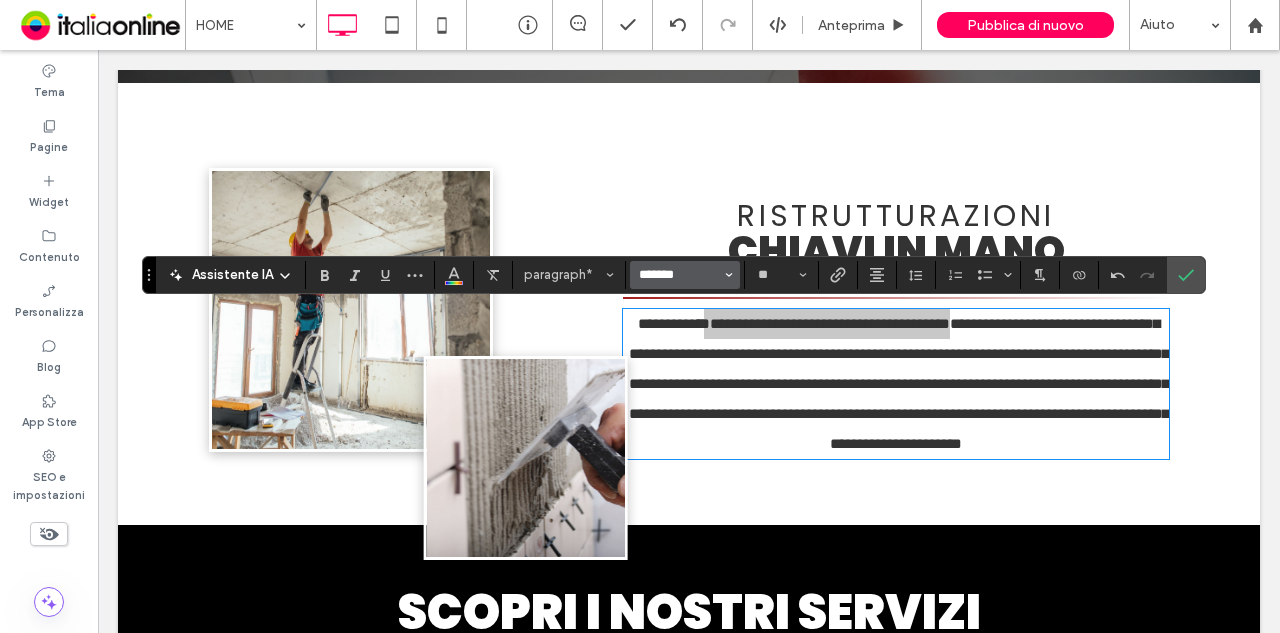 click on "*******" at bounding box center (679, 275) 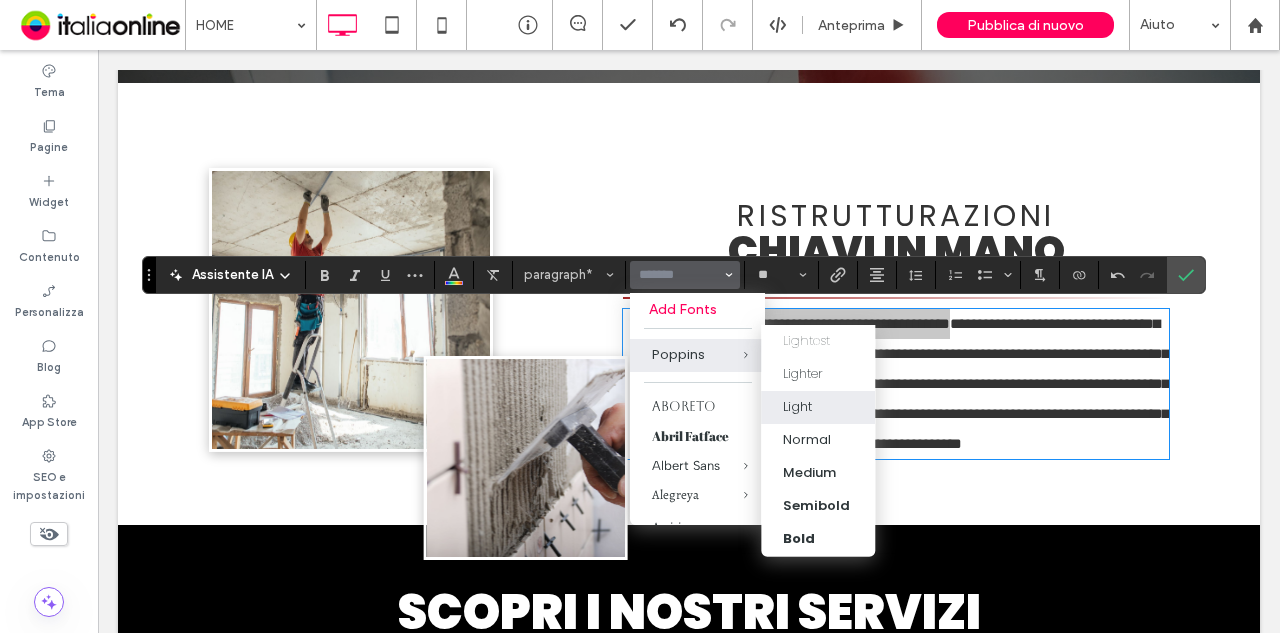 click on "Light" at bounding box center (818, 407) 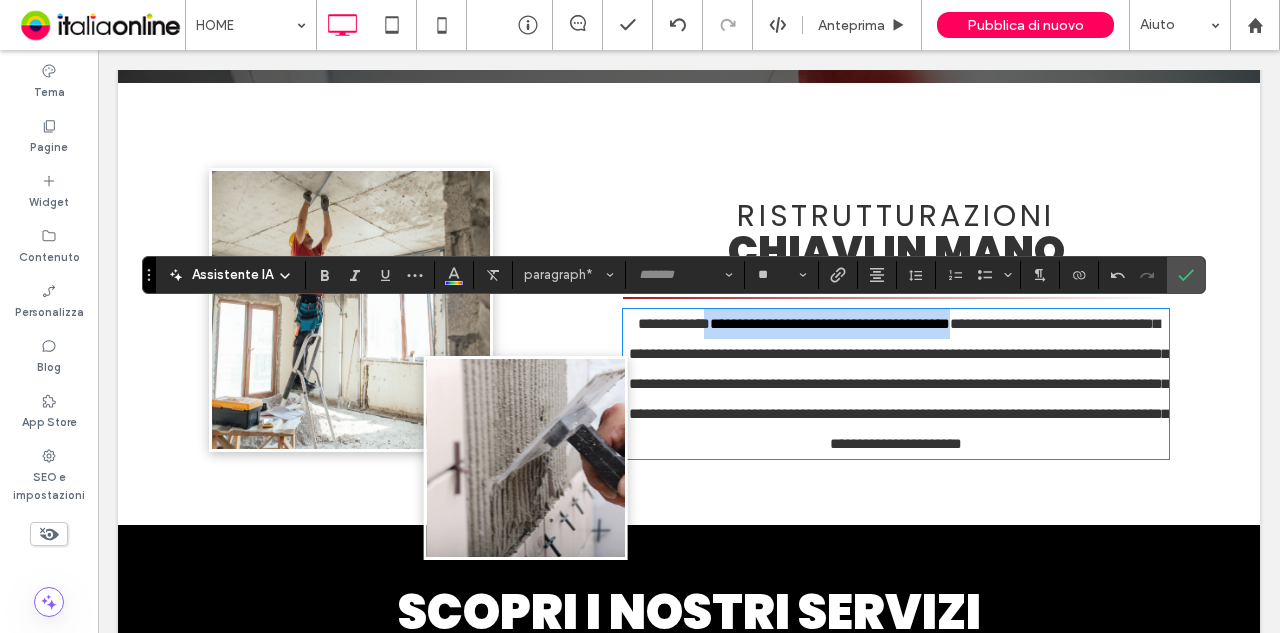 type on "*******" 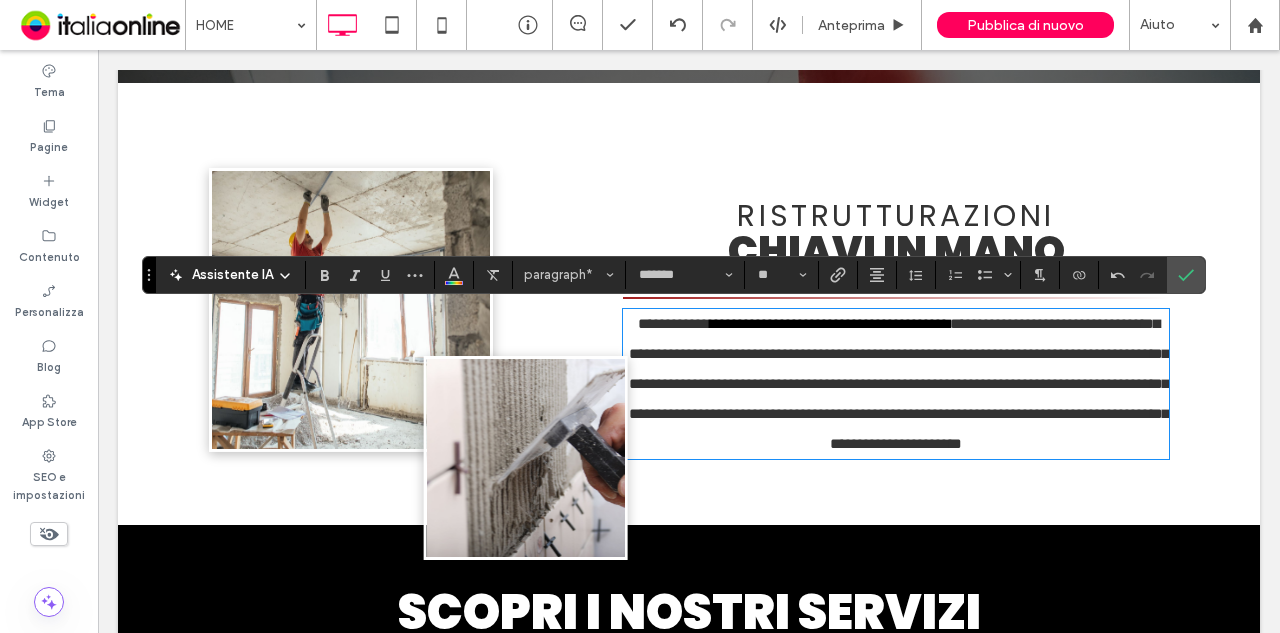 click on "**********" at bounding box center [896, 384] 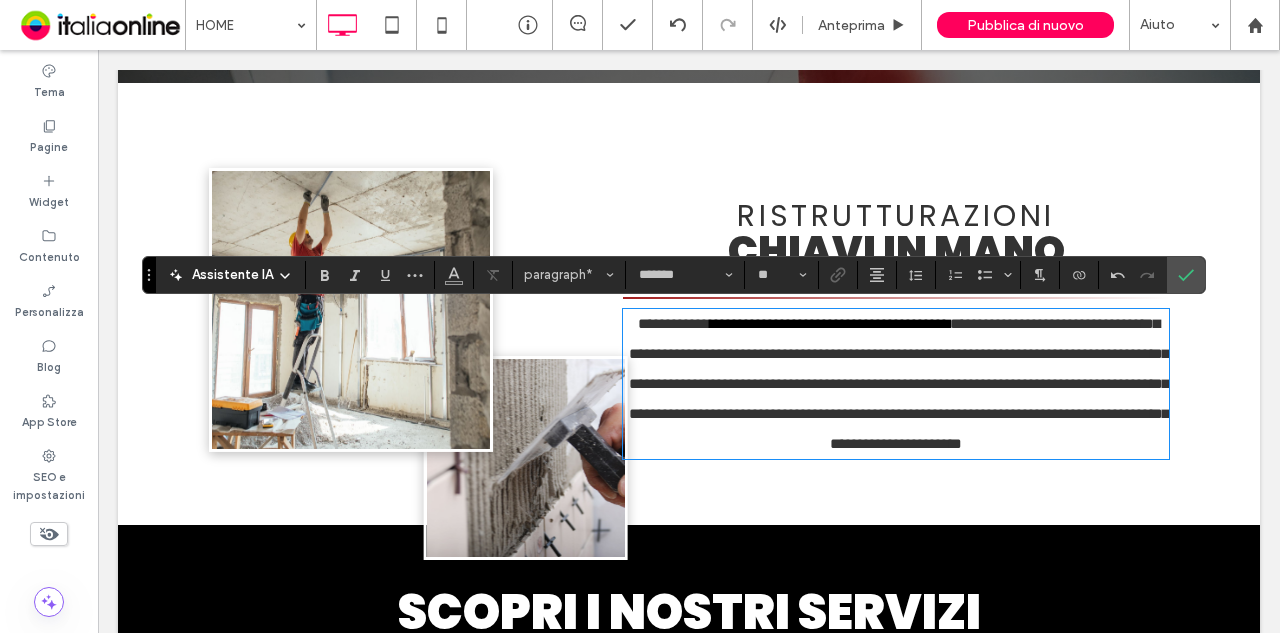 click on "**********" at bounding box center (830, 323) 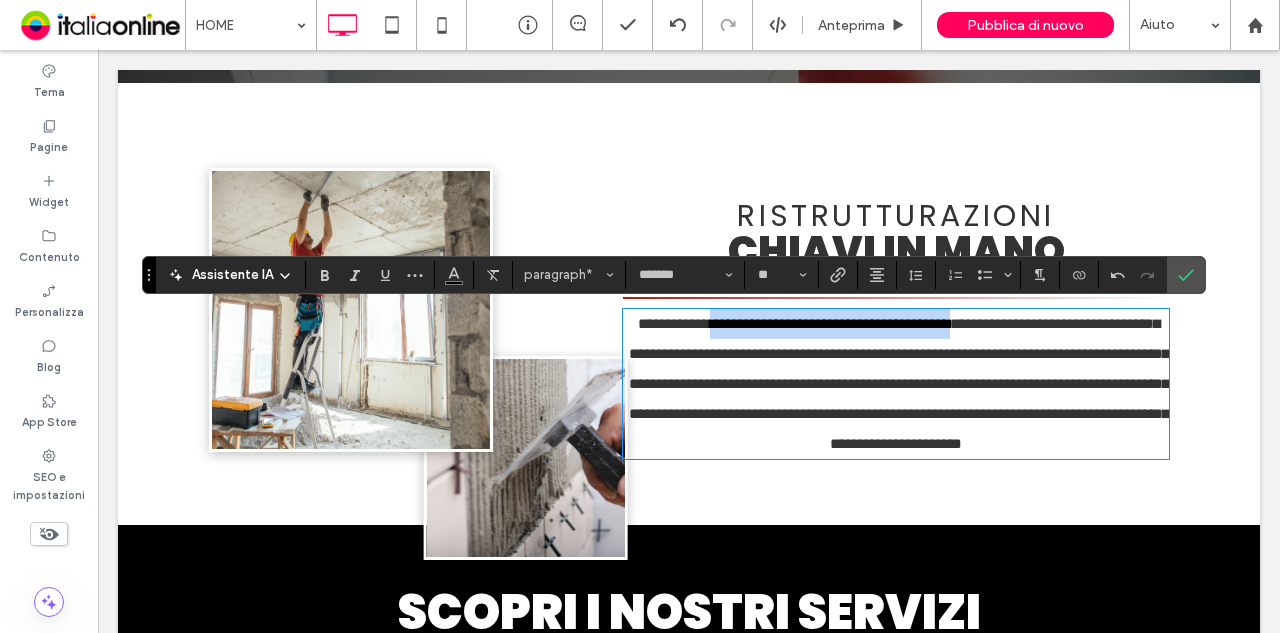 drag, startPoint x: 721, startPoint y: 329, endPoint x: 995, endPoint y: 334, distance: 274.04562 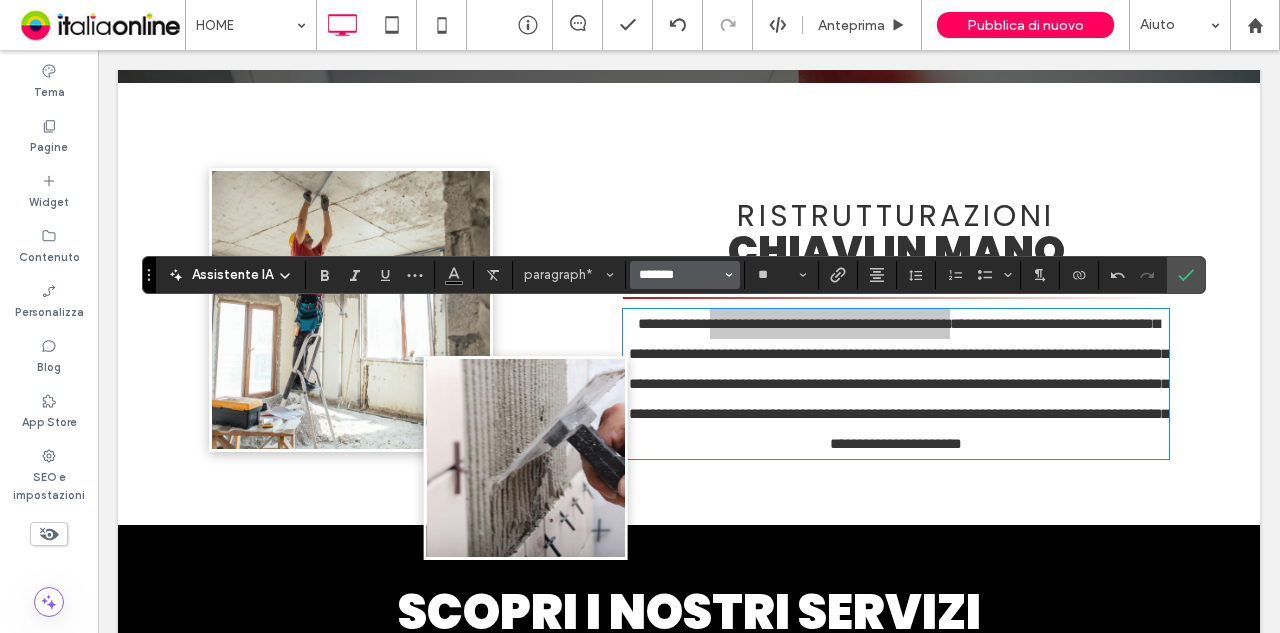 click on "*******" at bounding box center (679, 275) 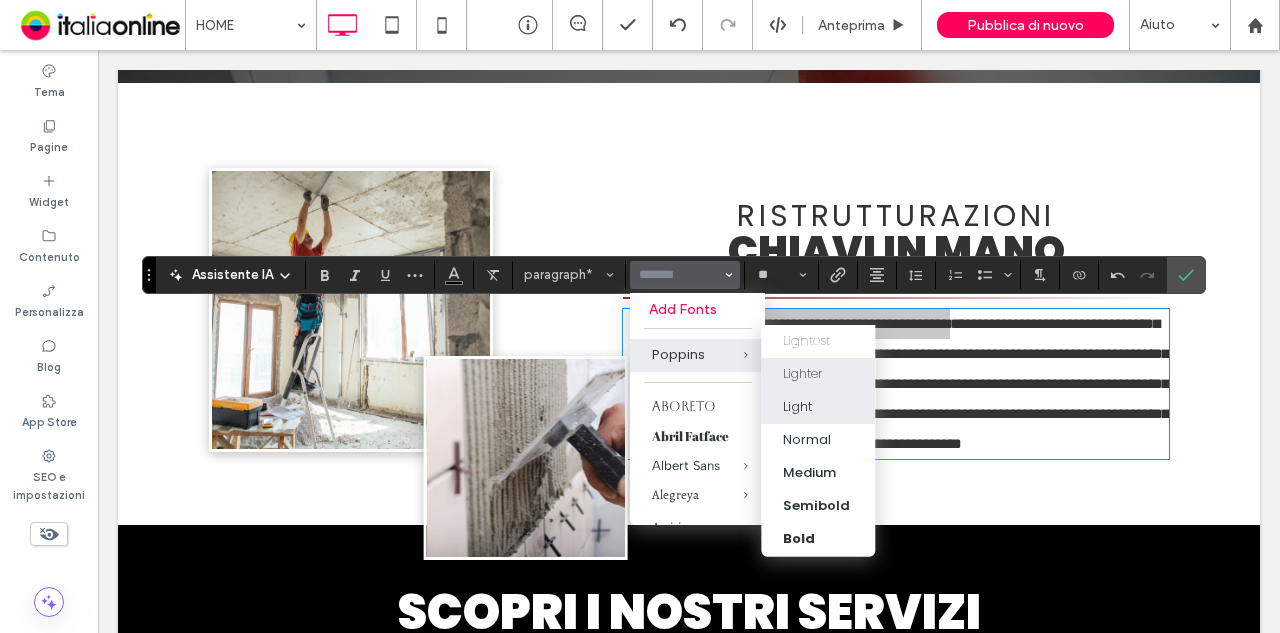 click on "Lighter" at bounding box center [803, 374] 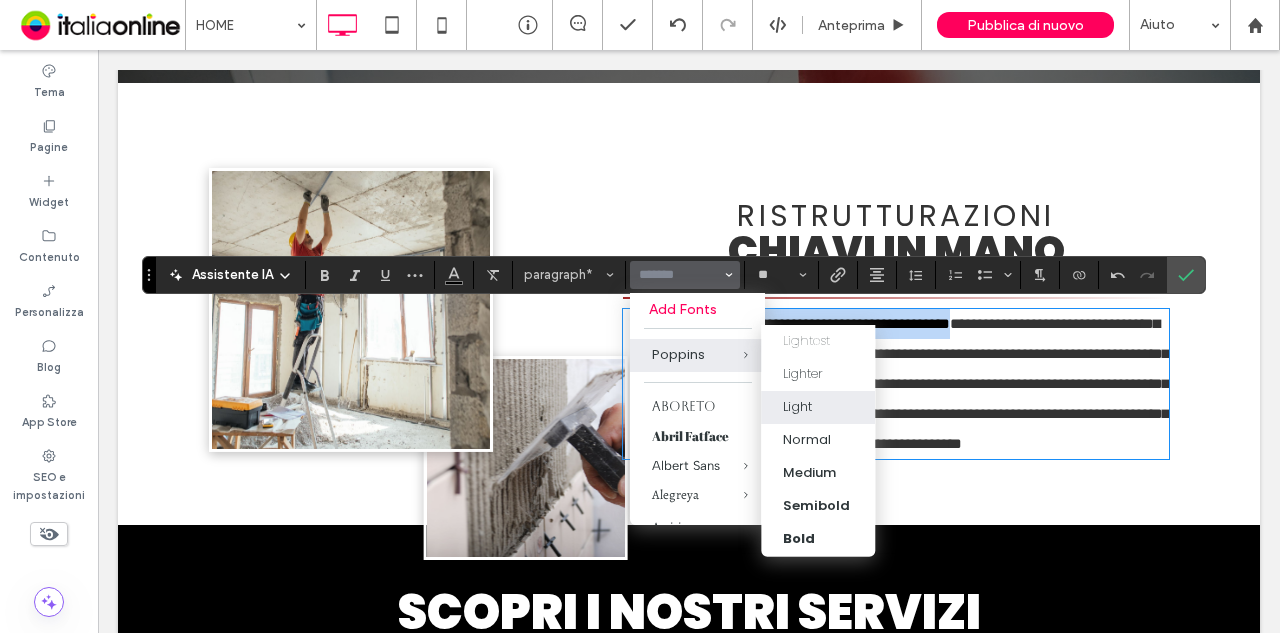 type on "*******" 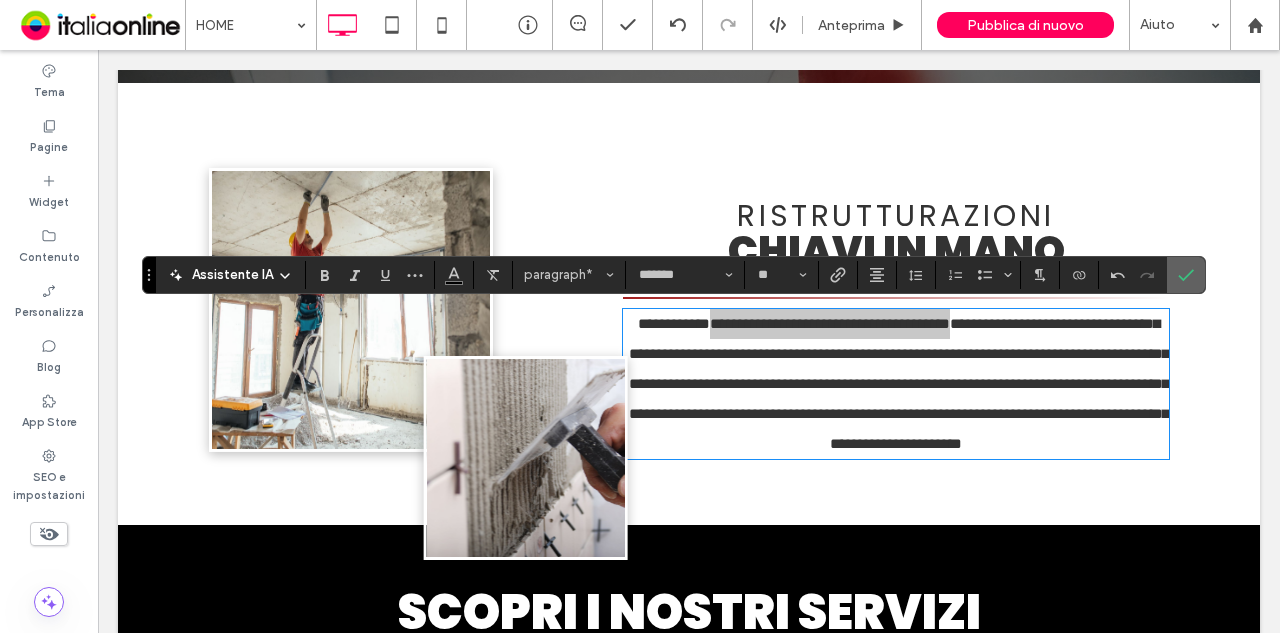 click at bounding box center [1186, 275] 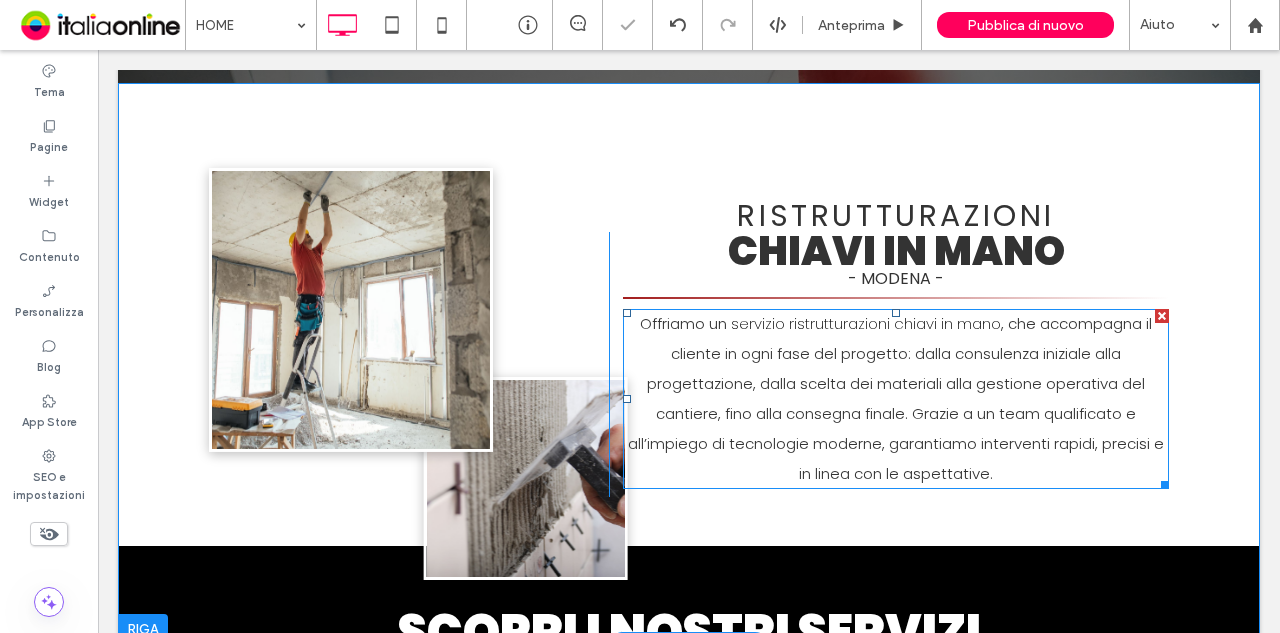 click on "servizio ristrutturazioni chiavi in mano" at bounding box center (866, 323) 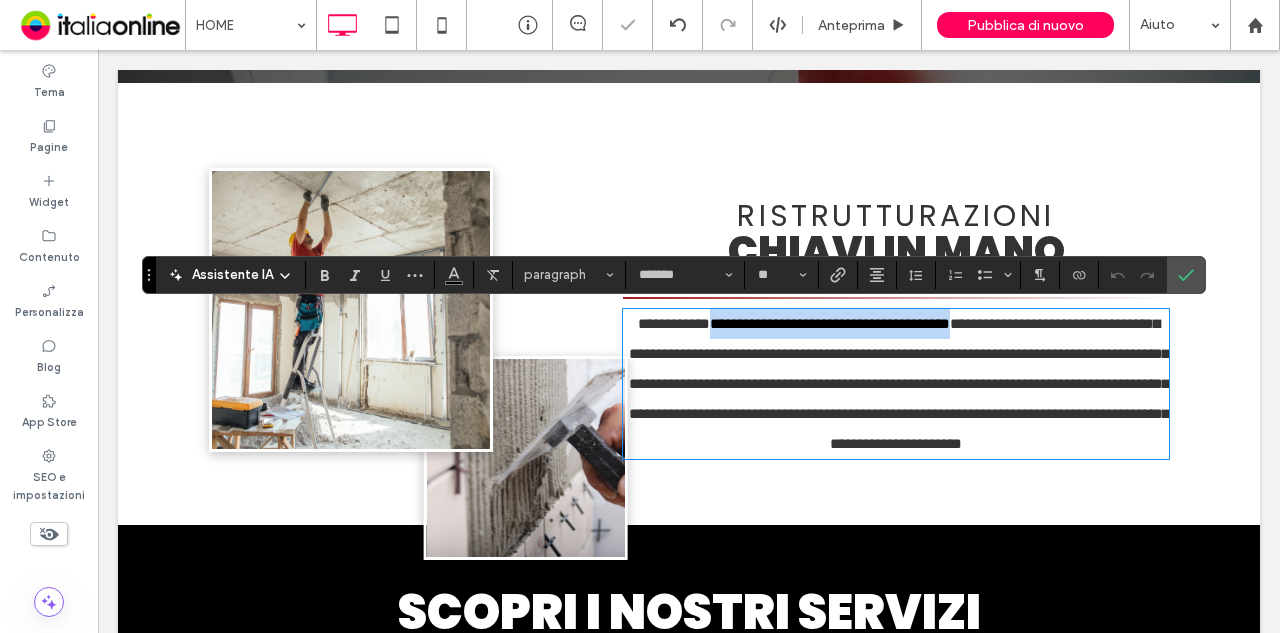 click on "**********" at bounding box center [830, 323] 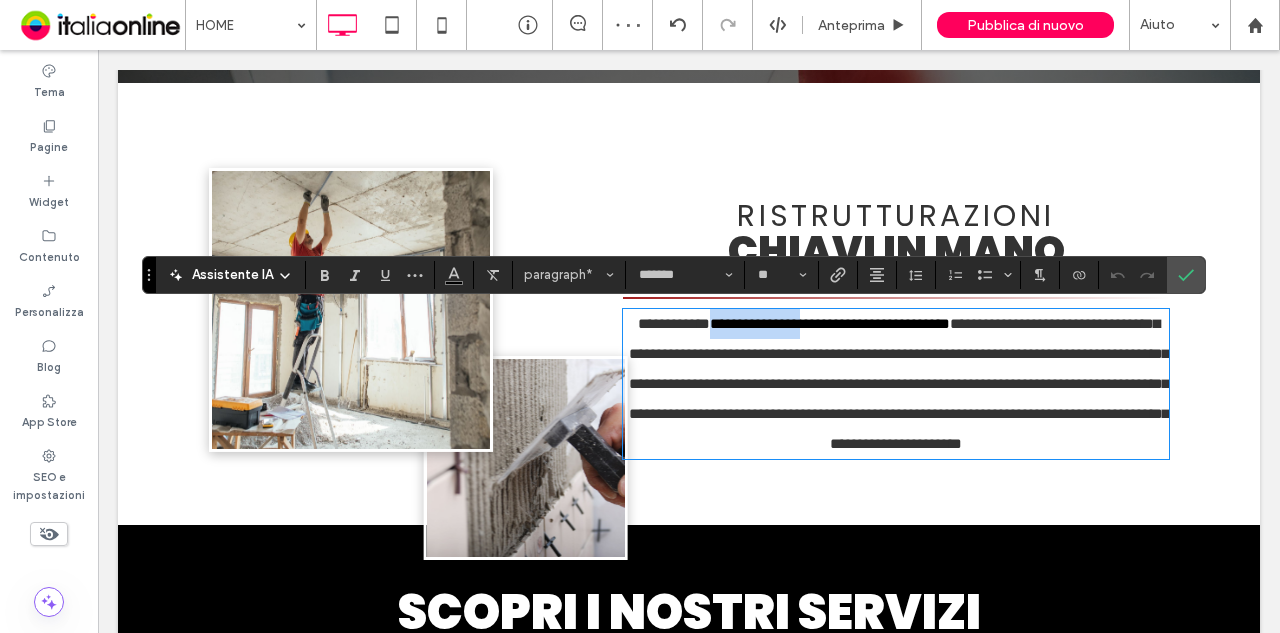 click on "**********" at bounding box center (830, 323) 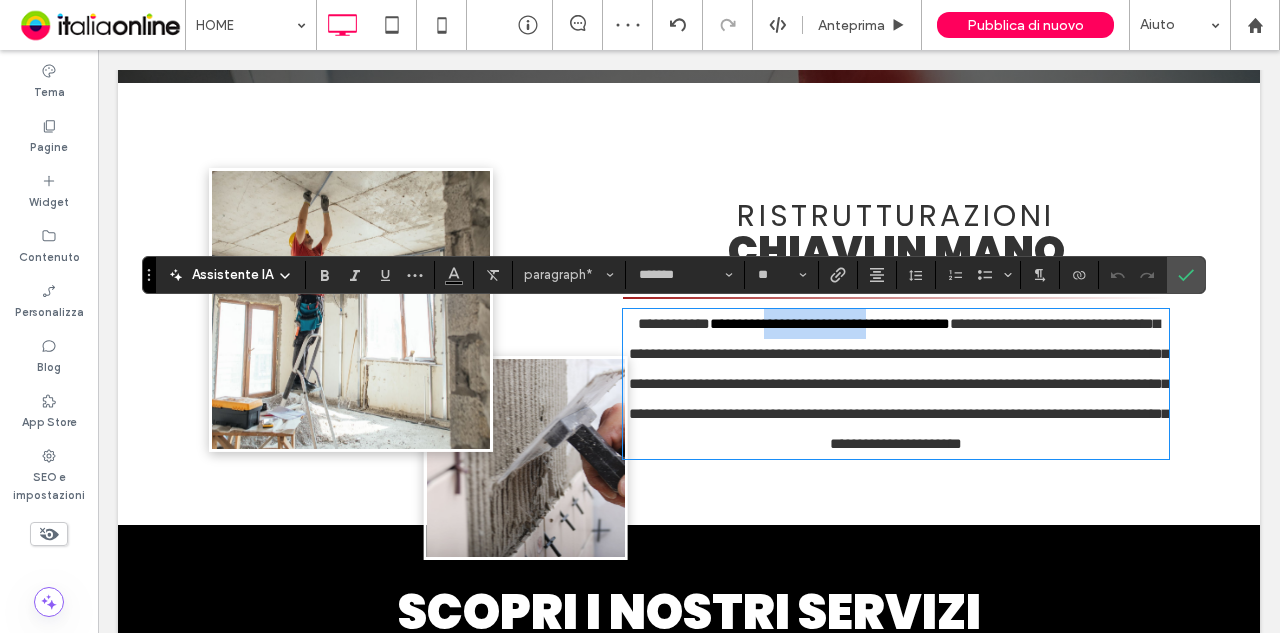 click on "**********" at bounding box center (830, 323) 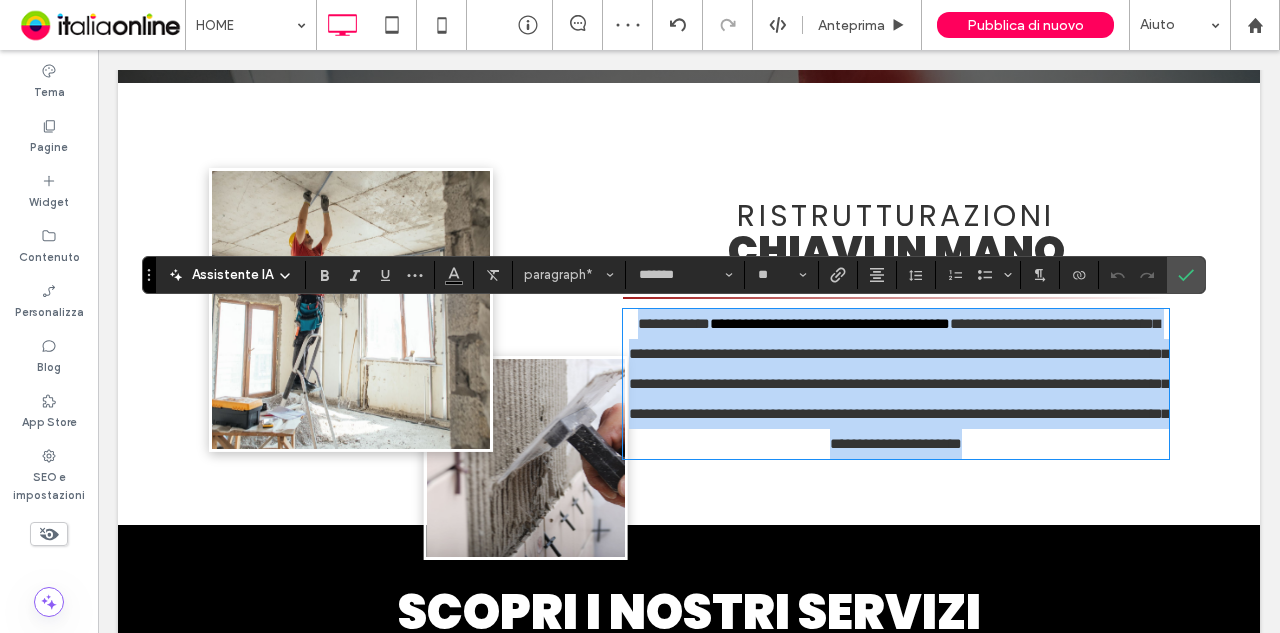 click on "**********" at bounding box center (830, 323) 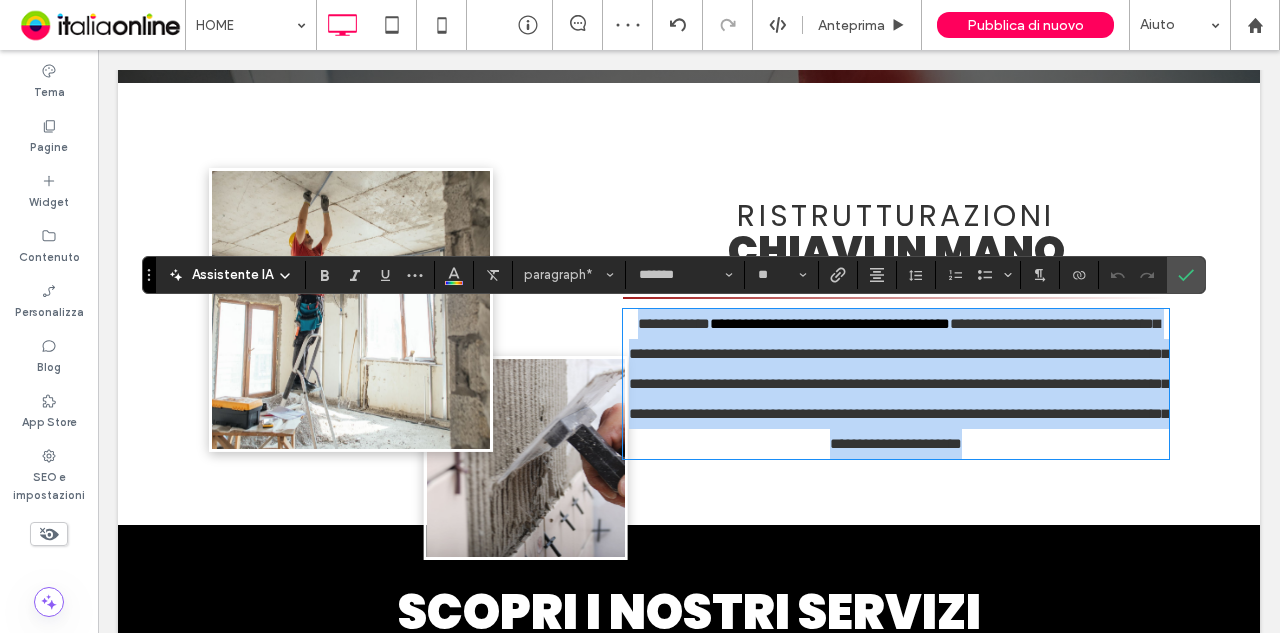 click on "**********" at bounding box center [830, 323] 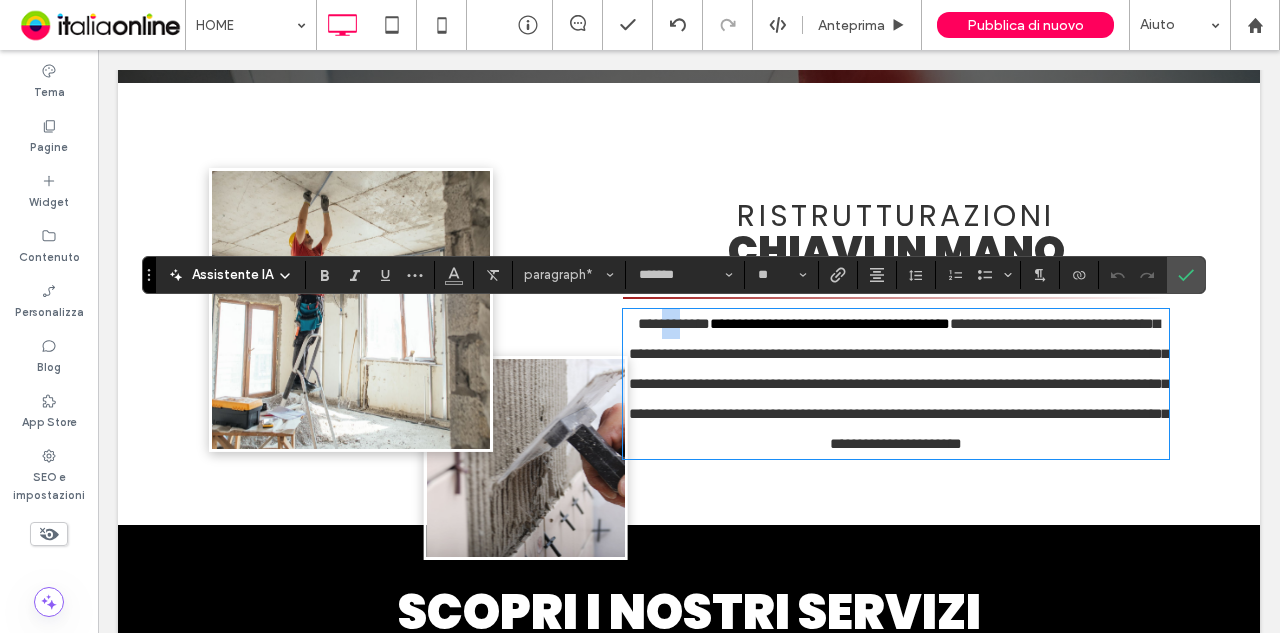 drag, startPoint x: 668, startPoint y: 327, endPoint x: 680, endPoint y: 330, distance: 12.369317 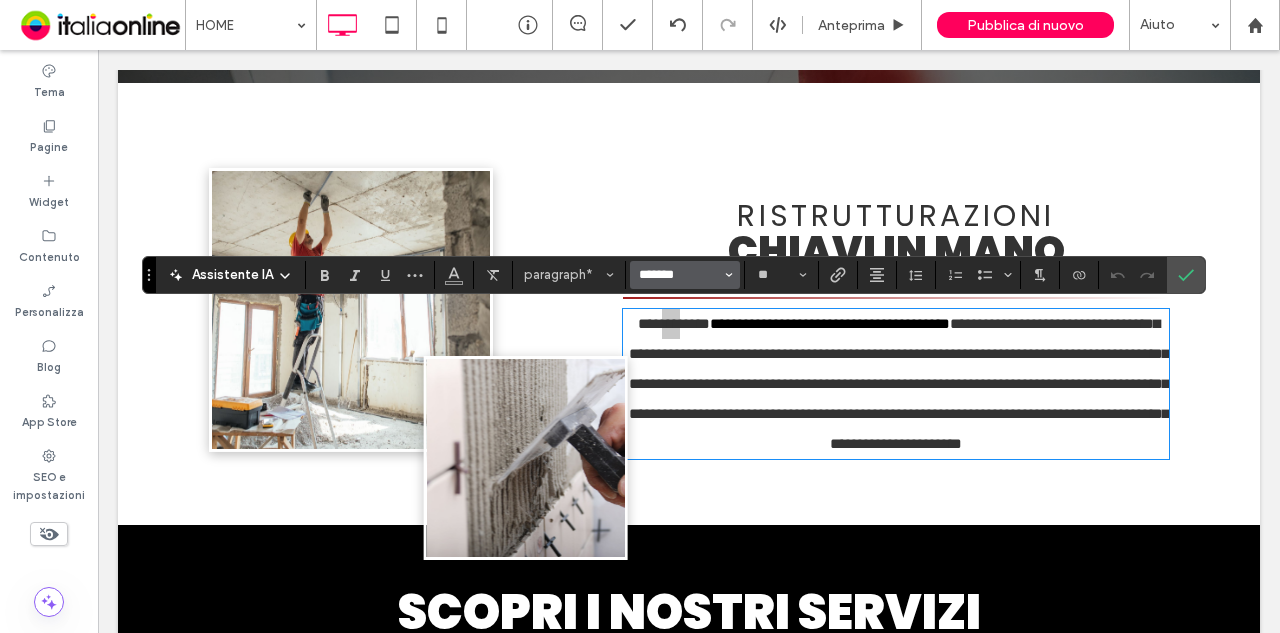 click on "*******" at bounding box center (679, 275) 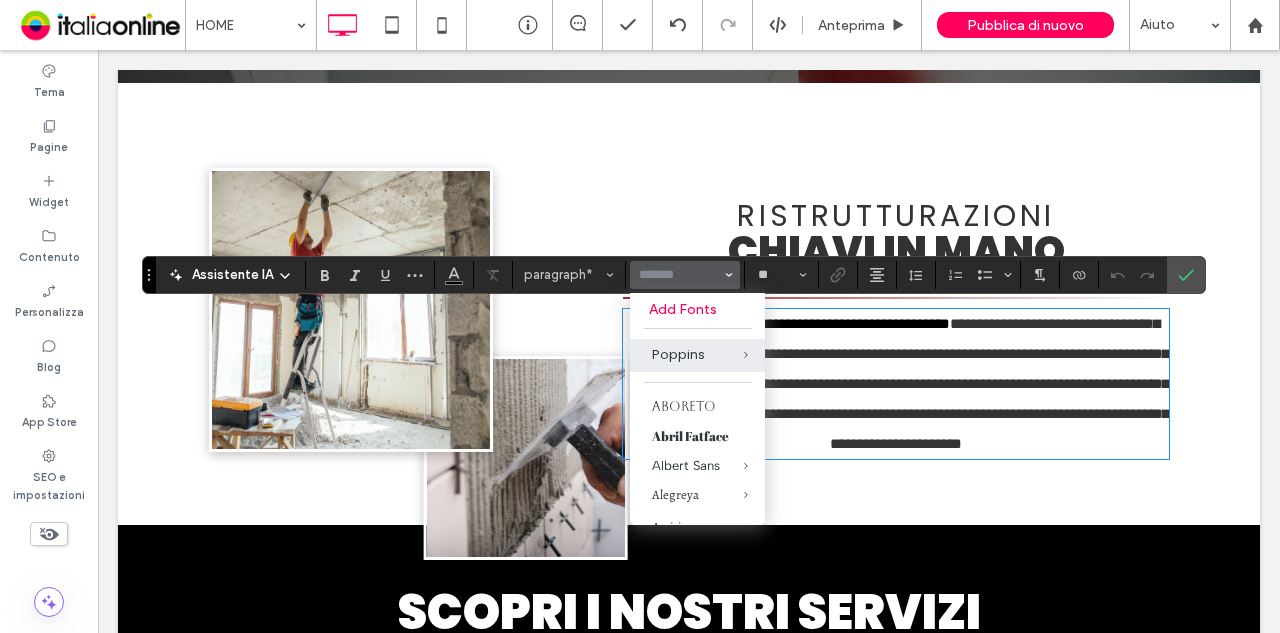 click on "**********" at bounding box center (830, 323) 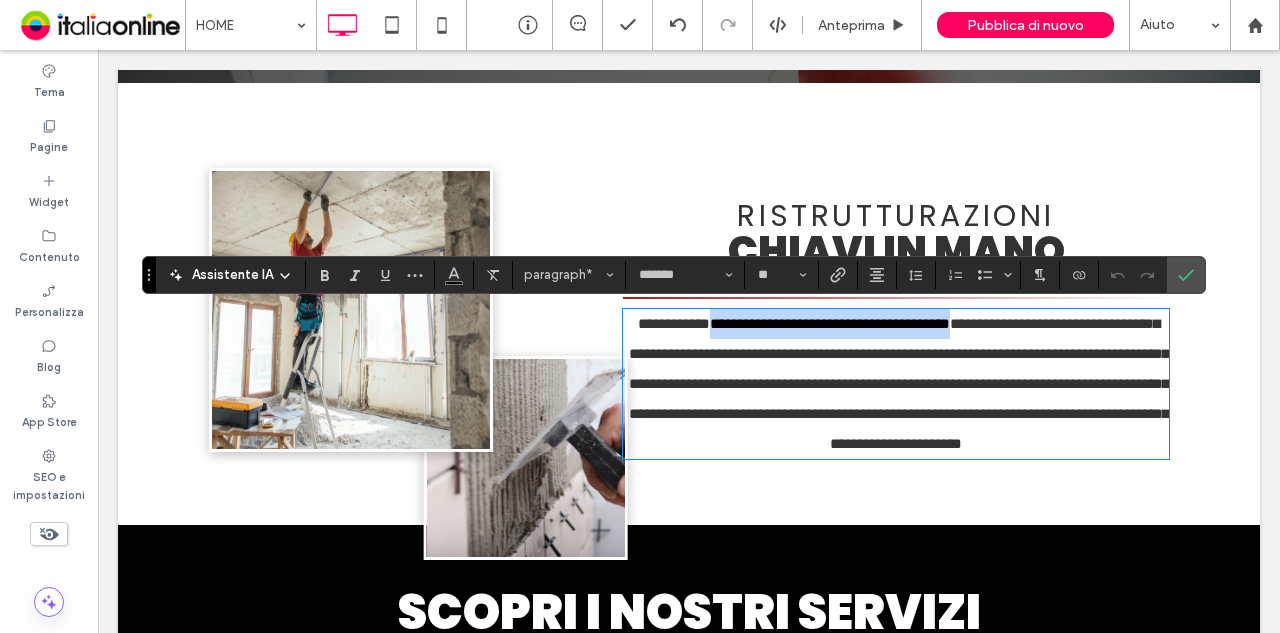 drag, startPoint x: 724, startPoint y: 323, endPoint x: 994, endPoint y: 328, distance: 270.0463 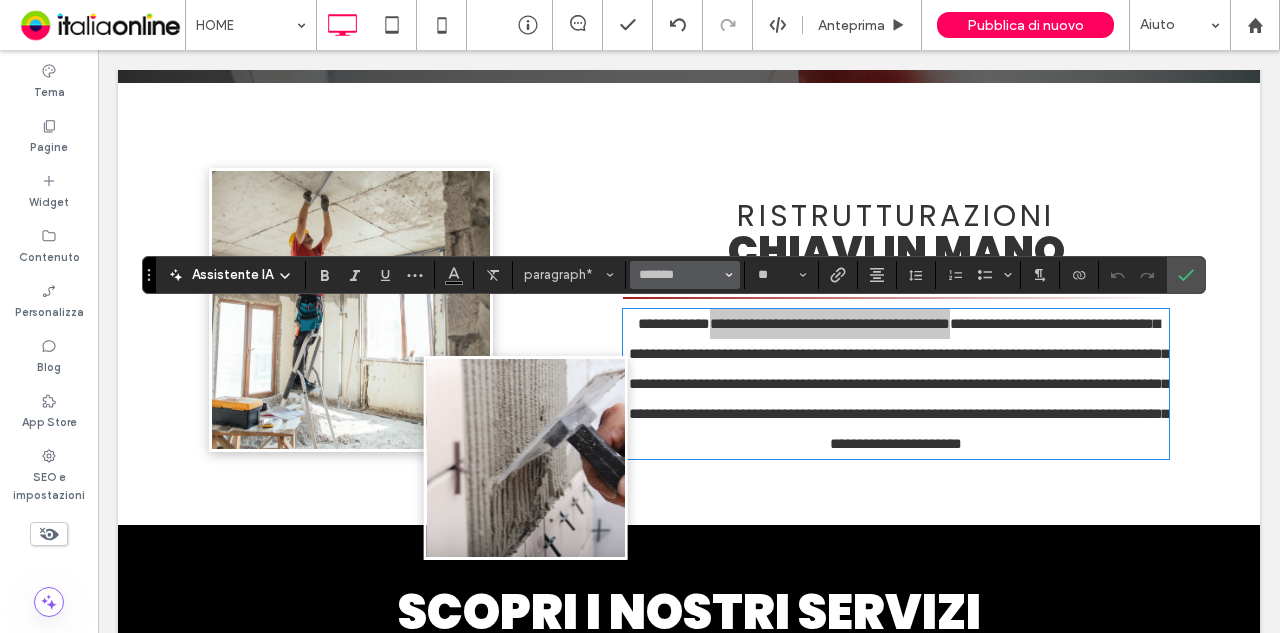 click on "*******" at bounding box center [685, 275] 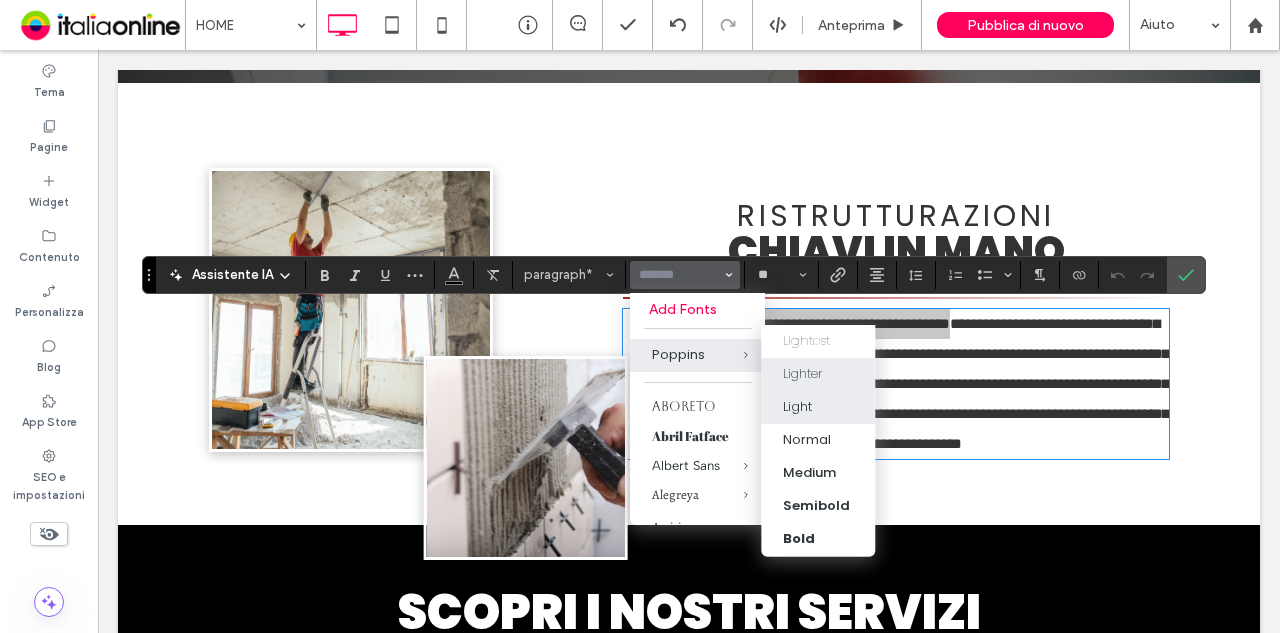 click on "Light" at bounding box center [797, 407] 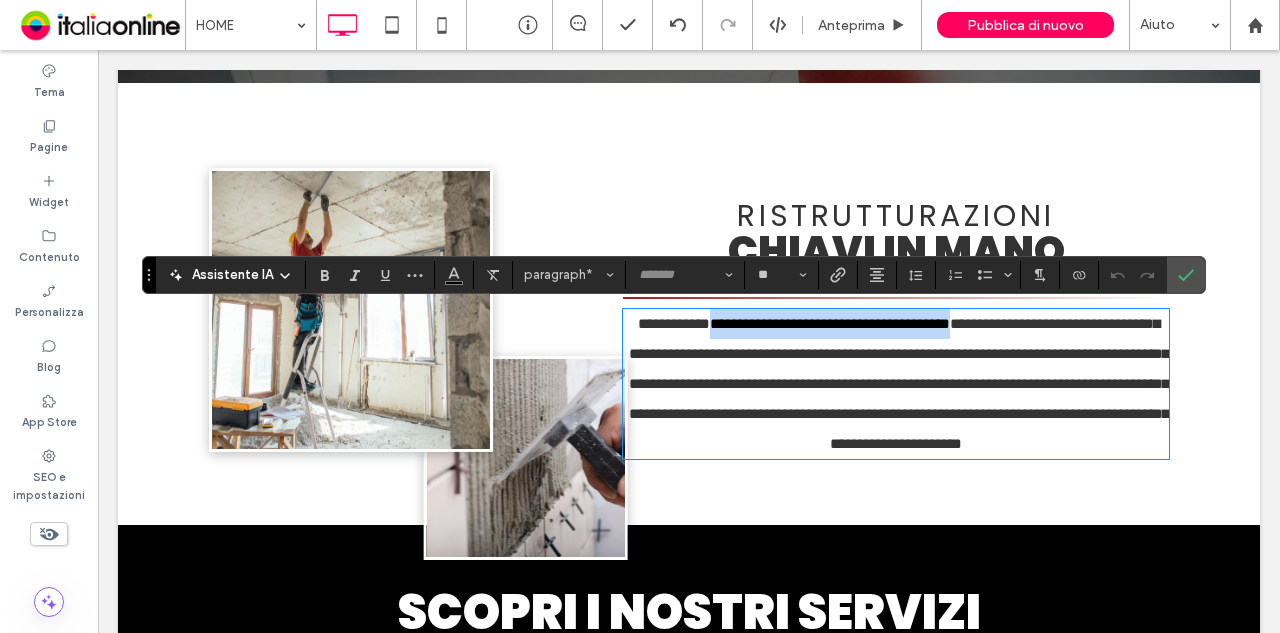 type on "*******" 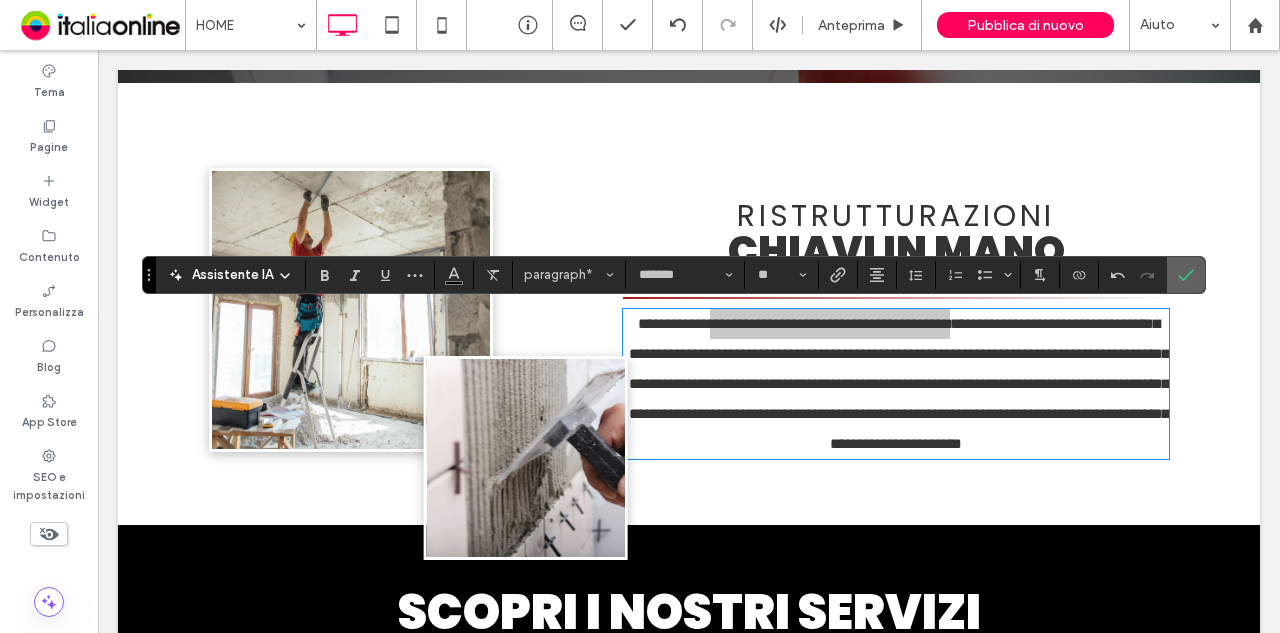 click 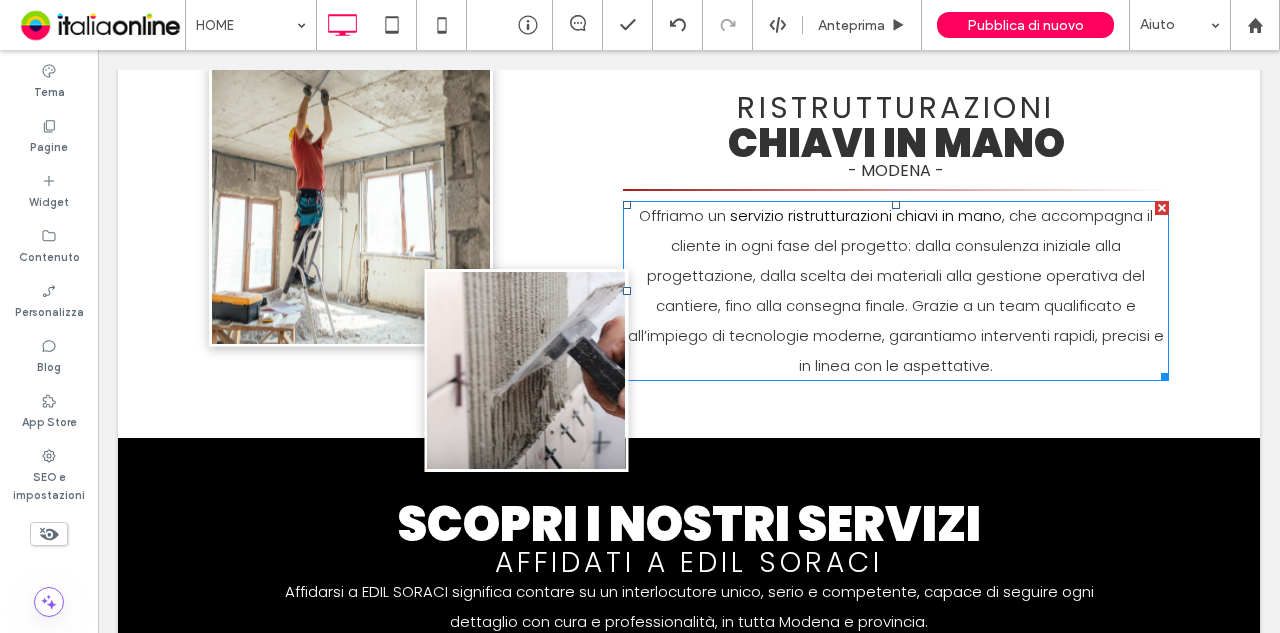 scroll, scrollTop: 700, scrollLeft: 0, axis: vertical 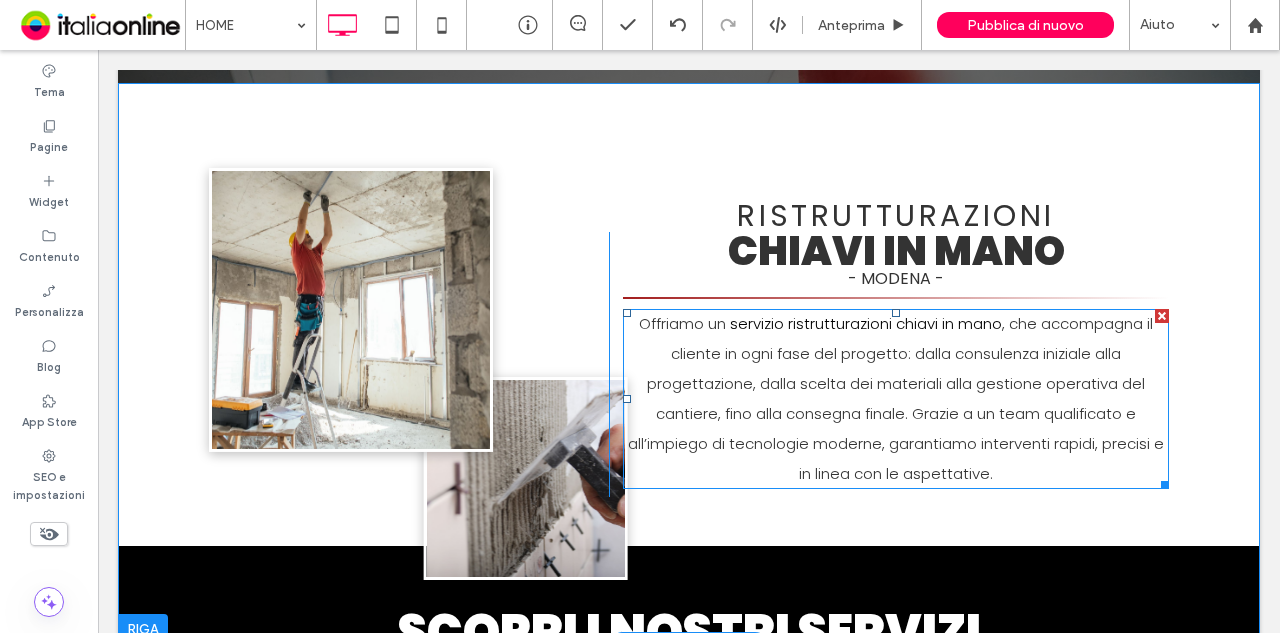 click on ", che accompagna il cliente in ogni fase del progetto: dalla consulenza iniziale alla progettazione, dalla scelta dei materiali alla gestione operativa del cantiere, fino alla consegna finale. Grazie a un team qualificato e all’impiego di tecnologie moderne, garantiamo interventi rapidi, precisi e in linea con le aspettative." at bounding box center (896, 398) 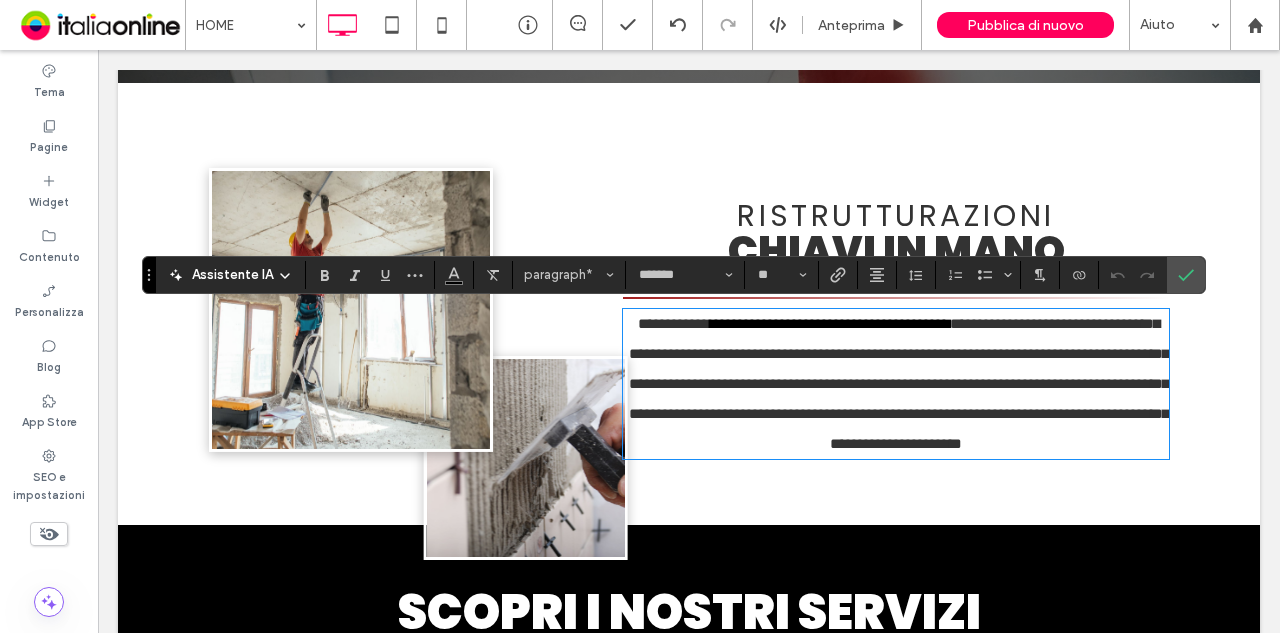 click on "**********" at bounding box center (896, 384) 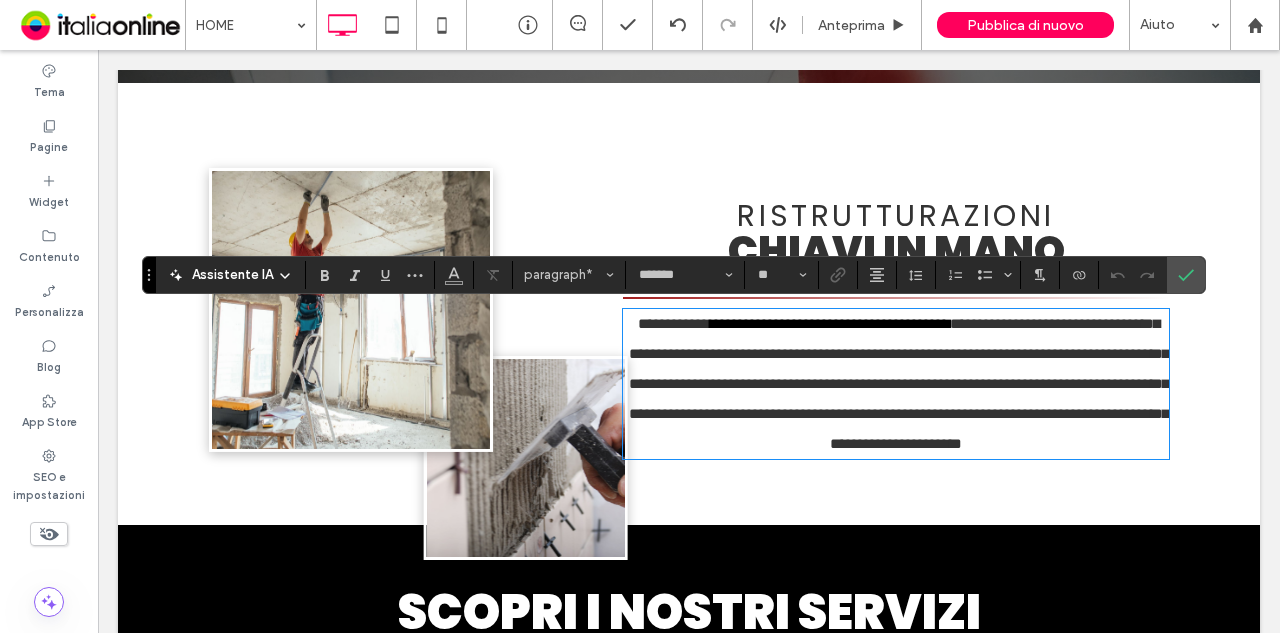 click on "**********" at bounding box center (671, 323) 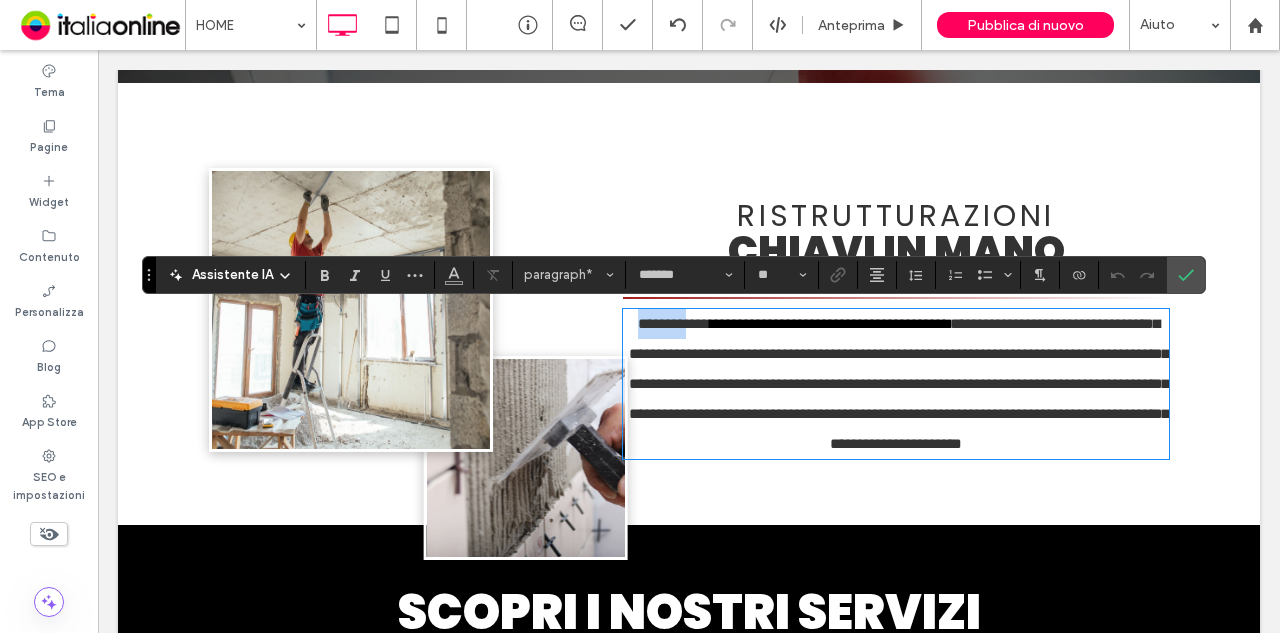 click on "**********" at bounding box center (671, 323) 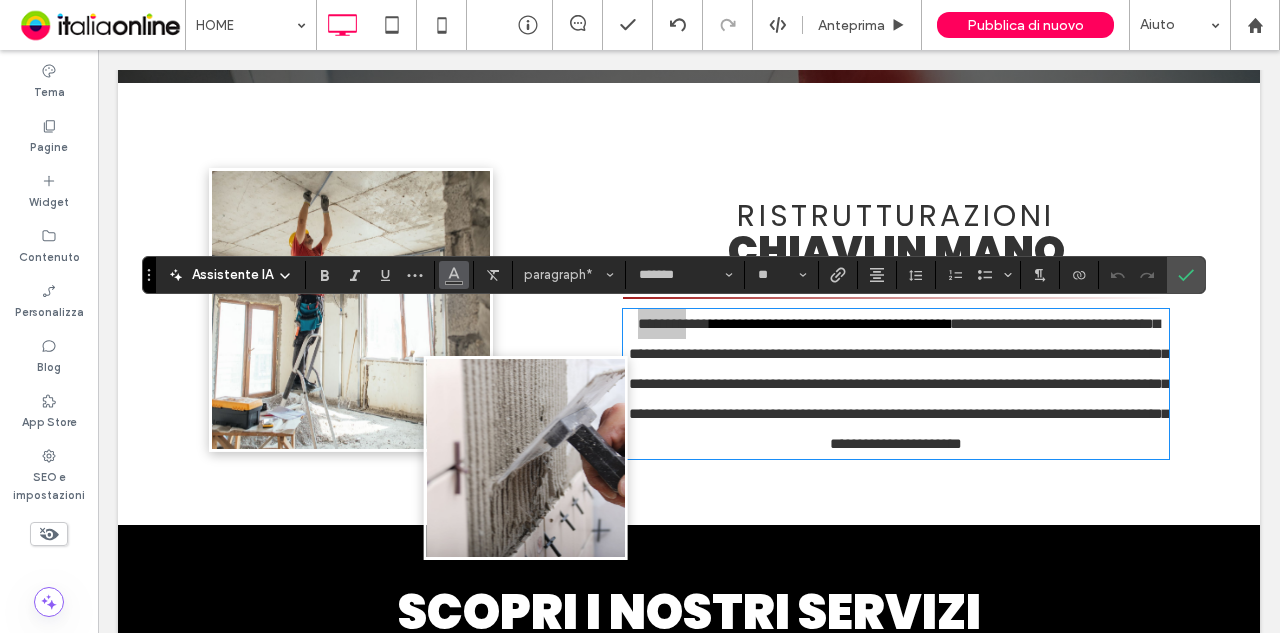 click at bounding box center [454, 275] 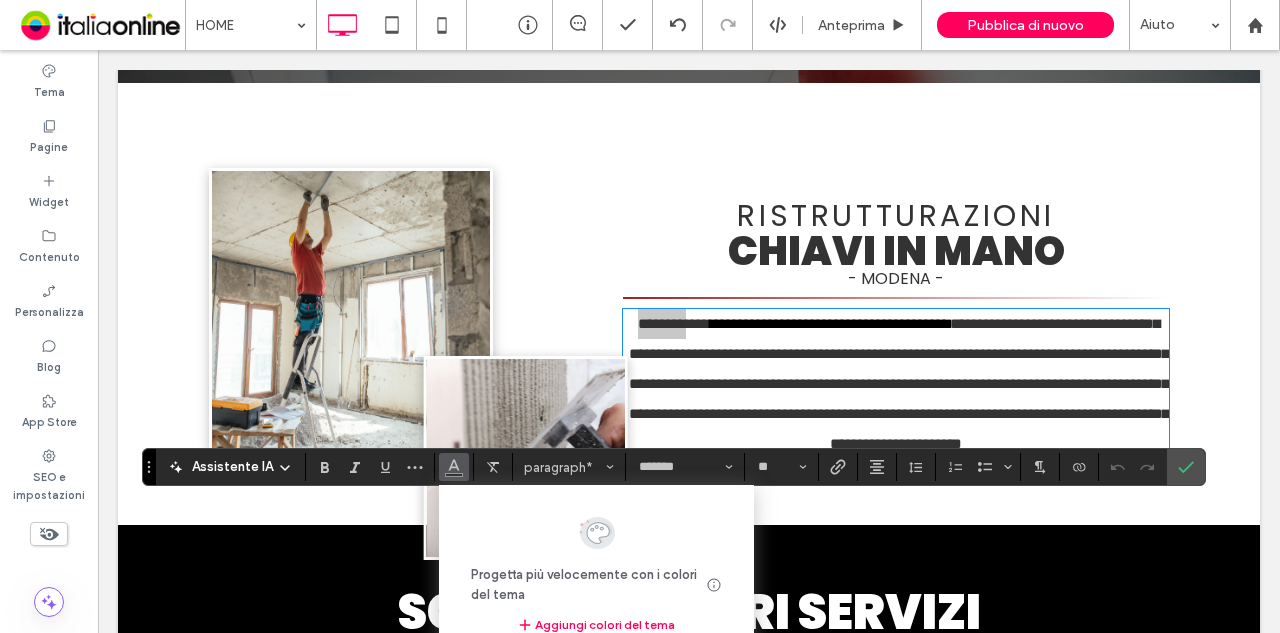 drag, startPoint x: 152, startPoint y: 278, endPoint x: 148, endPoint y: 493, distance: 215.0372 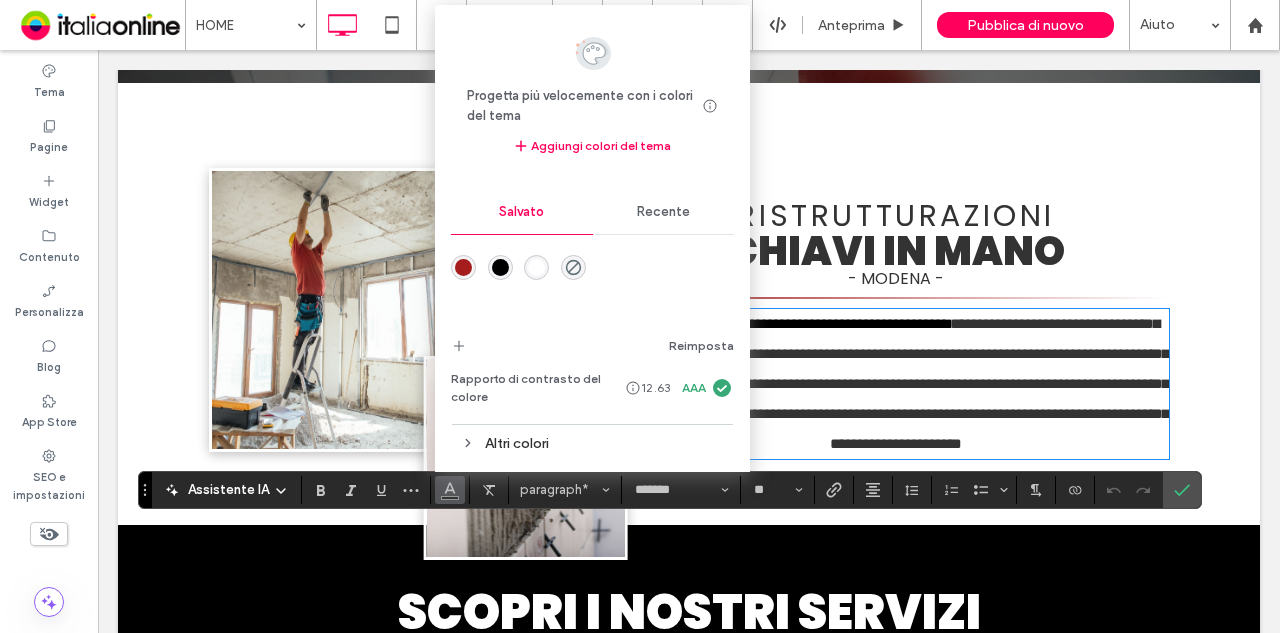 click on "Recente" at bounding box center [664, 212] 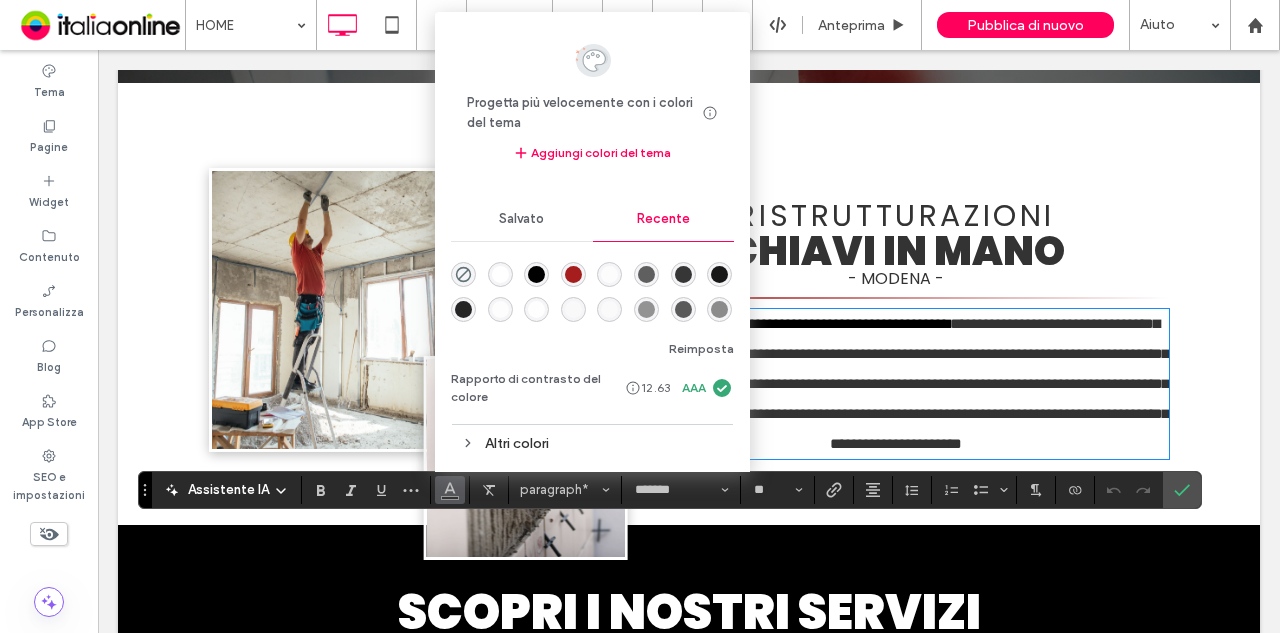 click on "Altri colori" at bounding box center [592, 443] 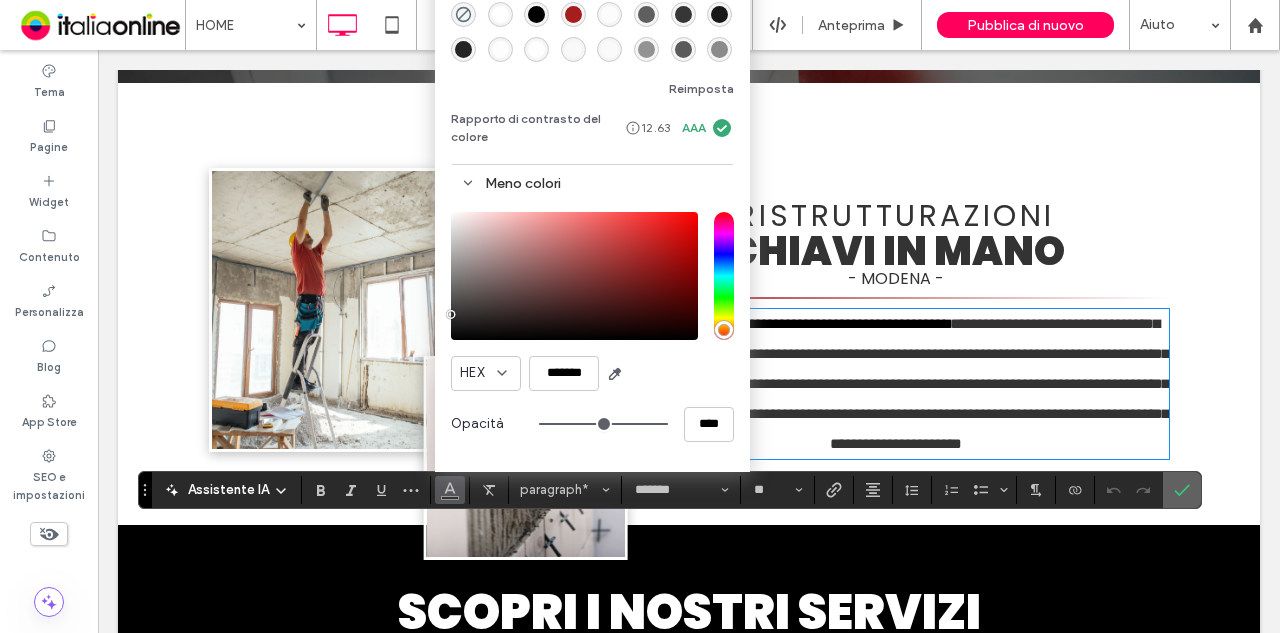 drag, startPoint x: 1166, startPoint y: 486, endPoint x: 1064, endPoint y: 436, distance: 113.59577 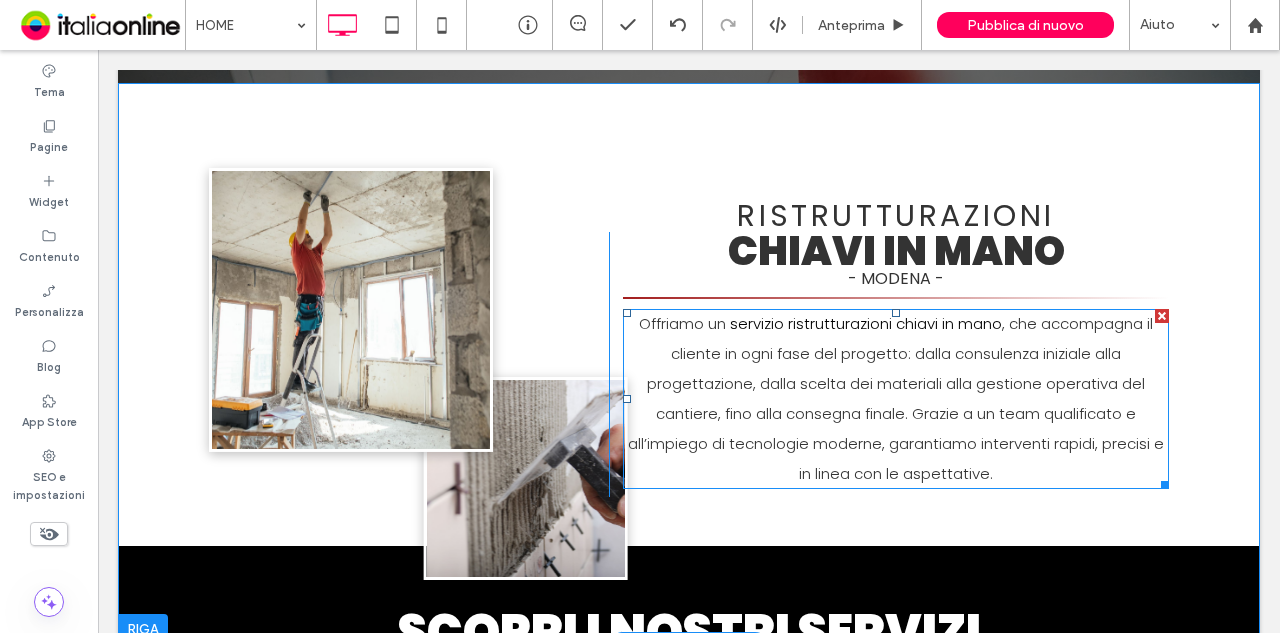 click on "servizio ristrutturazioni chiavi in mano" at bounding box center [866, 323] 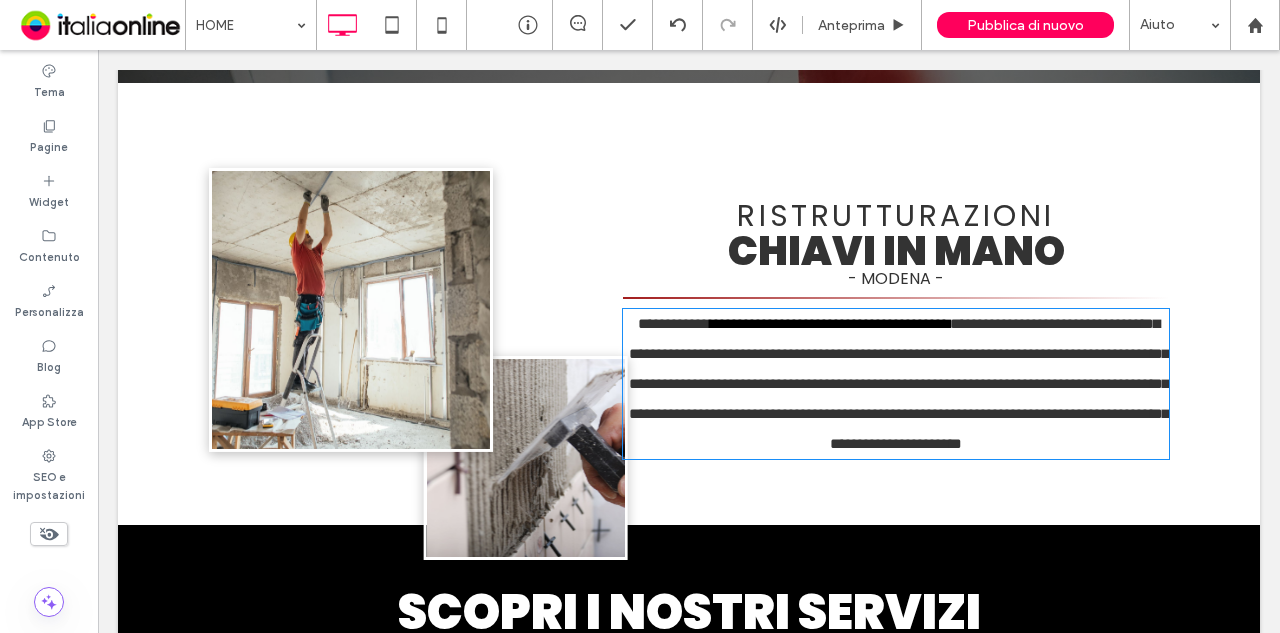 click on "**********" at bounding box center [830, 323] 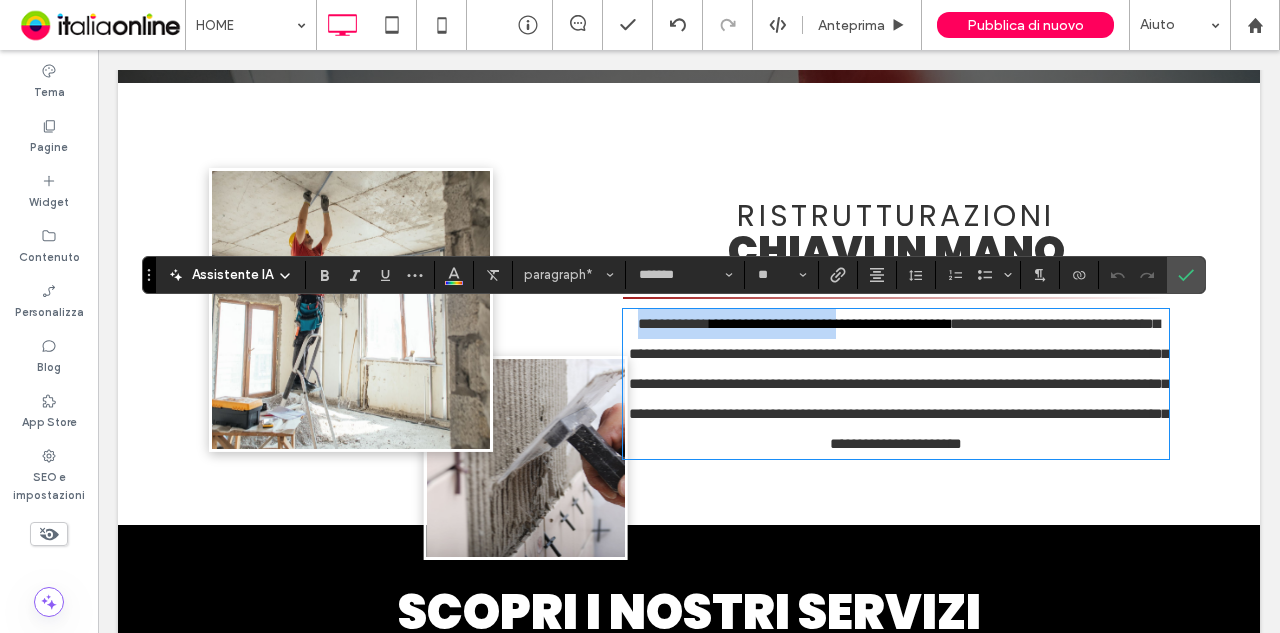 drag, startPoint x: 855, startPoint y: 322, endPoint x: 826, endPoint y: 322, distance: 29 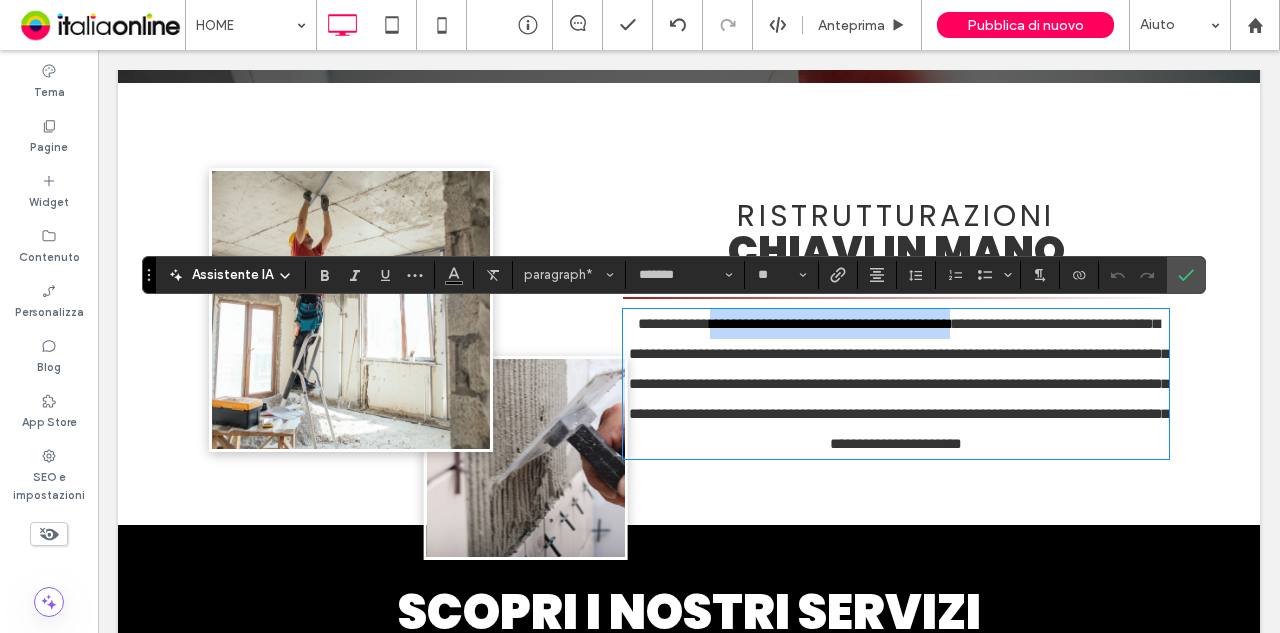drag, startPoint x: 722, startPoint y: 324, endPoint x: 994, endPoint y: 327, distance: 272.01654 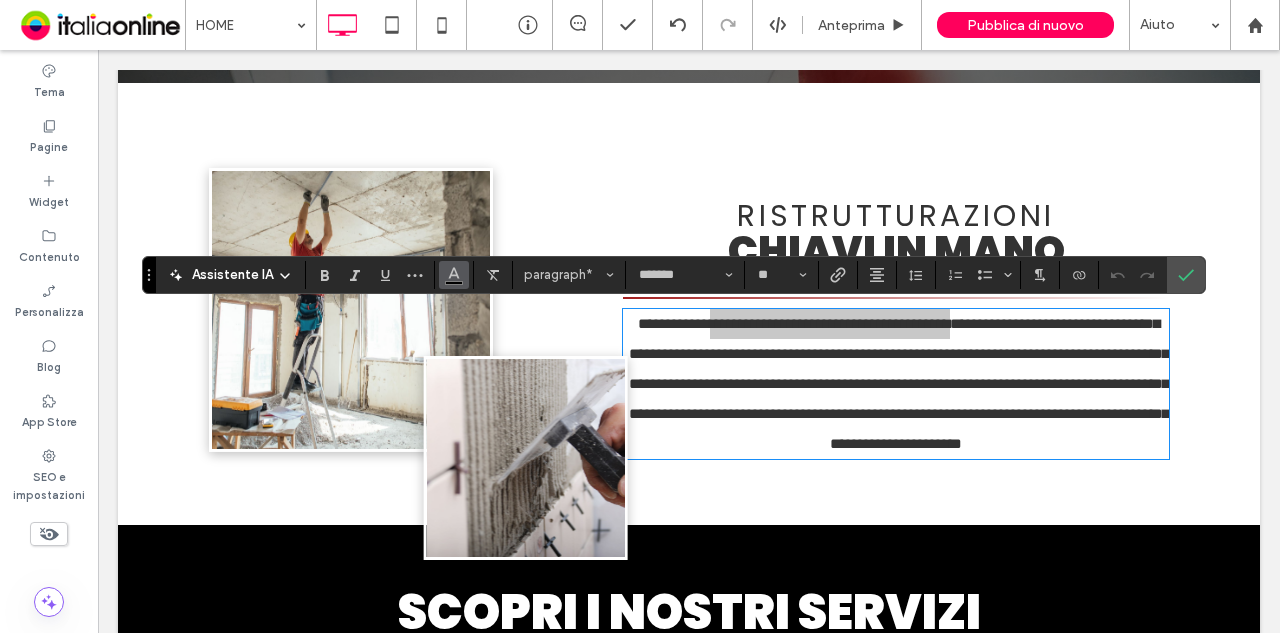 click at bounding box center [454, 275] 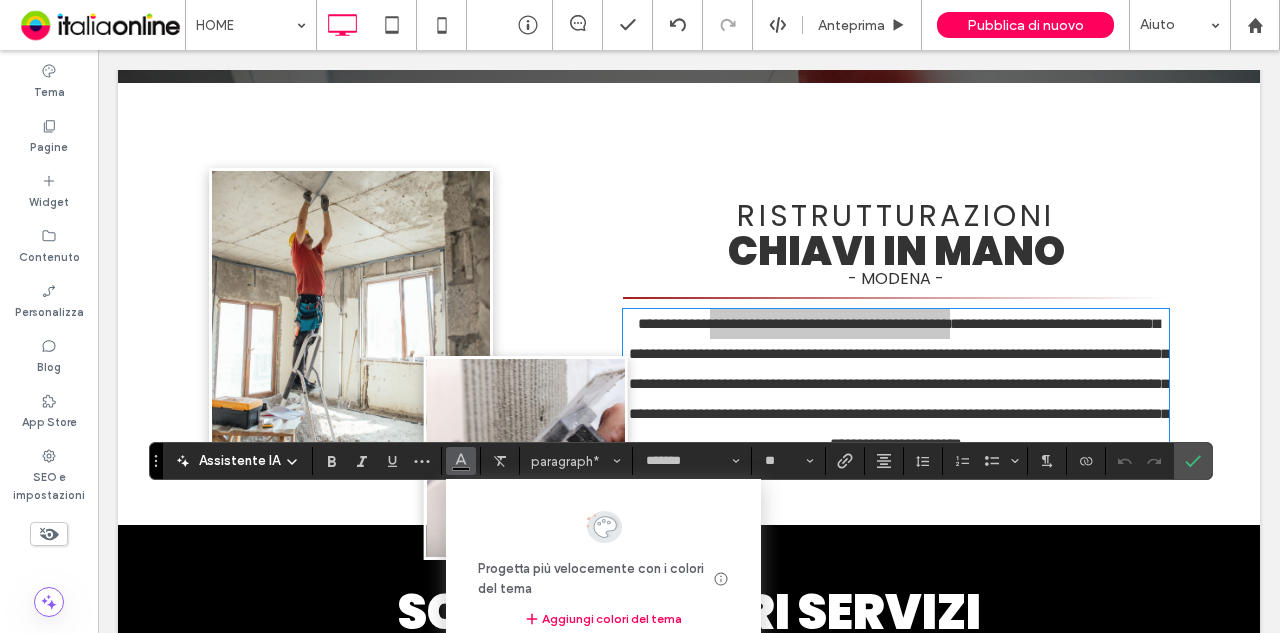 drag, startPoint x: 146, startPoint y: 275, endPoint x: 153, endPoint y: 461, distance: 186.13167 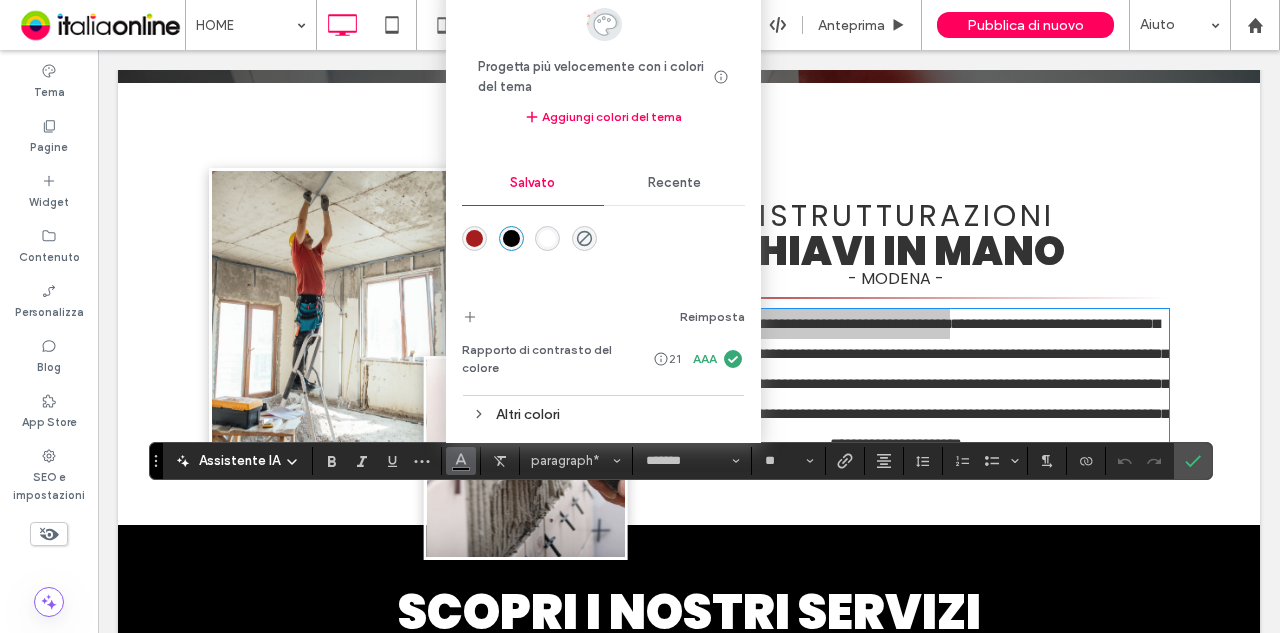 click on "Altri colori" at bounding box center (603, 414) 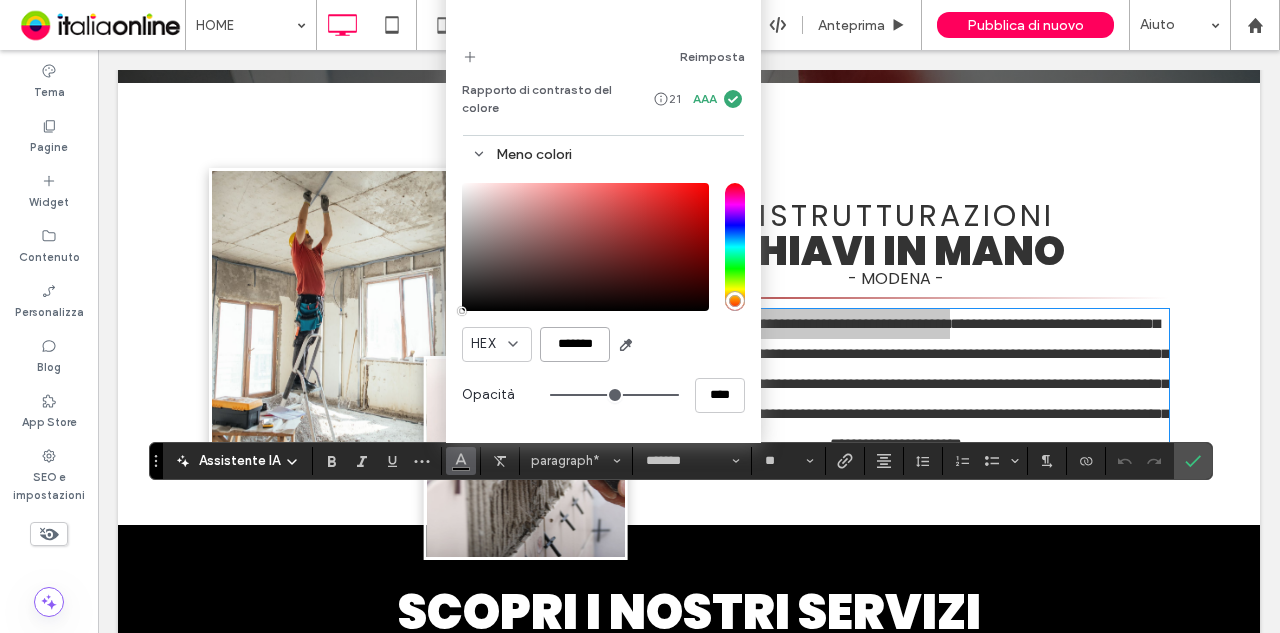 click on "*******" at bounding box center [575, 344] 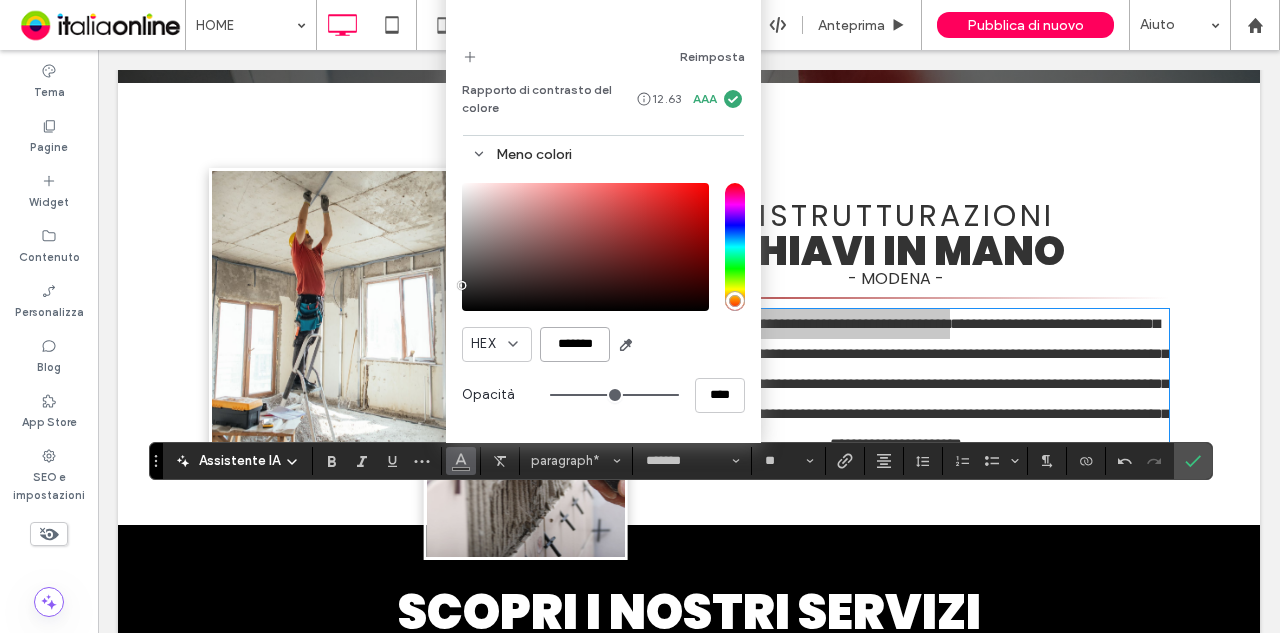 type on "*******" 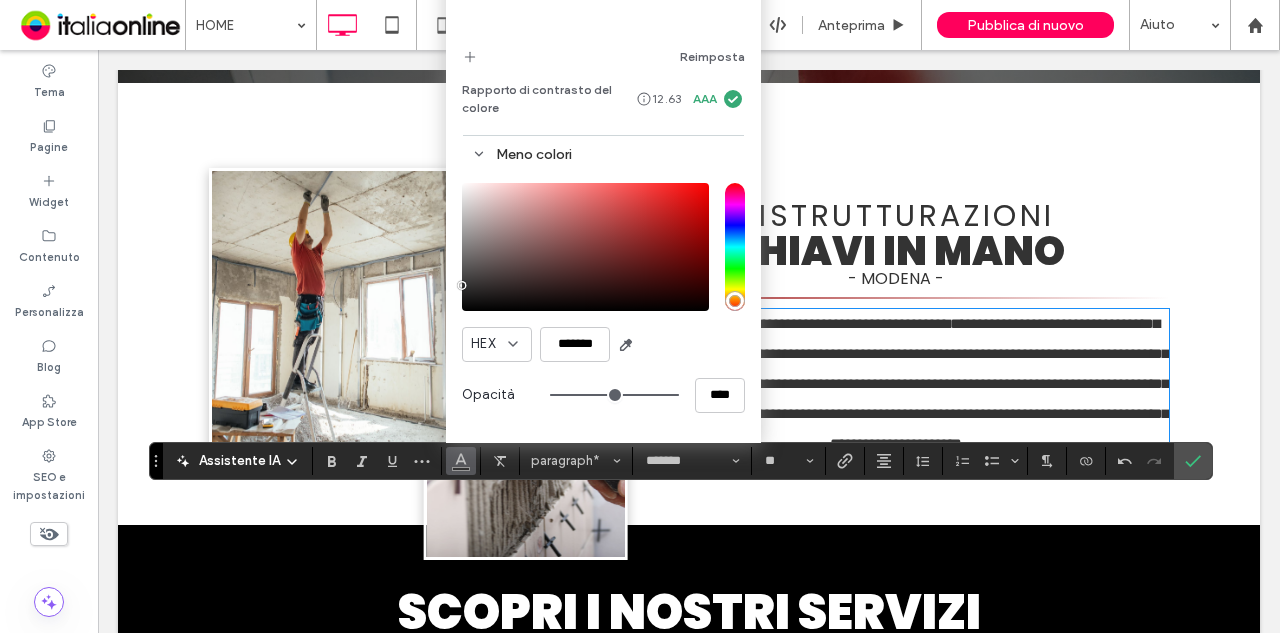 click on "**********" at bounding box center [689, 354] 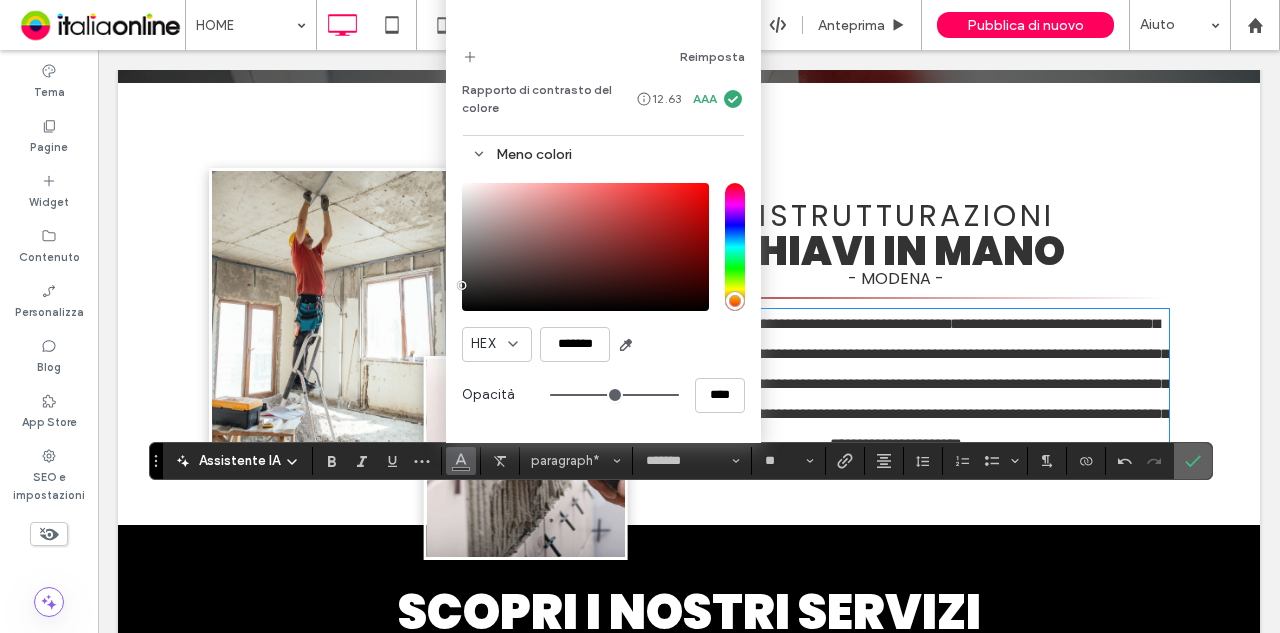click at bounding box center (1193, 461) 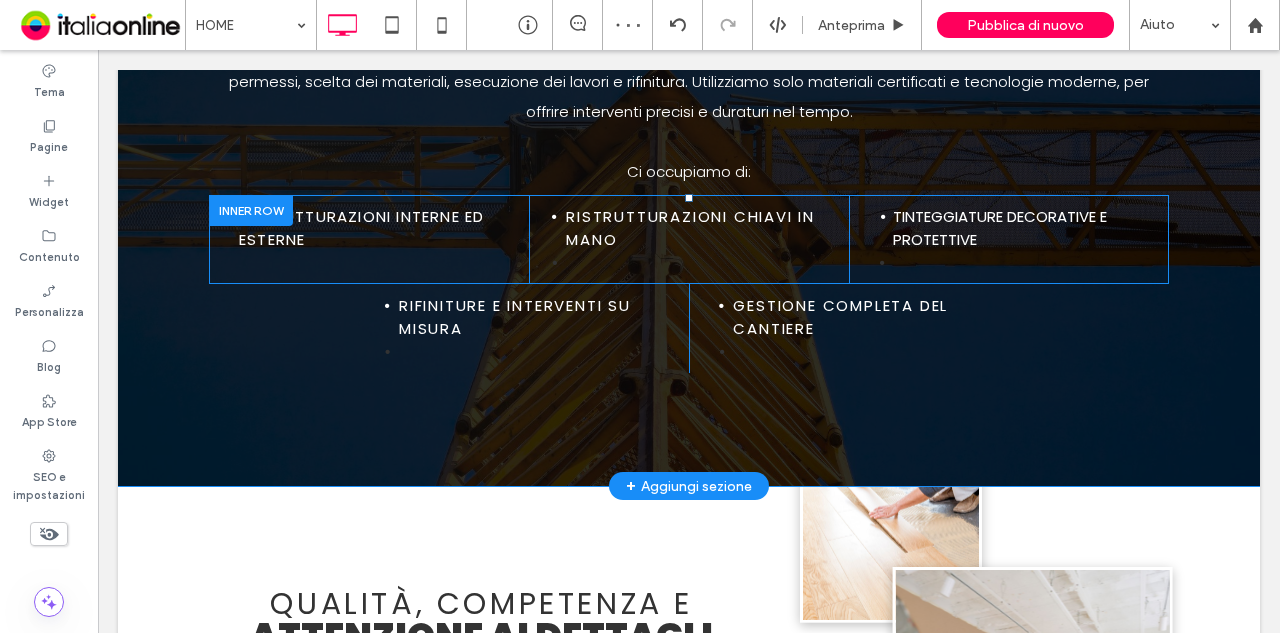 scroll, scrollTop: 2000, scrollLeft: 0, axis: vertical 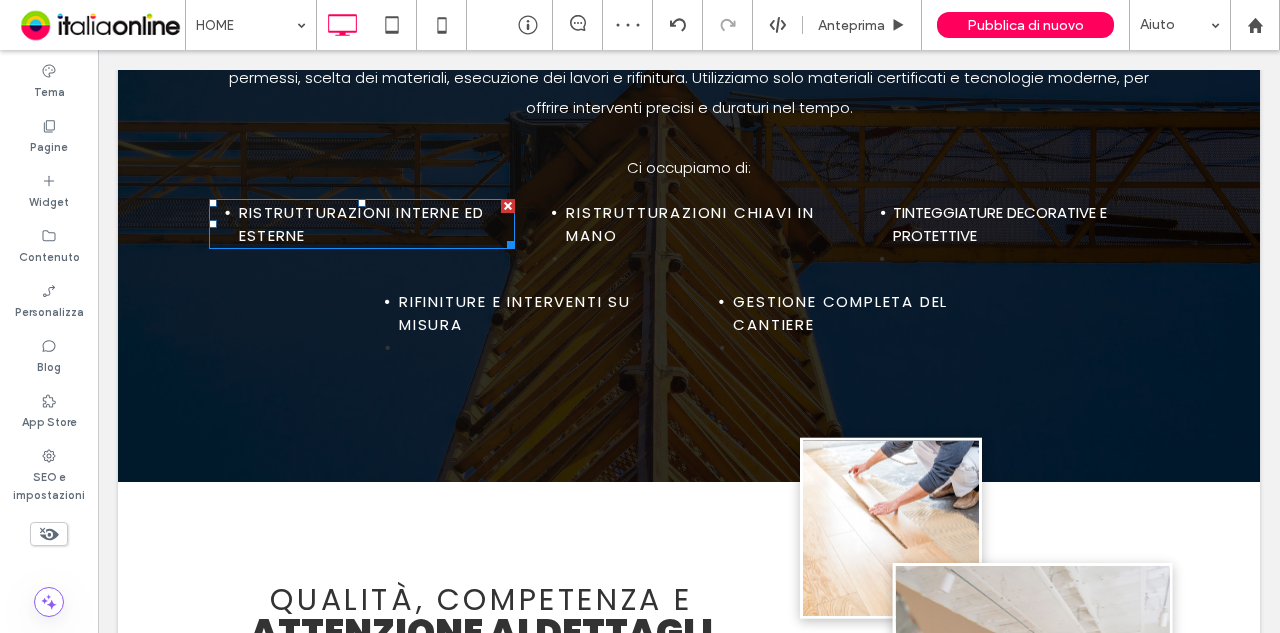 click on "Ristrutturazioni interne ed esterne" at bounding box center [361, 224] 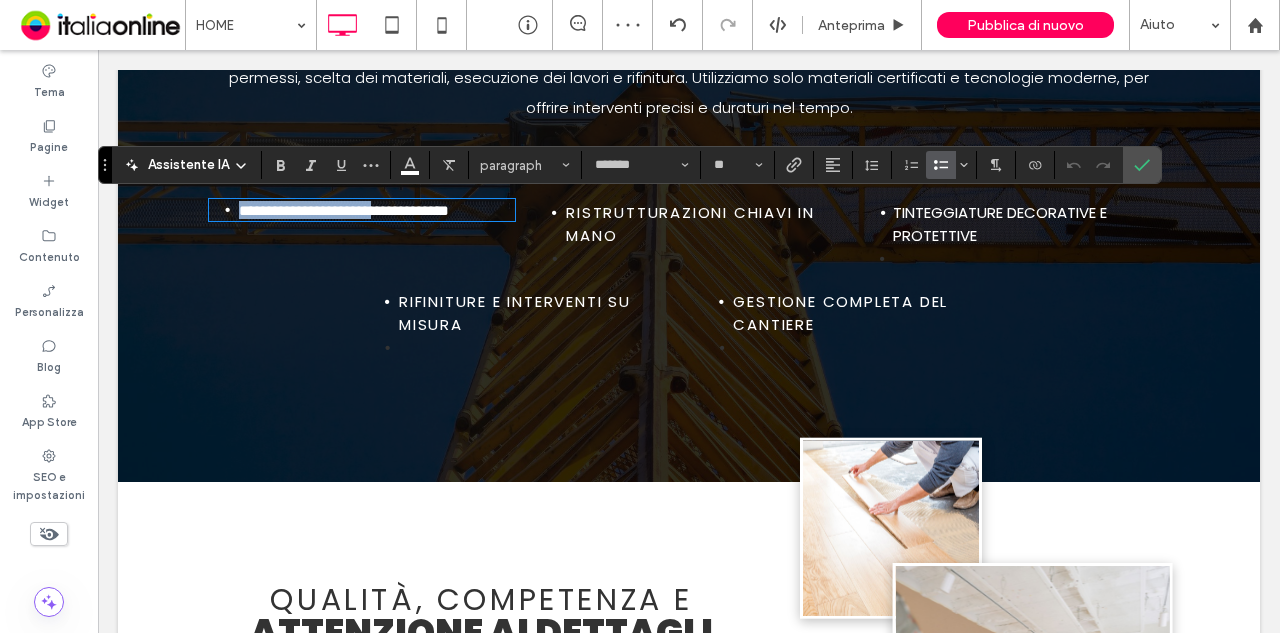 click on "**********" at bounding box center [344, 210] 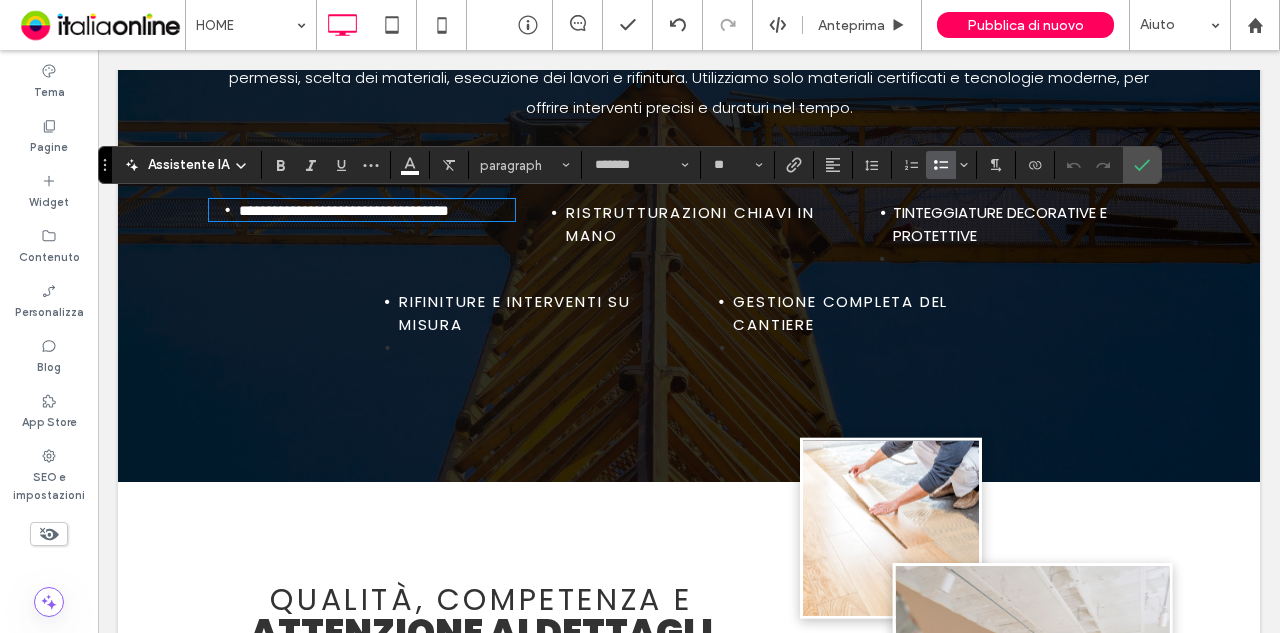 click on "Ristrutturazioni chiavi in mano" at bounding box center [690, 224] 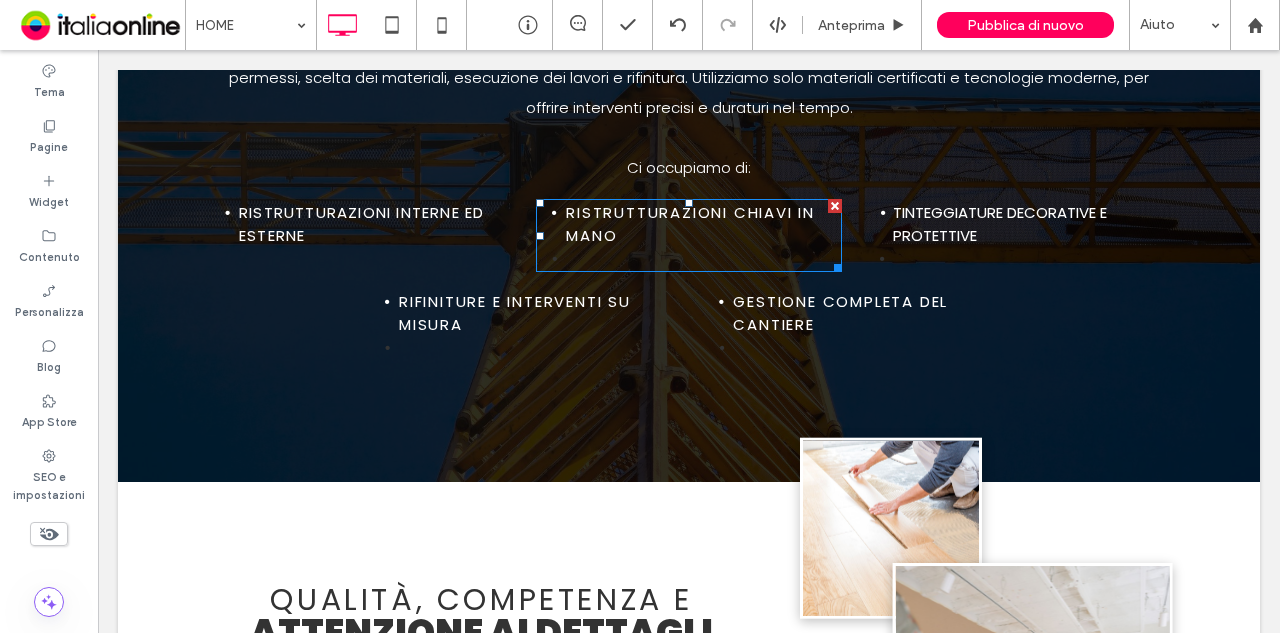 click on "Ristrutturazioni chiavi in mano" at bounding box center [704, 224] 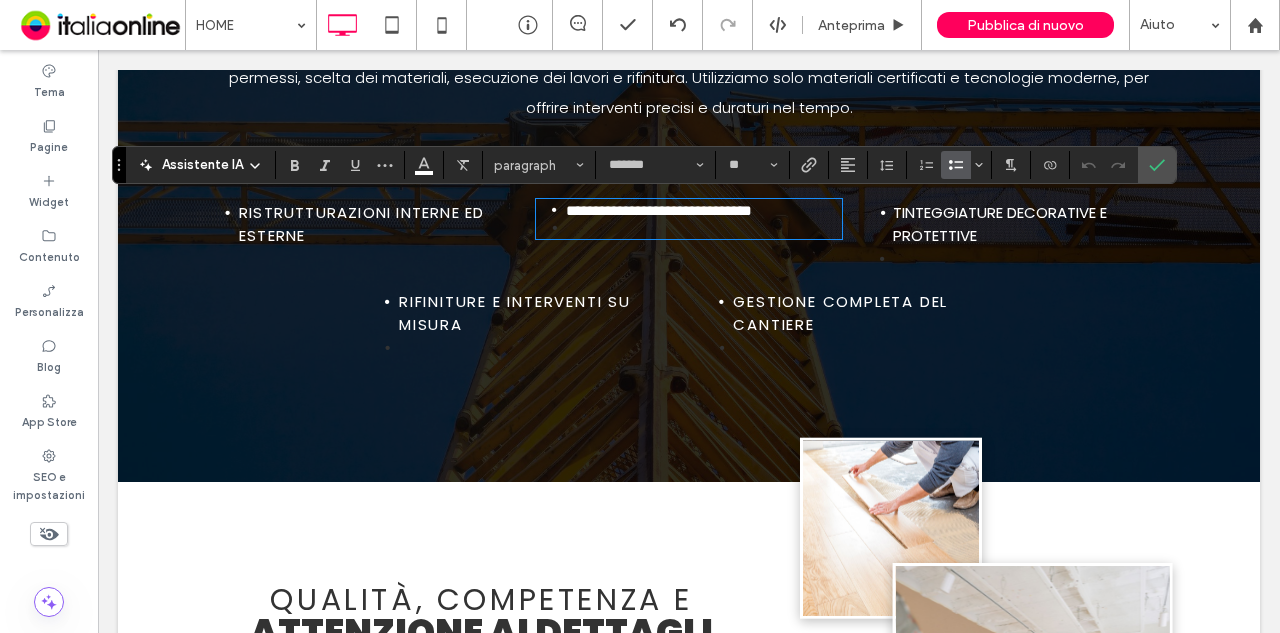 click on "**********" at bounding box center [704, 210] 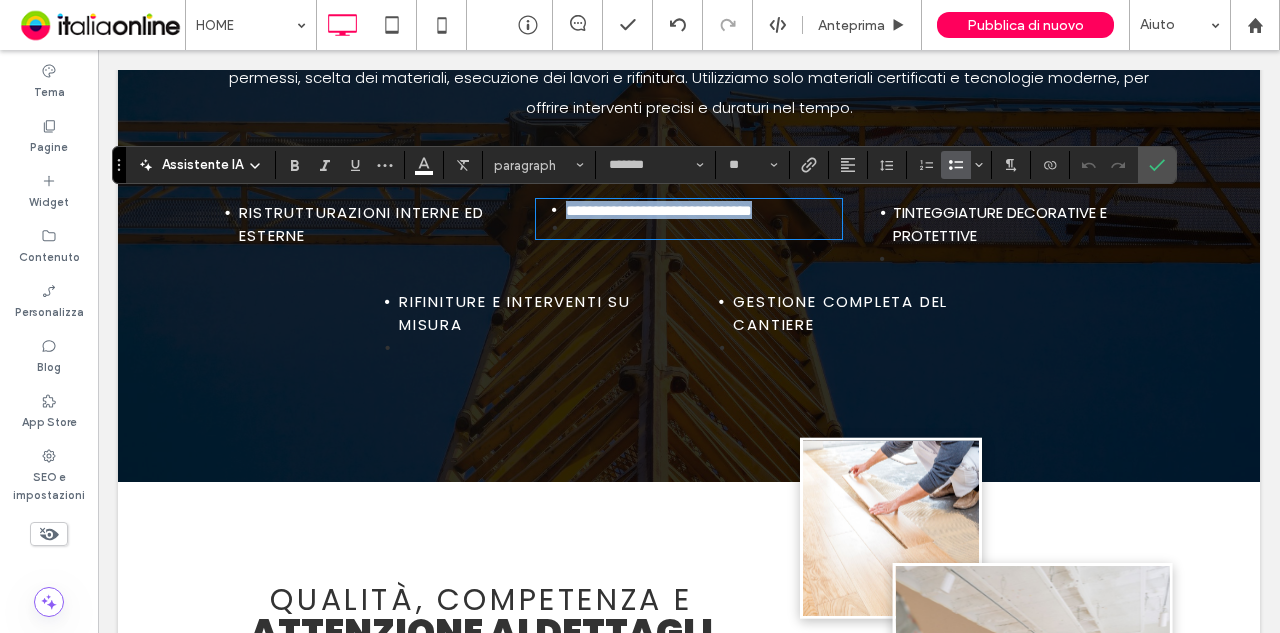 click on "**********" at bounding box center (704, 210) 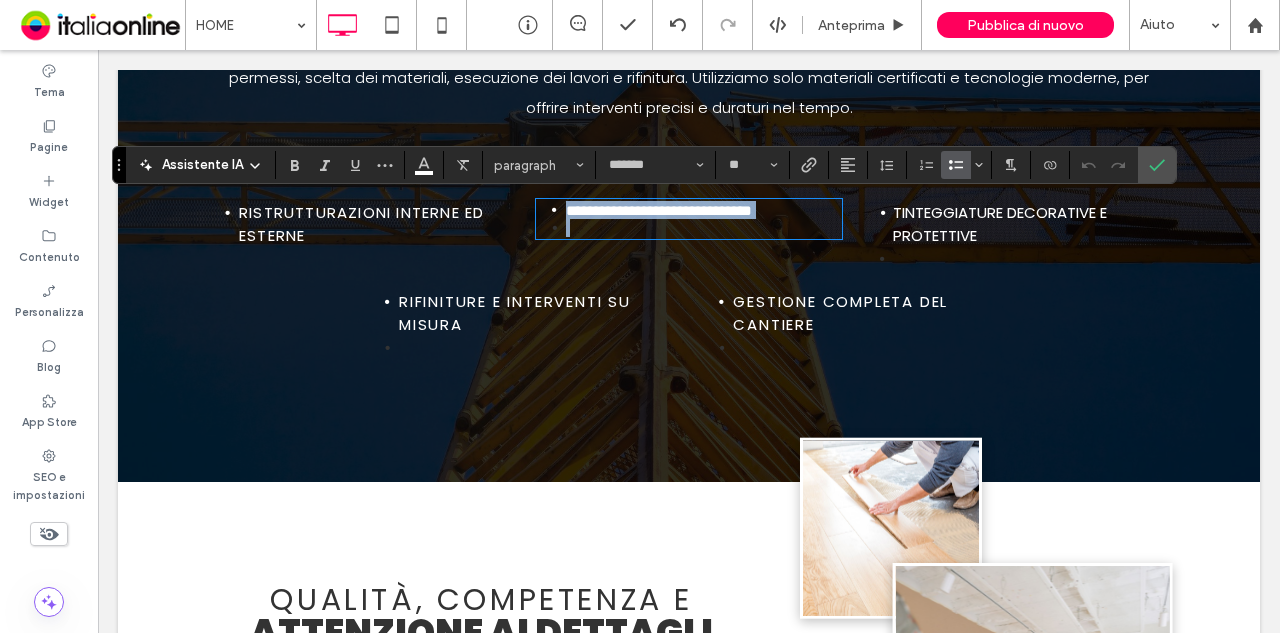click on "**********" at bounding box center (704, 210) 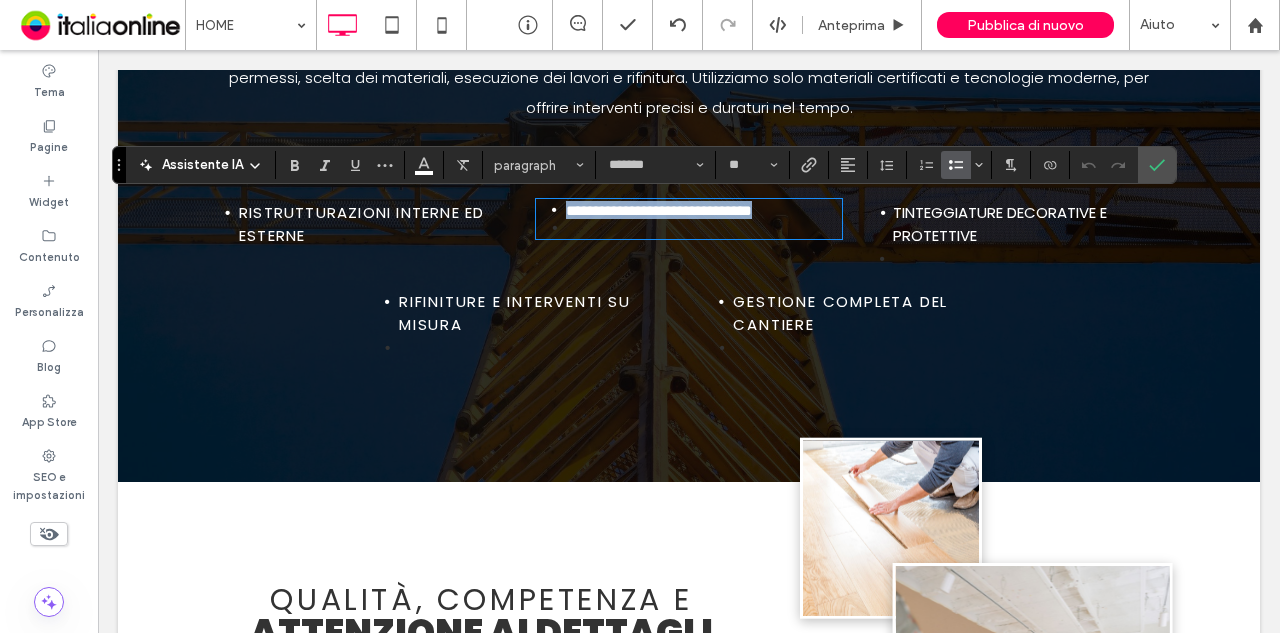 click on "**********" at bounding box center [704, 210] 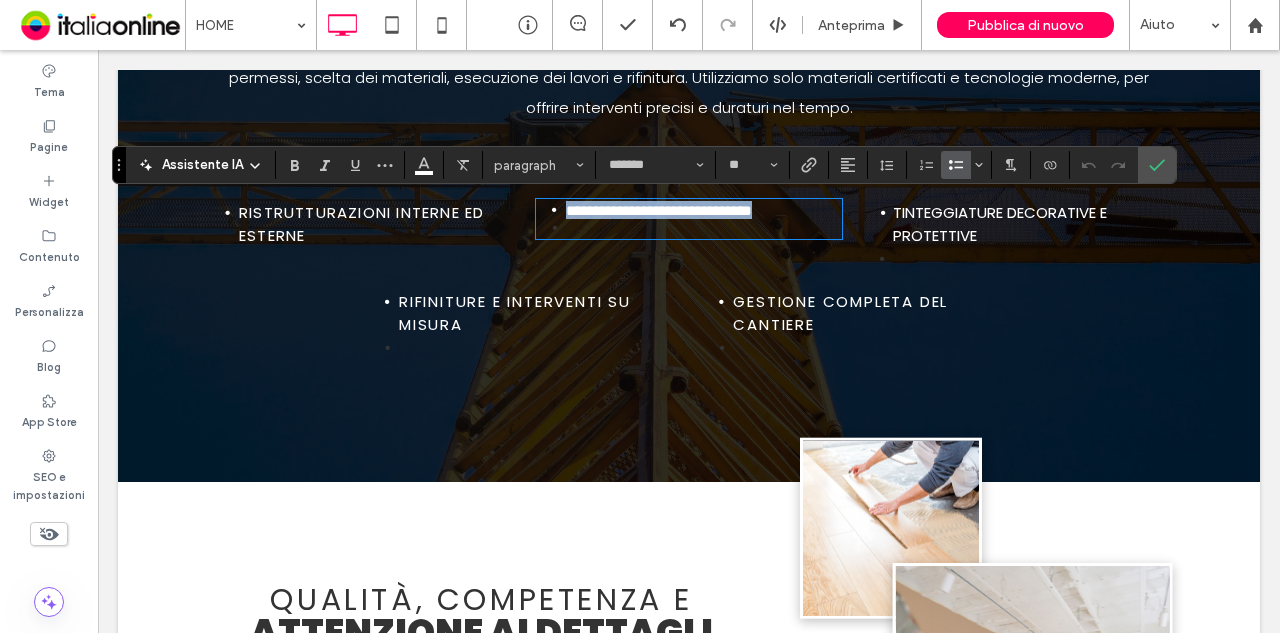 click on "**********" at bounding box center (704, 210) 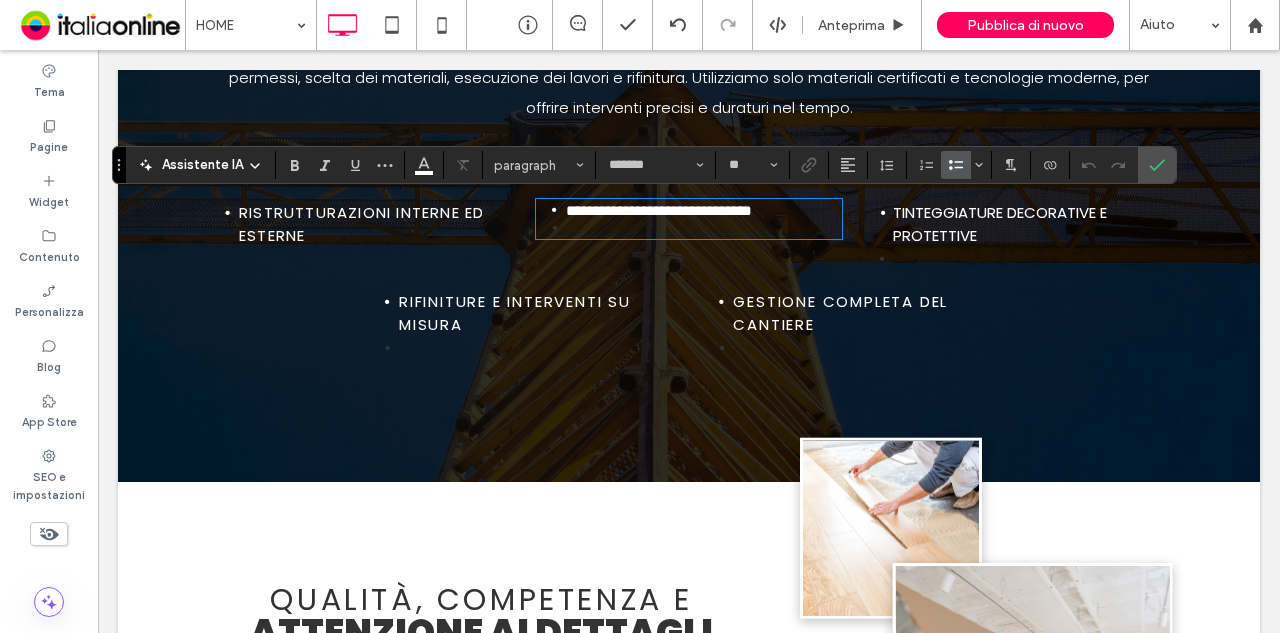 type 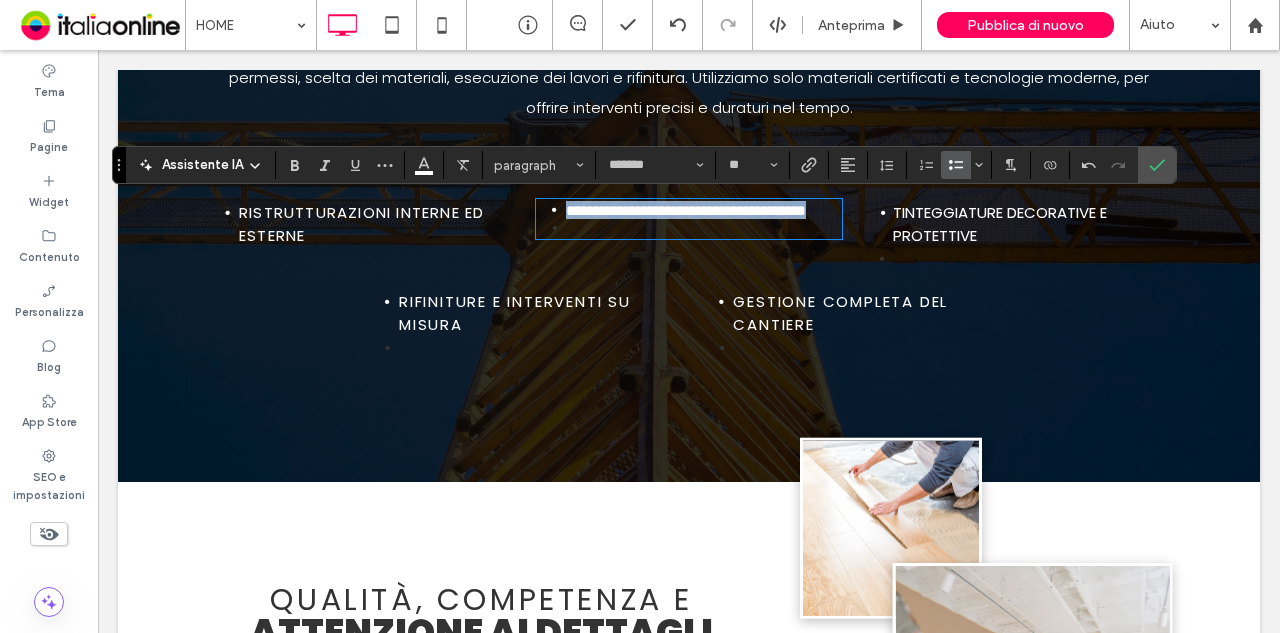 drag, startPoint x: 744, startPoint y: 227, endPoint x: 552, endPoint y: 222, distance: 192.0651 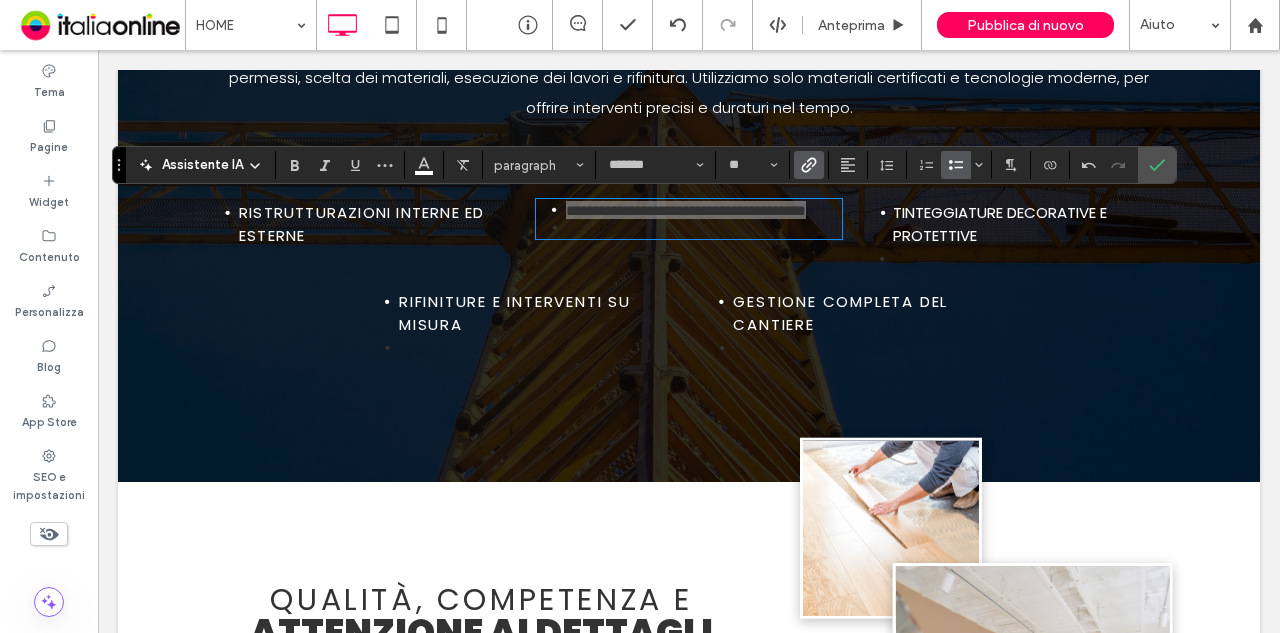 click at bounding box center [809, 165] 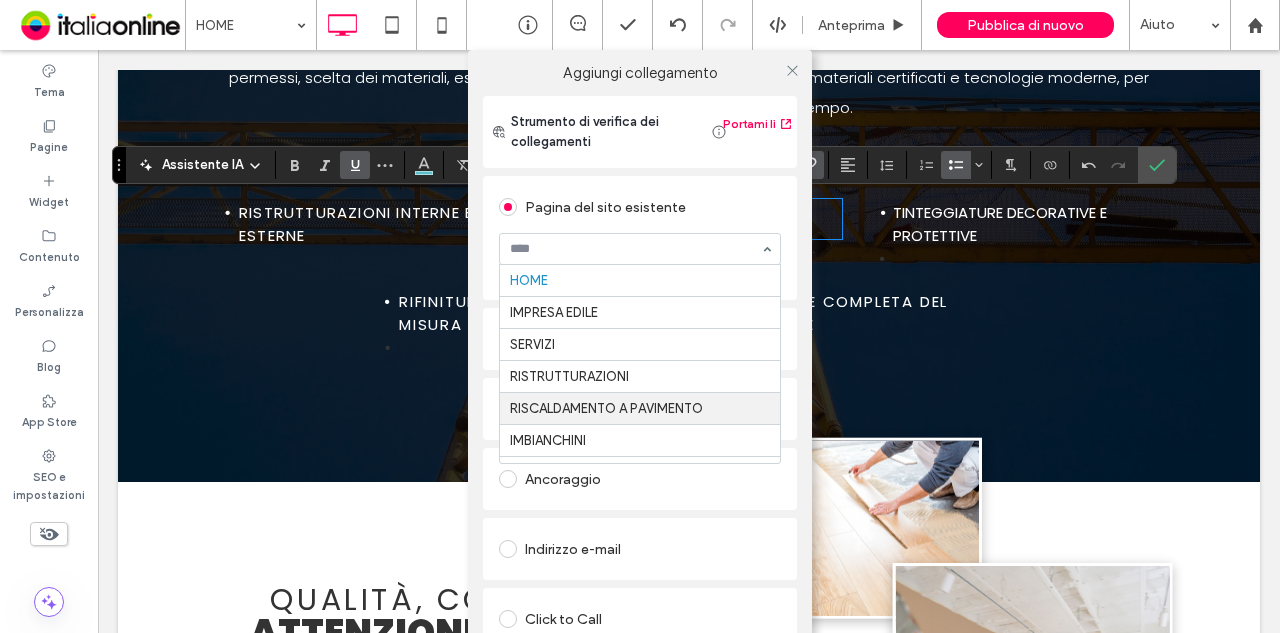 scroll, scrollTop: 30, scrollLeft: 0, axis: vertical 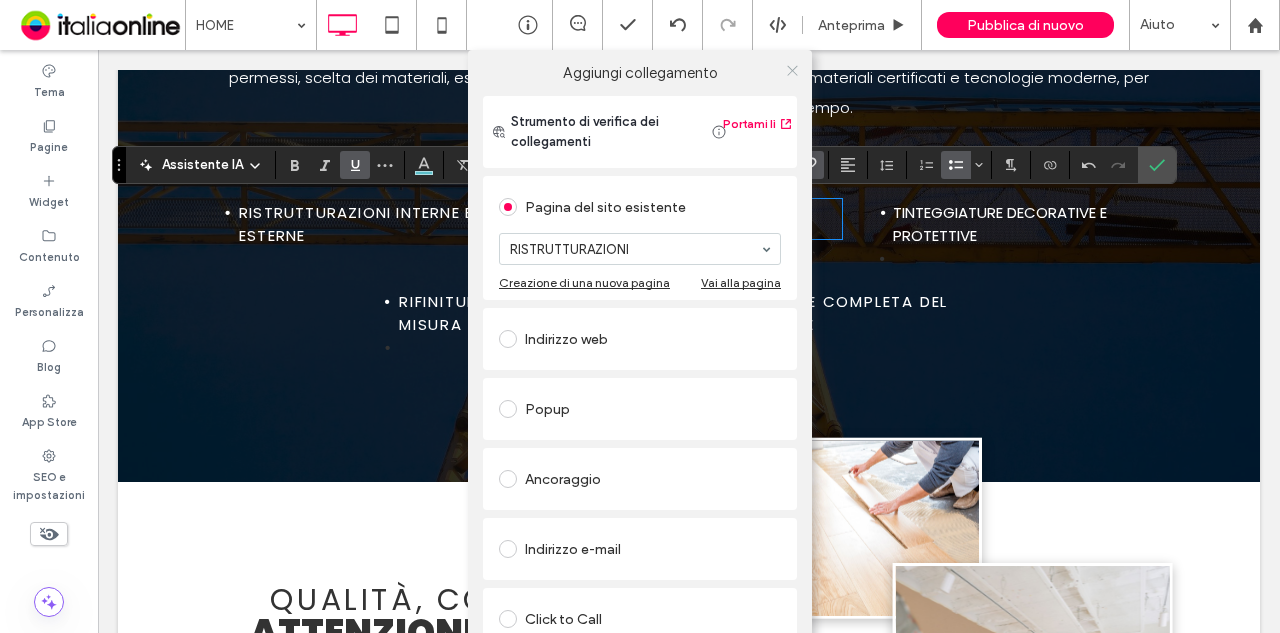 click 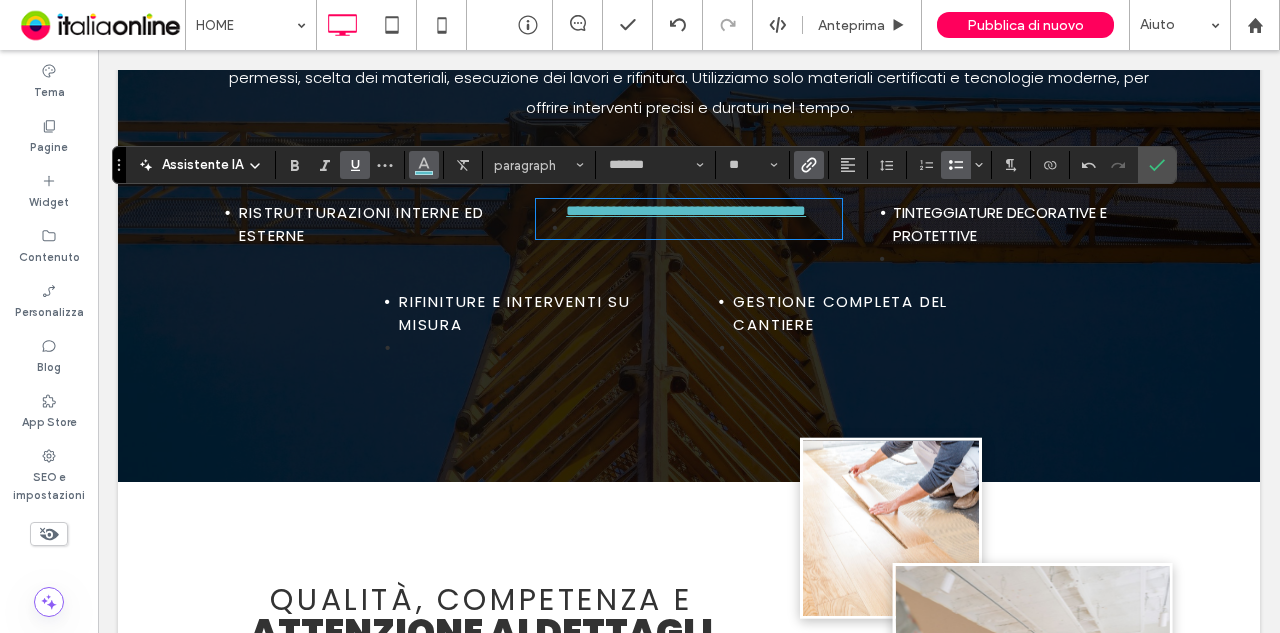 click 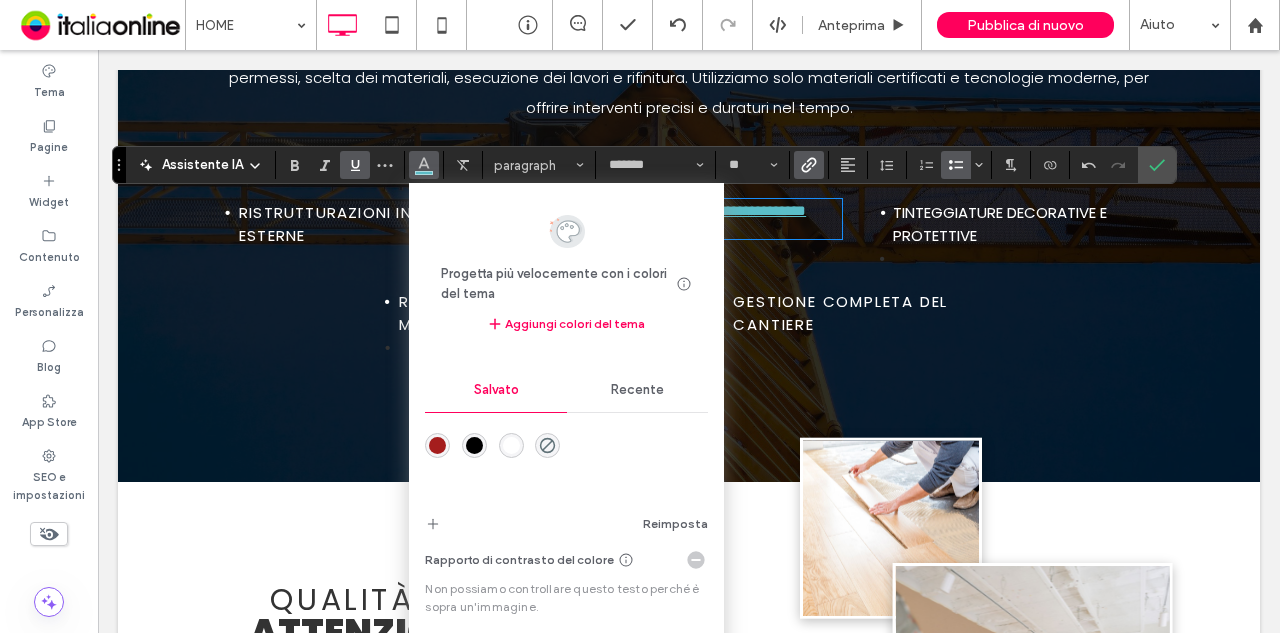 click on "Recente" at bounding box center (637, 390) 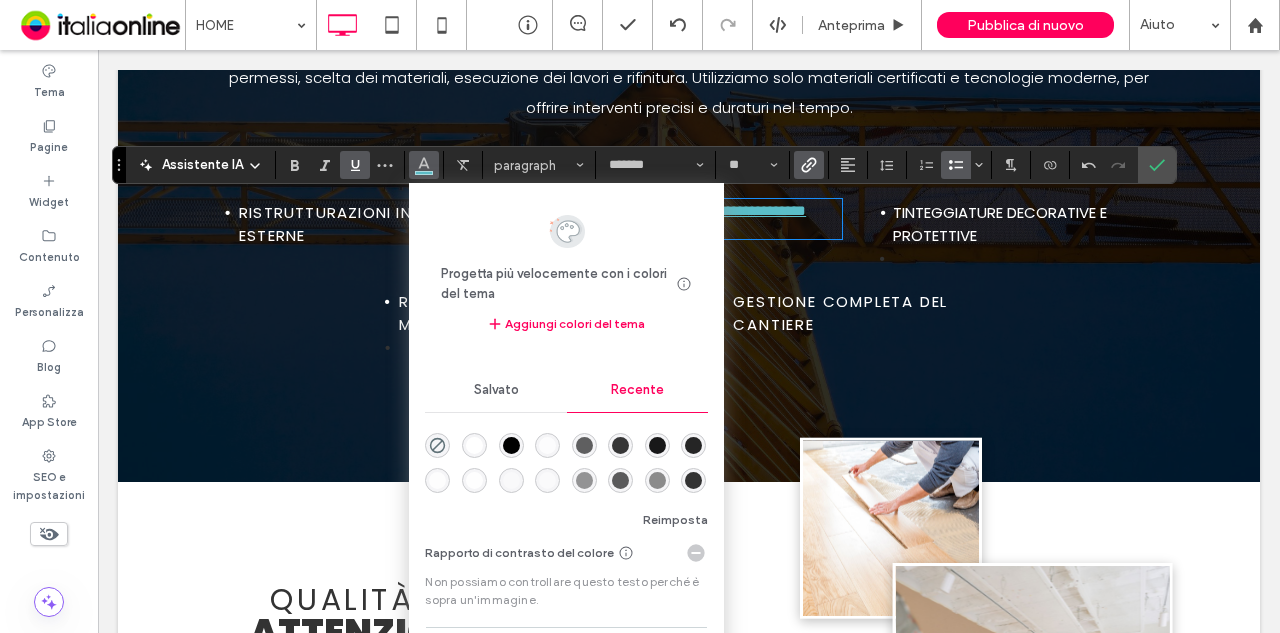 click at bounding box center [511, 445] 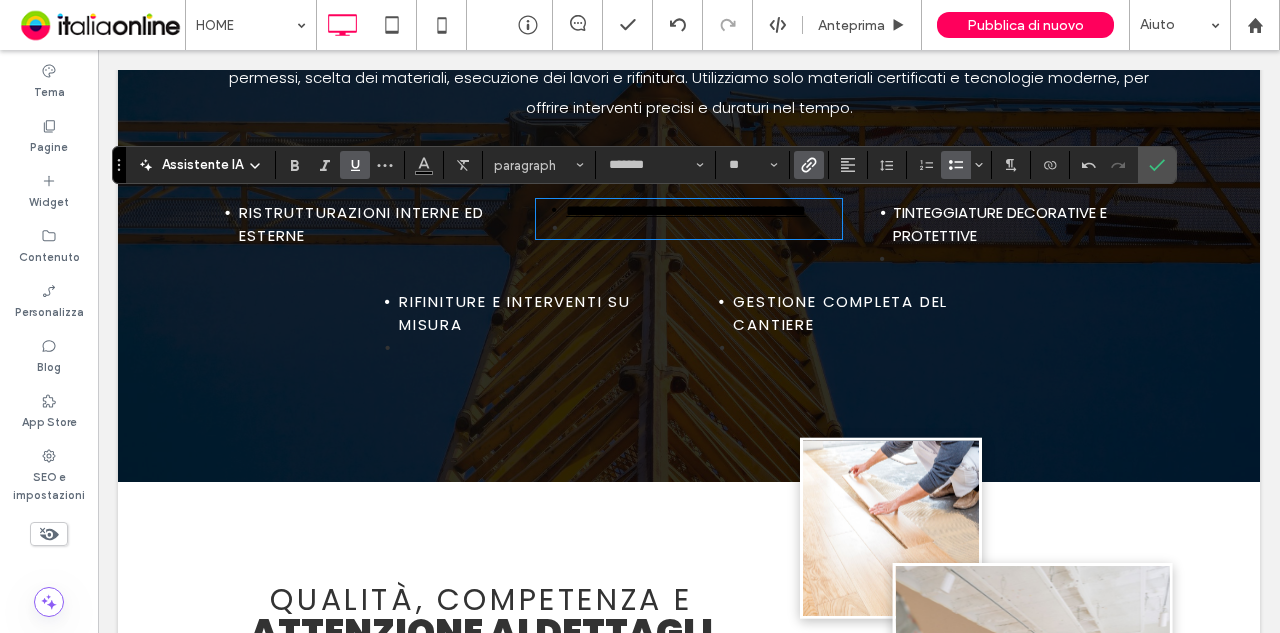 click 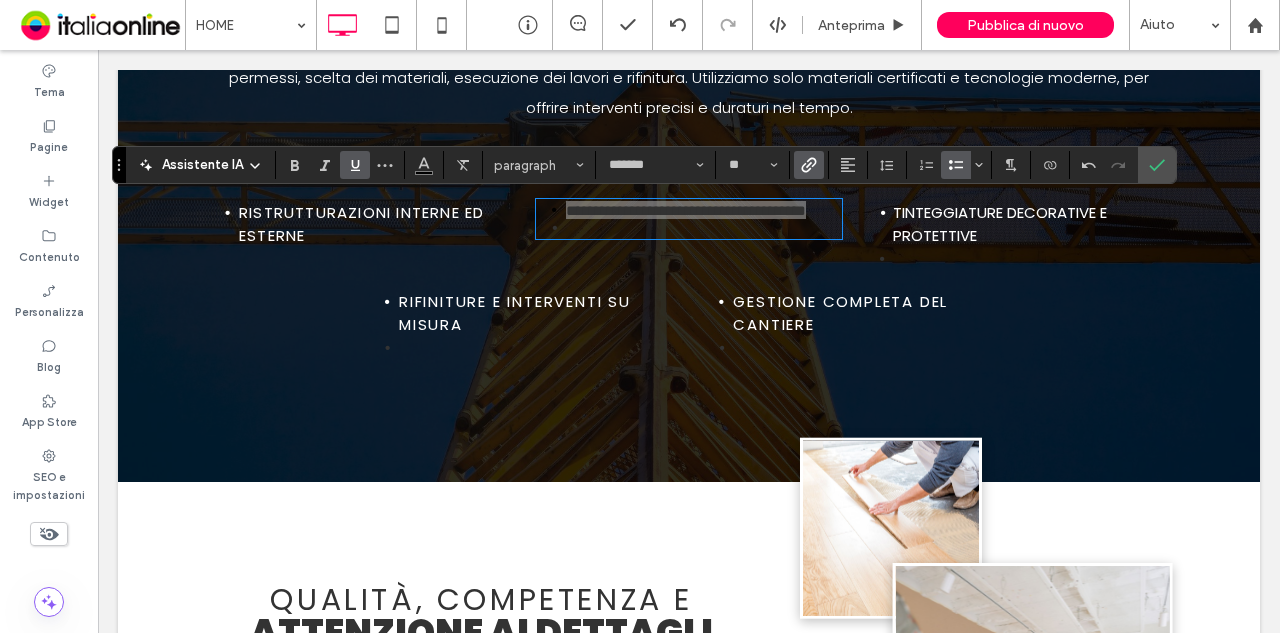 click 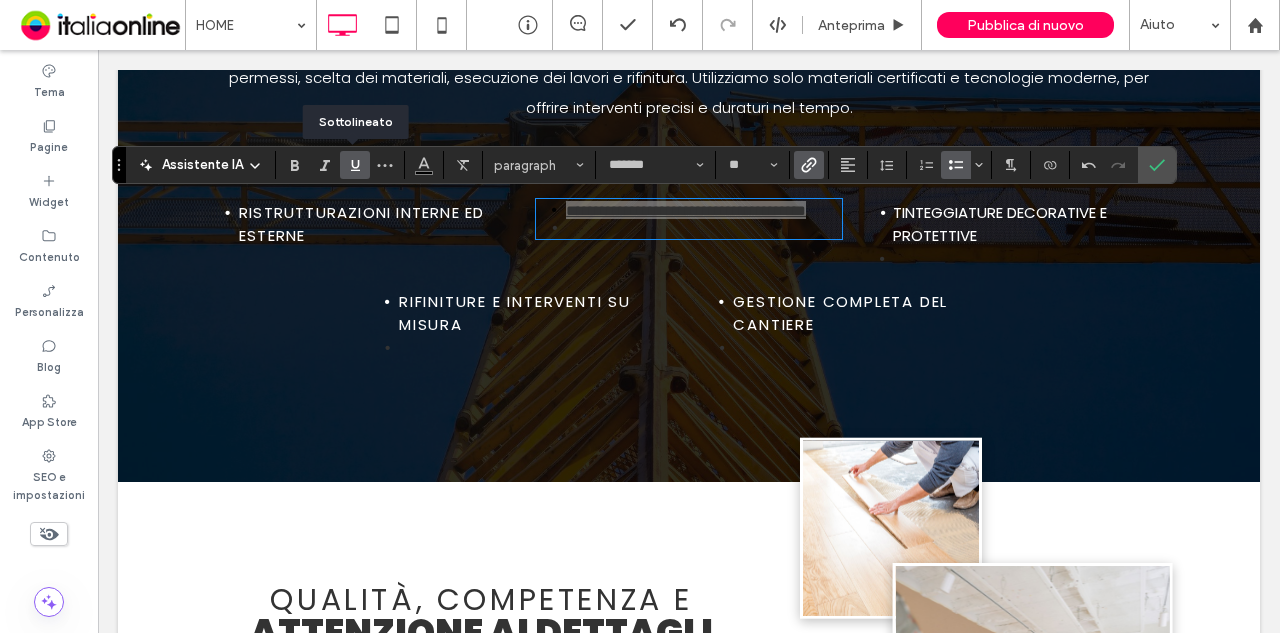 click 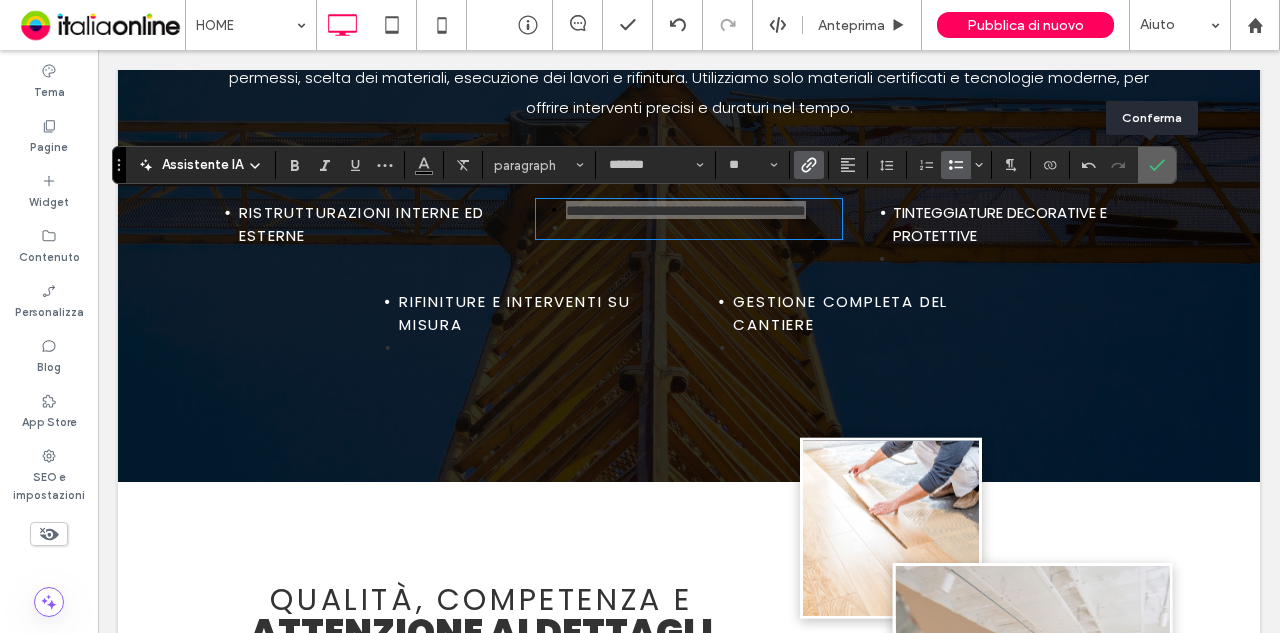 click 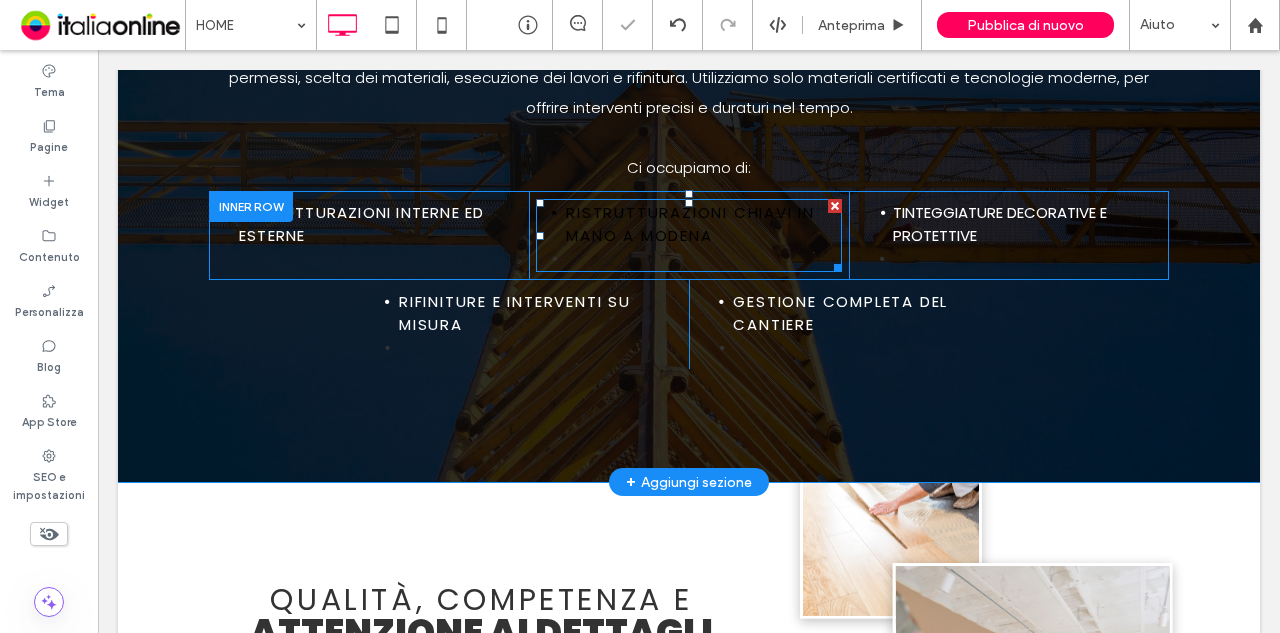 click on "Ristrutturazioni chiavi in mano A MoDENA" at bounding box center [704, 224] 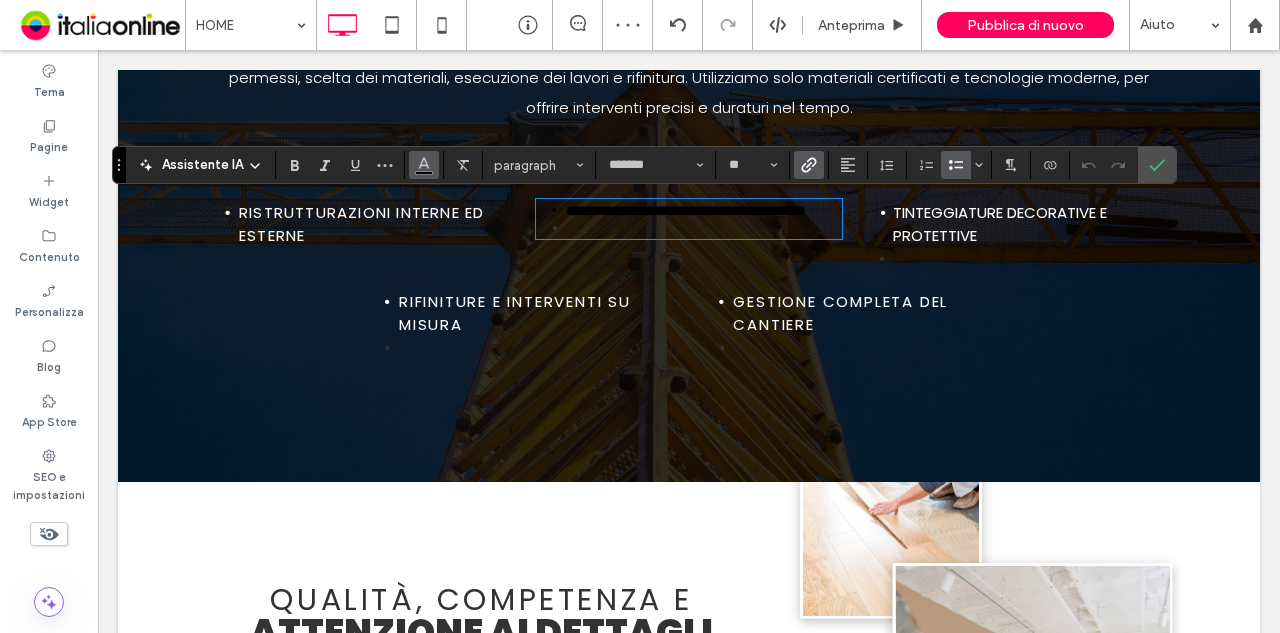 click 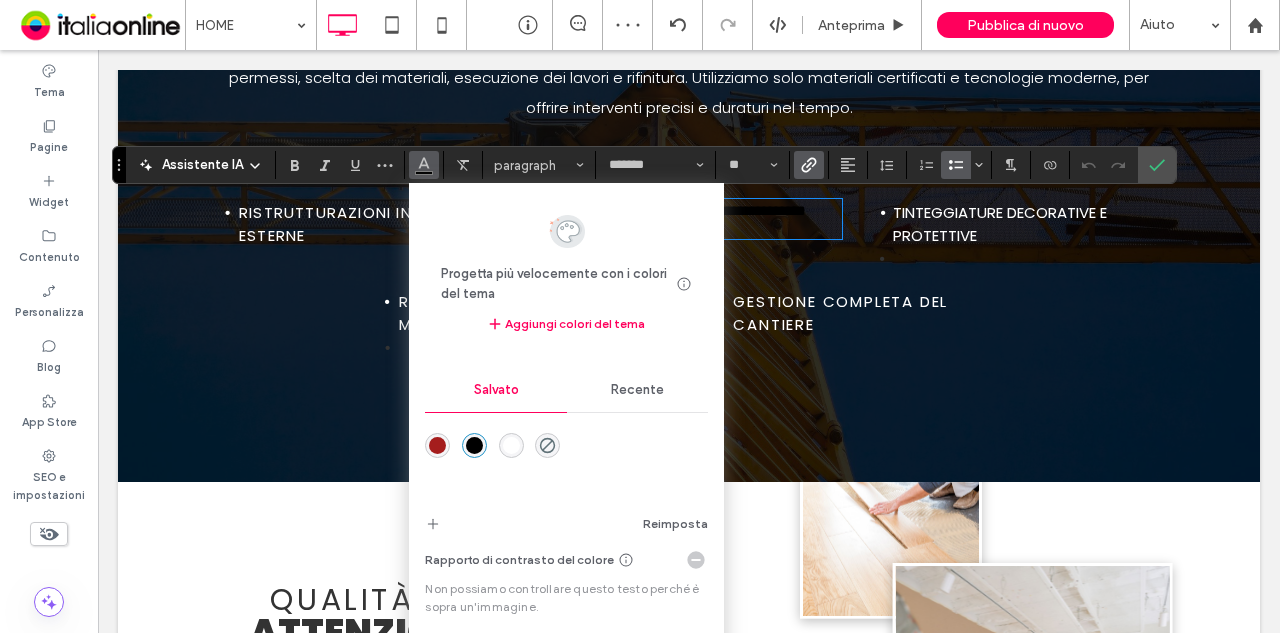 drag, startPoint x: 515, startPoint y: 447, endPoint x: 335, endPoint y: 267, distance: 254.55844 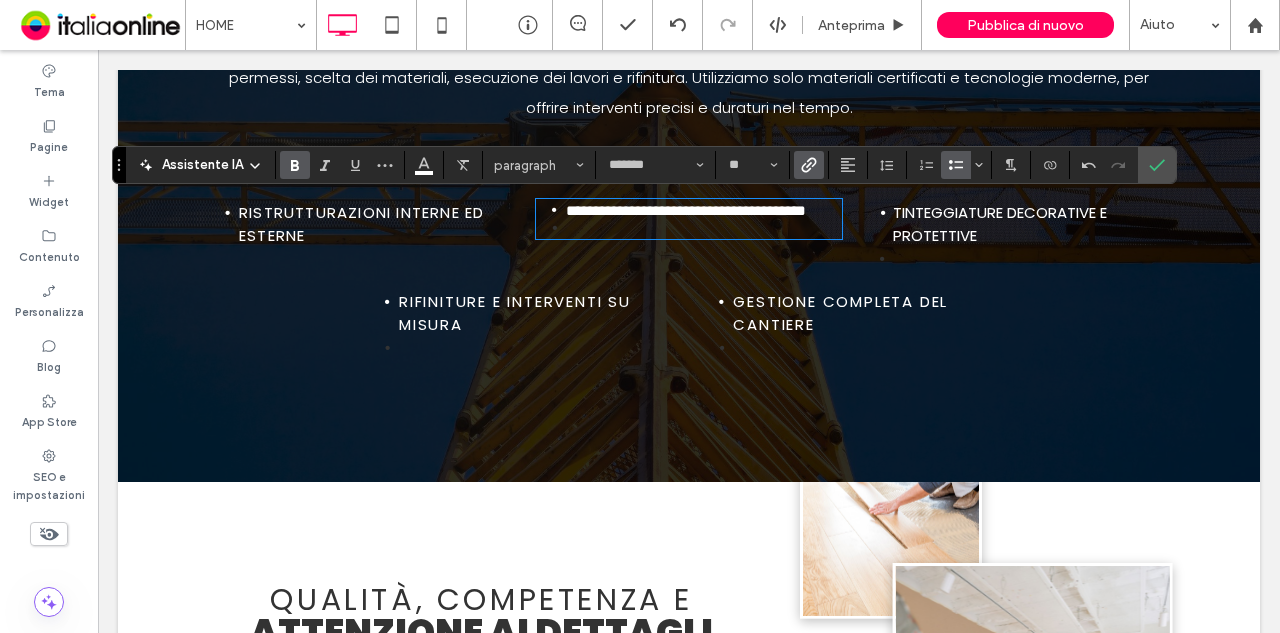 click at bounding box center [295, 165] 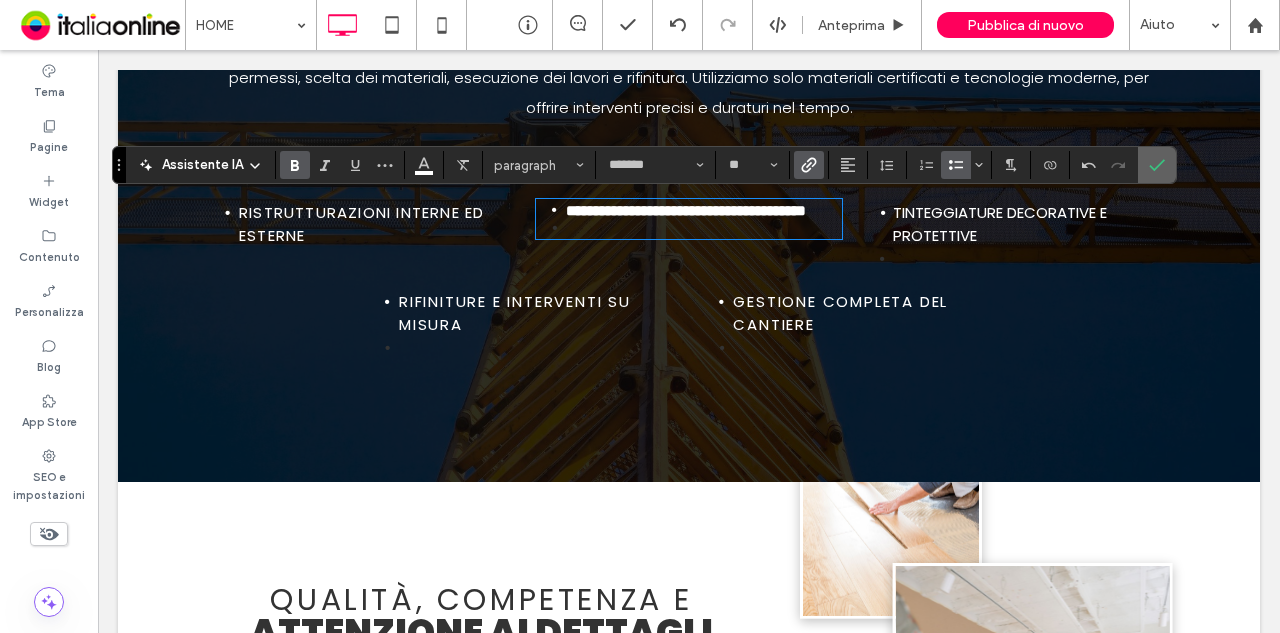 click at bounding box center [1157, 165] 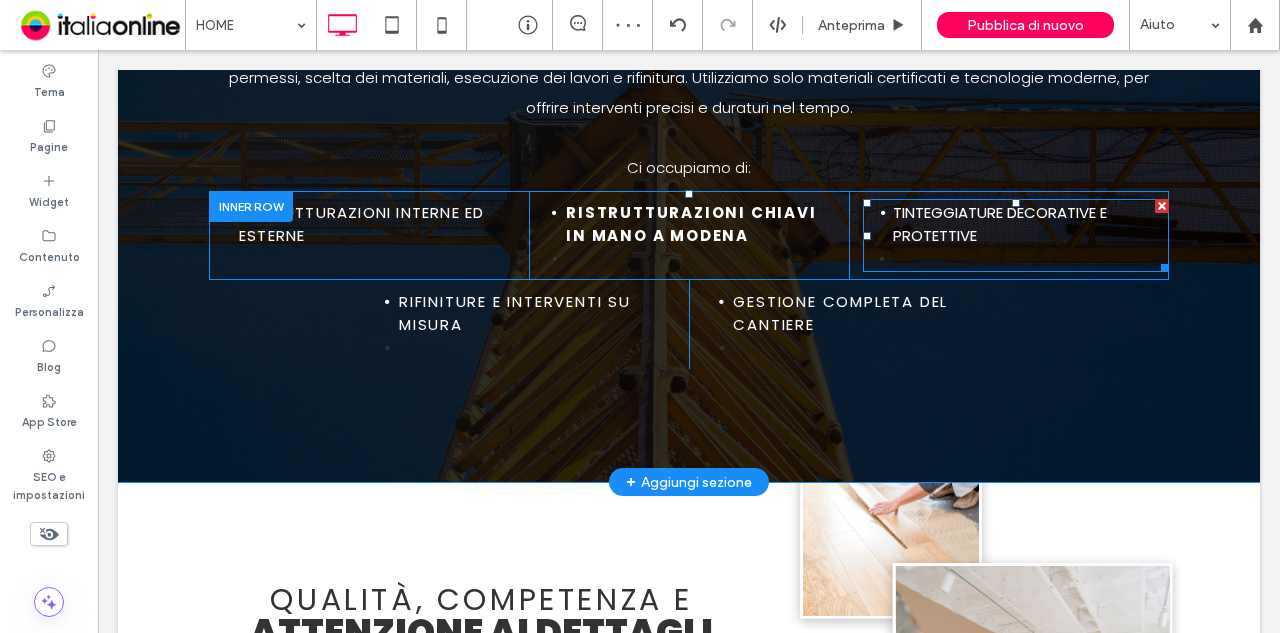 click on "Tinteggiature decorative e protettive" at bounding box center [1031, 224] 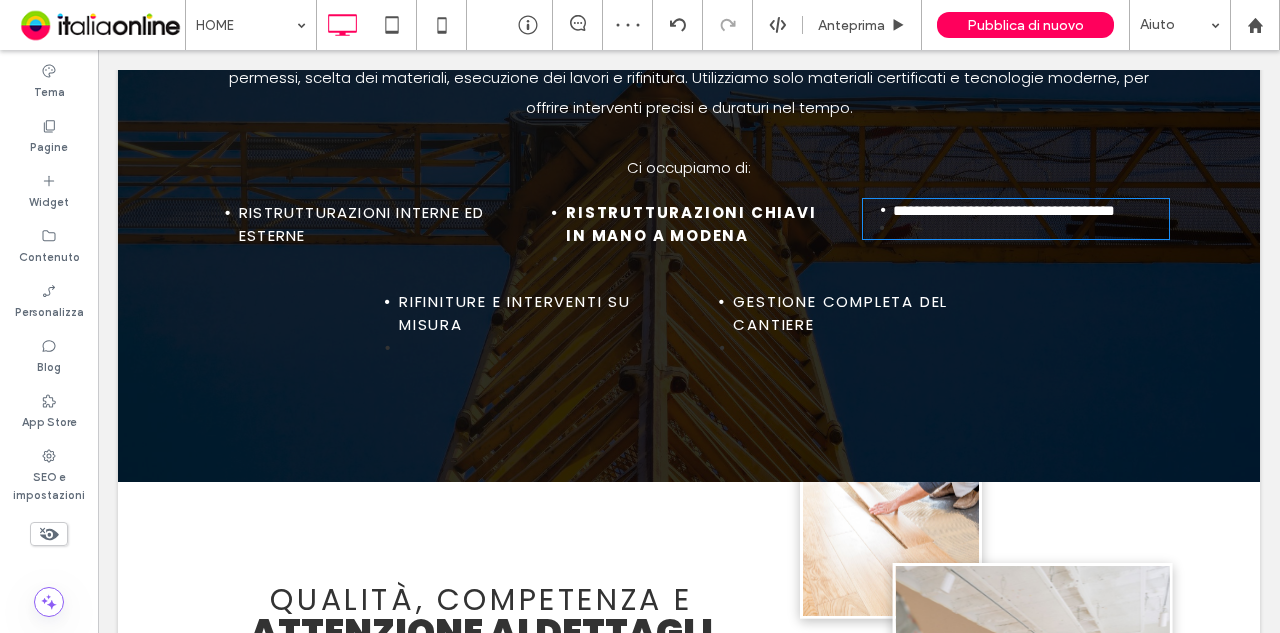 click on "**********" at bounding box center [1031, 210] 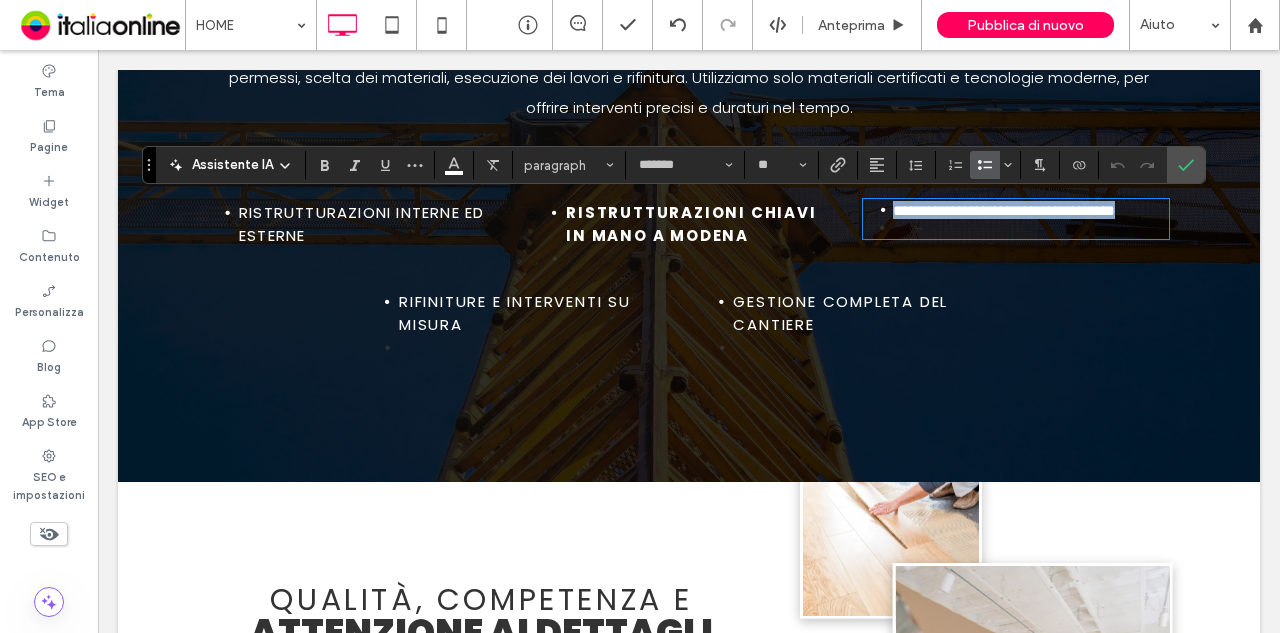 drag, startPoint x: 970, startPoint y: 243, endPoint x: 882, endPoint y: 201, distance: 97.50897 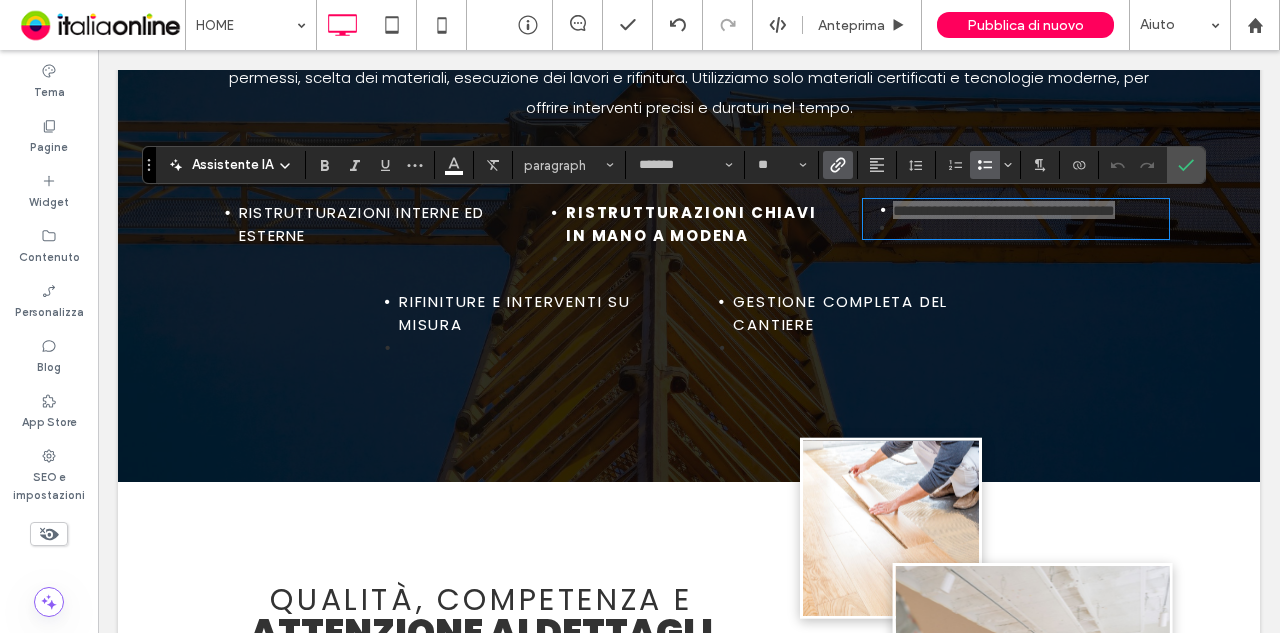 click at bounding box center [838, 165] 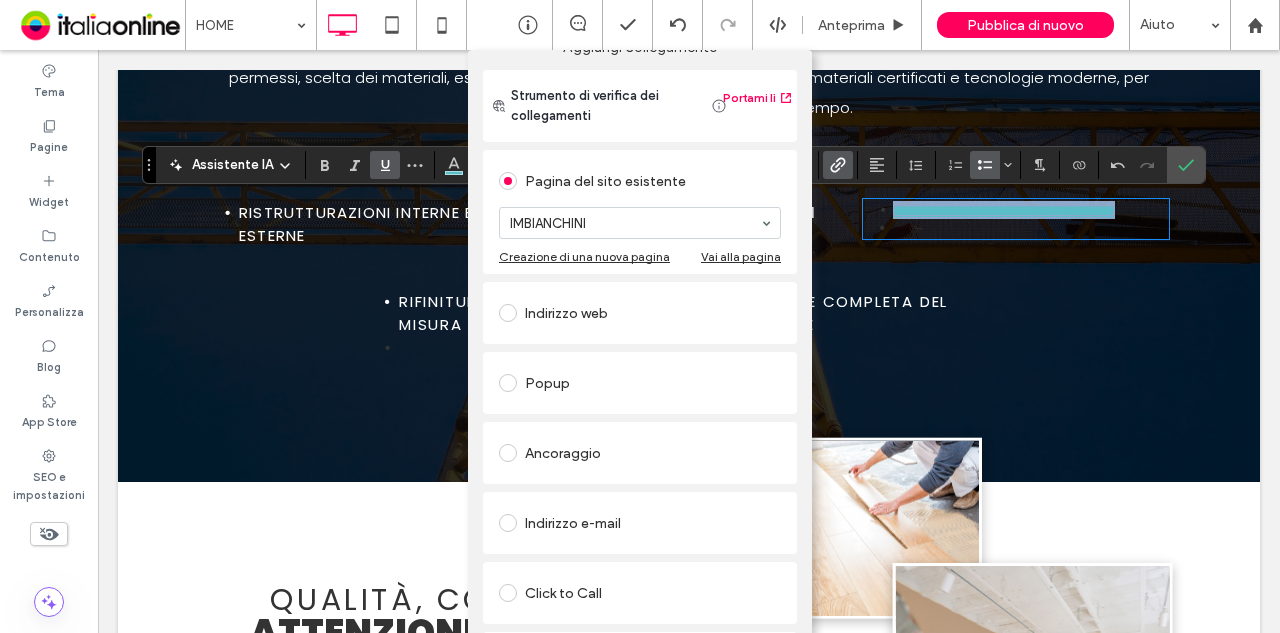 scroll, scrollTop: 0, scrollLeft: 0, axis: both 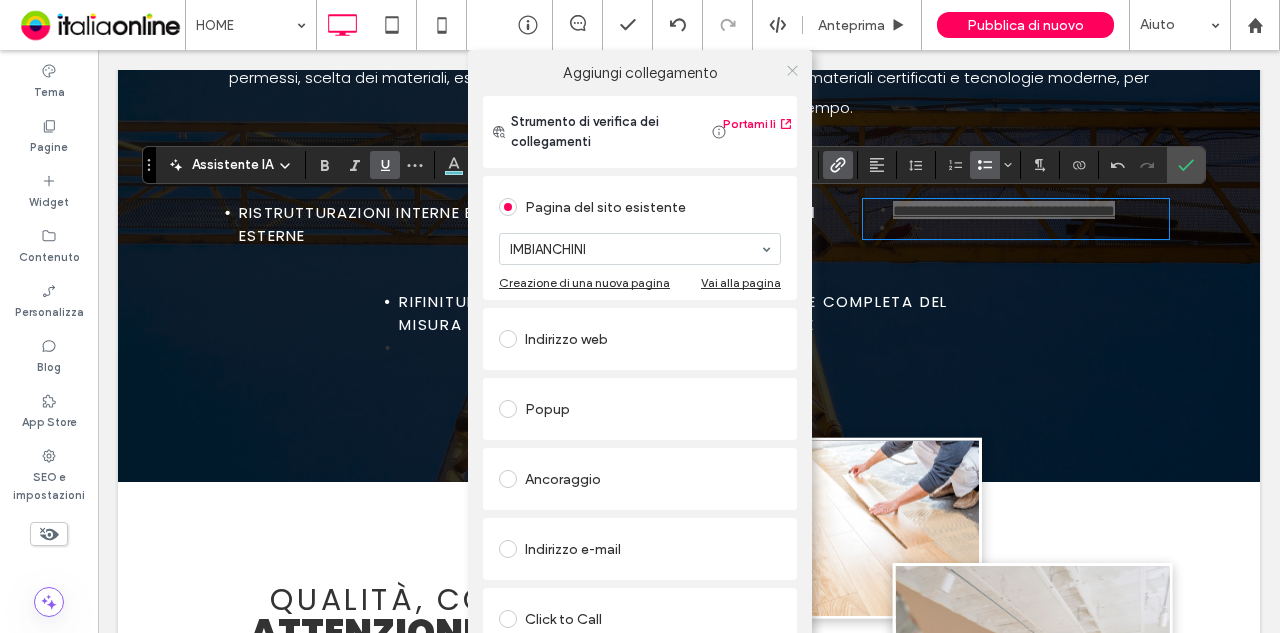 click 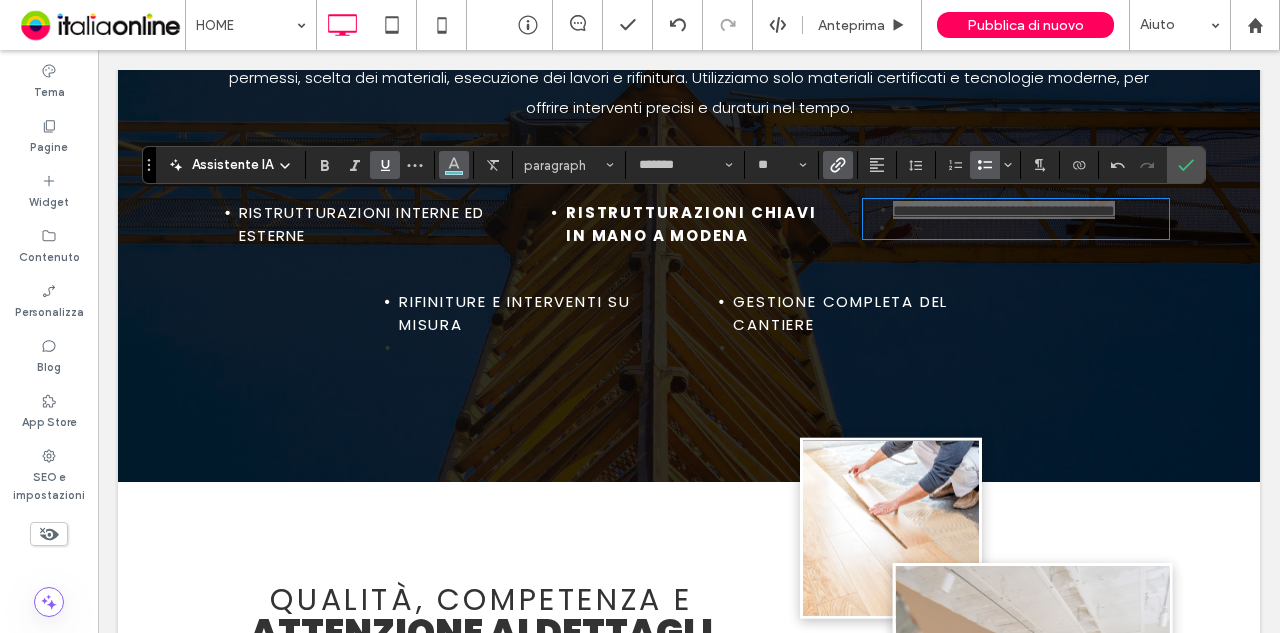 click at bounding box center [454, 165] 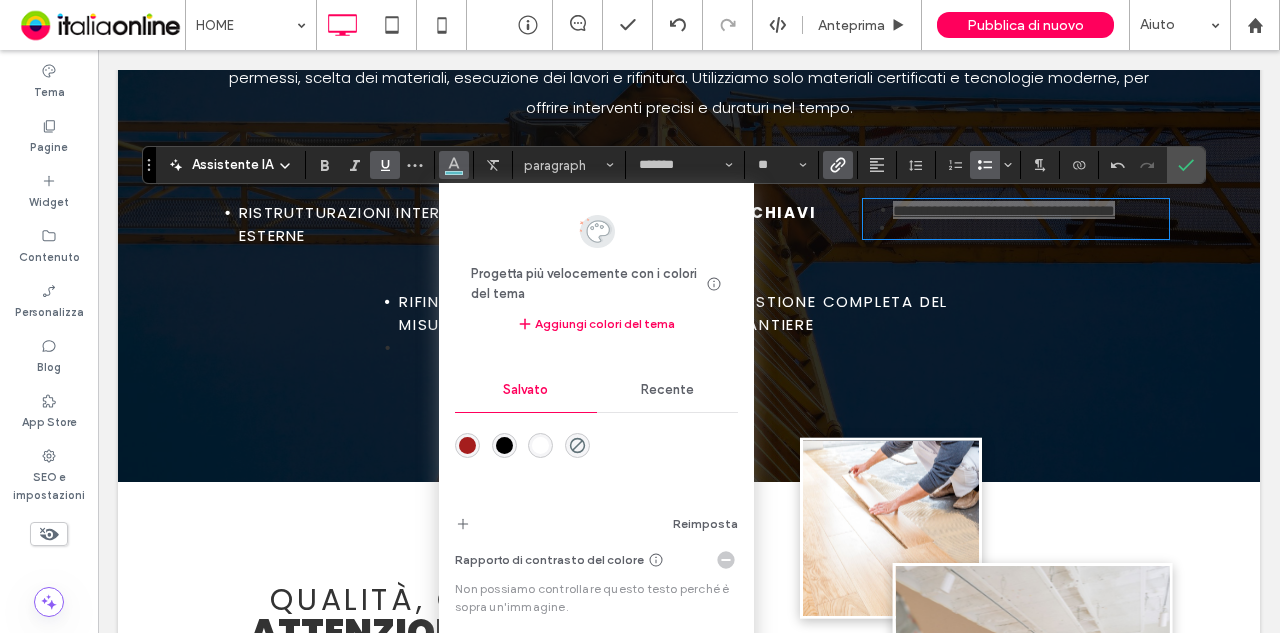 click at bounding box center [540, 445] 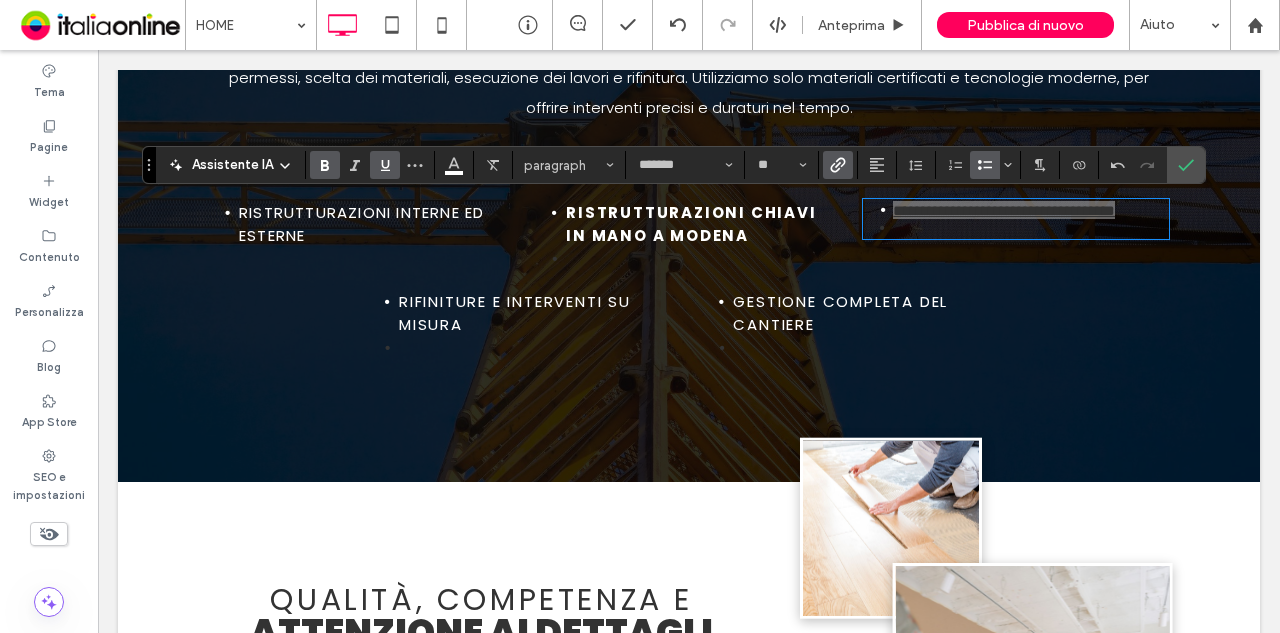 drag, startPoint x: 376, startPoint y: 164, endPoint x: 324, endPoint y: 167, distance: 52.086468 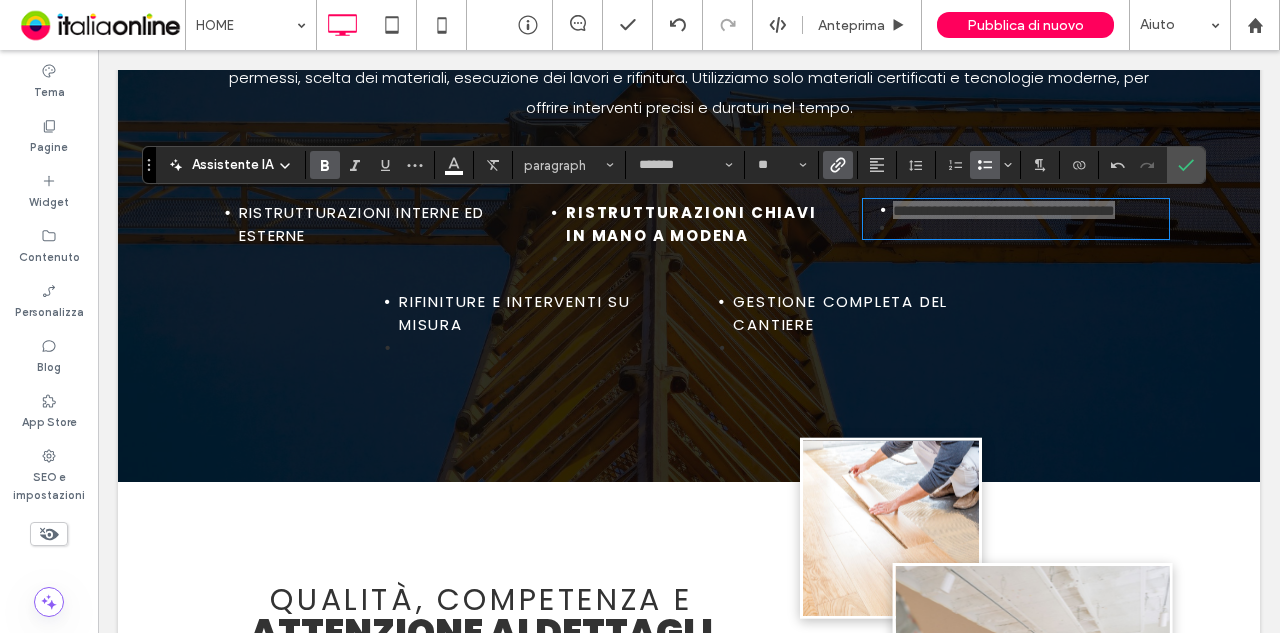 click 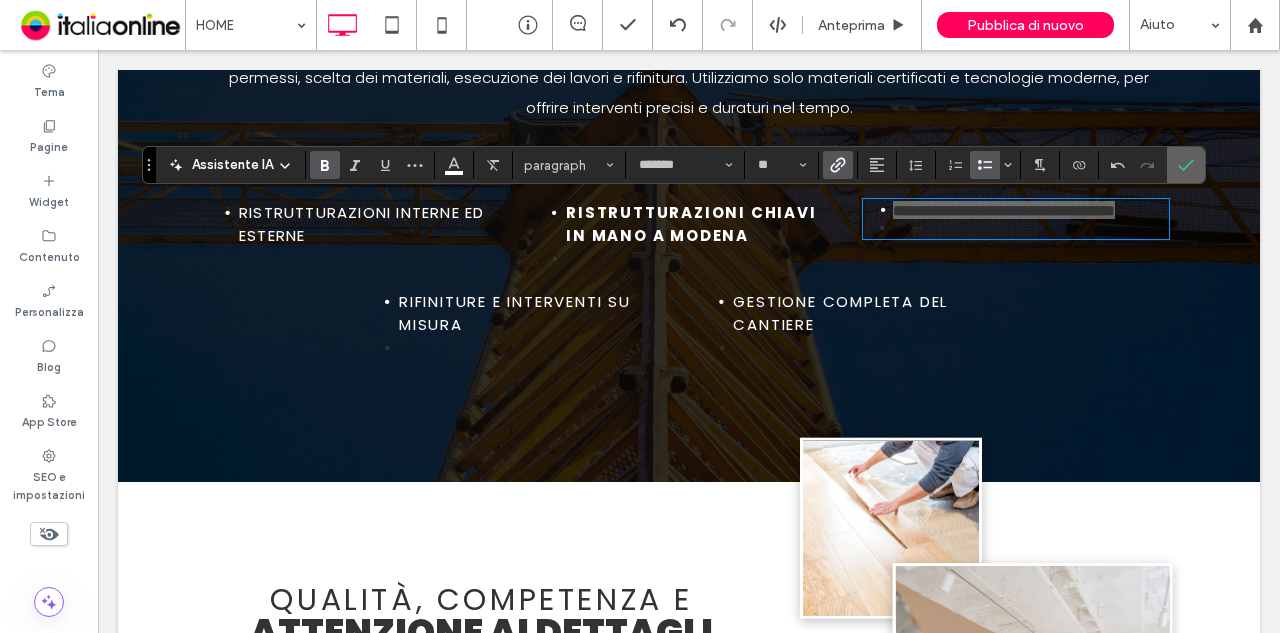 click at bounding box center (1186, 165) 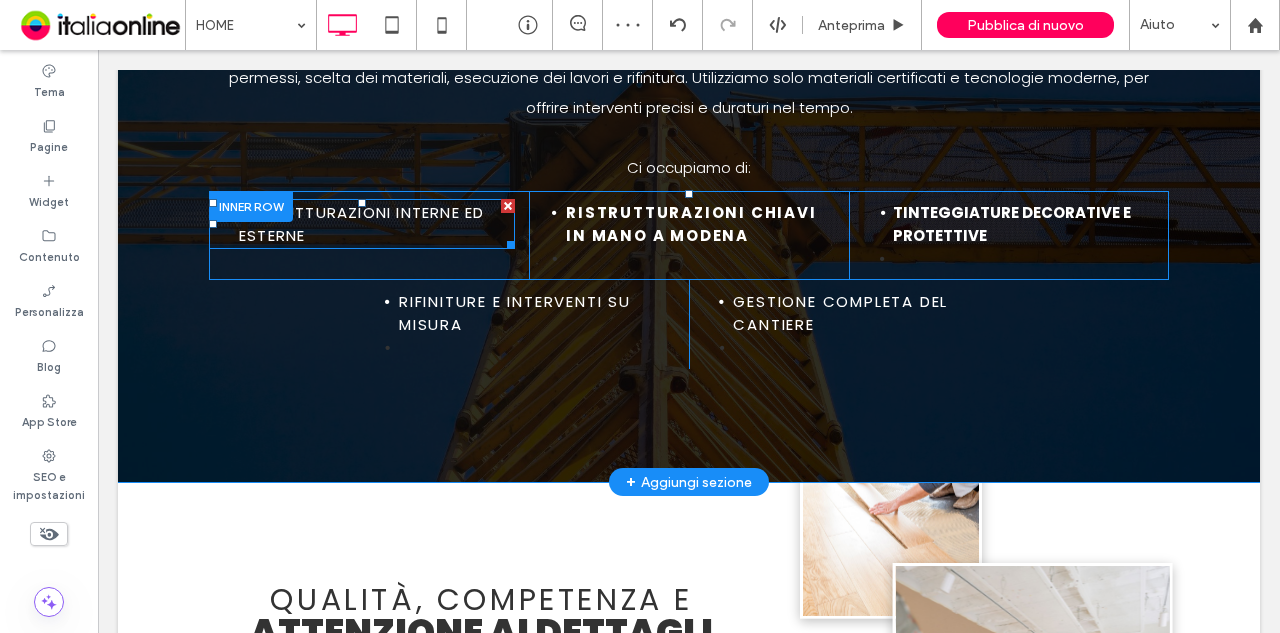 click on "Ristrutturazioni interne ed esterne" at bounding box center [361, 224] 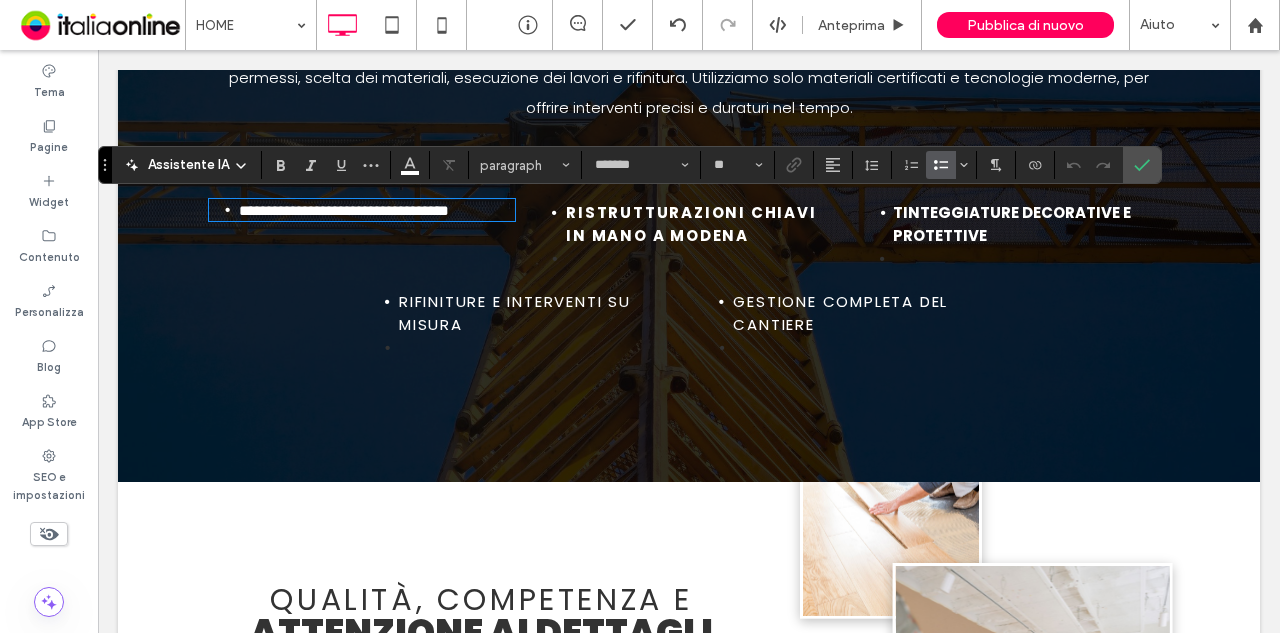 click on "**********" at bounding box center (377, 210) 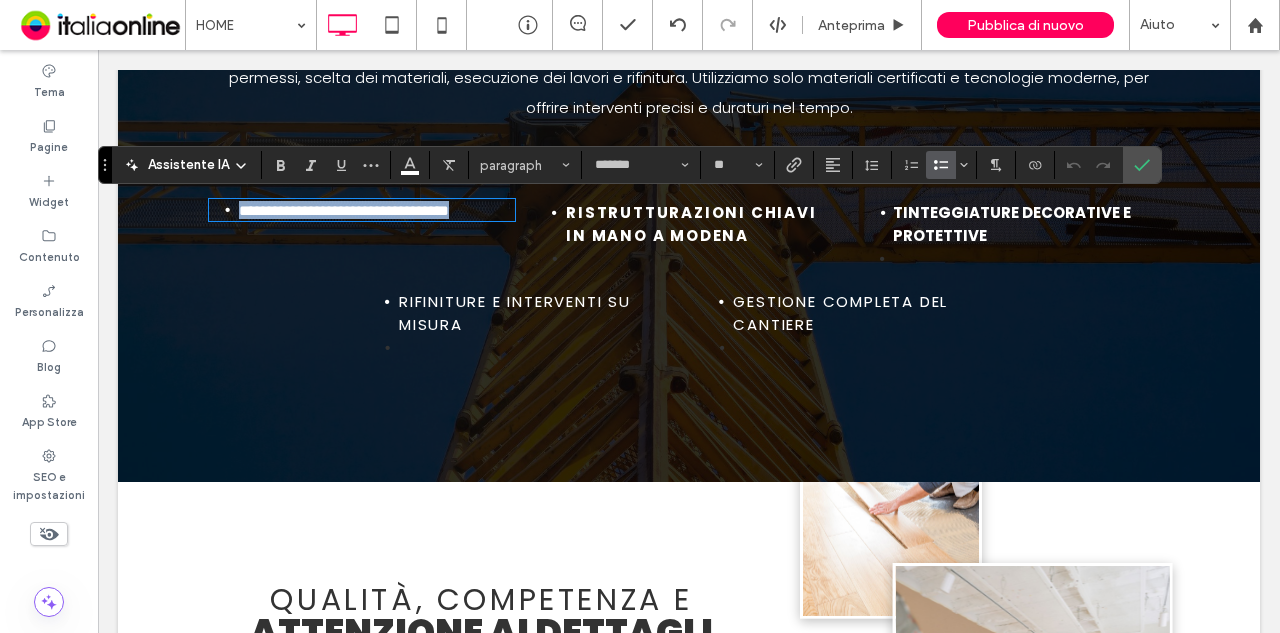 drag, startPoint x: 375, startPoint y: 245, endPoint x: 207, endPoint y: 223, distance: 169.43436 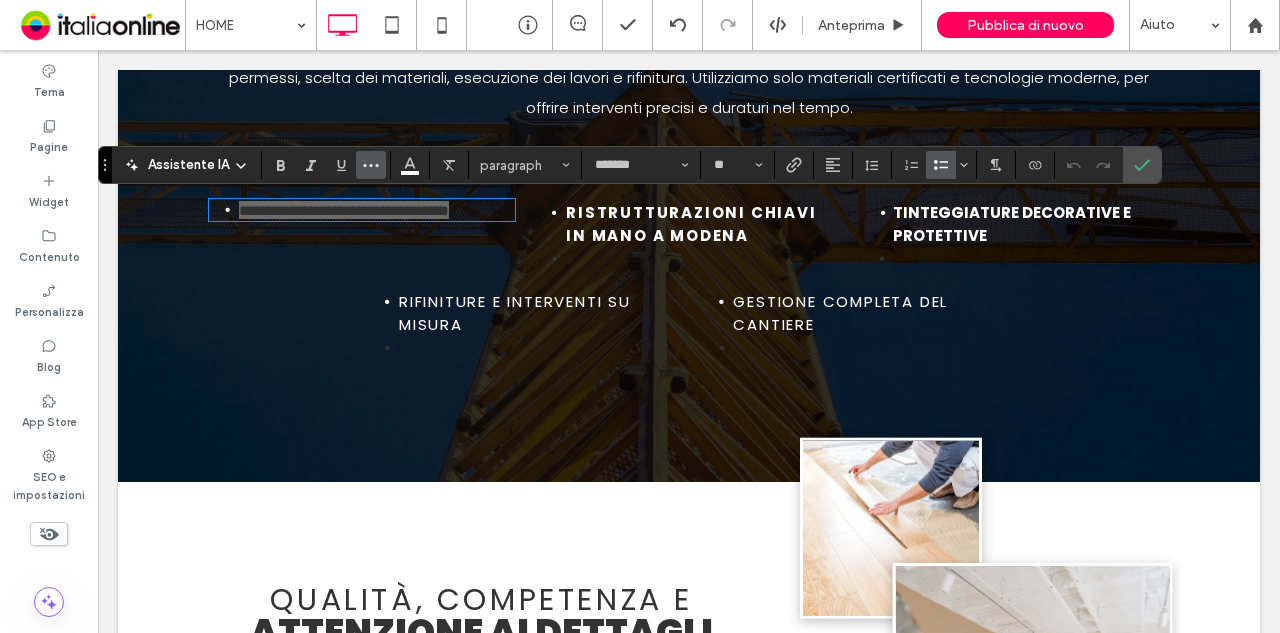click 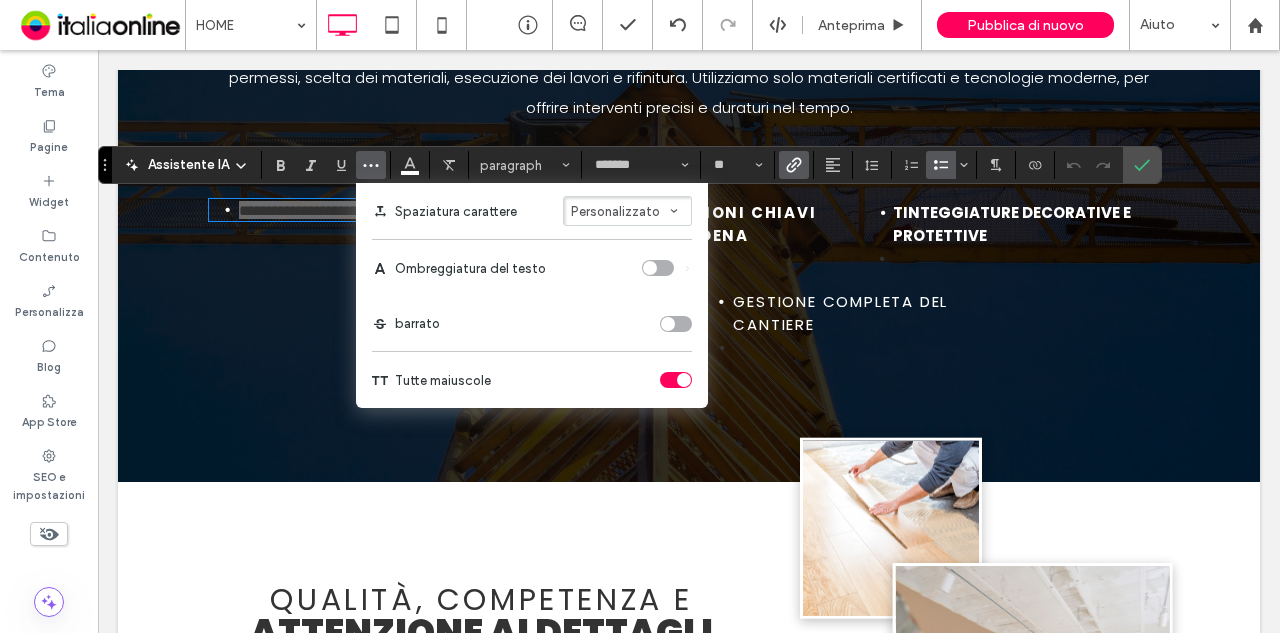 click 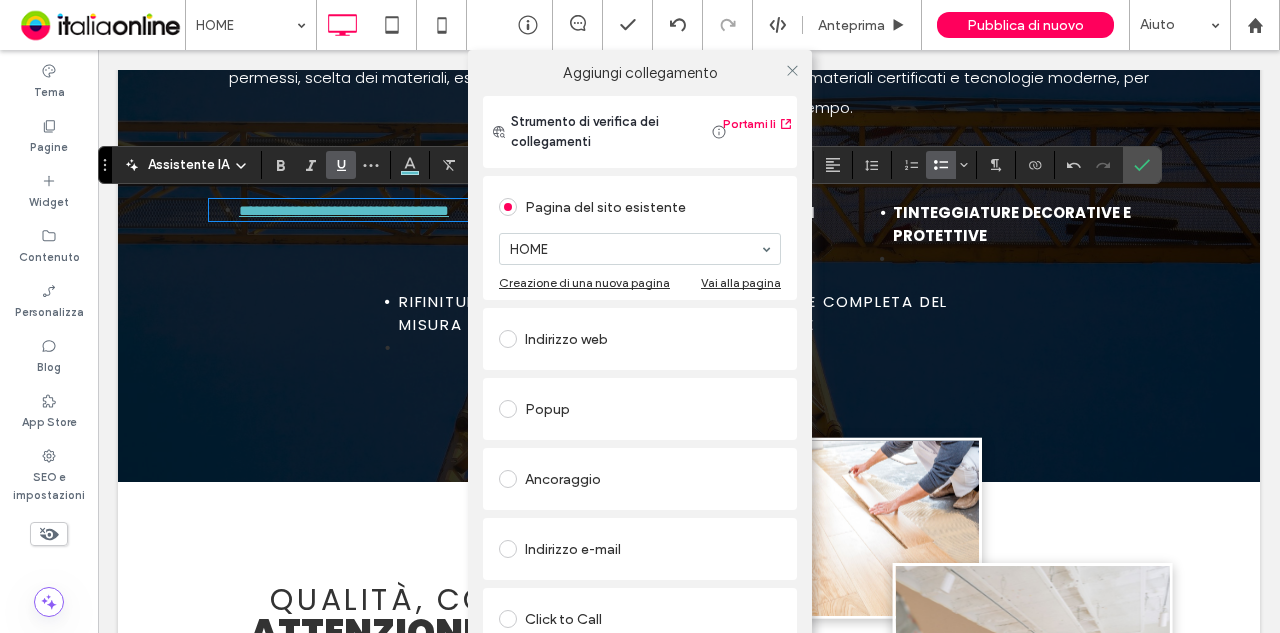 click on "HOME" at bounding box center (640, 249) 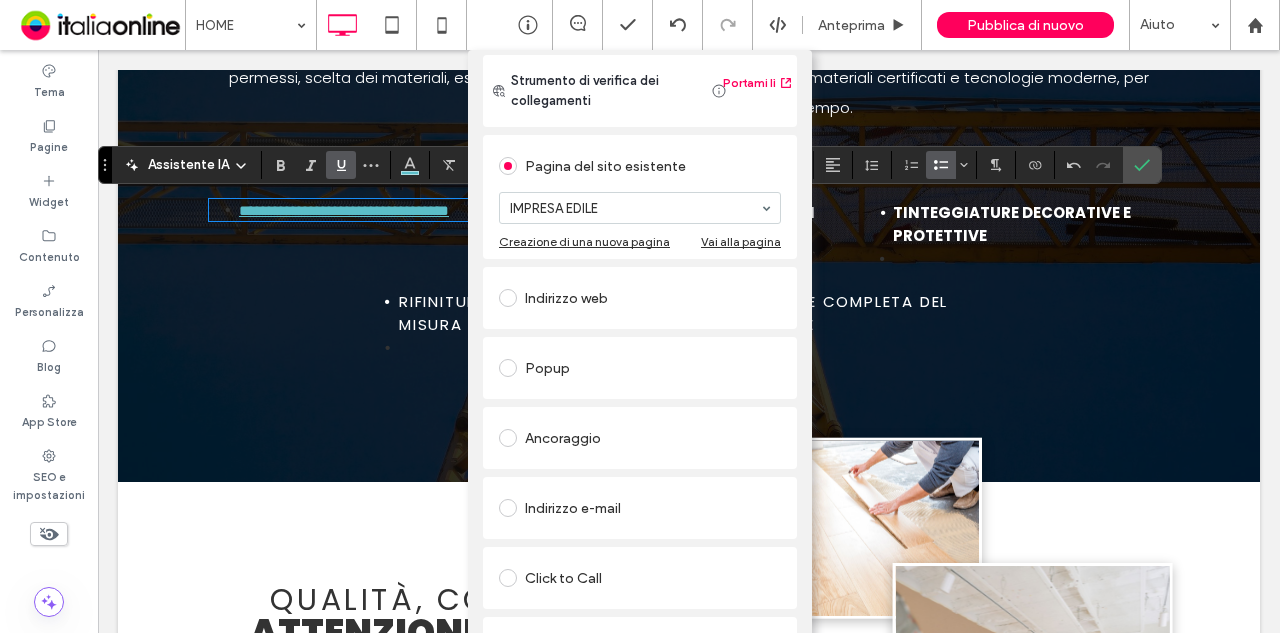 scroll, scrollTop: 0, scrollLeft: 0, axis: both 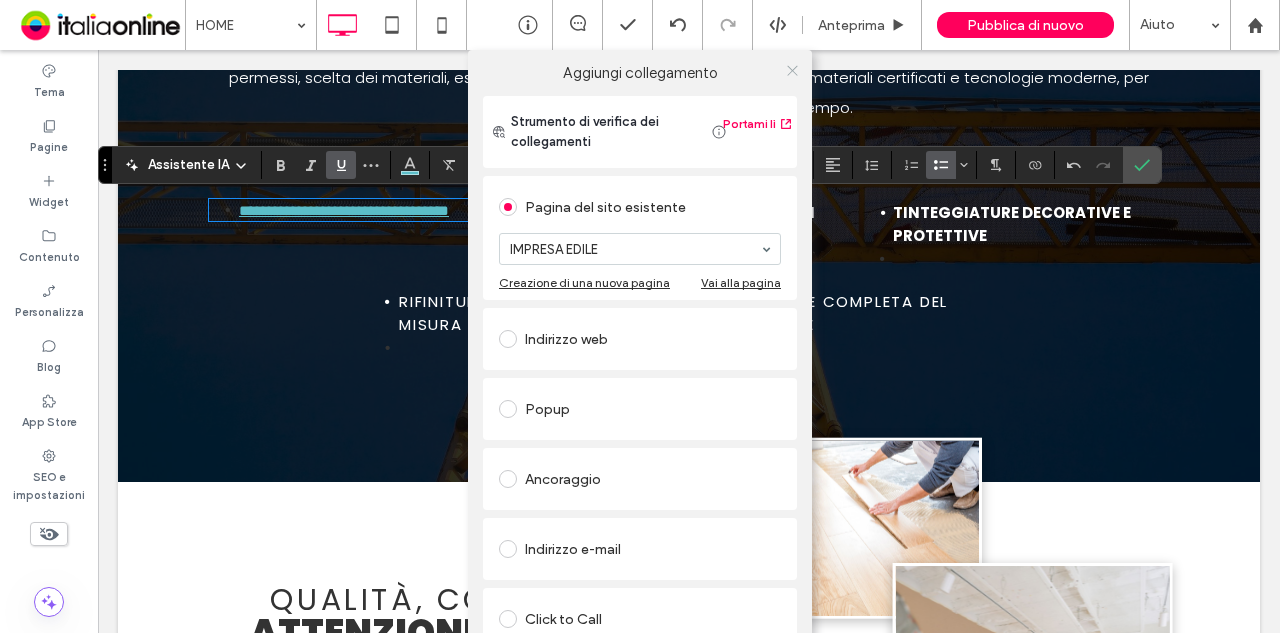 click 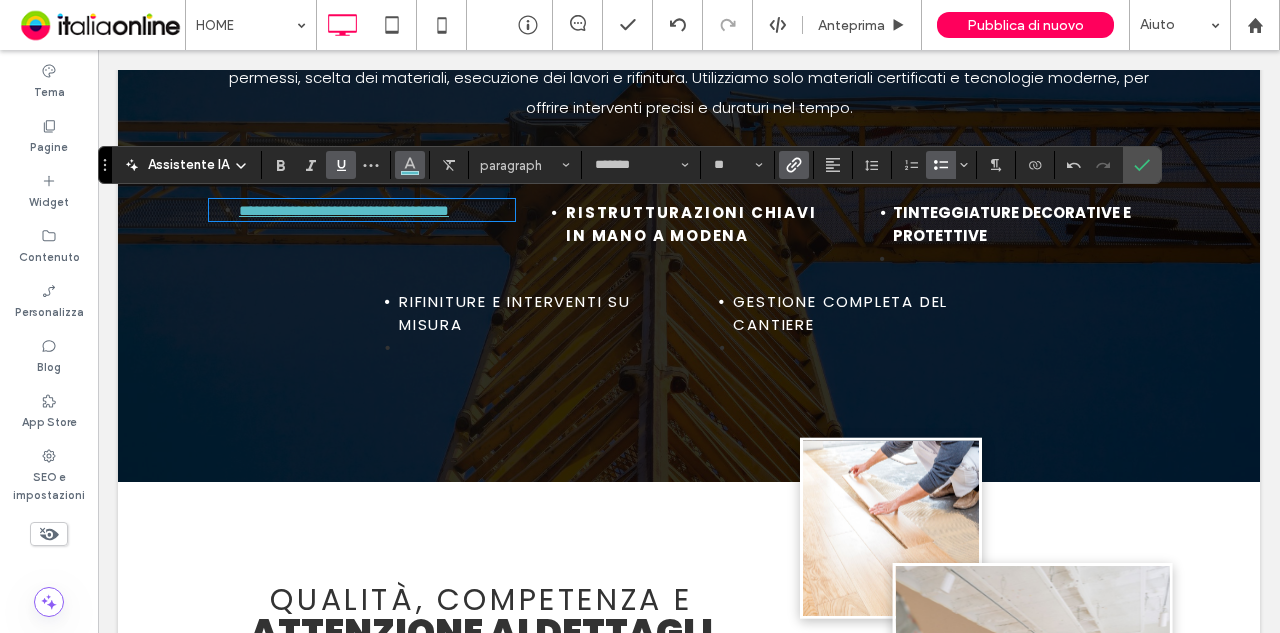 click at bounding box center (410, 165) 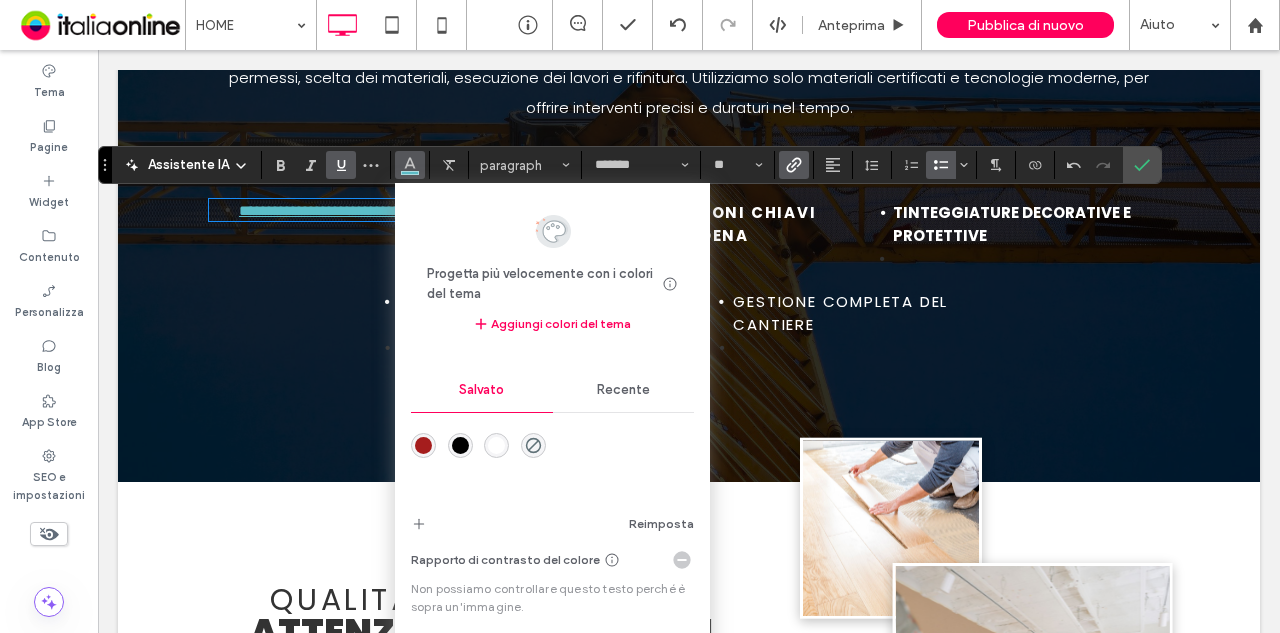 click at bounding box center [496, 445] 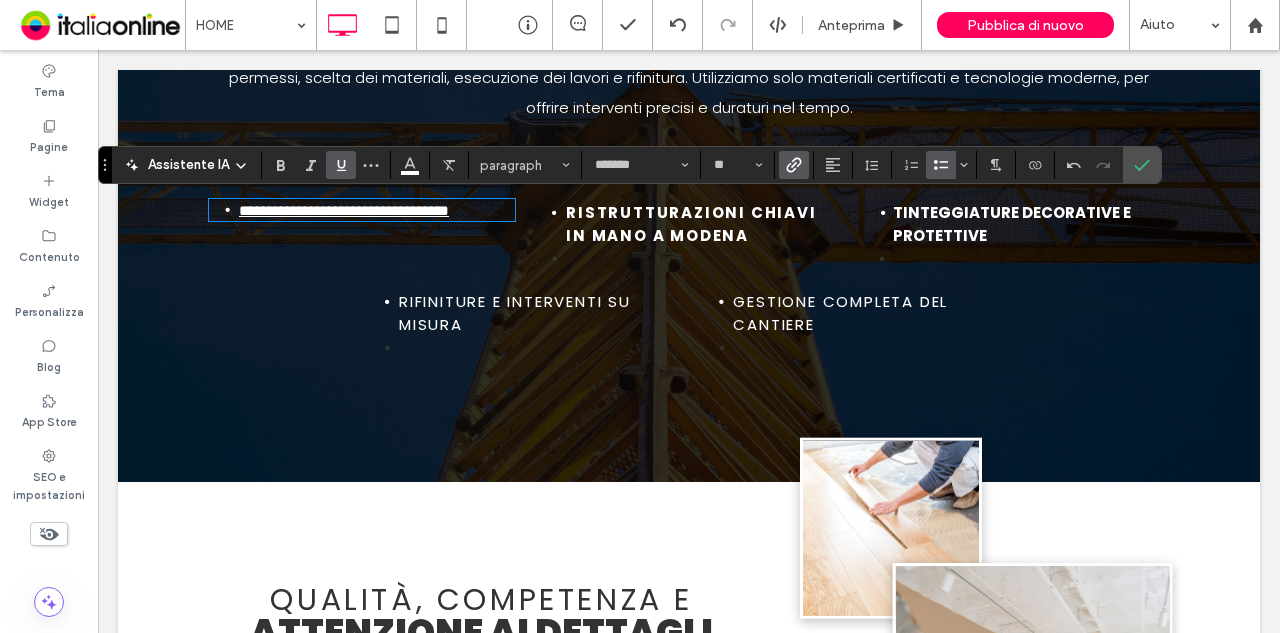 drag, startPoint x: 287, startPoint y: 163, endPoint x: 332, endPoint y: 165, distance: 45.044422 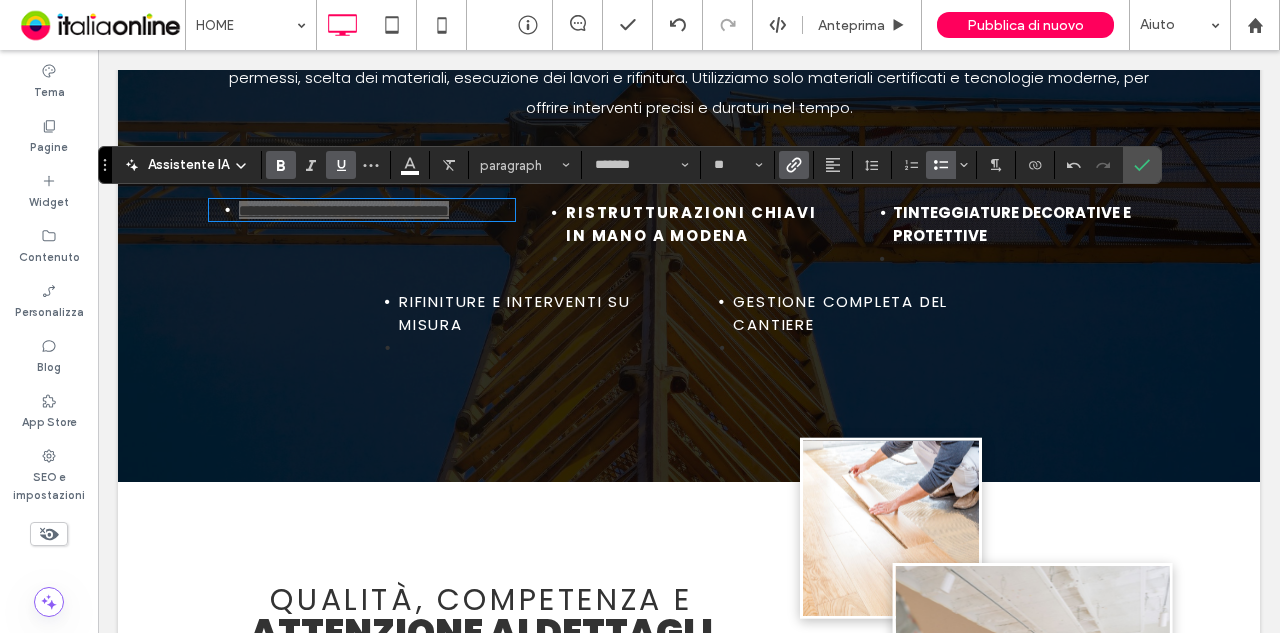 click at bounding box center [341, 165] 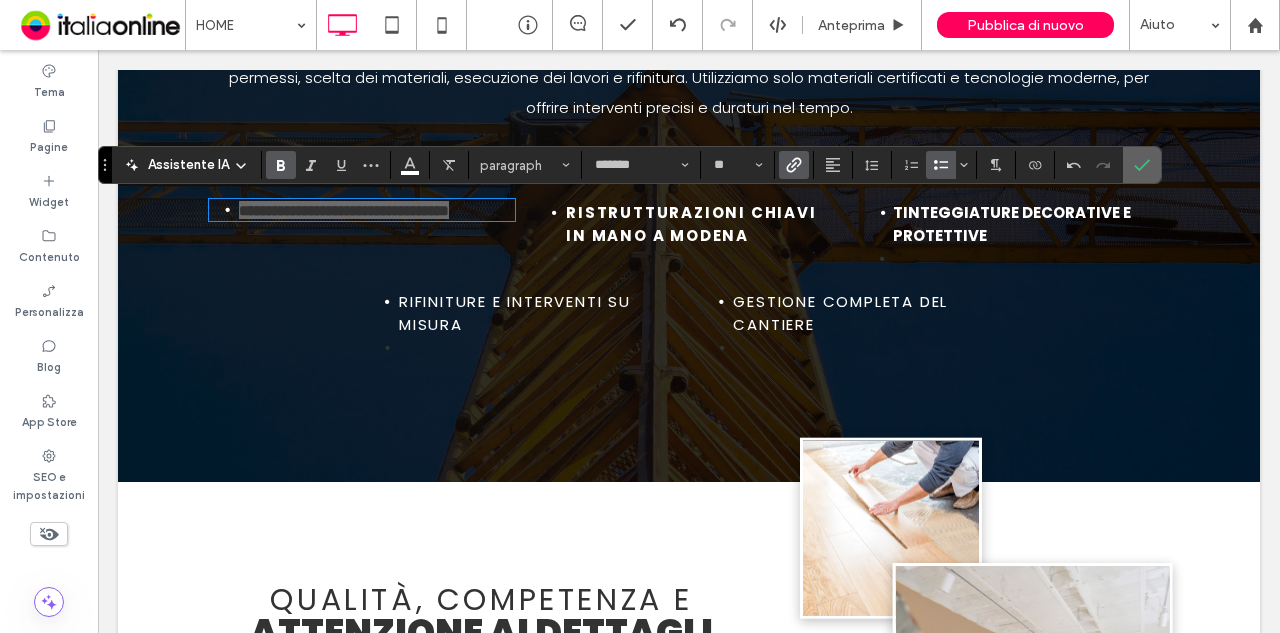 click 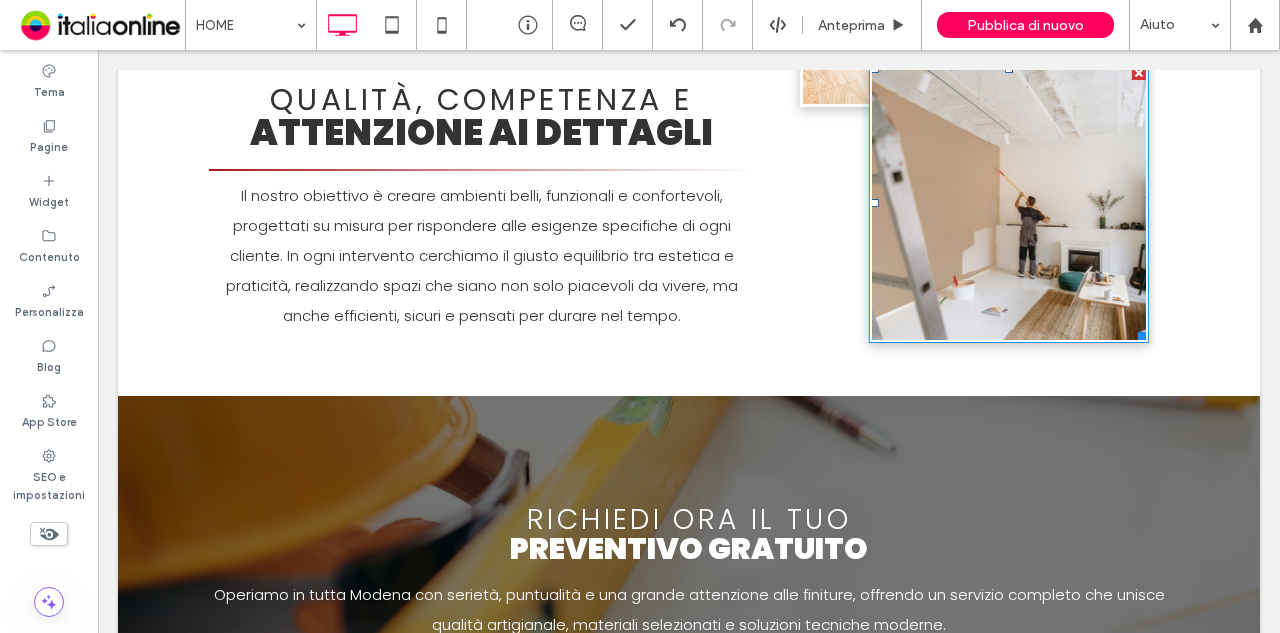 scroll, scrollTop: 2100, scrollLeft: 0, axis: vertical 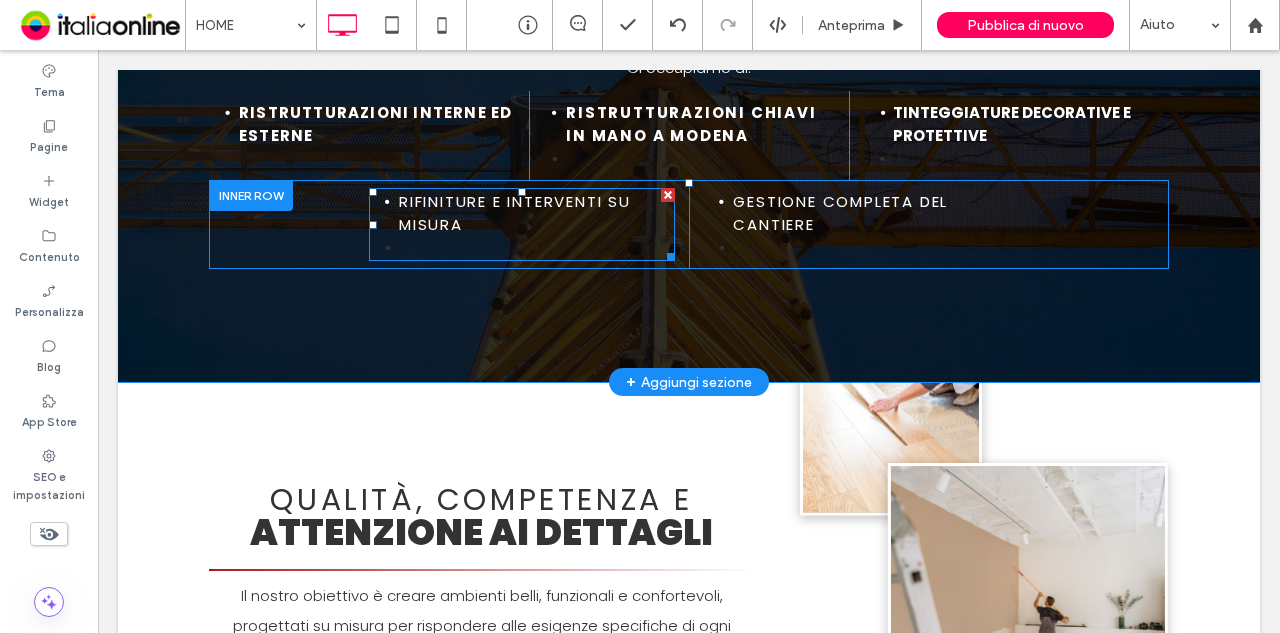 click on "Rifiniture e interventi su misura" at bounding box center (537, 213) 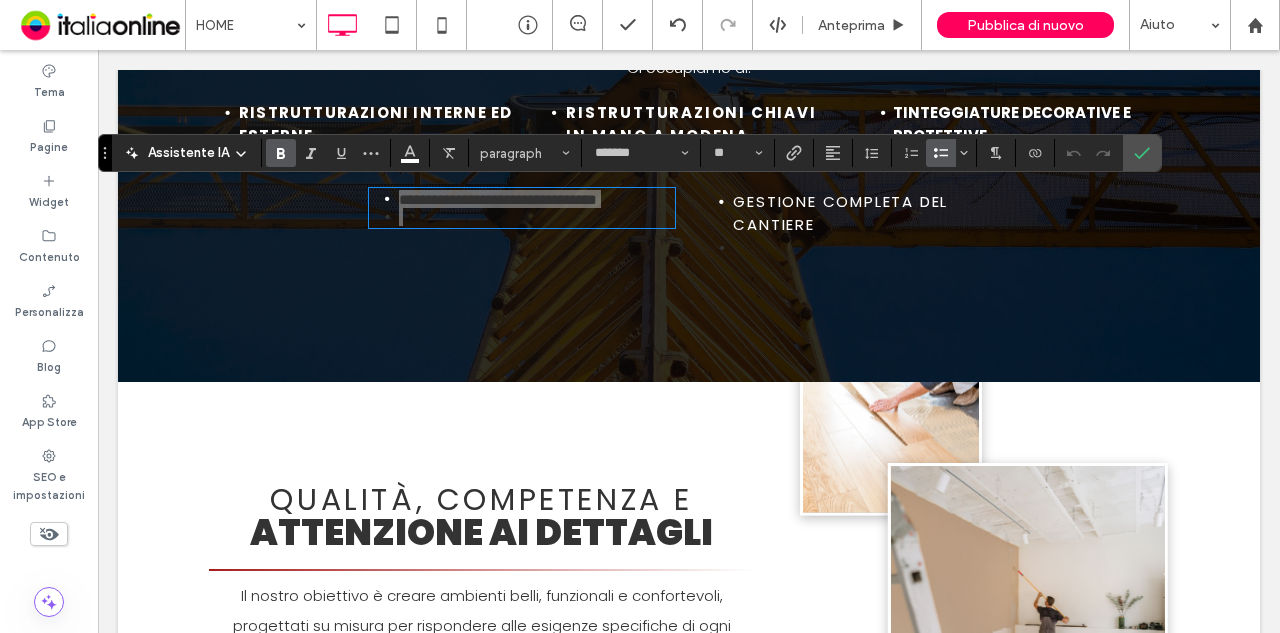 drag, startPoint x: 271, startPoint y: 163, endPoint x: 281, endPoint y: 157, distance: 11.661903 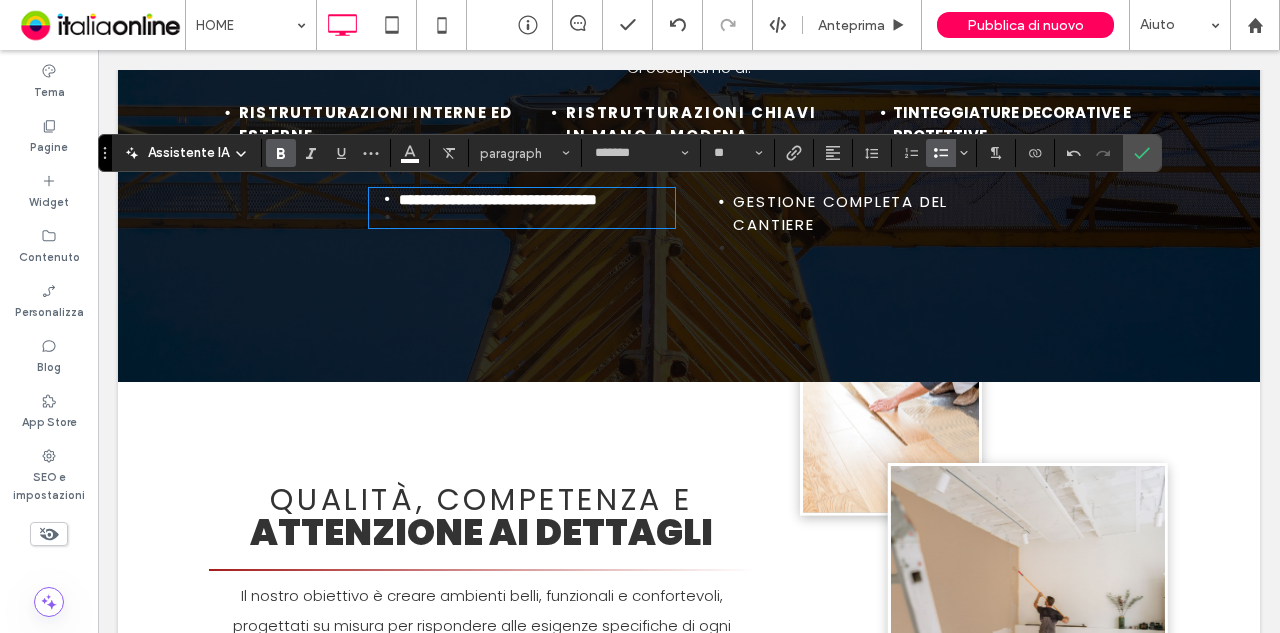 click on "Gestione completa del cantiere" at bounding box center [840, 213] 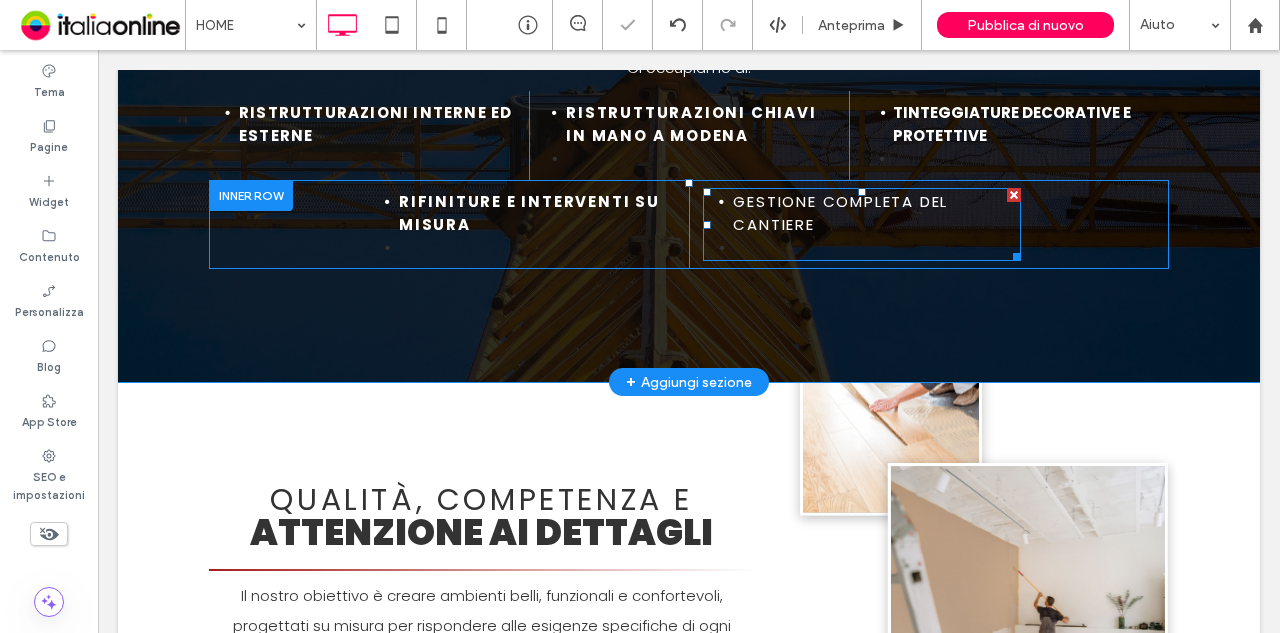 click on "Gestione completa del cantiere" at bounding box center [840, 213] 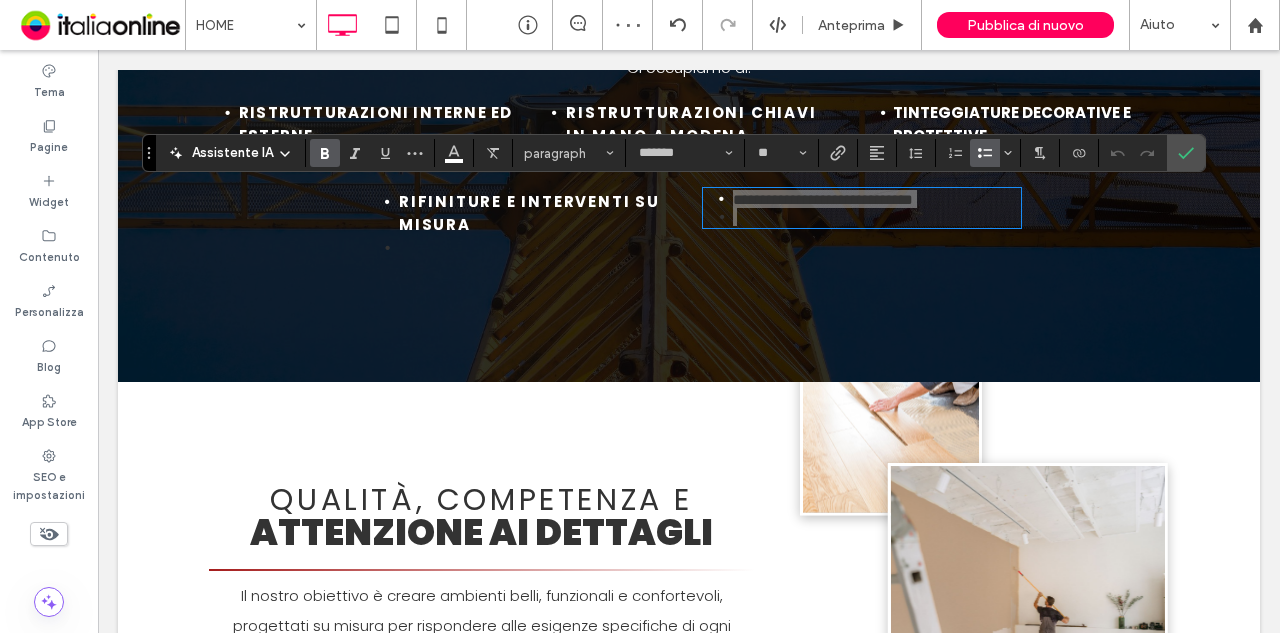 click 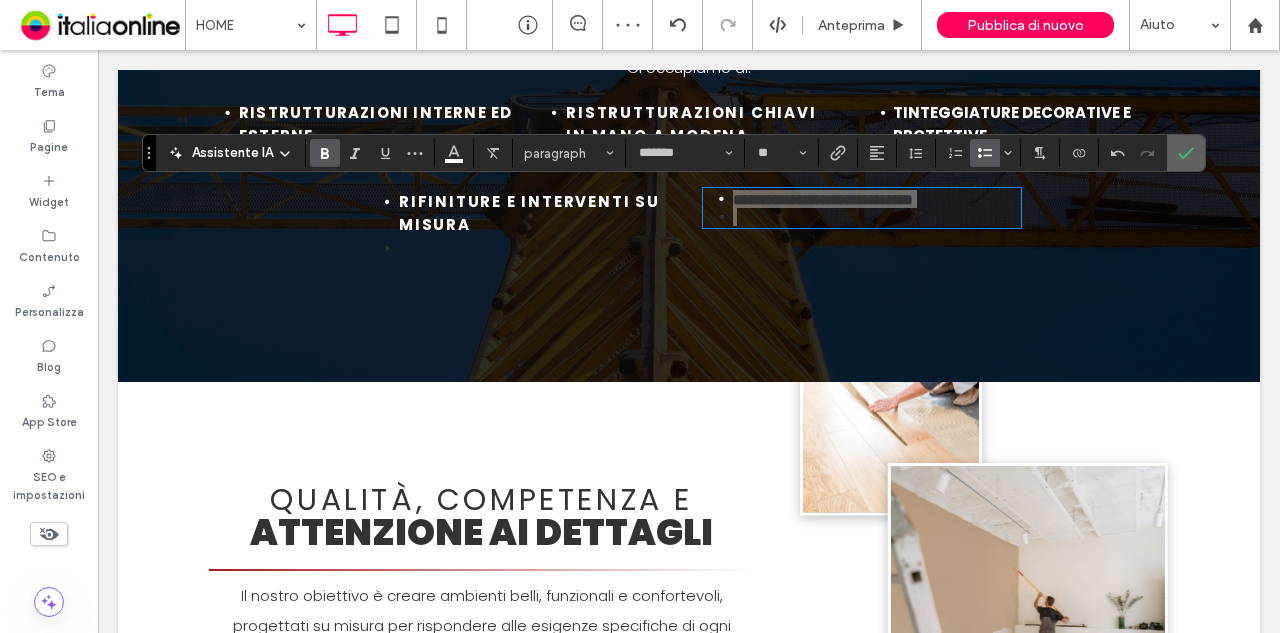 click at bounding box center (1186, 153) 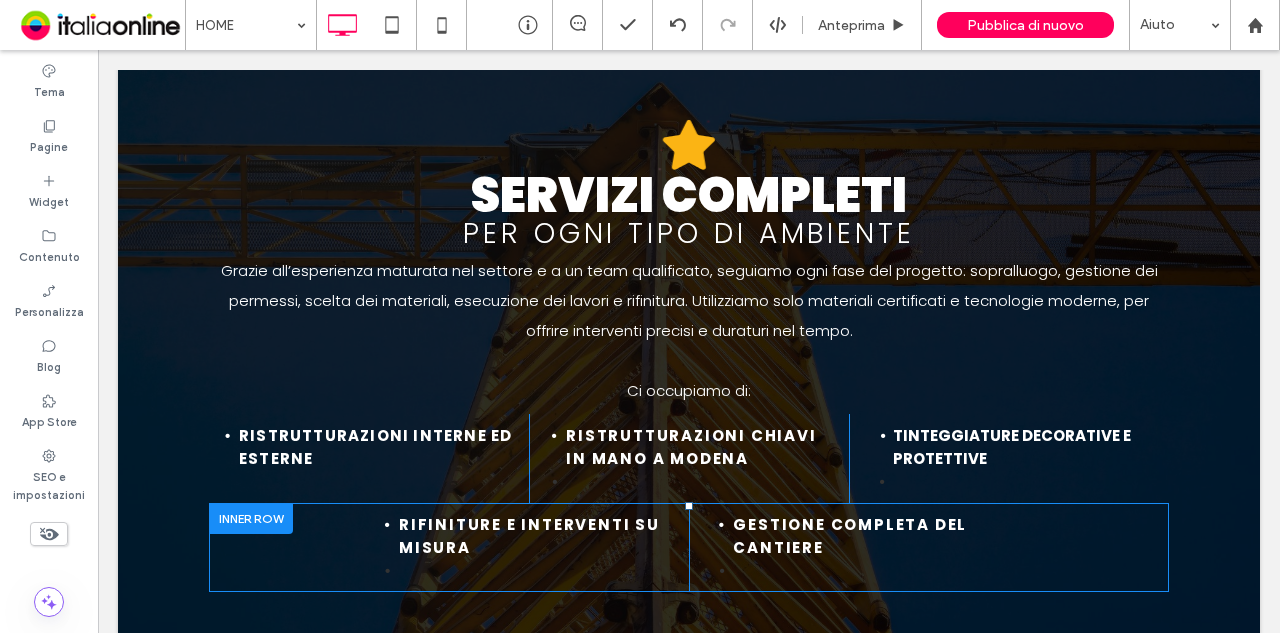 scroll, scrollTop: 1900, scrollLeft: 0, axis: vertical 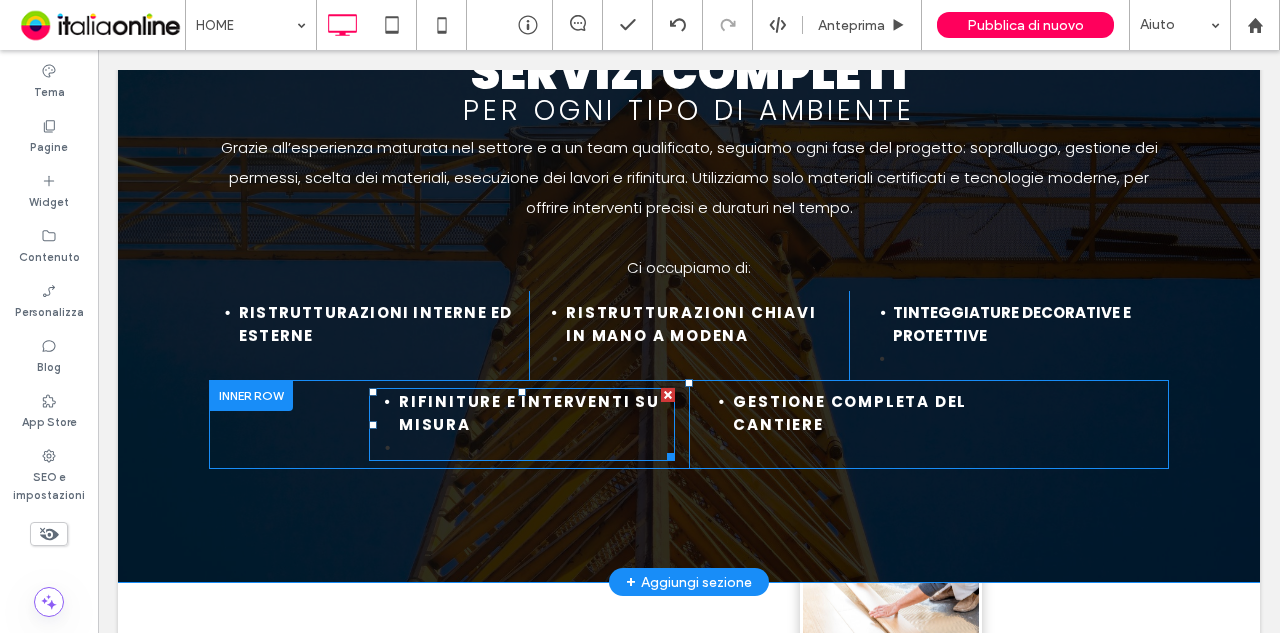 click on "Rifiniture e interventi su misura" at bounding box center (537, 413) 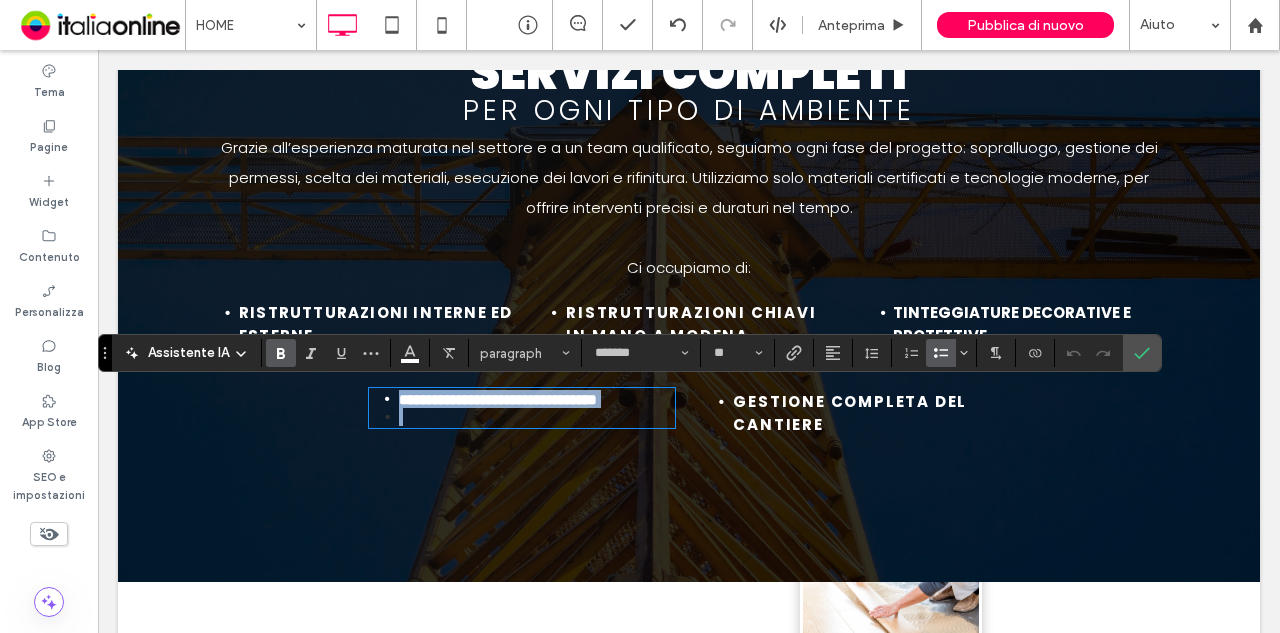click on "**********" at bounding box center [537, 399] 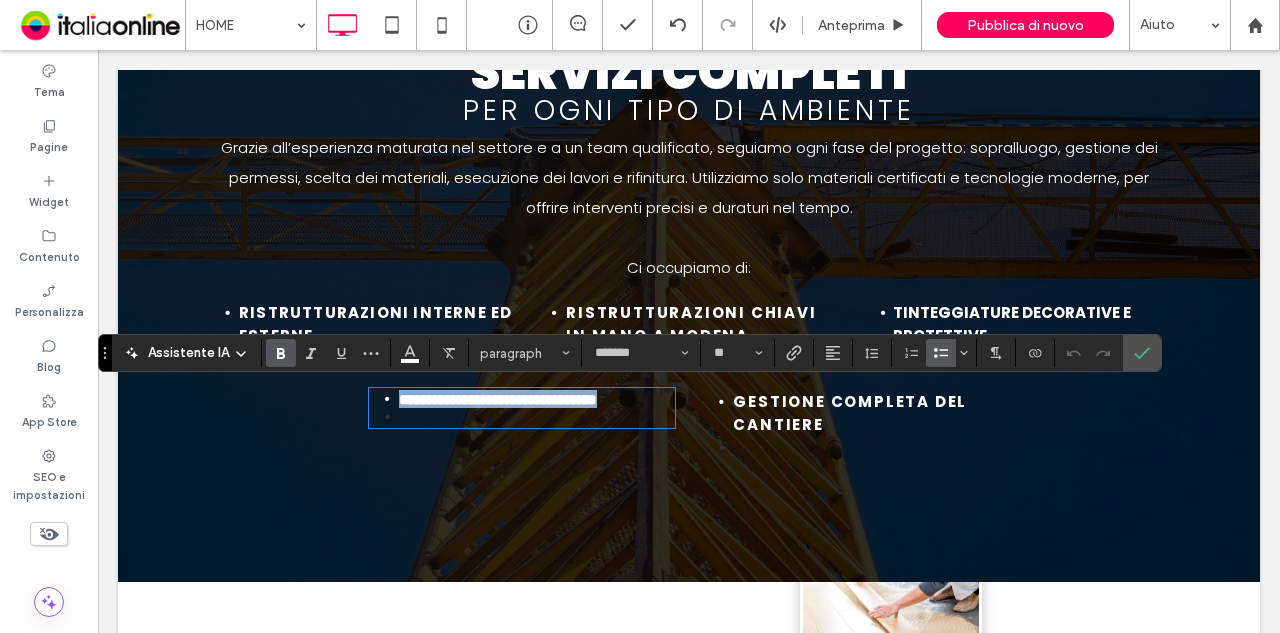 drag, startPoint x: 510, startPoint y: 421, endPoint x: 384, endPoint y: 393, distance: 129.07362 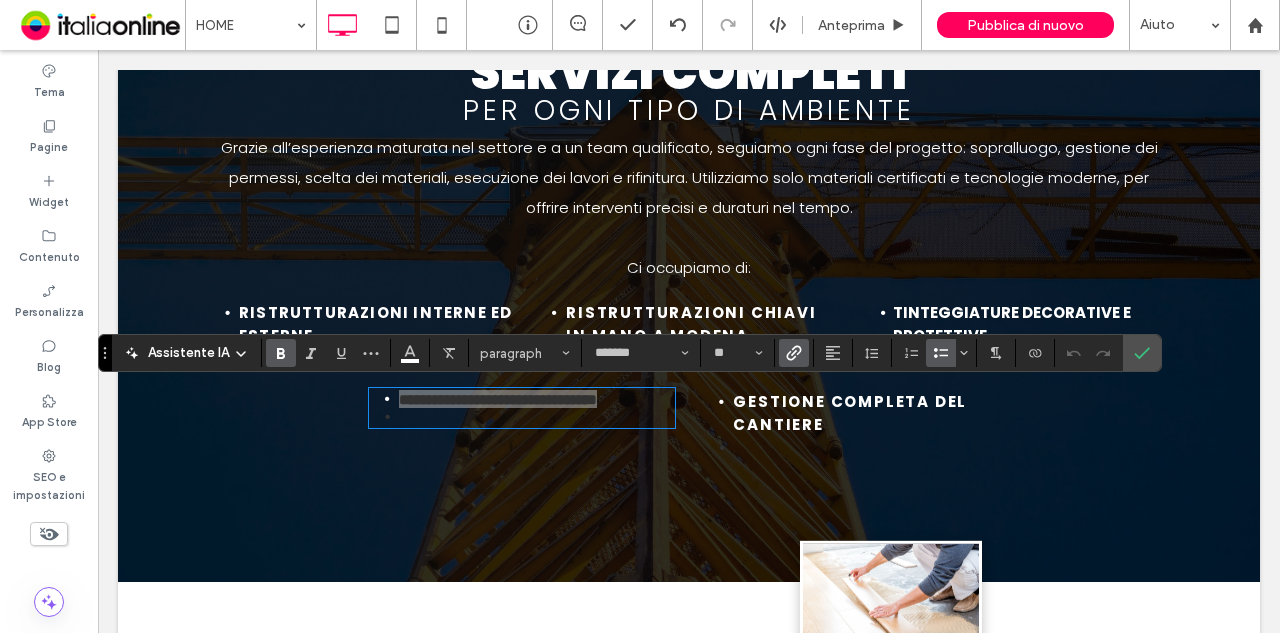 click at bounding box center (790, 353) 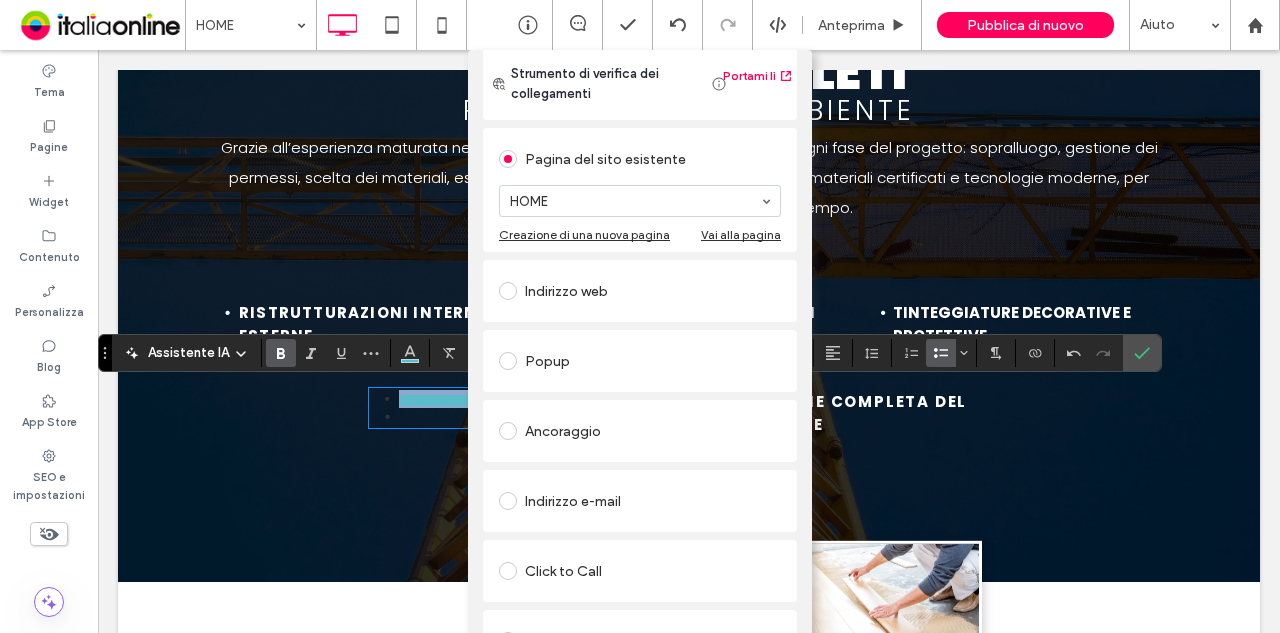 scroll, scrollTop: 0, scrollLeft: 0, axis: both 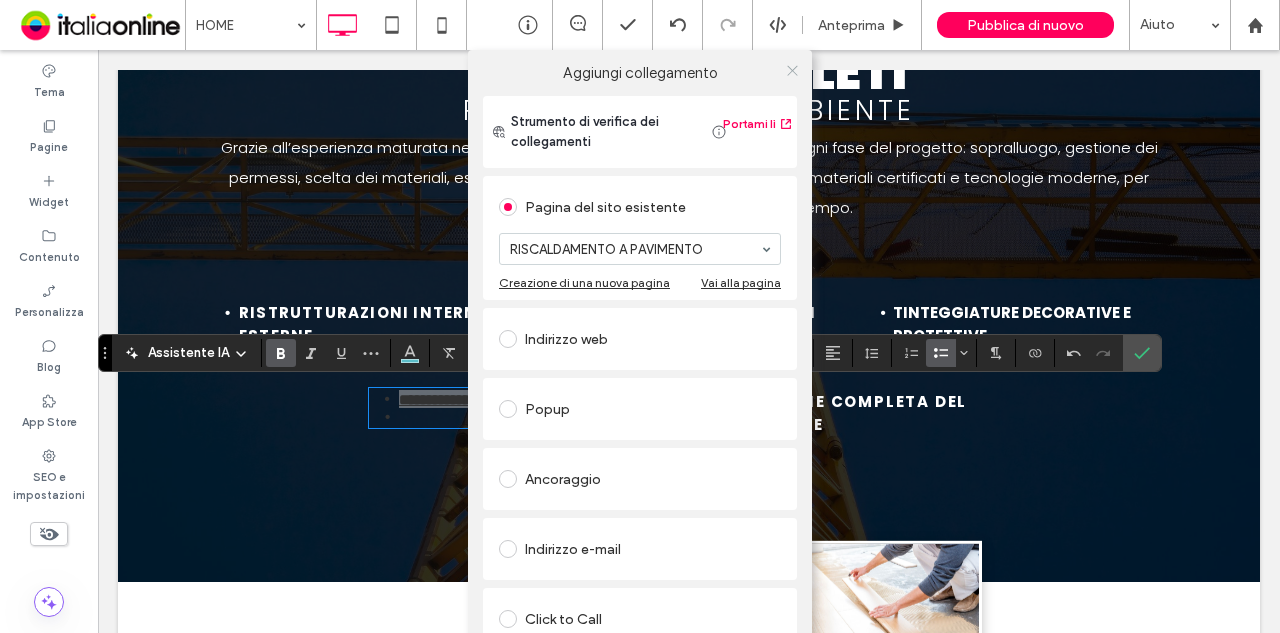 click 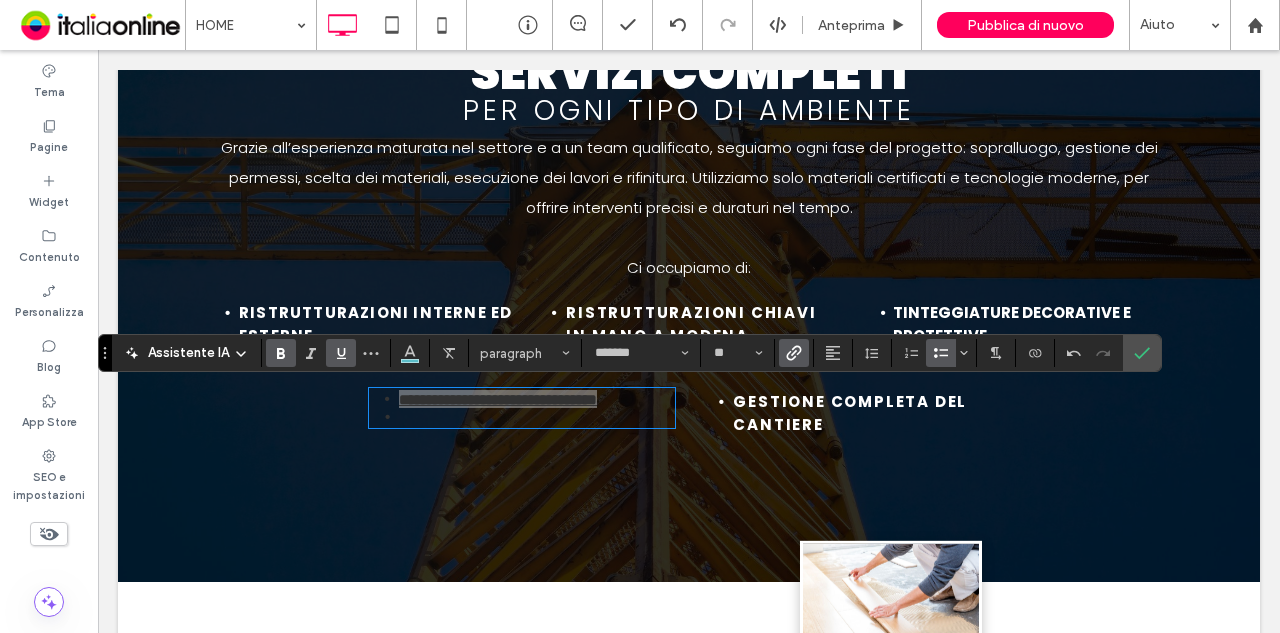 click at bounding box center [341, 353] 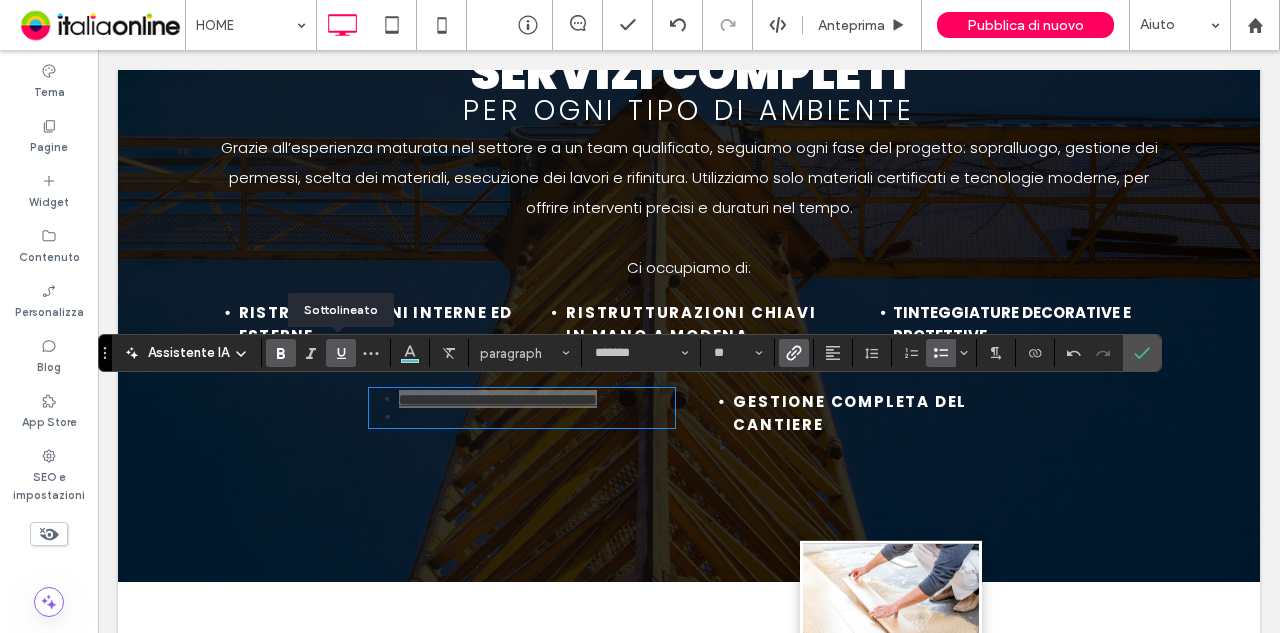 click at bounding box center [341, 353] 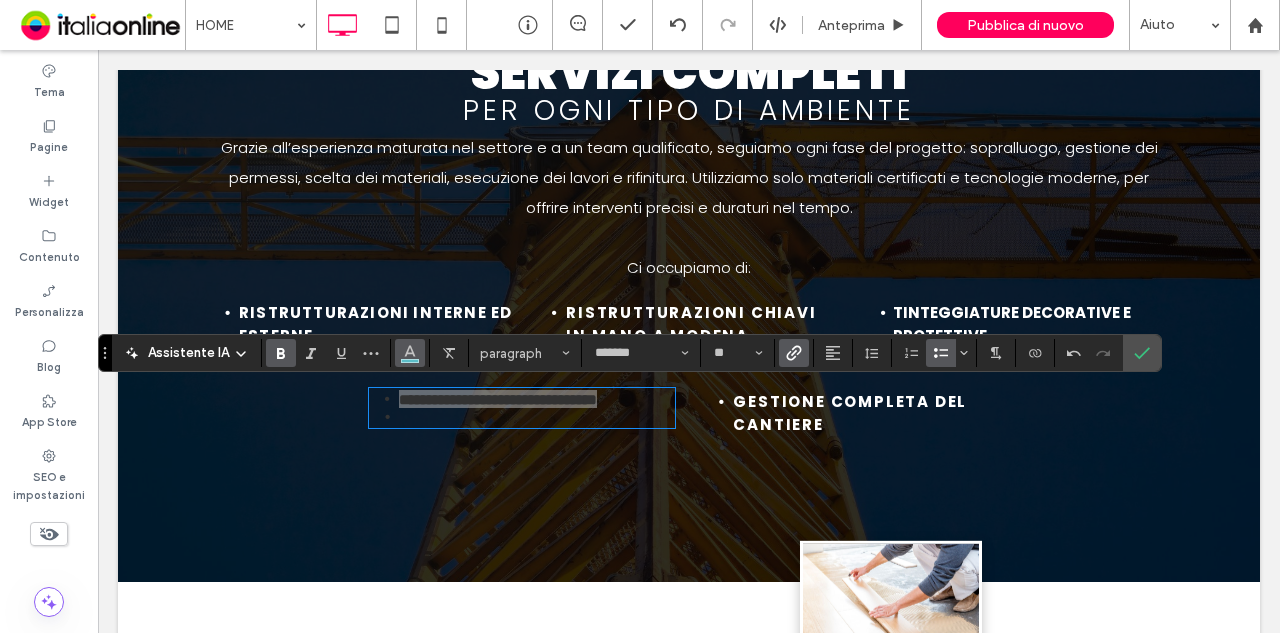 click 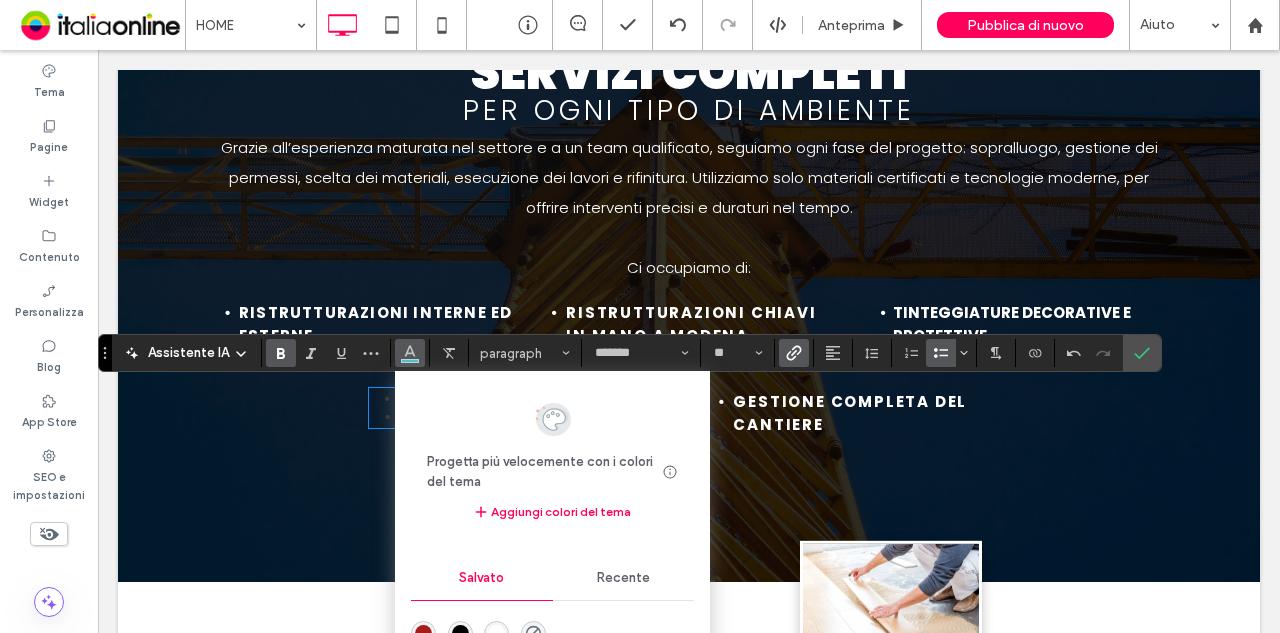 click at bounding box center [497, 634] 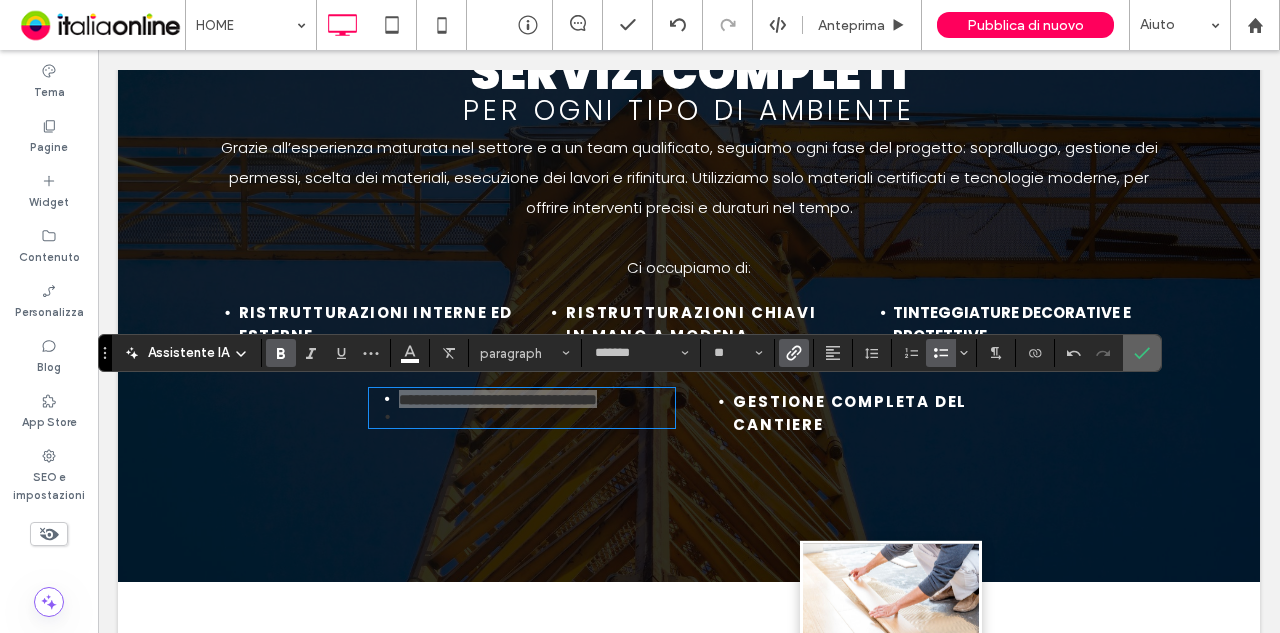 click at bounding box center (1142, 353) 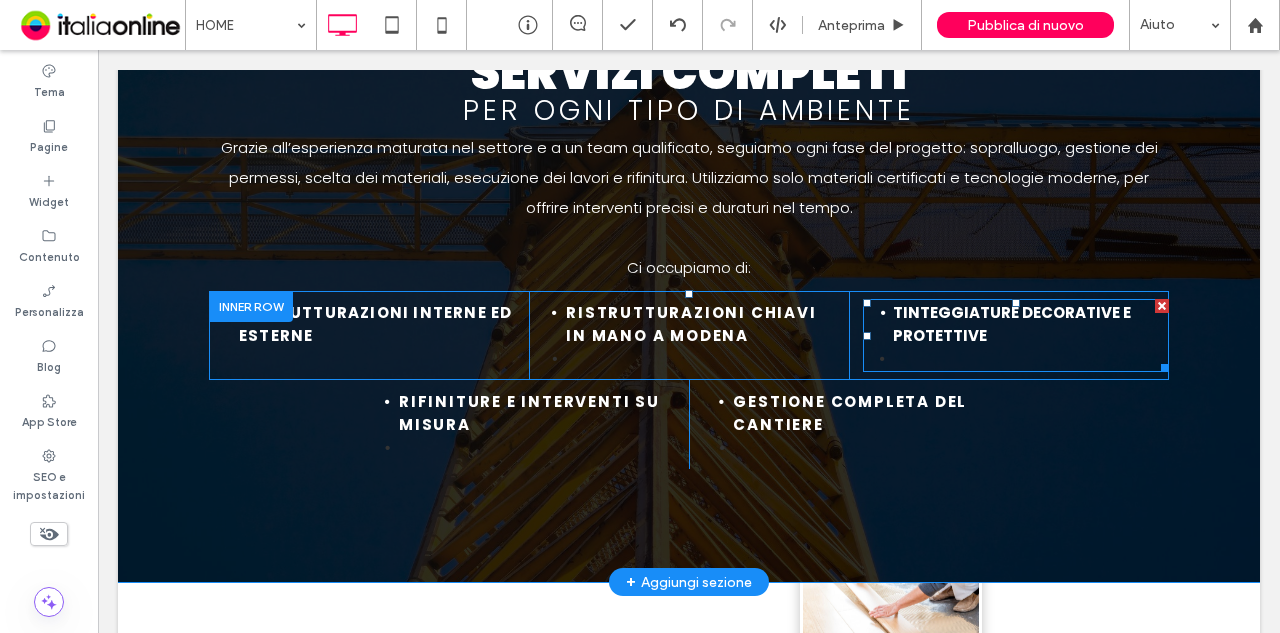 click on "Tinteggiature decorative e protettive" at bounding box center [1031, 324] 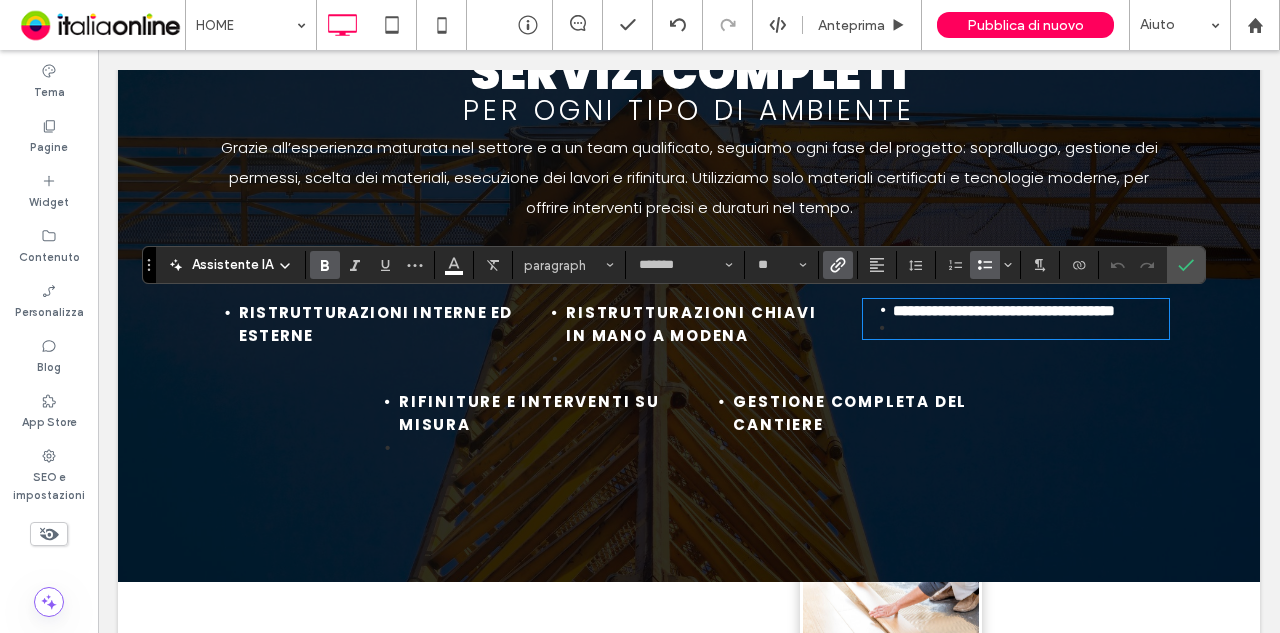 click on "Ristrutturazioni chiavi in mano A MoDENA" at bounding box center [691, 324] 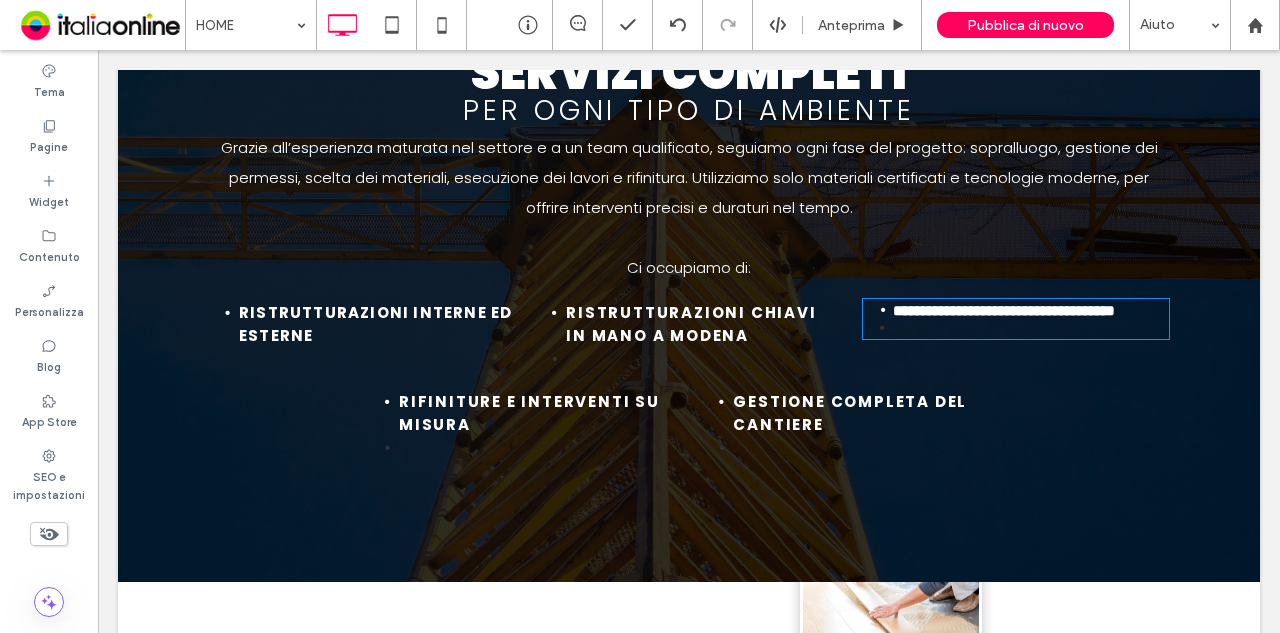 click on "Ristrutturazioni chiavi in mano A MoDENA" at bounding box center [691, 324] 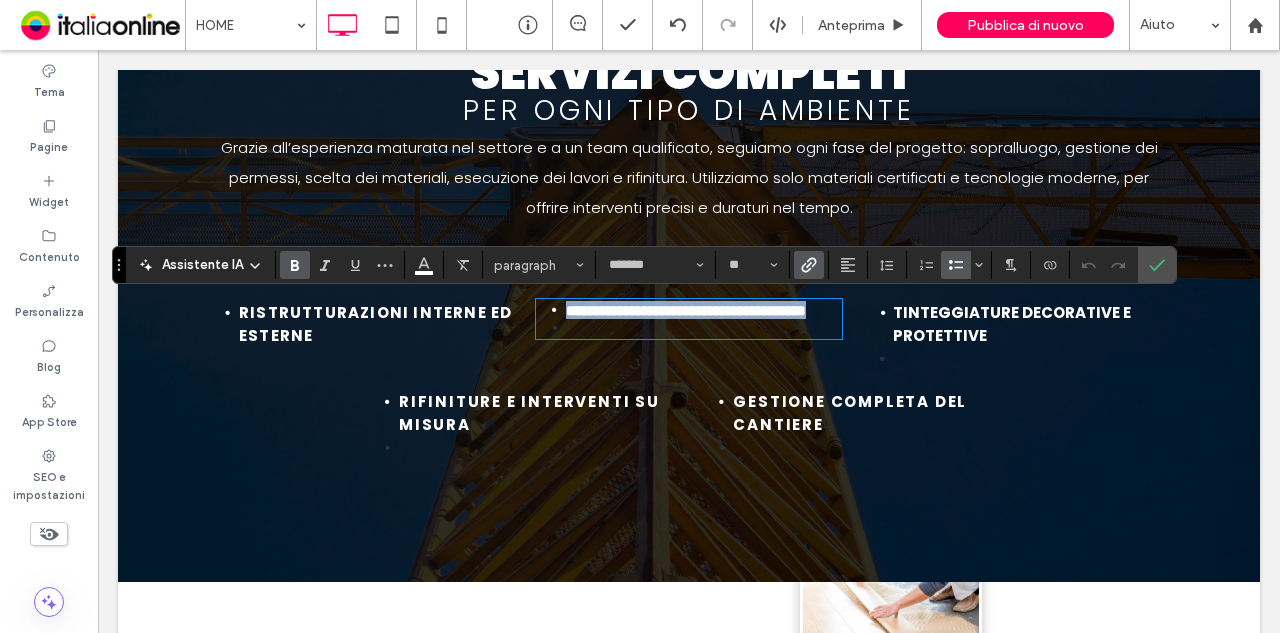 click on "Tinteggiature decorative e protettive" at bounding box center [1012, 324] 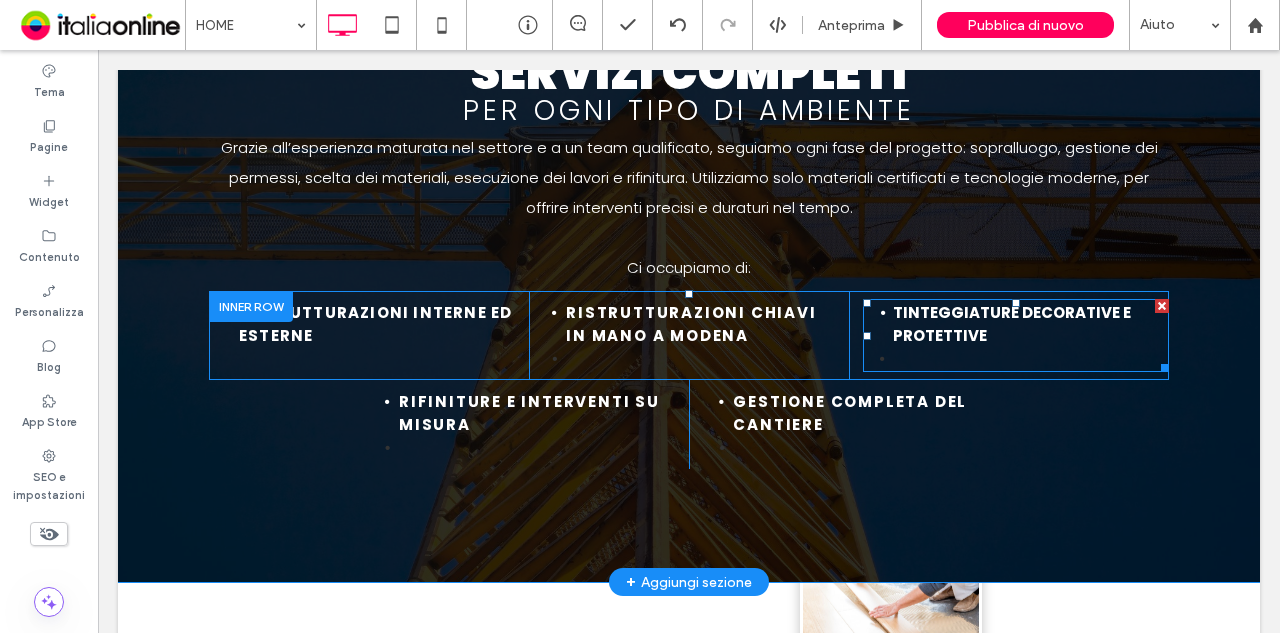 click on "Tinteggiature decorative e protettive" at bounding box center (1012, 324) 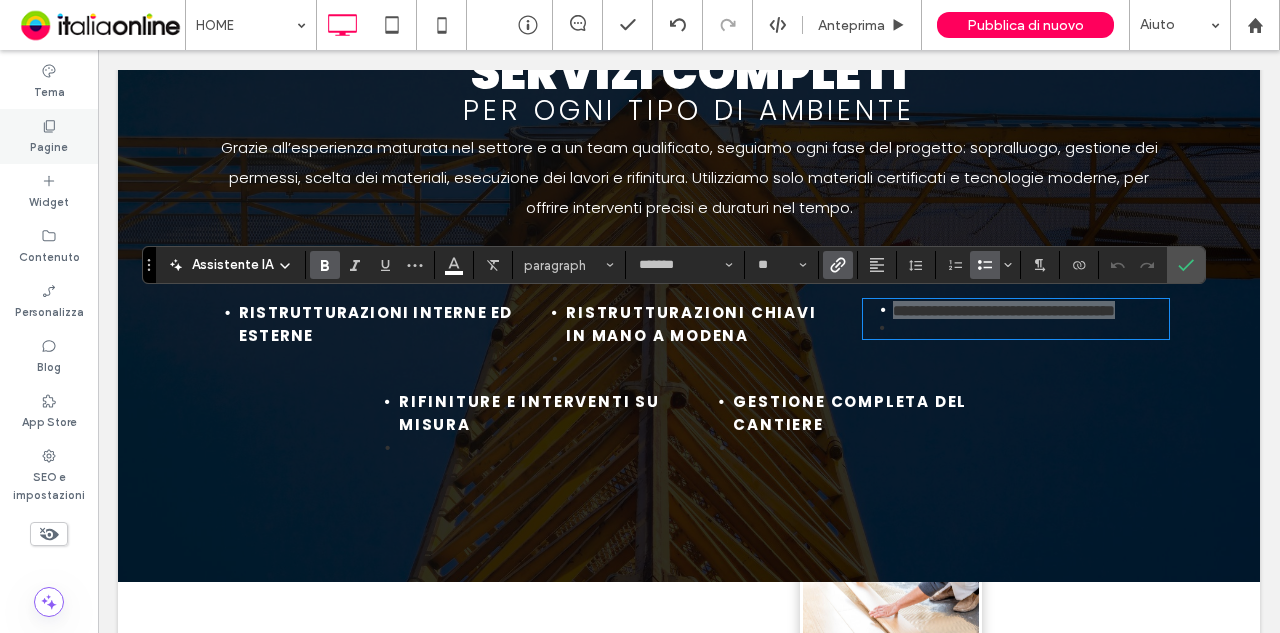 click 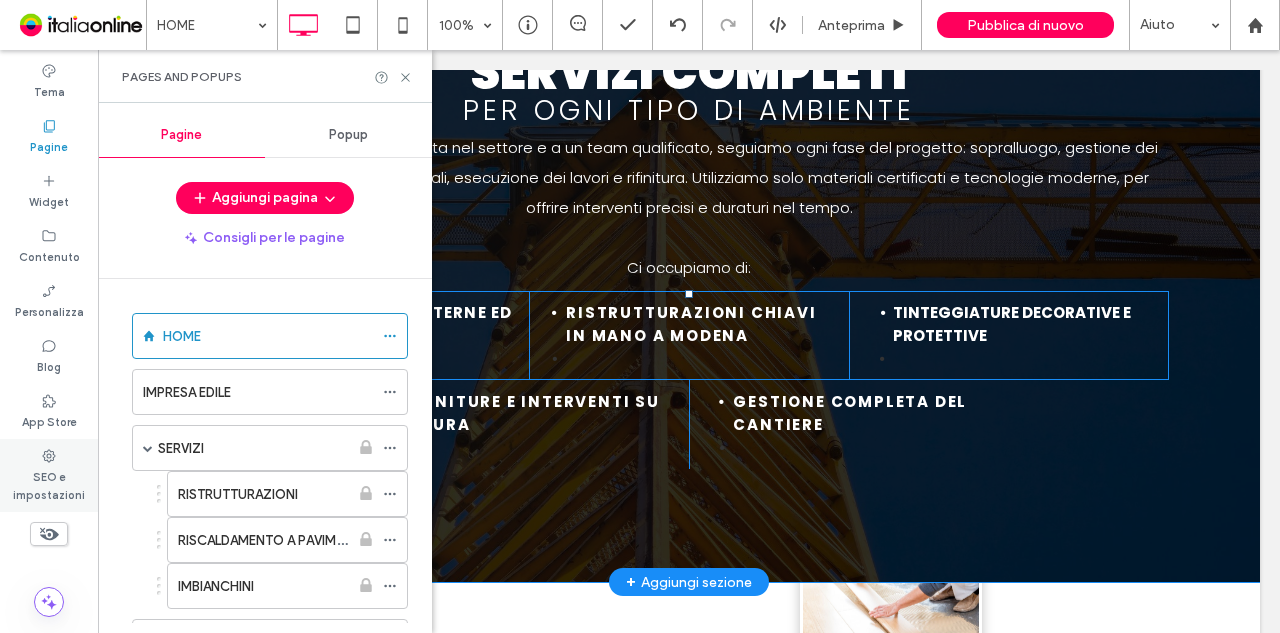 click on "SEO e impostazioni" at bounding box center [49, 484] 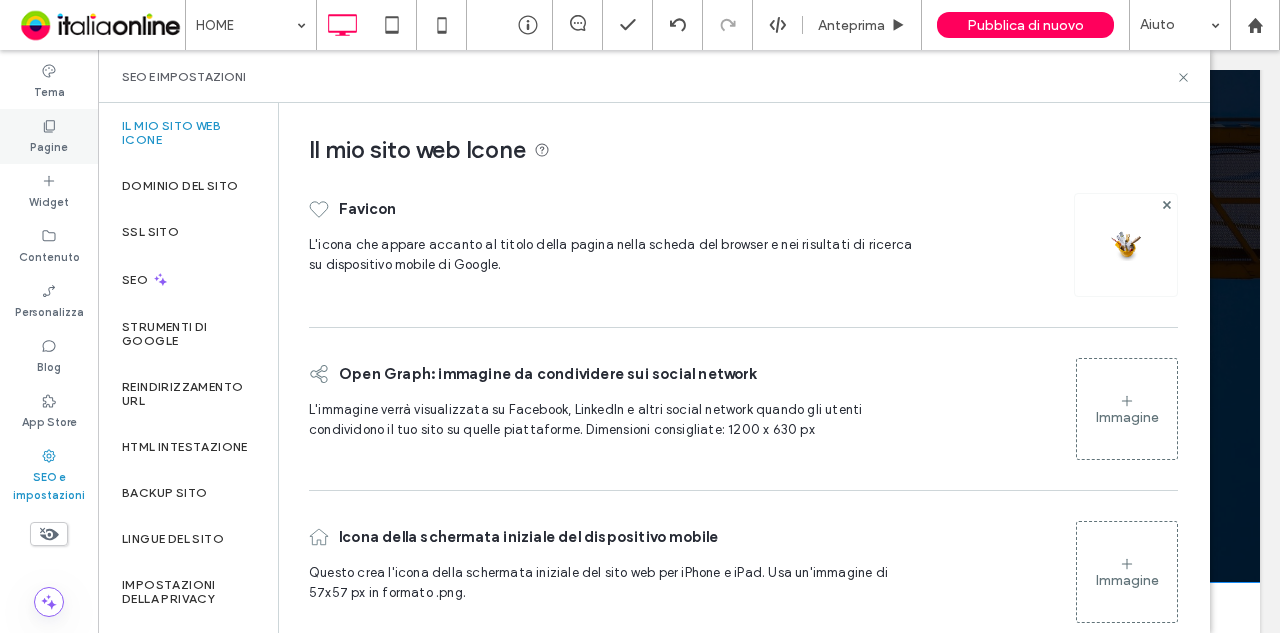 click on "Pagine" at bounding box center (49, 145) 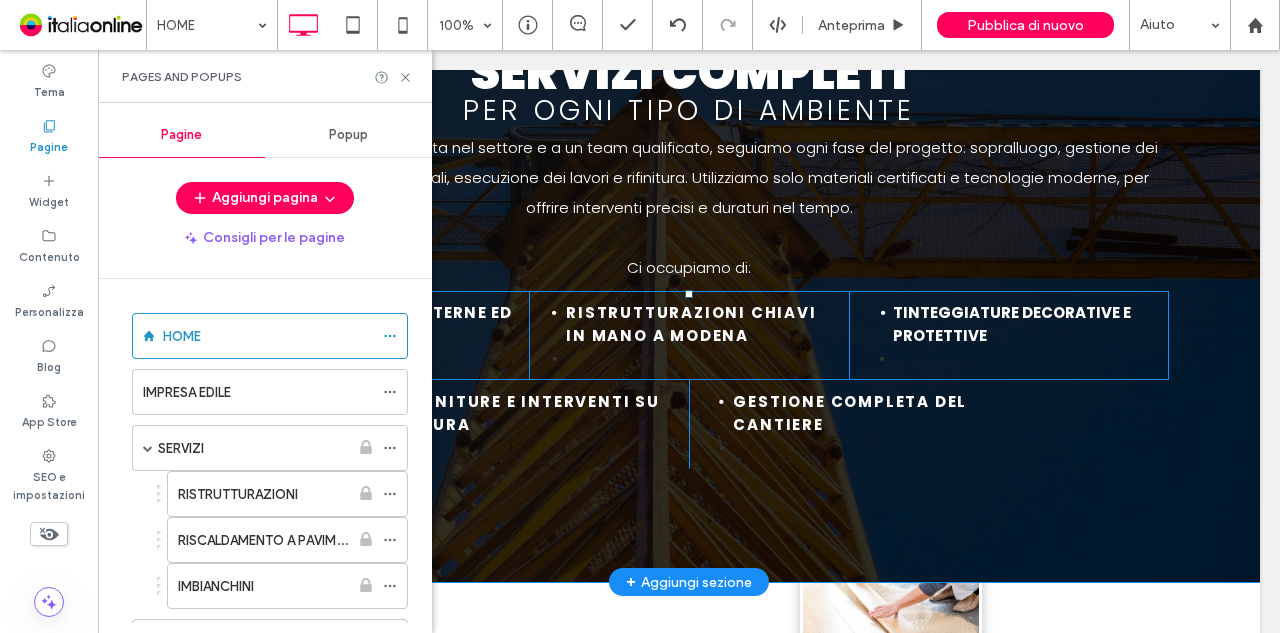 scroll, scrollTop: 0, scrollLeft: 0, axis: both 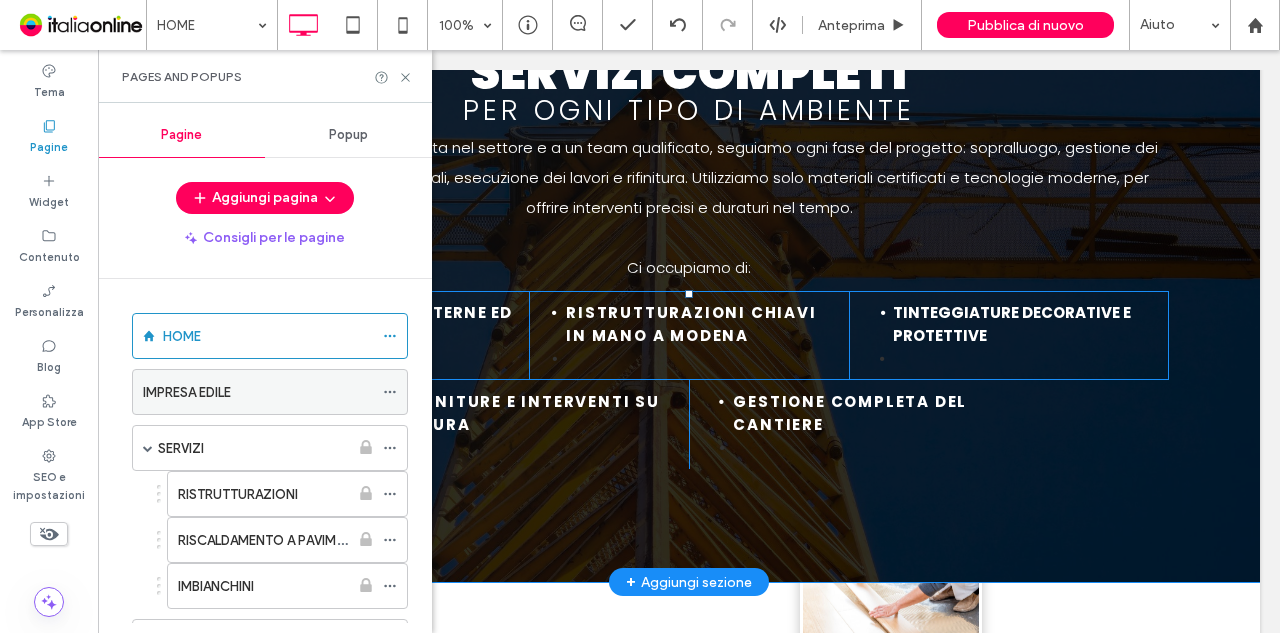 click 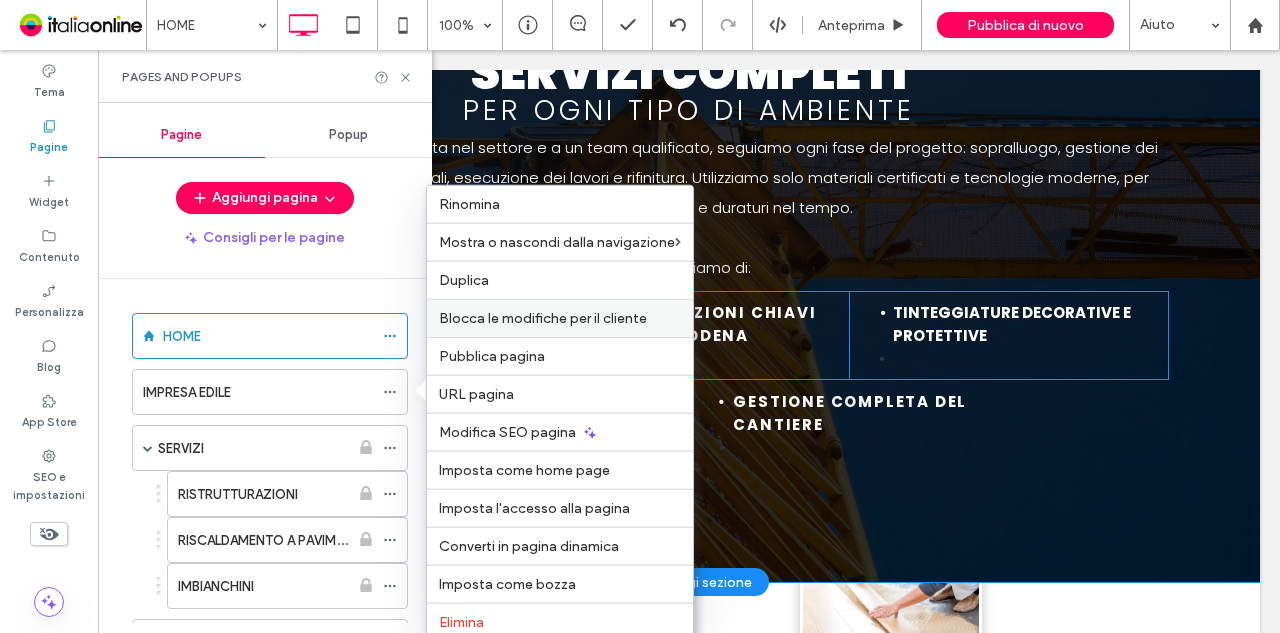 click on "Blocca le modifiche per il cliente" at bounding box center [543, 318] 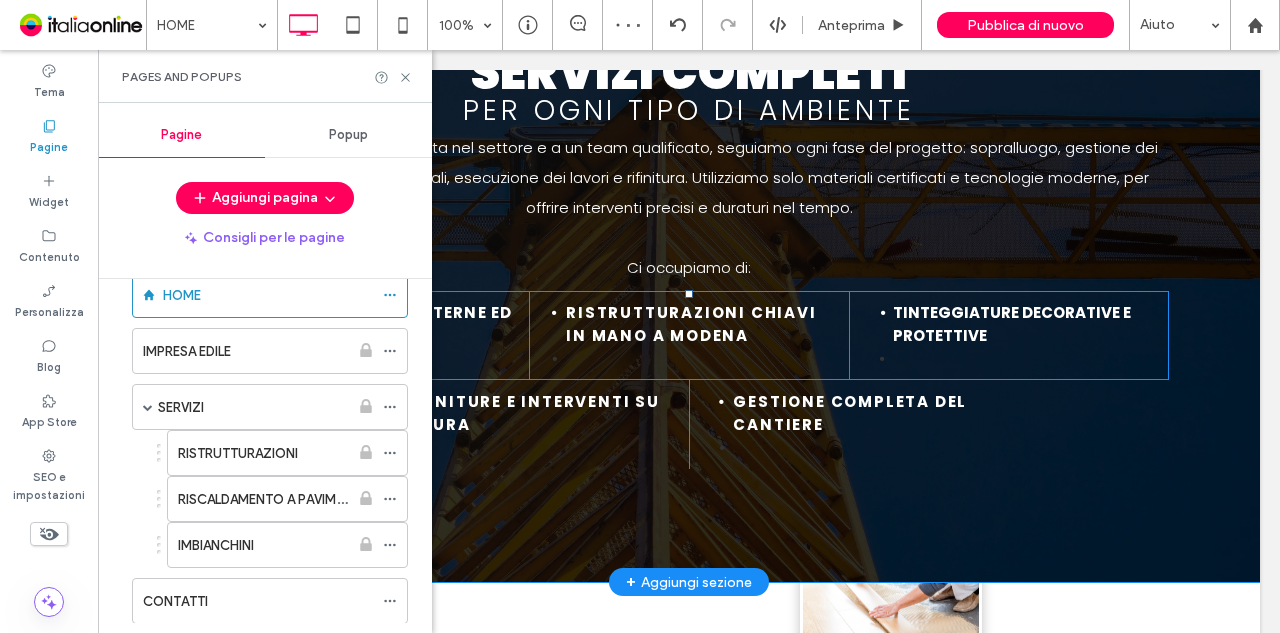 scroll, scrollTop: 0, scrollLeft: 0, axis: both 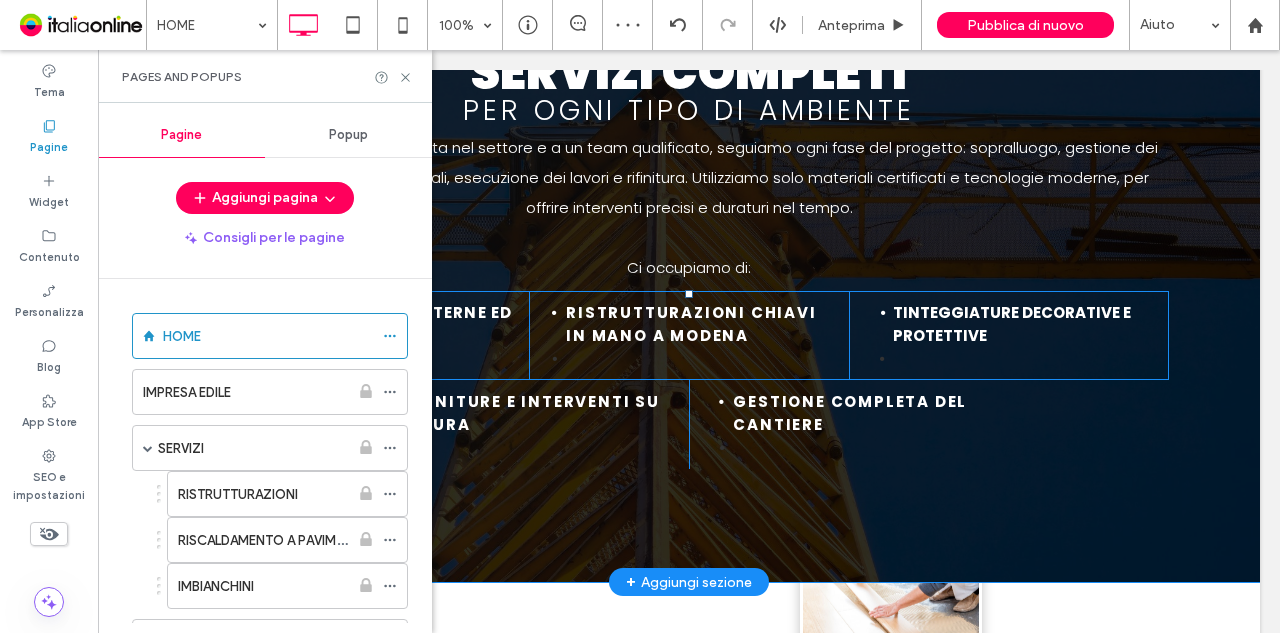click on "Pagine" at bounding box center (49, 145) 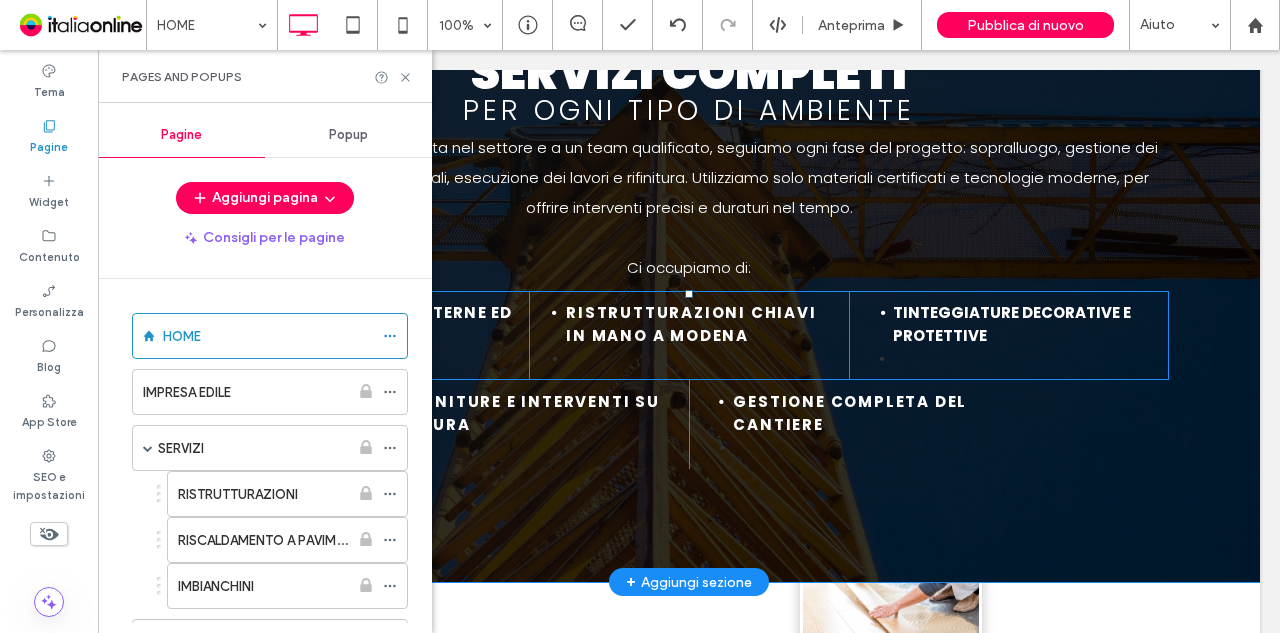 click on "Pagine" at bounding box center (49, 145) 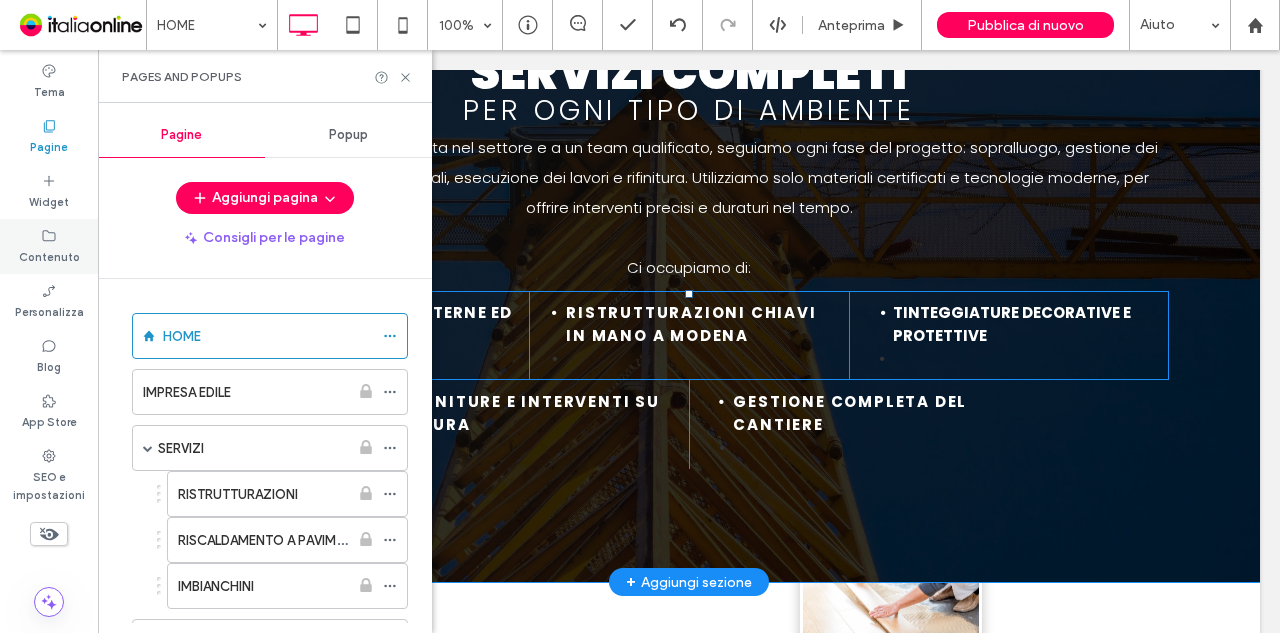 click on "Contenuto" at bounding box center [49, 255] 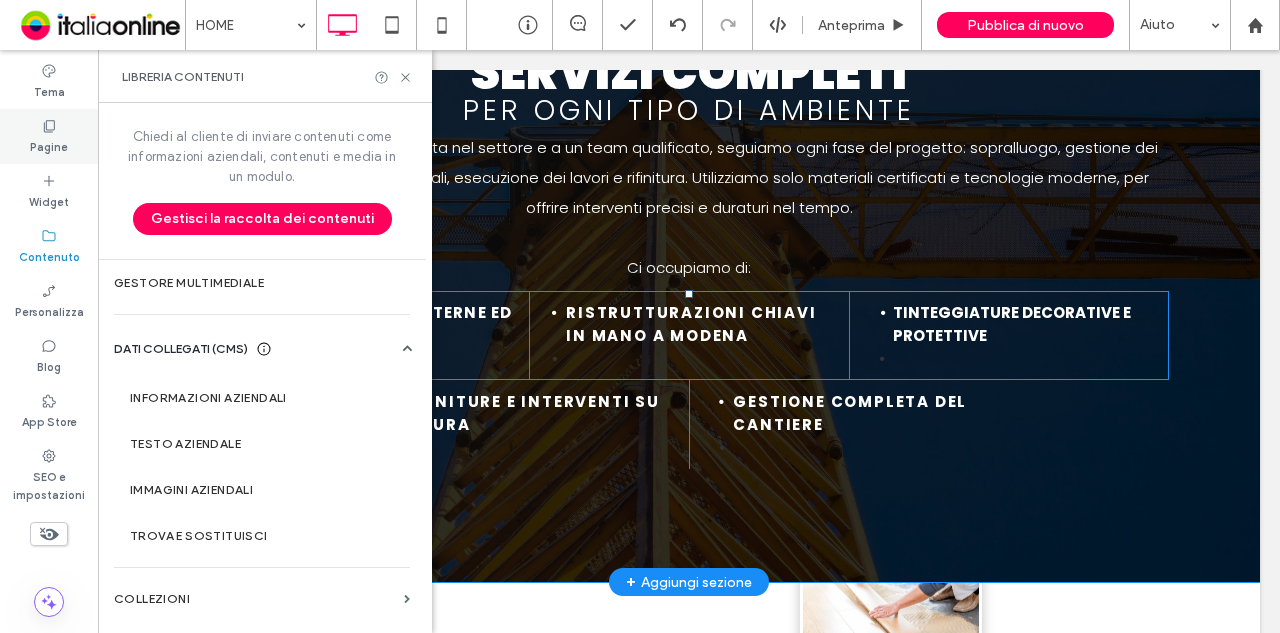 click on "Pagine" at bounding box center [49, 145] 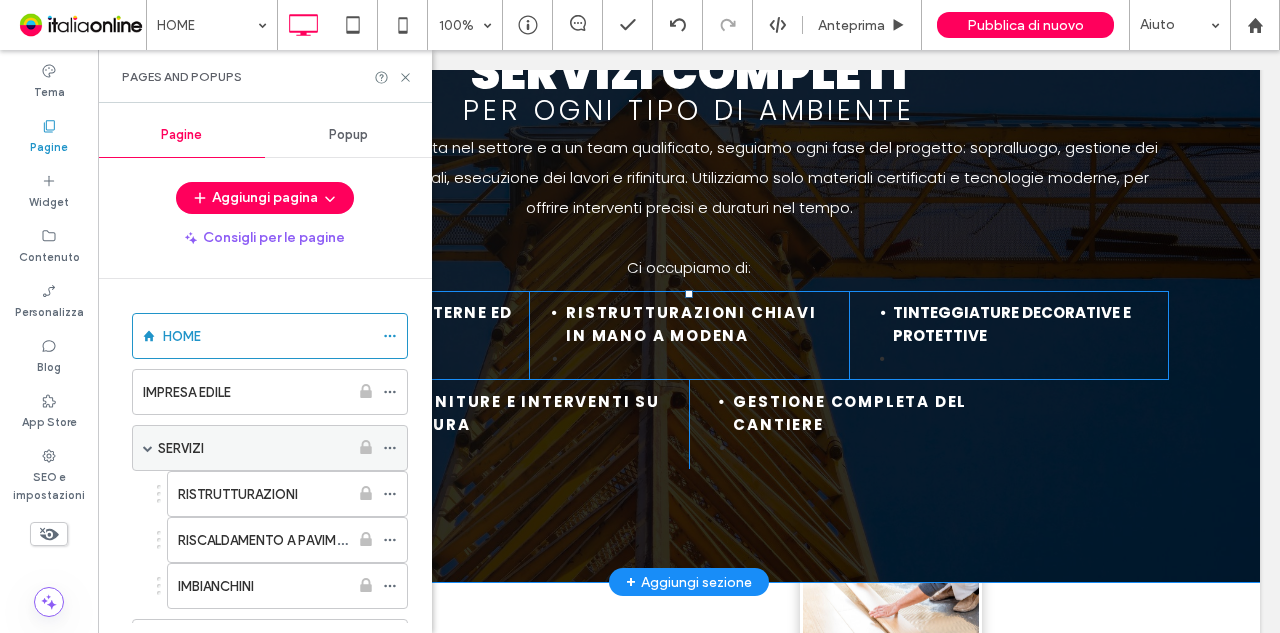 scroll, scrollTop: 86, scrollLeft: 0, axis: vertical 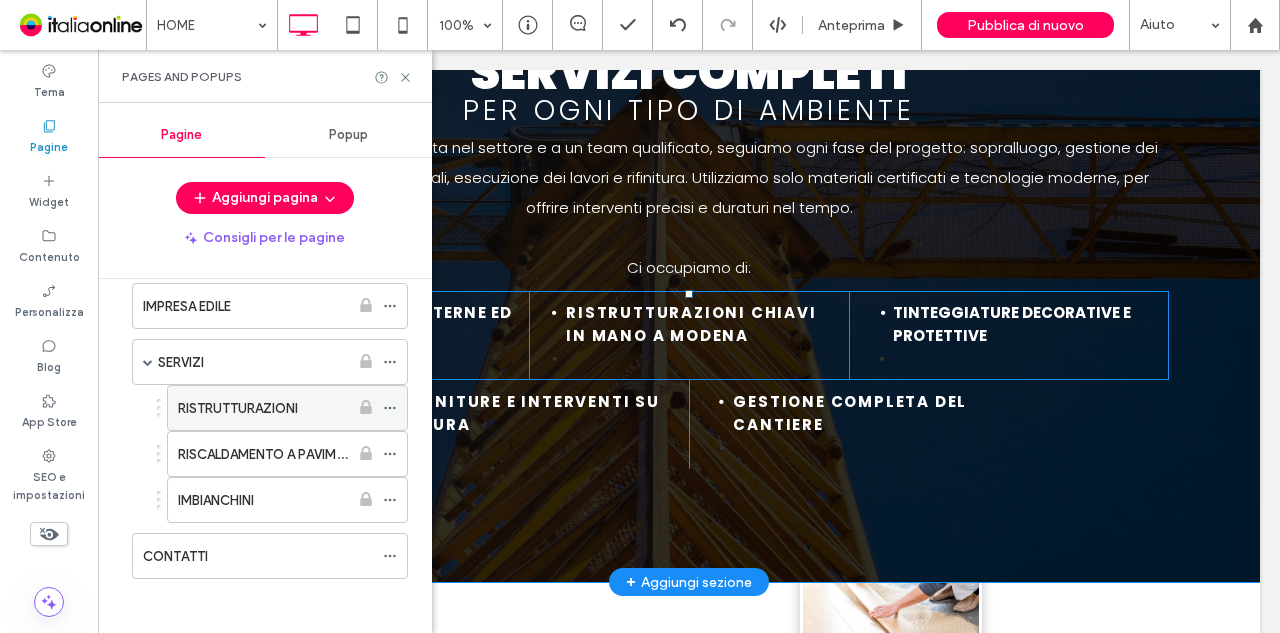 click on "RISTRUTTURAZIONI" at bounding box center (238, 408) 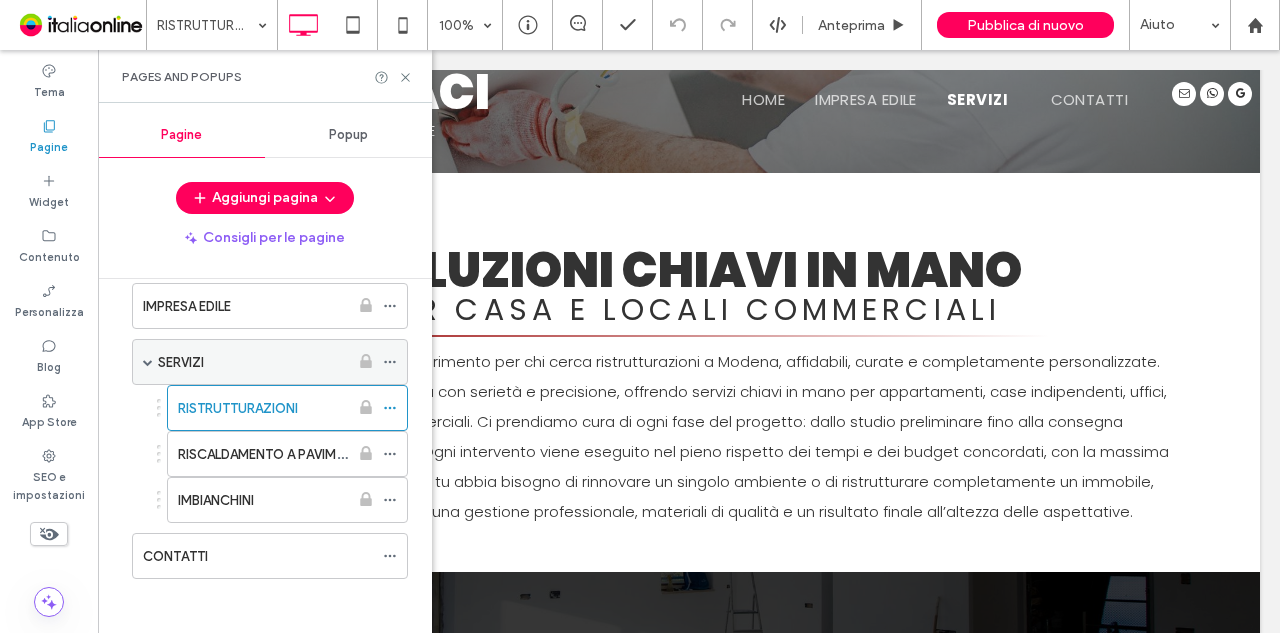 scroll, scrollTop: 0, scrollLeft: 0, axis: both 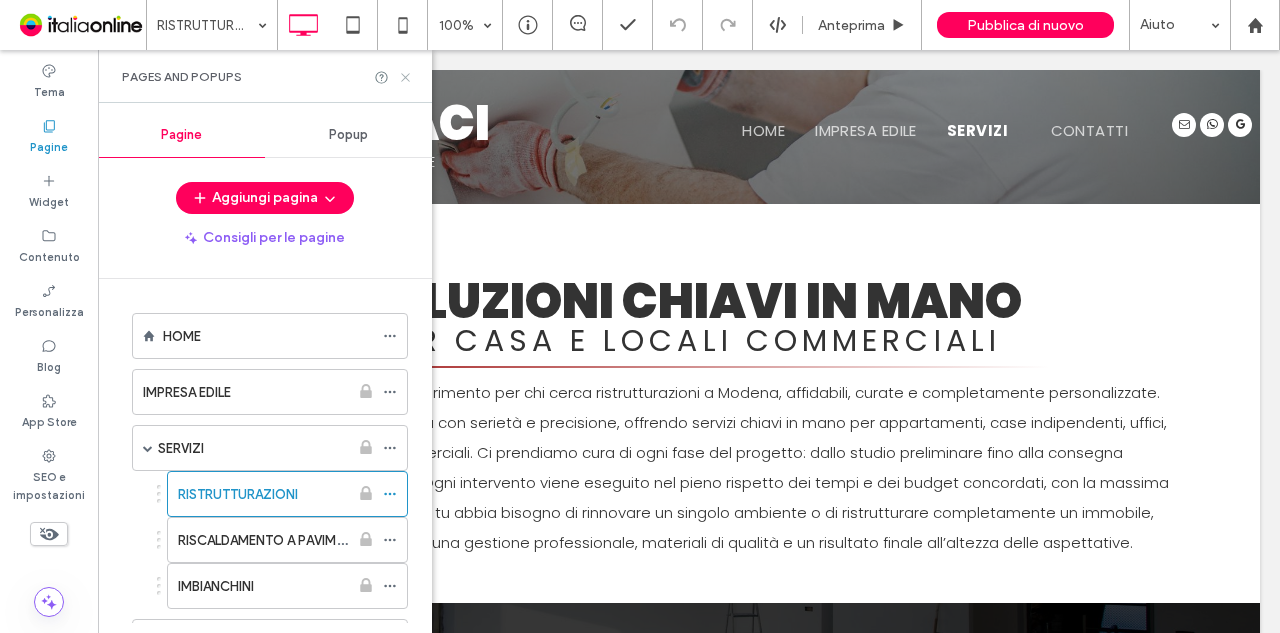 click 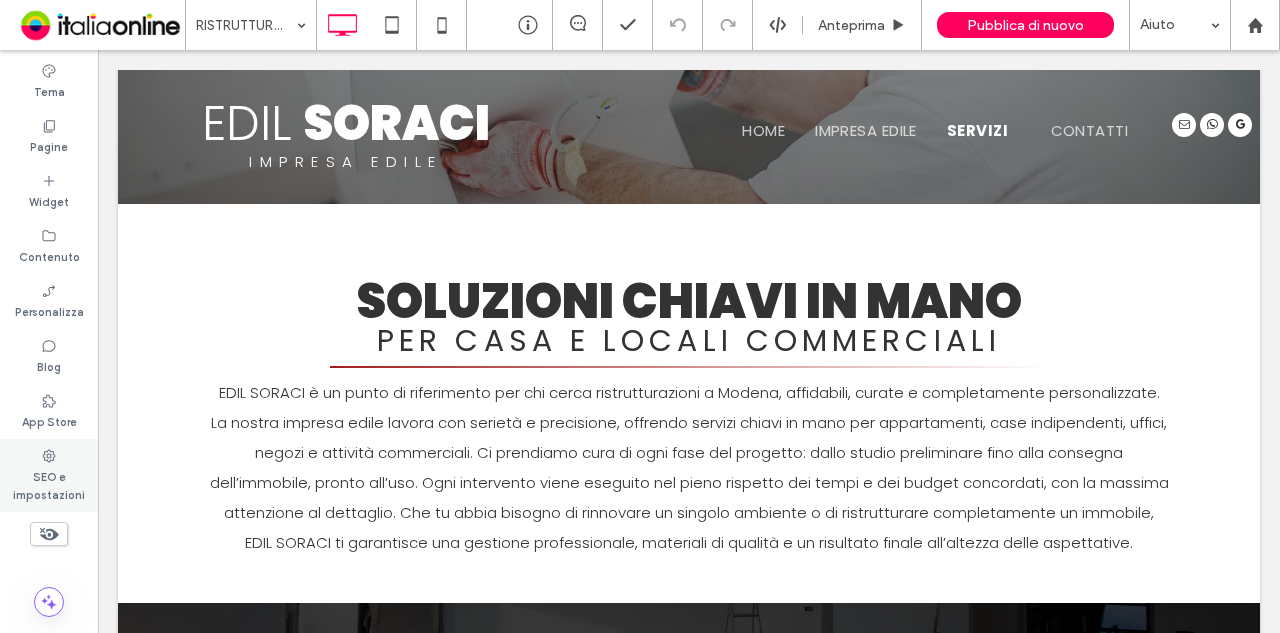 click 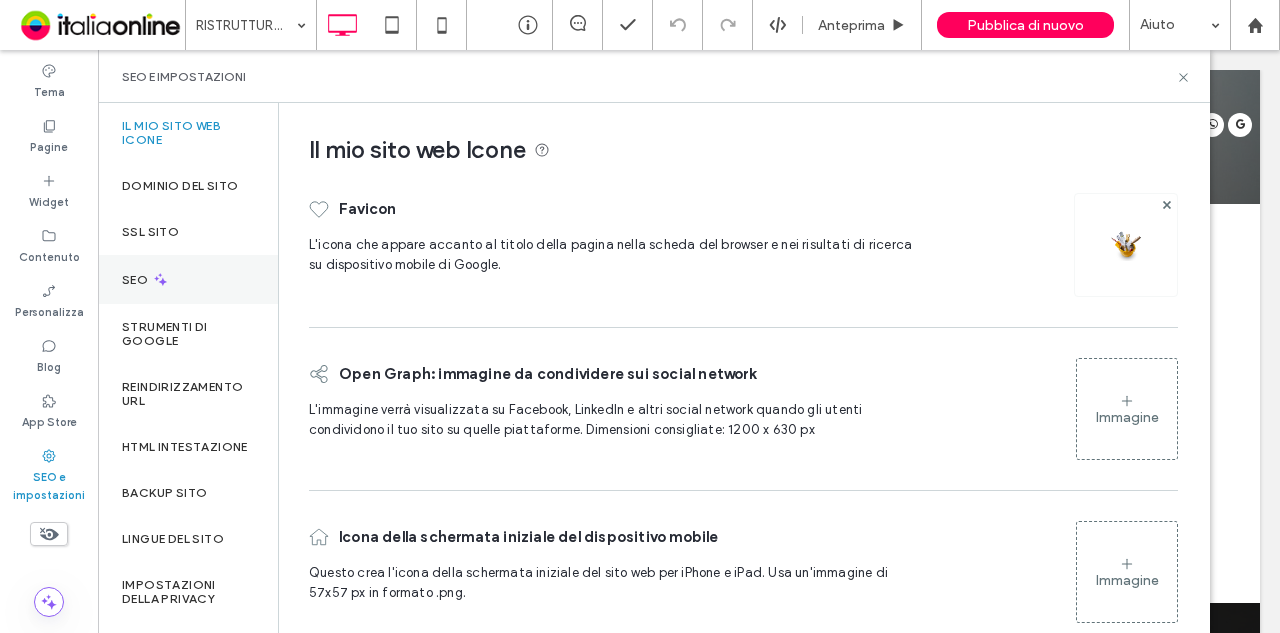 click on "SEO" at bounding box center (188, 279) 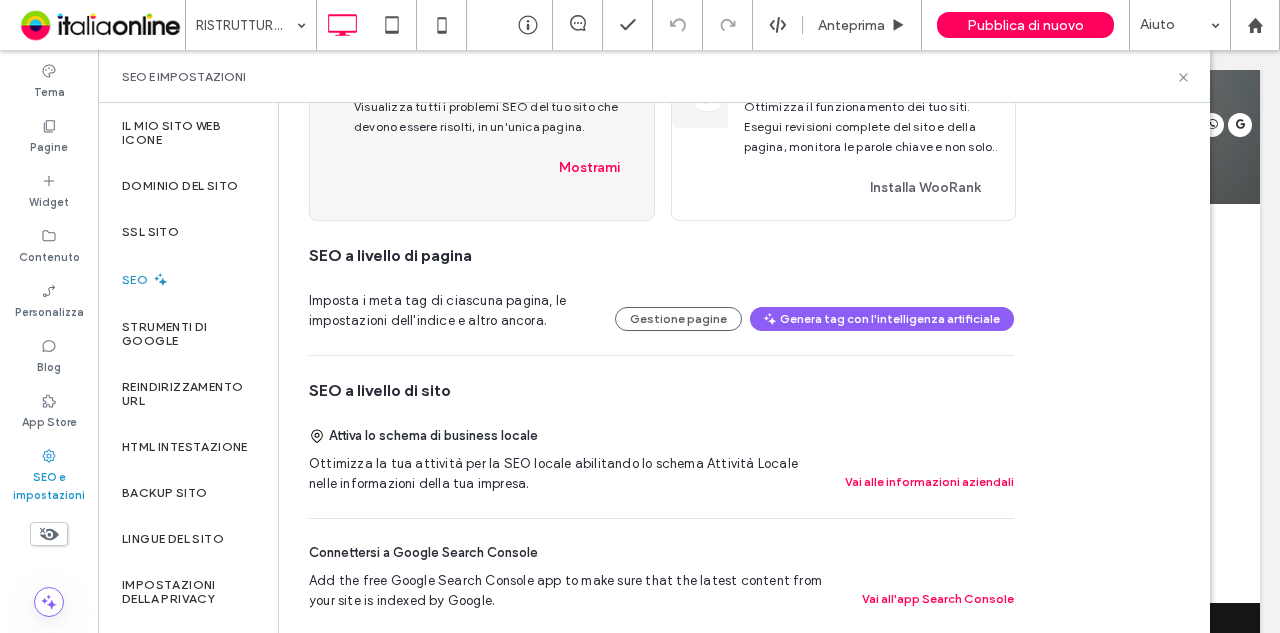 scroll, scrollTop: 200, scrollLeft: 0, axis: vertical 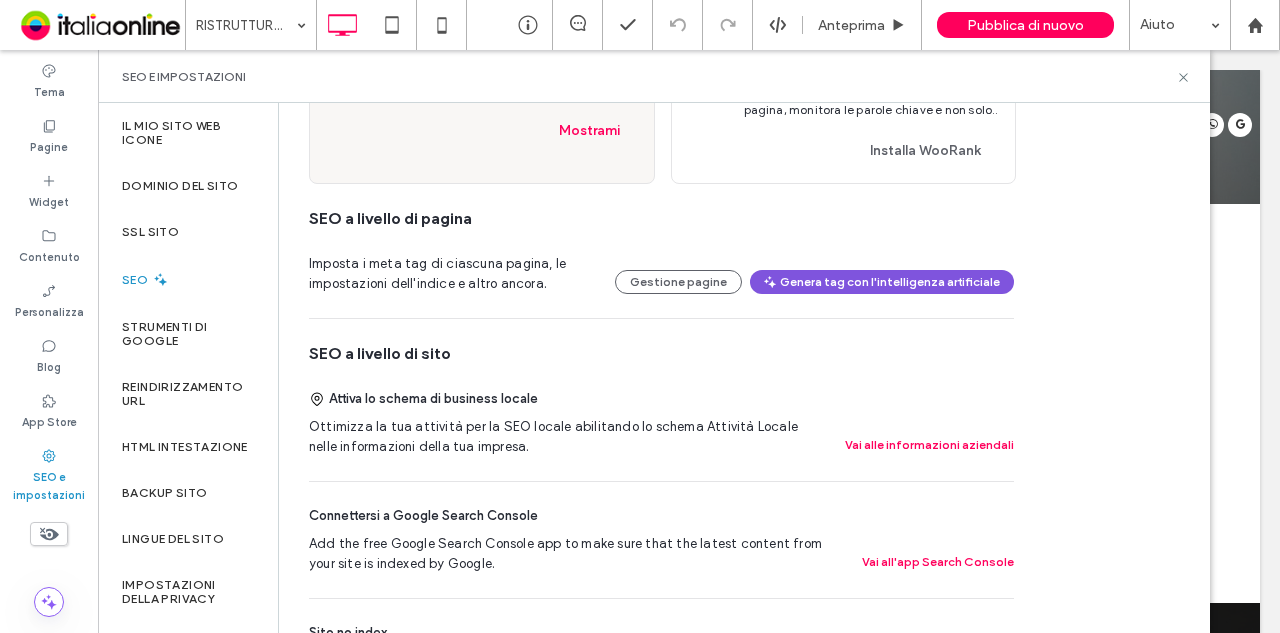 click on "Genera tag con l'intelligenza artificiale" at bounding box center (882, 282) 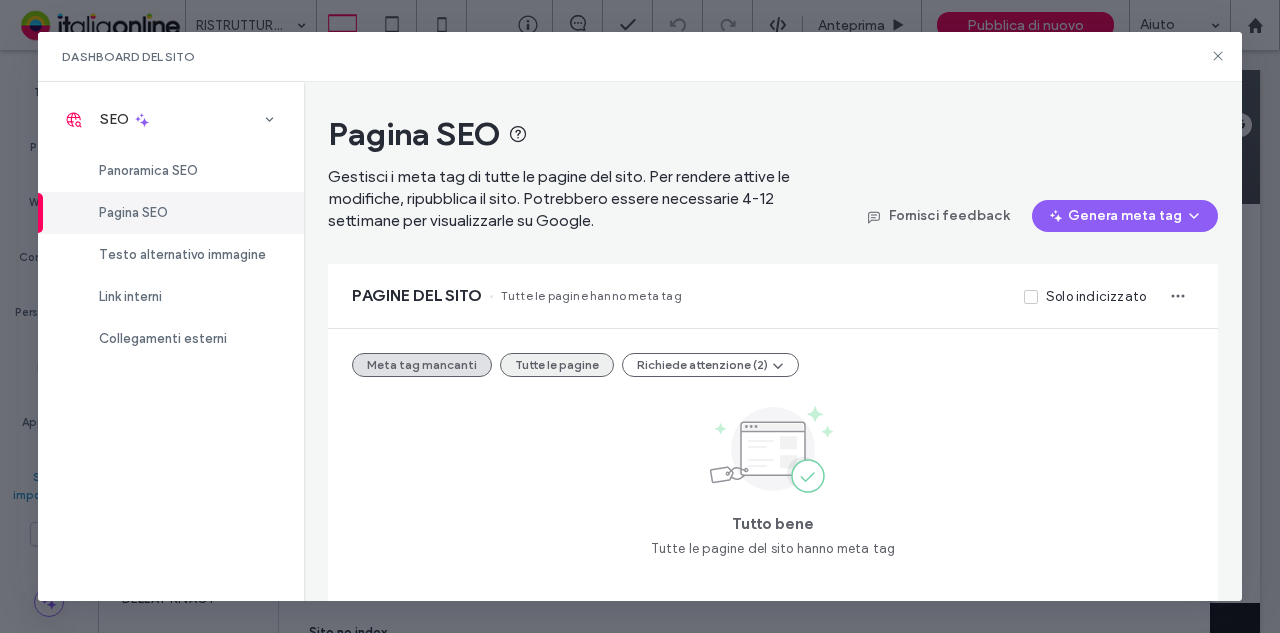 click on "Tutte le pagine" at bounding box center (557, 365) 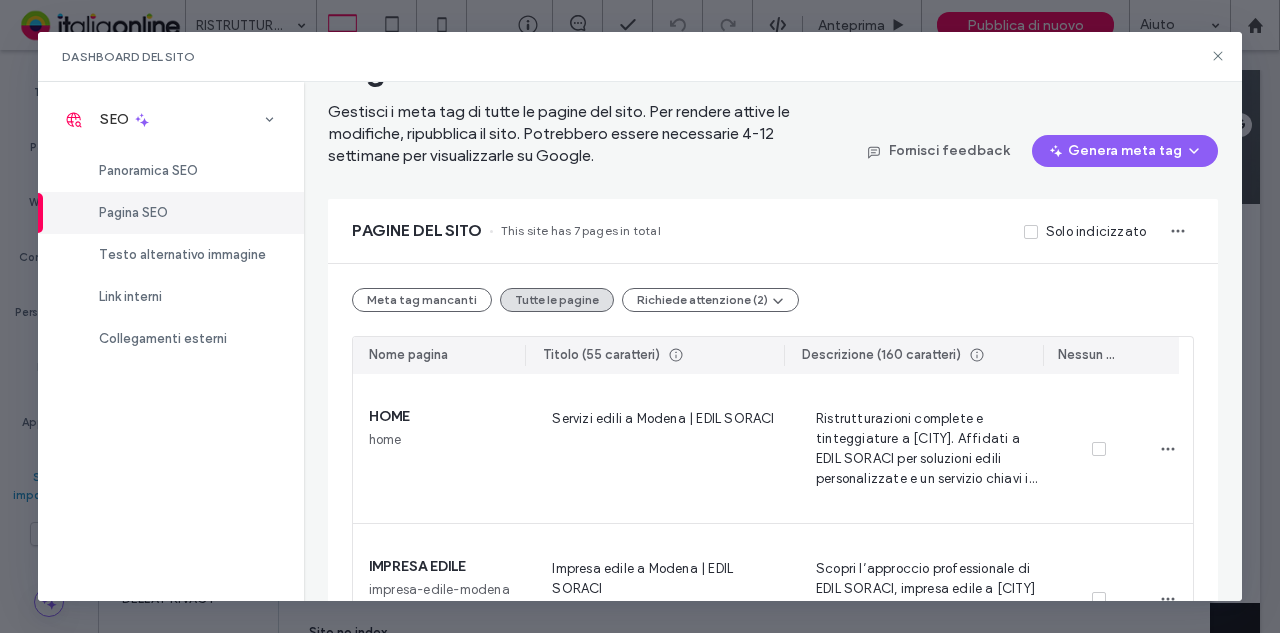 scroll, scrollTop: 0, scrollLeft: 0, axis: both 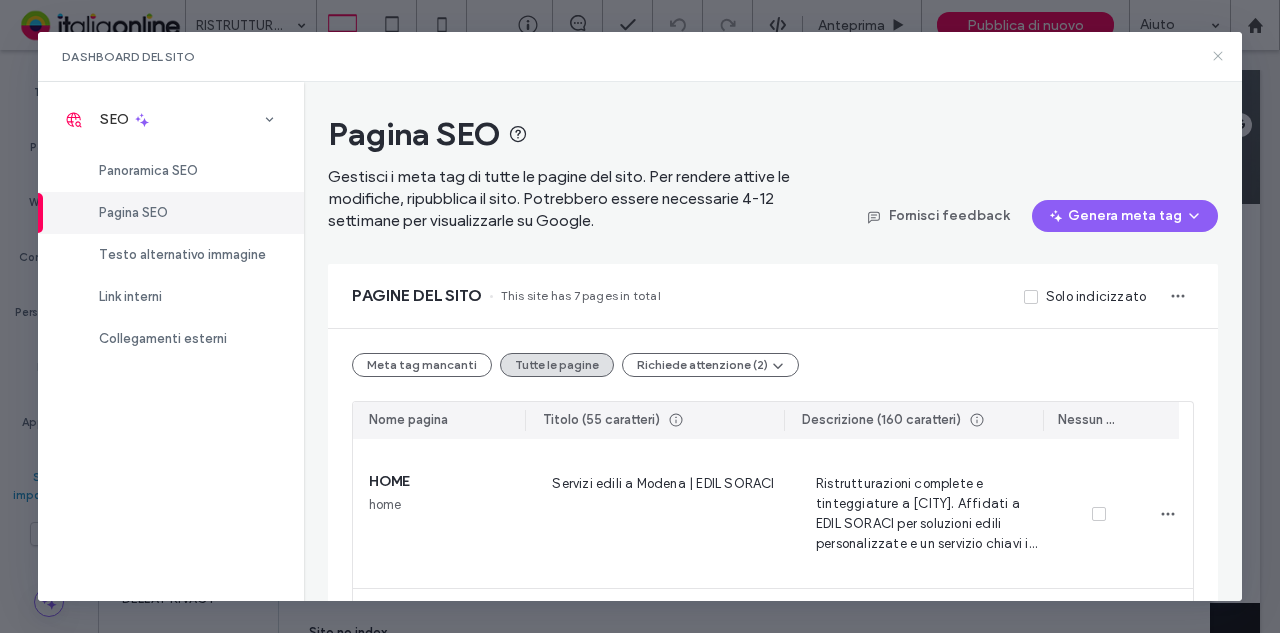 click 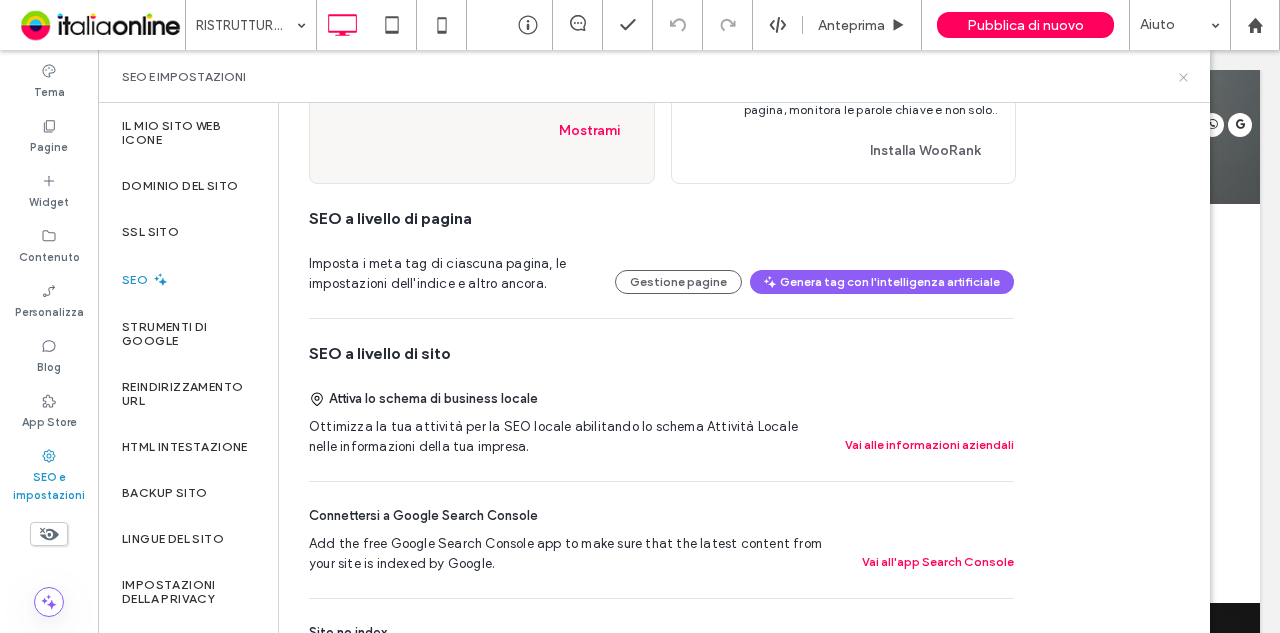 click 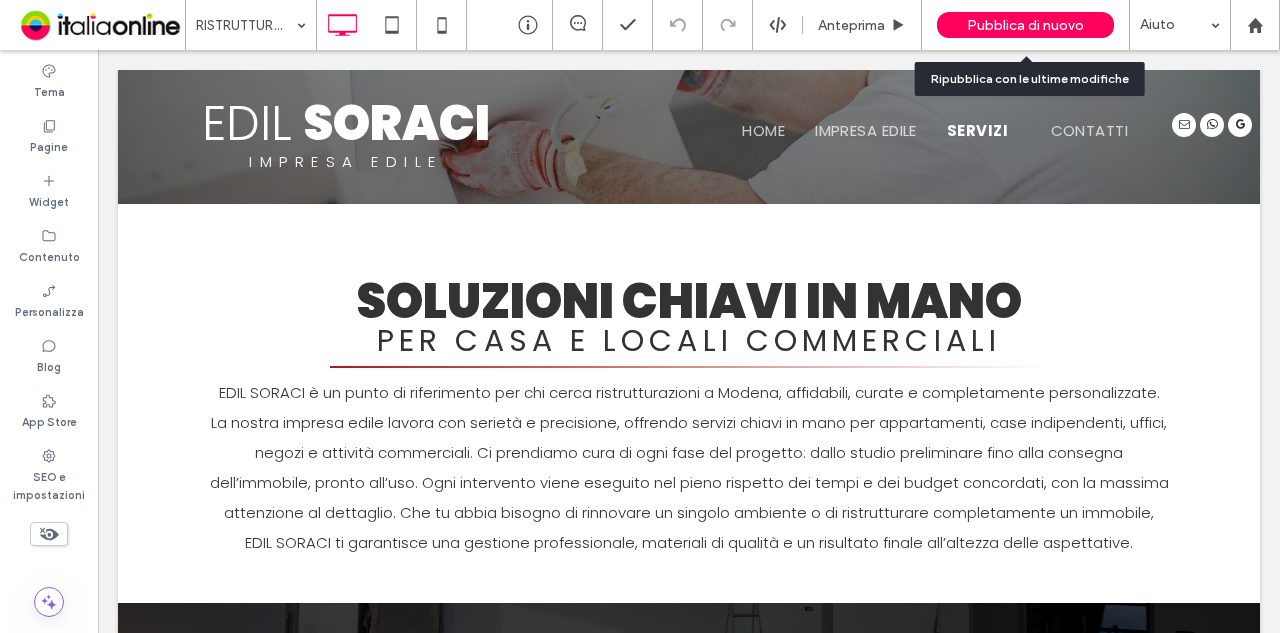 click on "Pubblica di nuovo" at bounding box center (1025, 25) 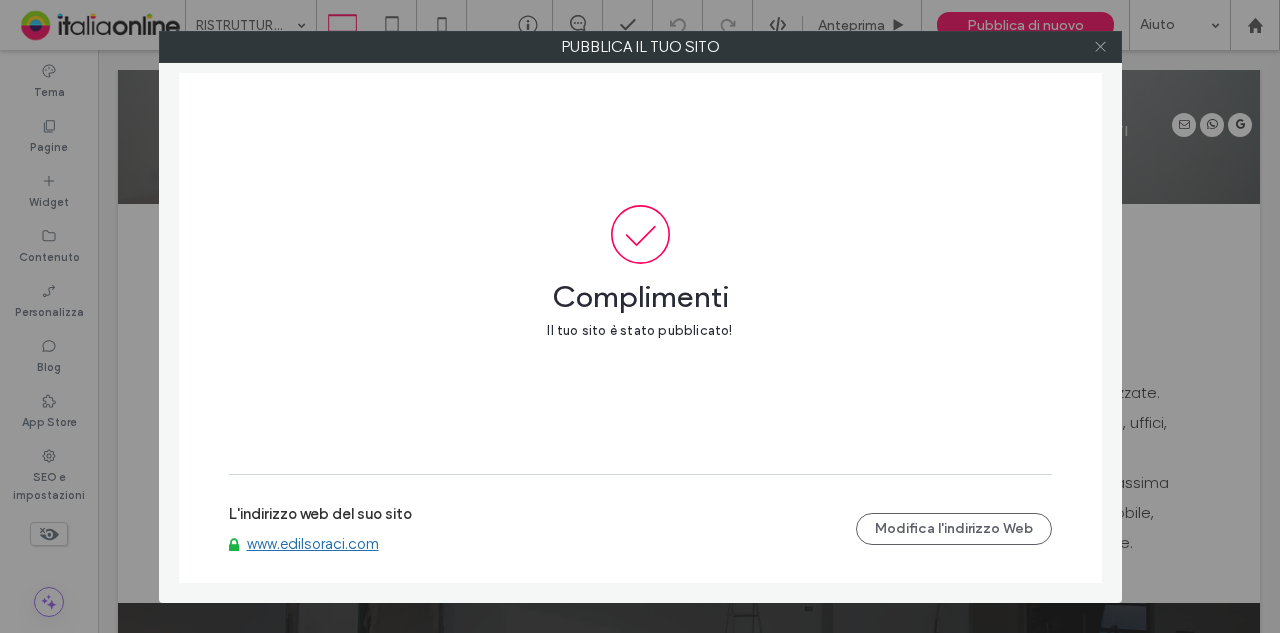 drag, startPoint x: 1099, startPoint y: 55, endPoint x: 1101, endPoint y: 43, distance: 12.165525 